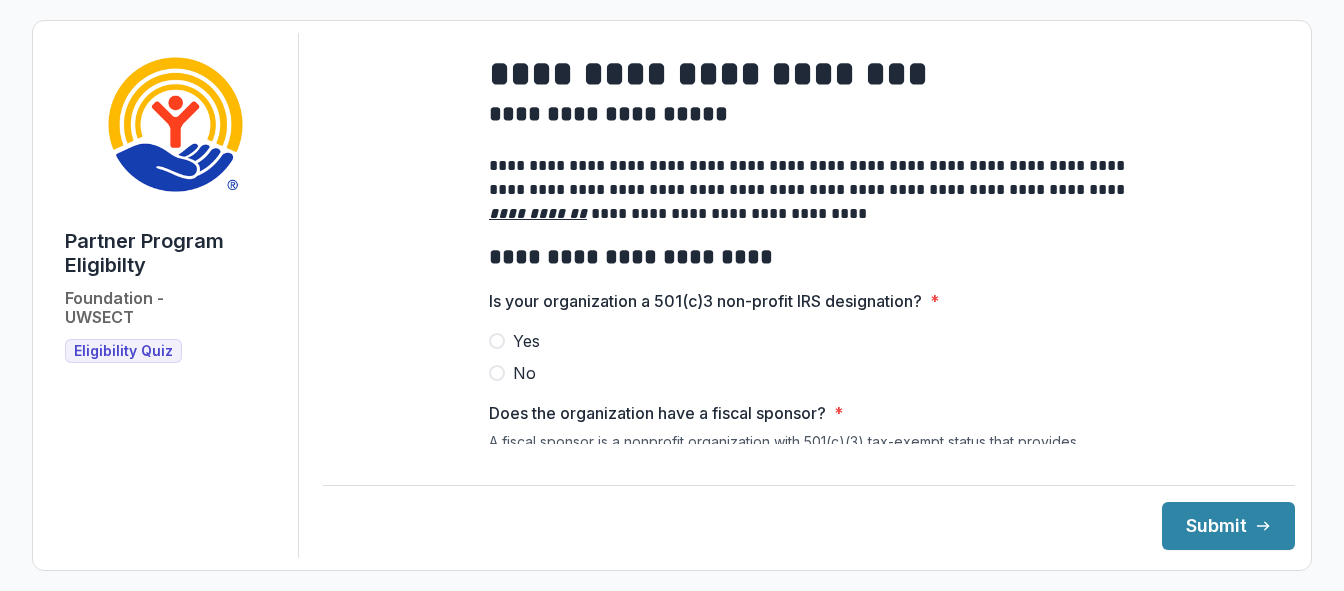 scroll, scrollTop: 0, scrollLeft: 0, axis: both 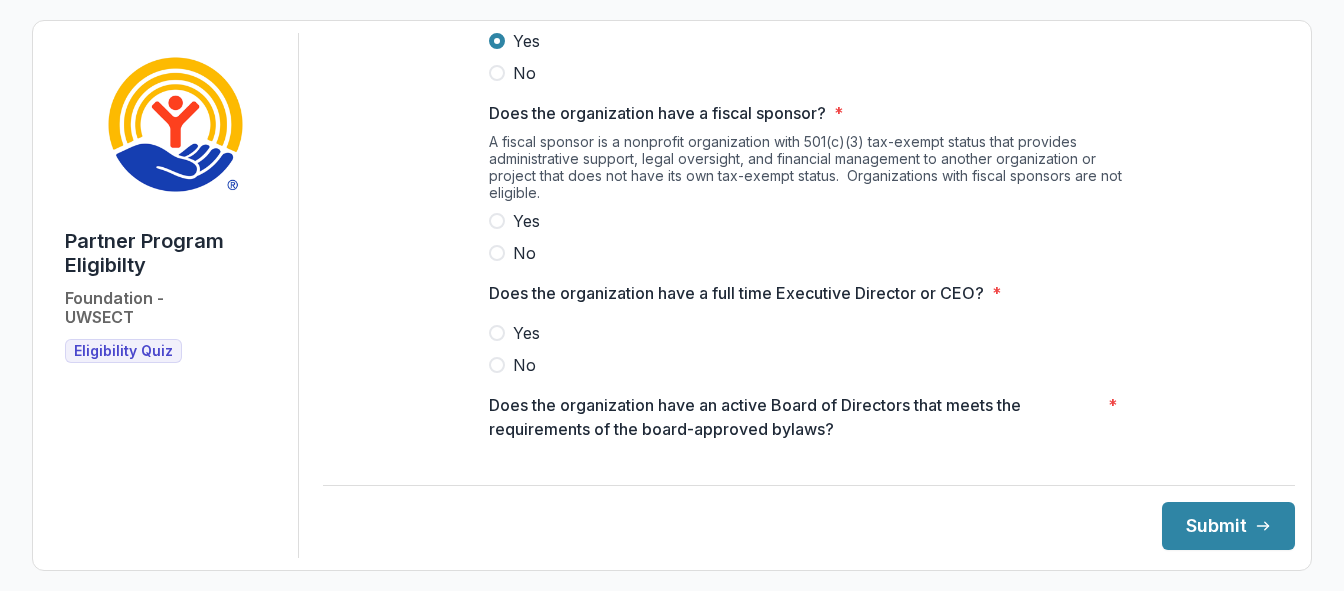 click at bounding box center [497, 253] 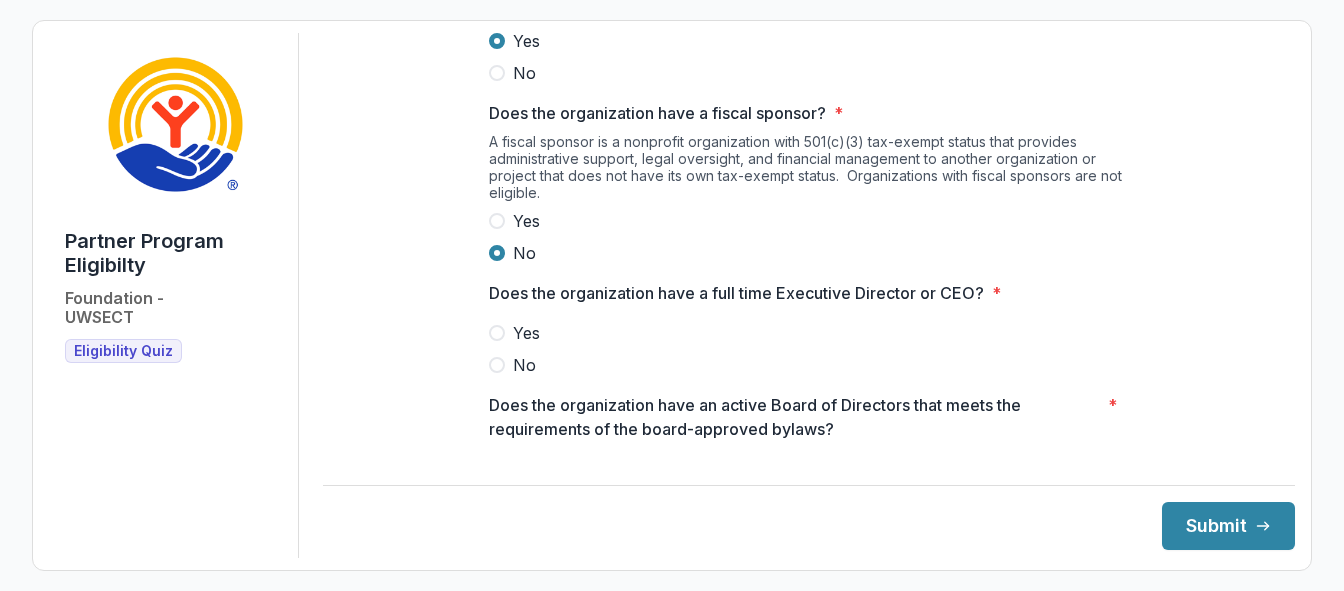 click at bounding box center [497, 333] 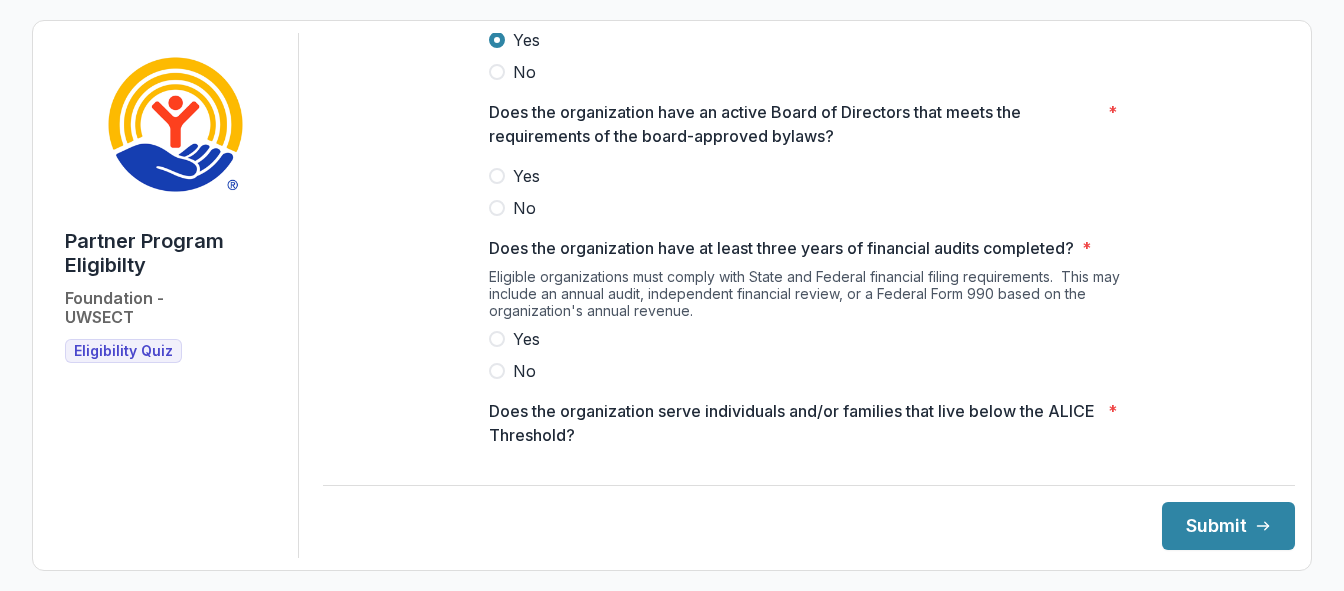 scroll, scrollTop: 600, scrollLeft: 0, axis: vertical 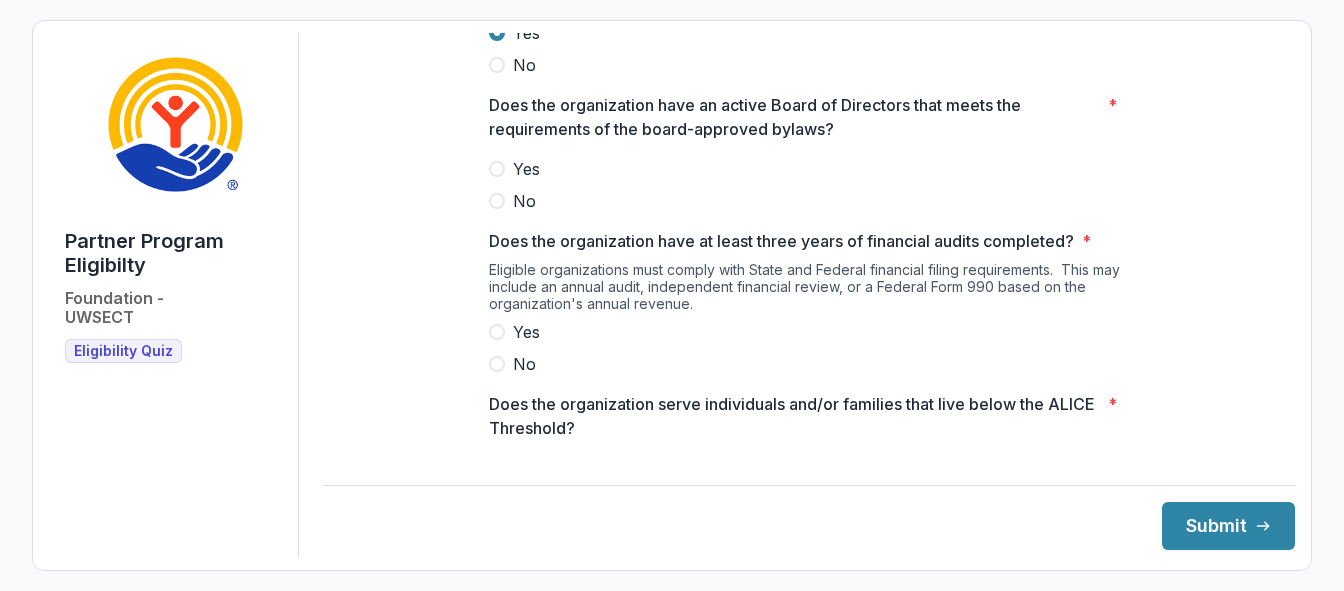 click at bounding box center (497, 169) 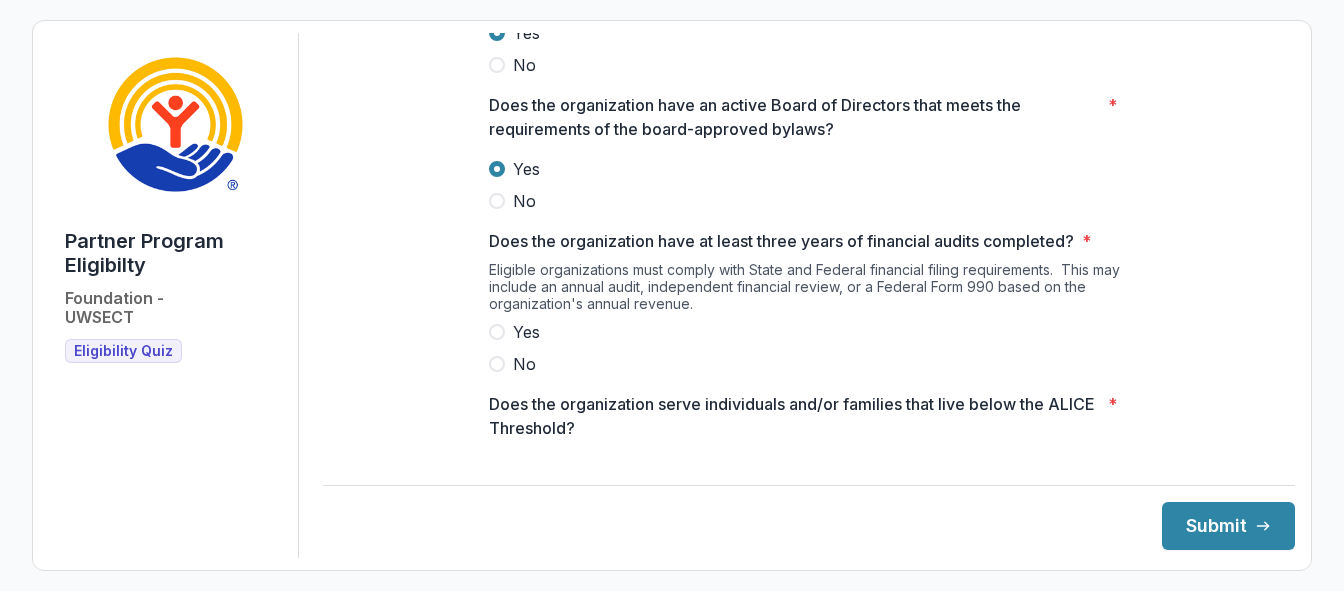 click at bounding box center [497, 332] 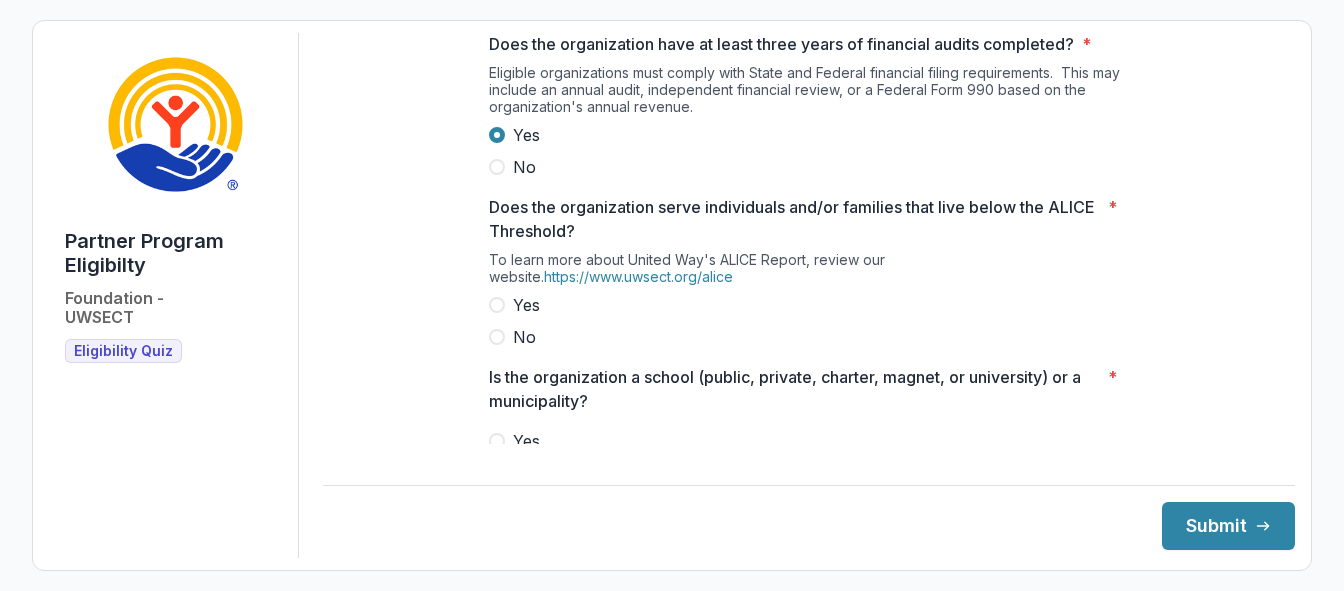 scroll, scrollTop: 800, scrollLeft: 0, axis: vertical 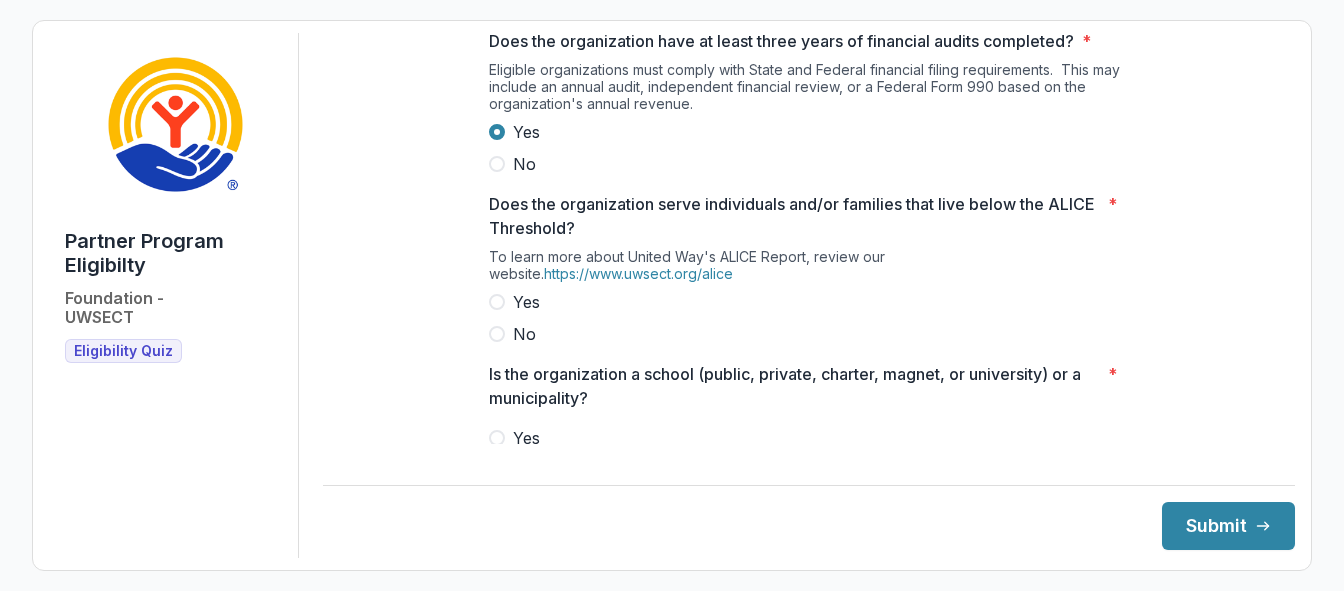 click at bounding box center [497, 302] 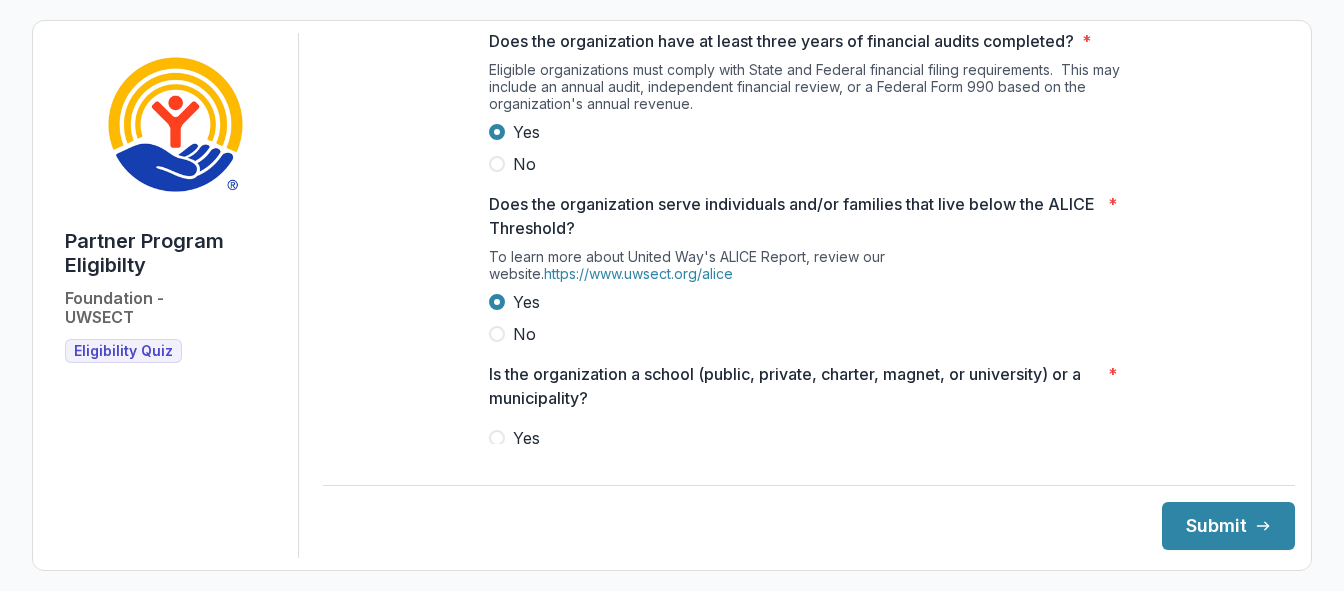 scroll, scrollTop: 1000, scrollLeft: 0, axis: vertical 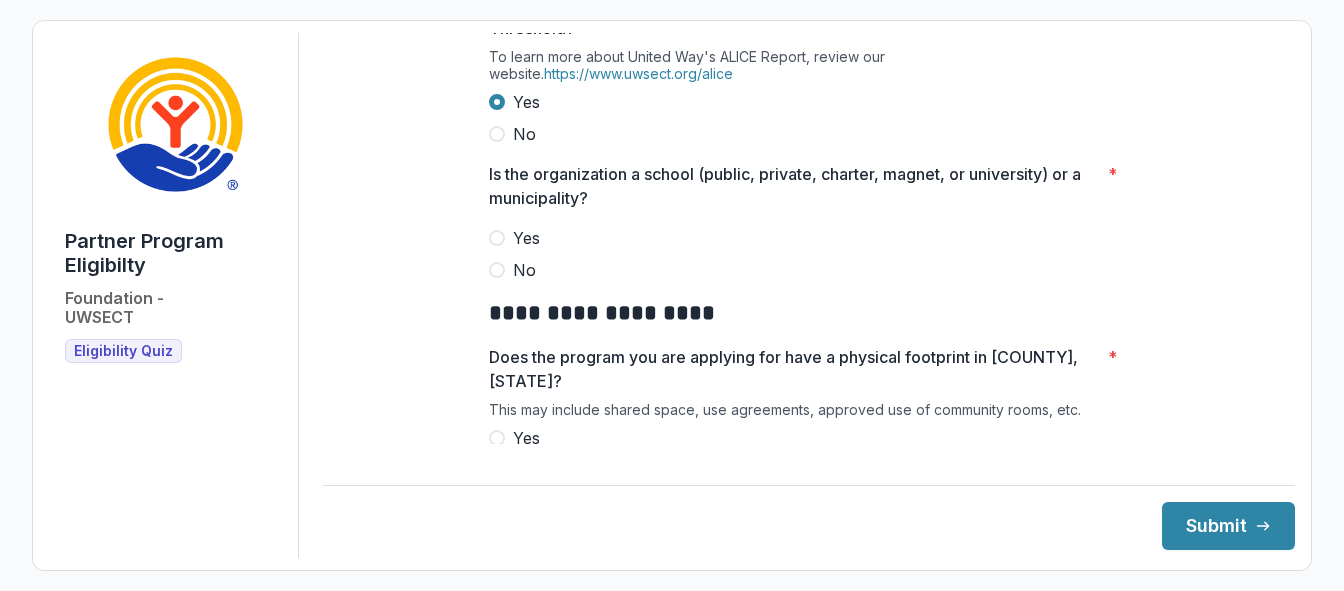 click at bounding box center (497, 270) 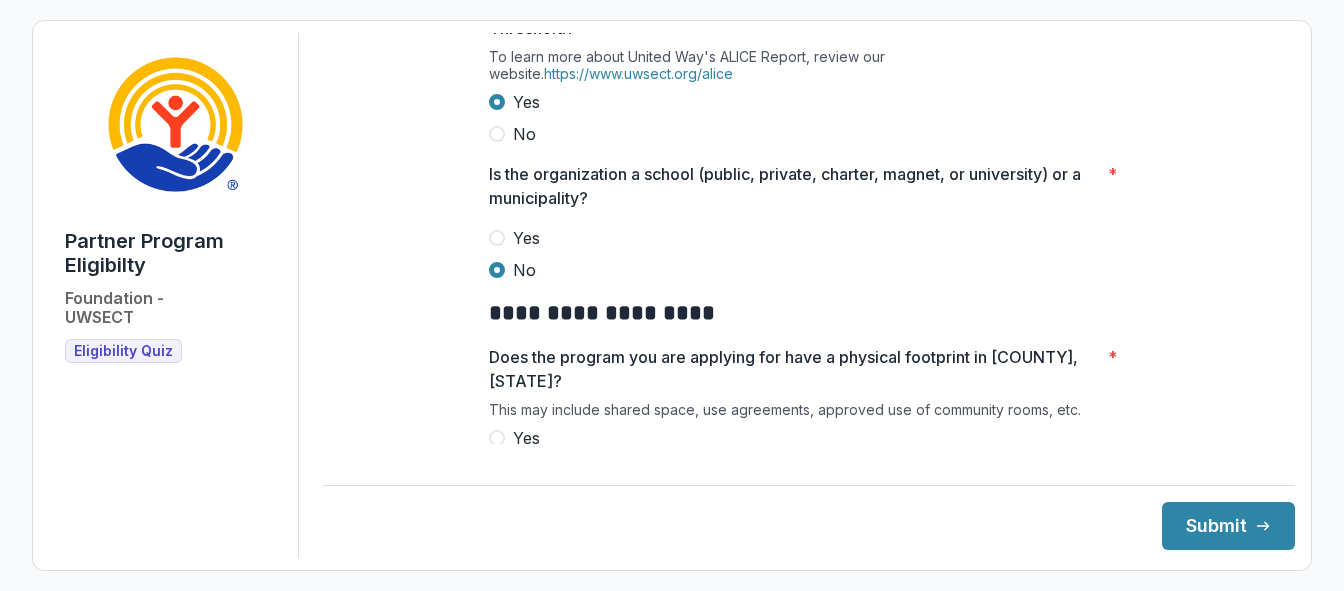 scroll, scrollTop: 1100, scrollLeft: 0, axis: vertical 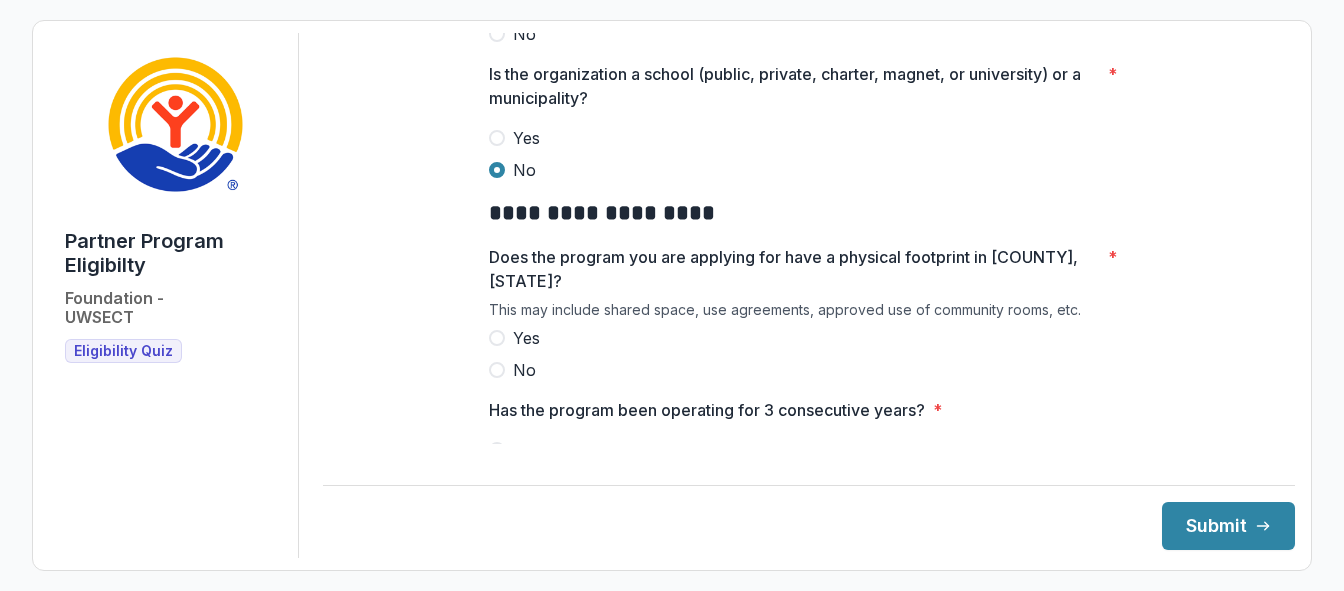 click at bounding box center (497, 338) 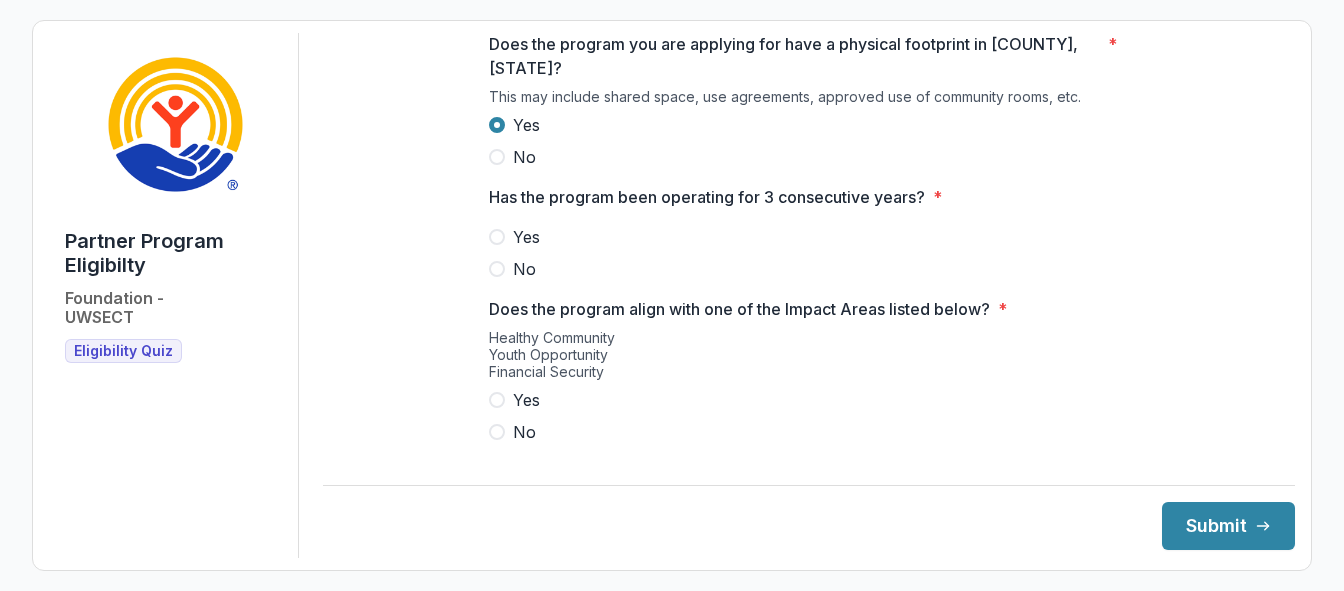 scroll, scrollTop: 1400, scrollLeft: 0, axis: vertical 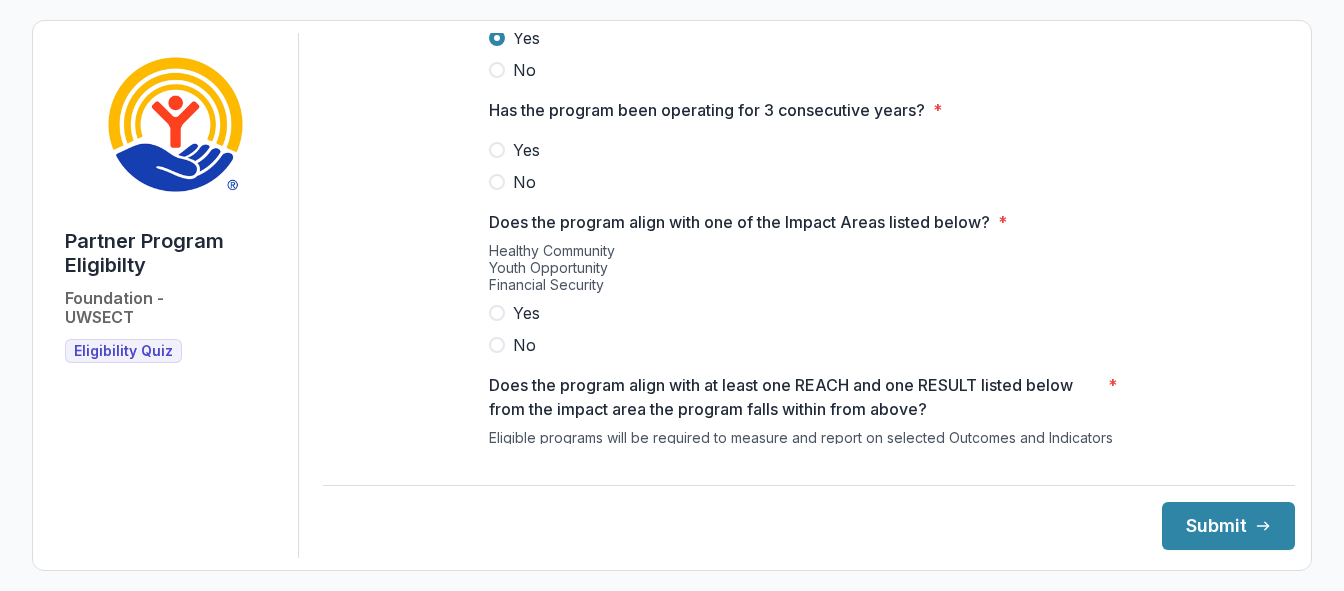click at bounding box center [497, 150] 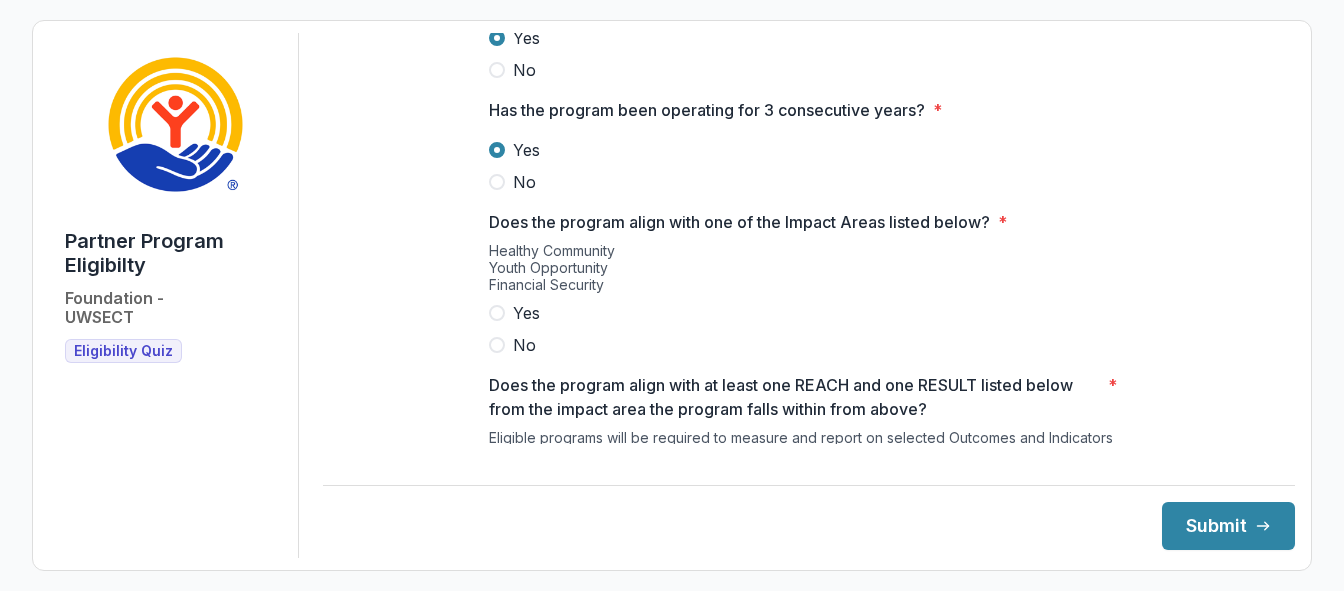click at bounding box center [497, 313] 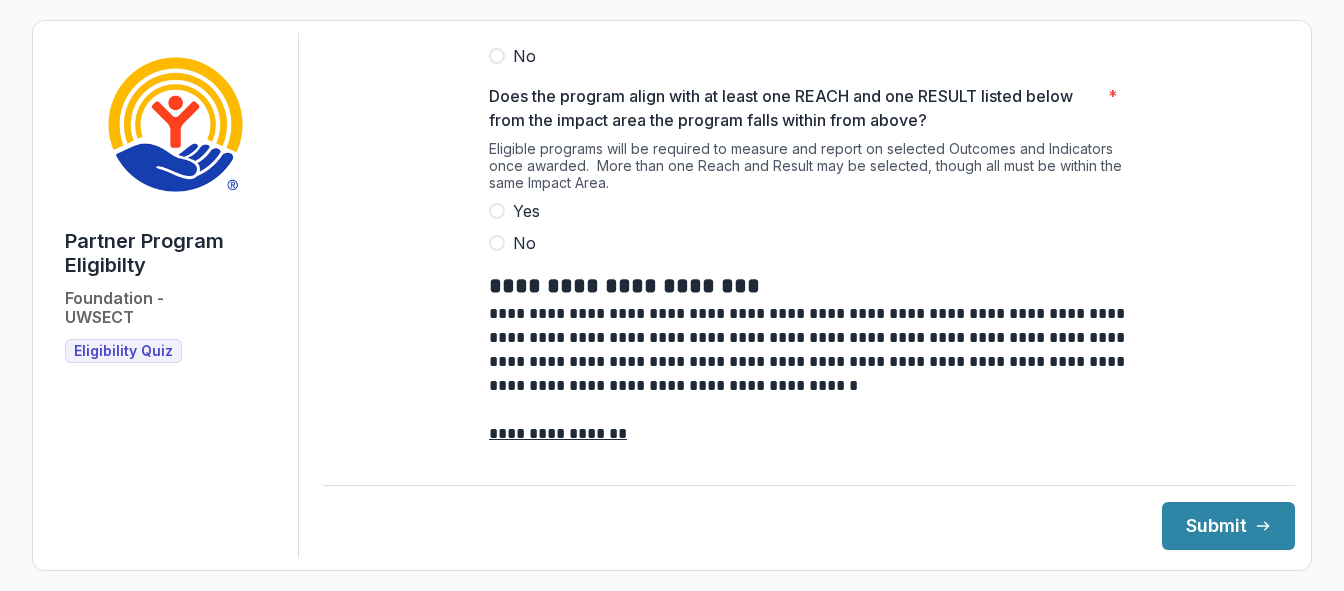 scroll, scrollTop: 1700, scrollLeft: 0, axis: vertical 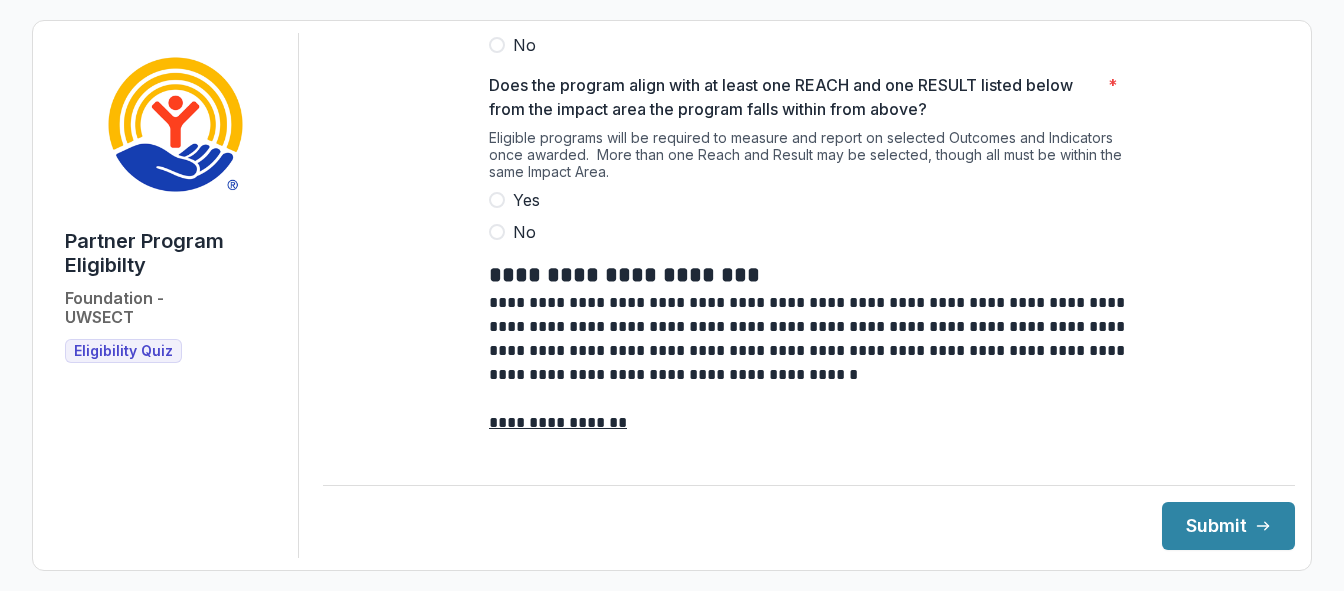 click at bounding box center [497, 200] 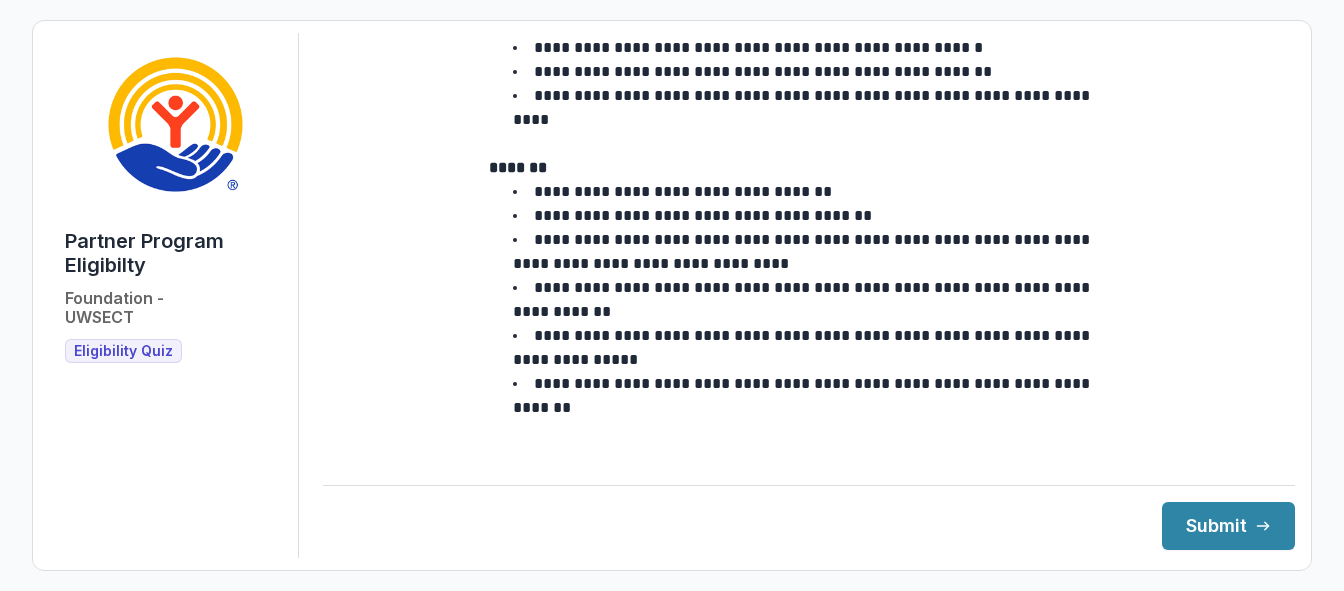 scroll, scrollTop: 3523, scrollLeft: 0, axis: vertical 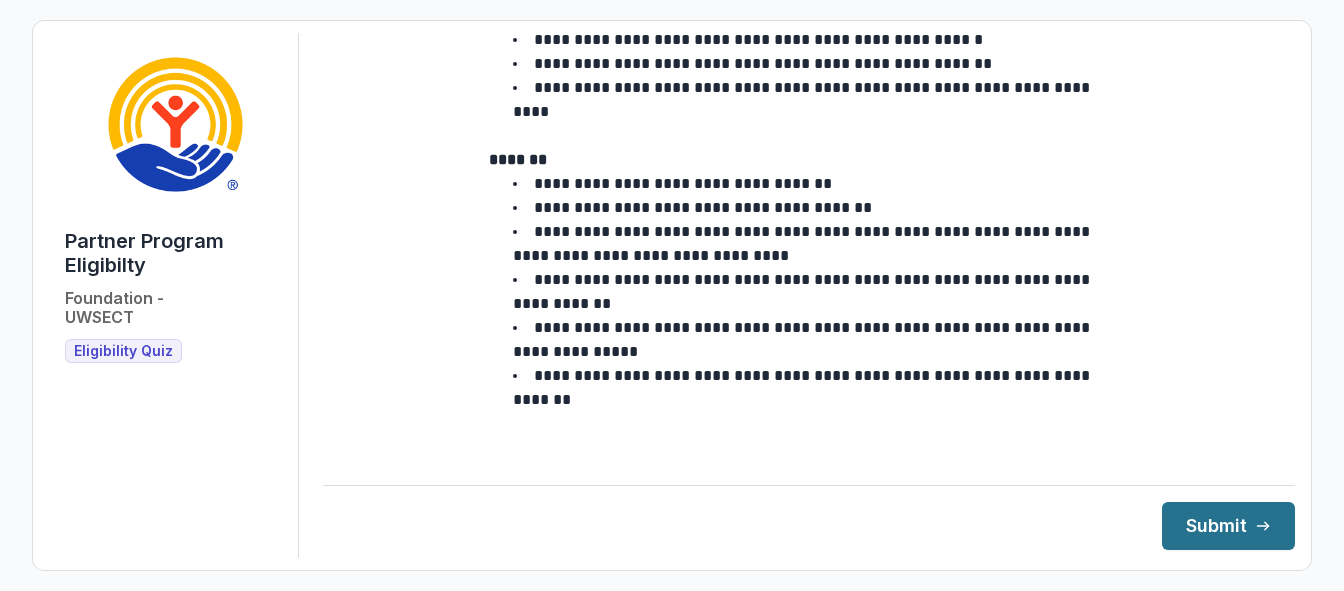 click on "Submit" at bounding box center [1228, 526] 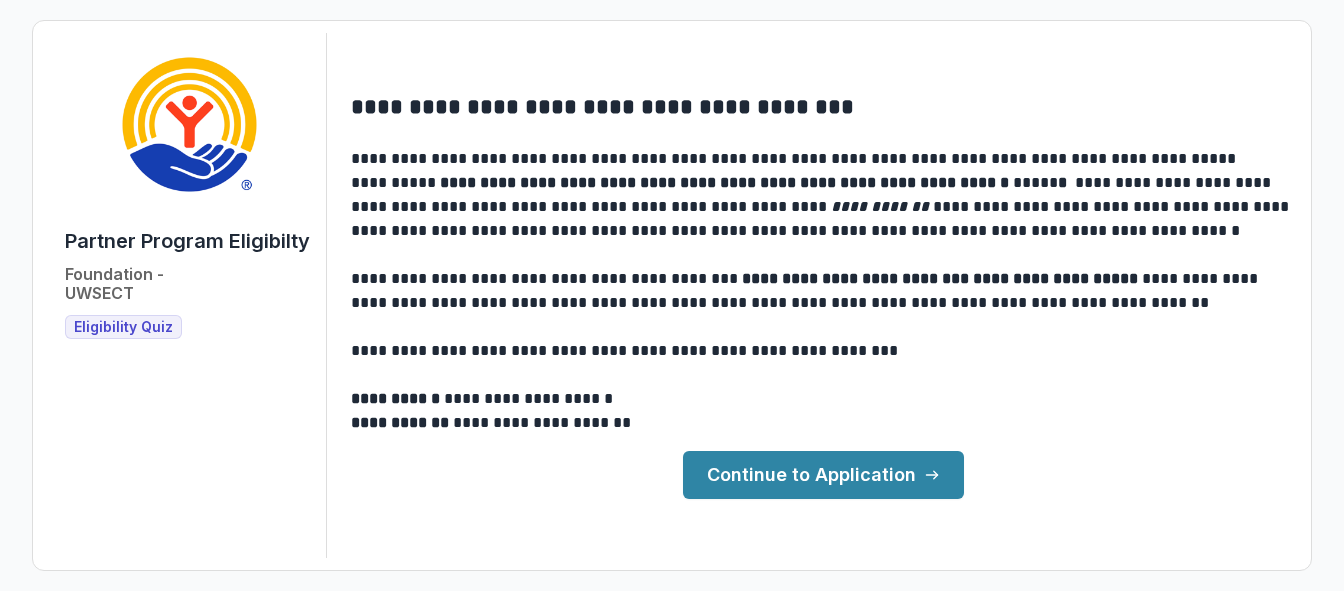 click on "Continue to Application" at bounding box center (823, 475) 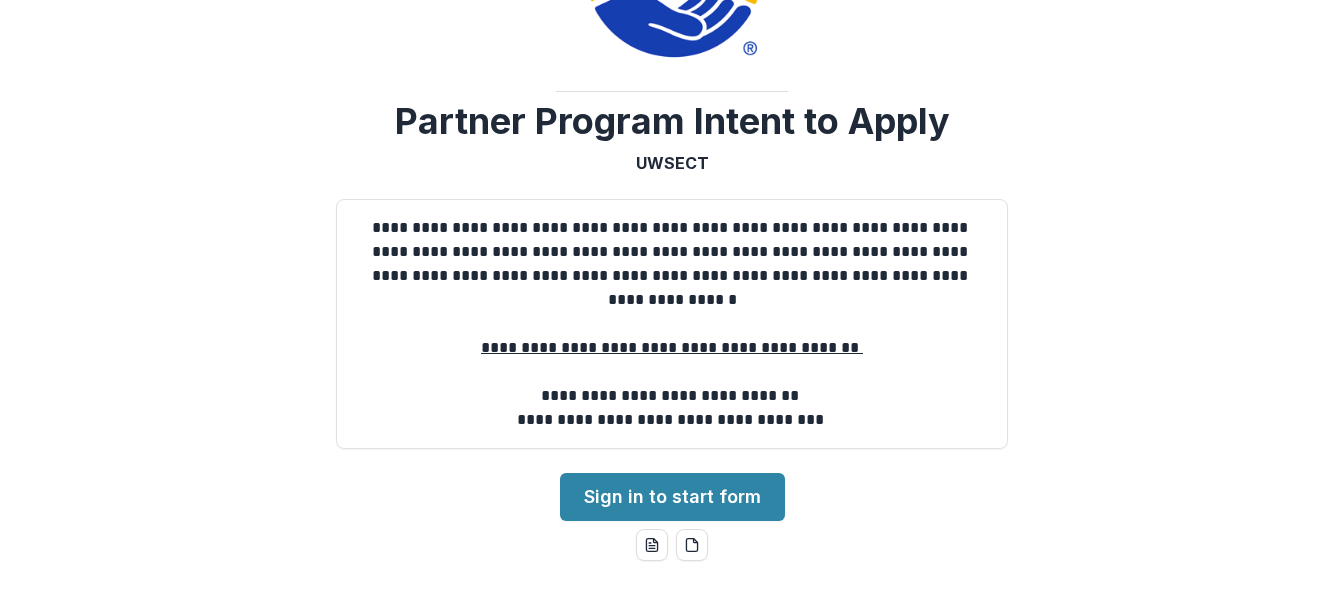 scroll, scrollTop: 200, scrollLeft: 0, axis: vertical 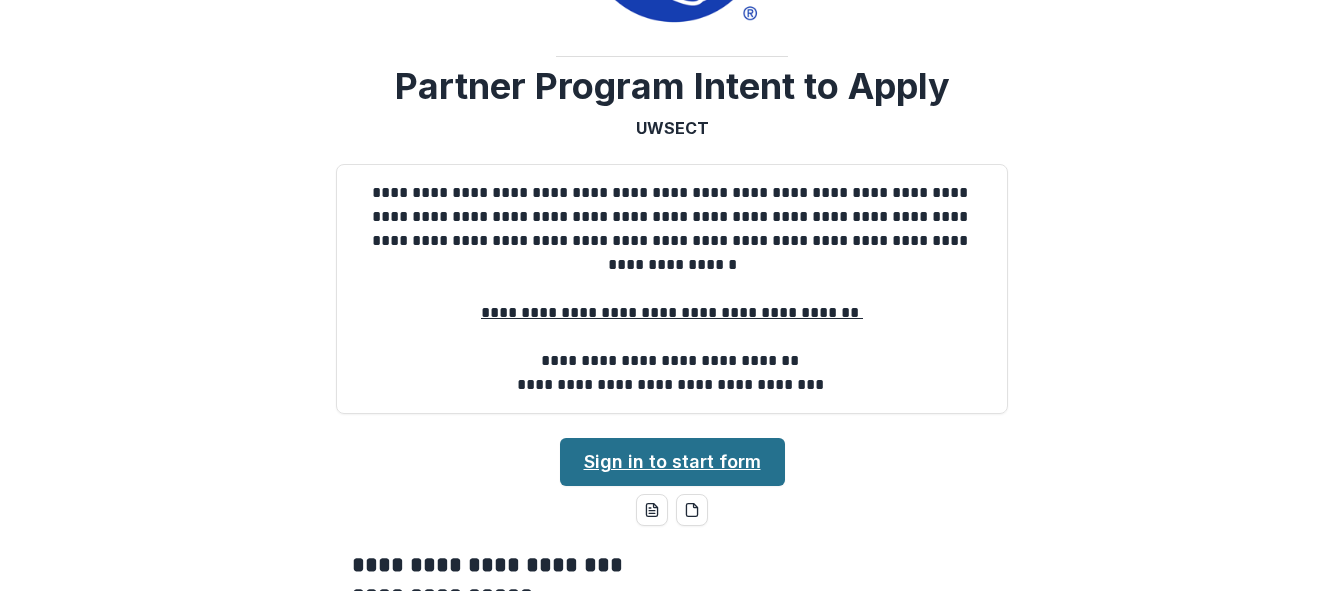 click on "Sign in to start form" at bounding box center [672, 462] 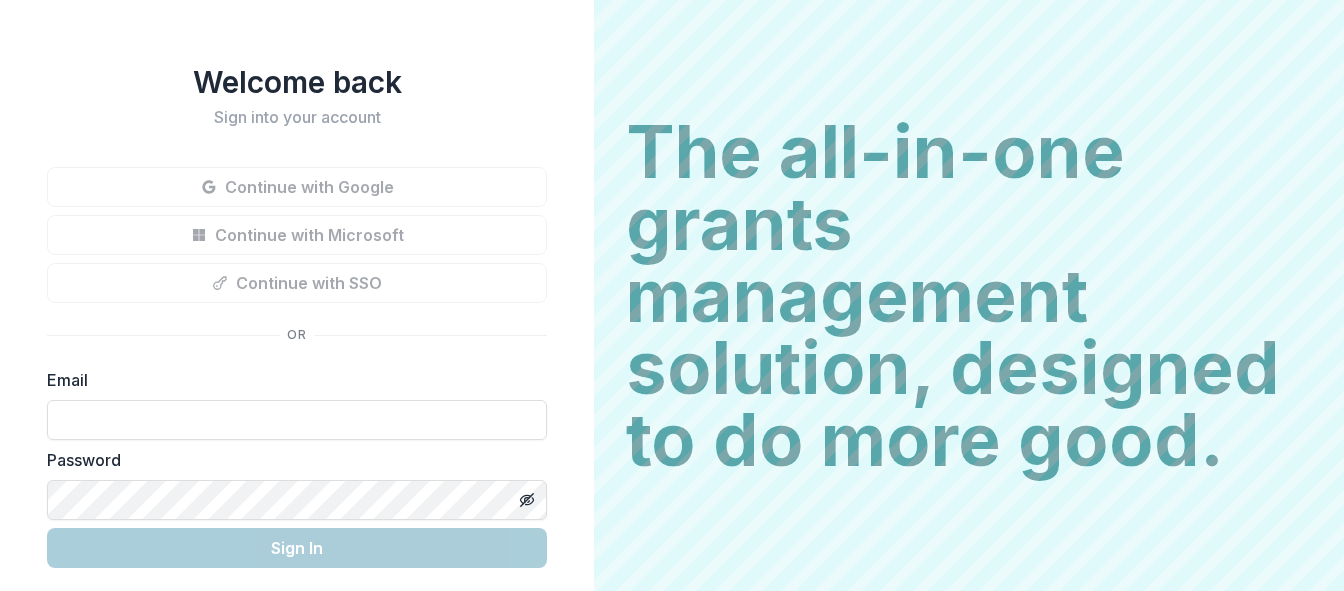 scroll, scrollTop: 0, scrollLeft: 0, axis: both 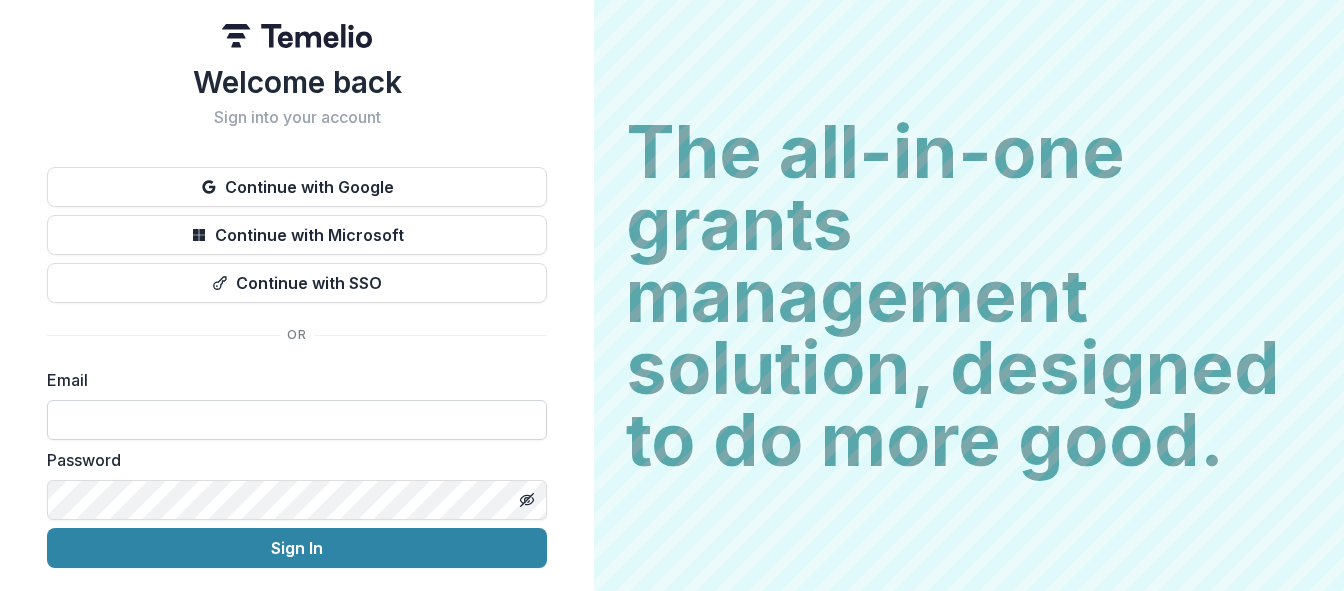 click at bounding box center [297, 420] 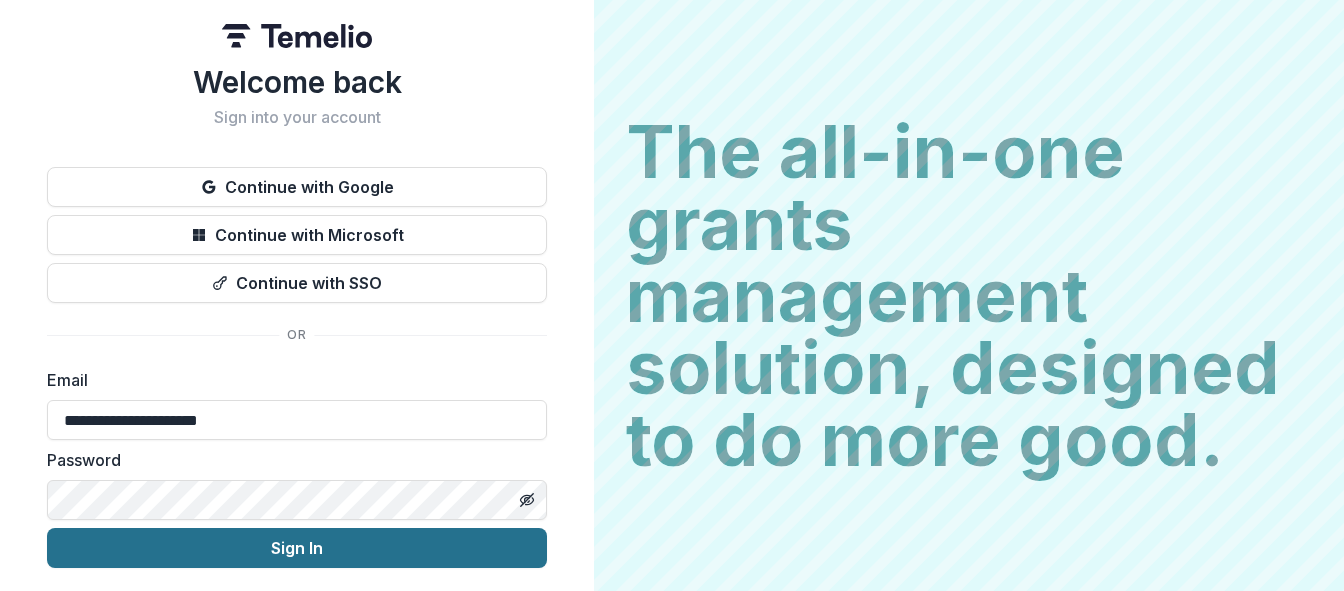 click on "Sign In" at bounding box center [297, 548] 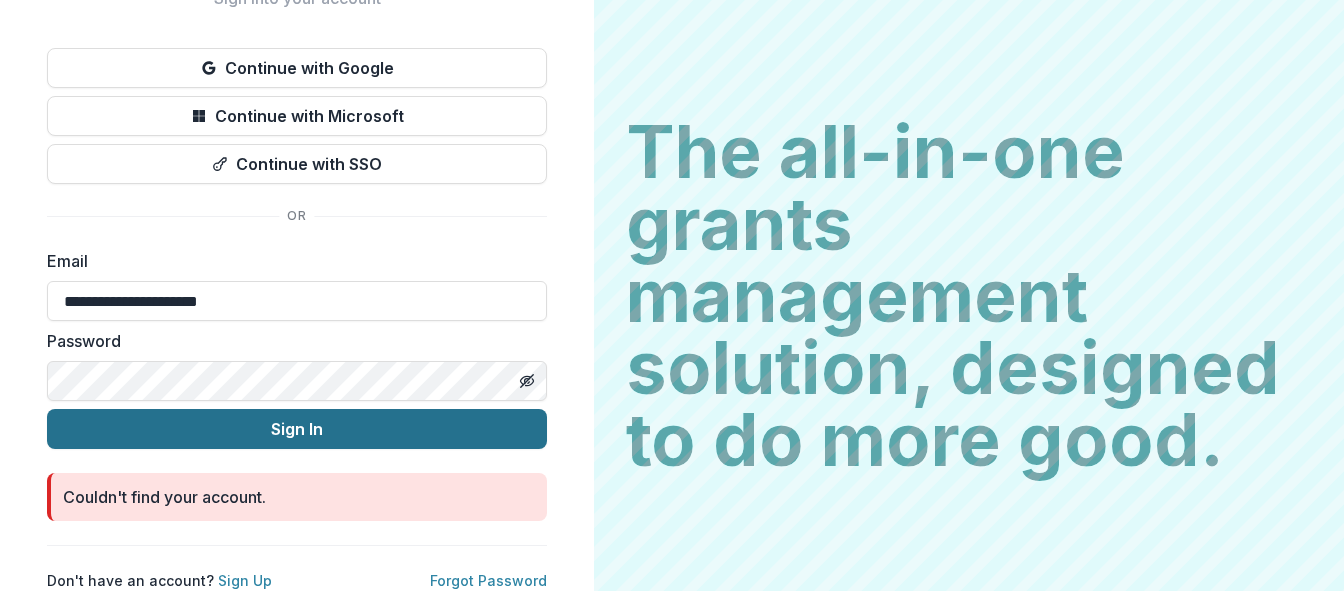 scroll, scrollTop: 135, scrollLeft: 0, axis: vertical 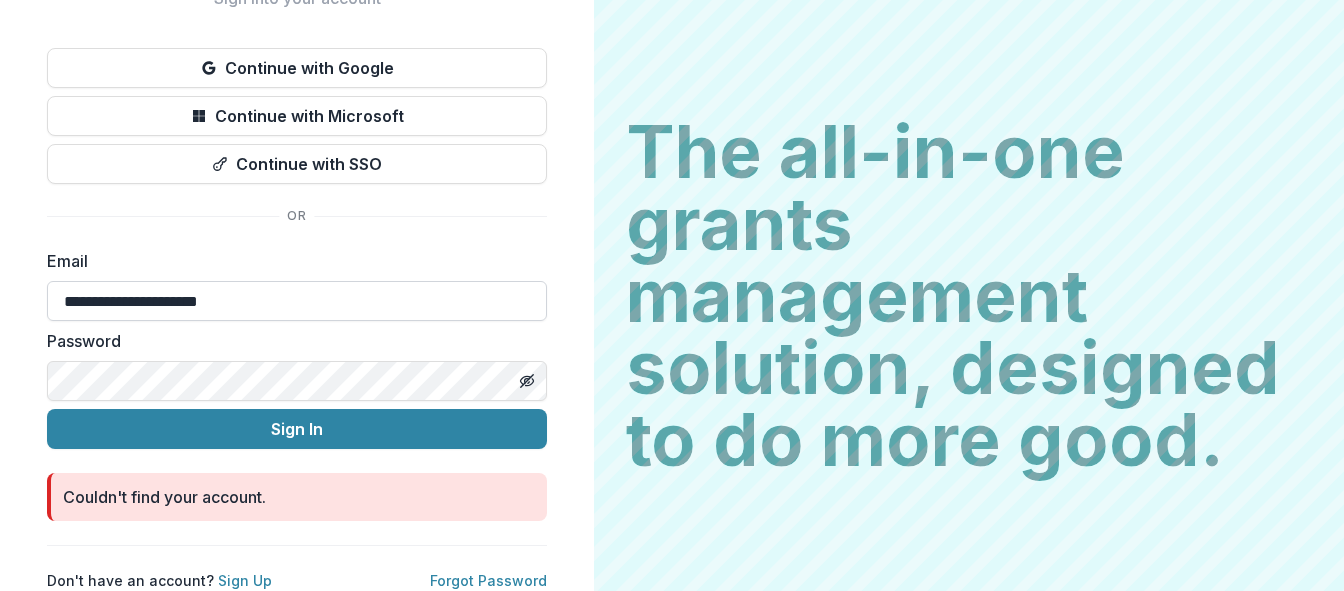 click on "**********" at bounding box center [297, 301] 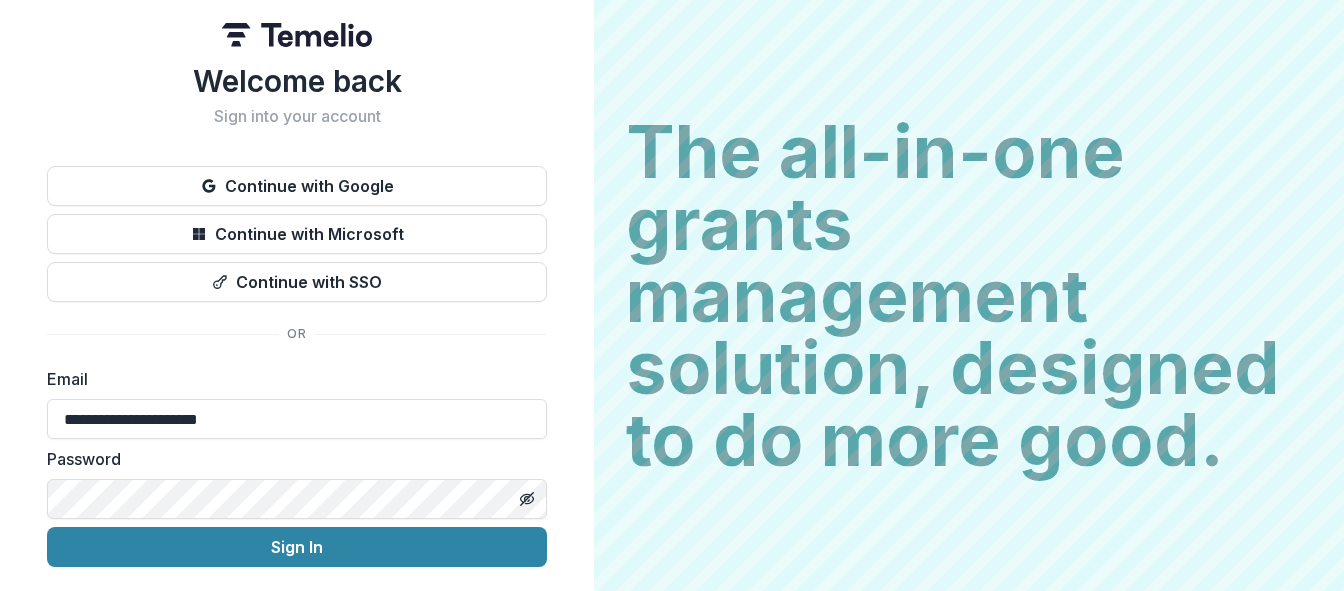 scroll, scrollTop: 0, scrollLeft: 0, axis: both 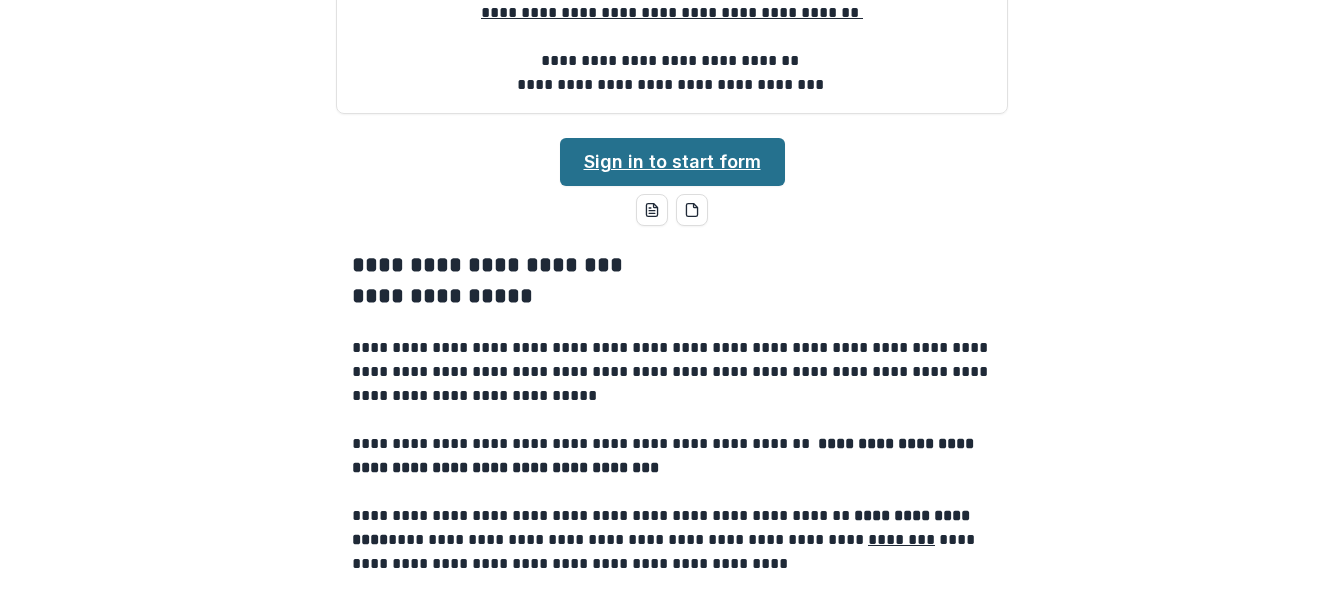 click on "Sign in to start form" at bounding box center [672, 162] 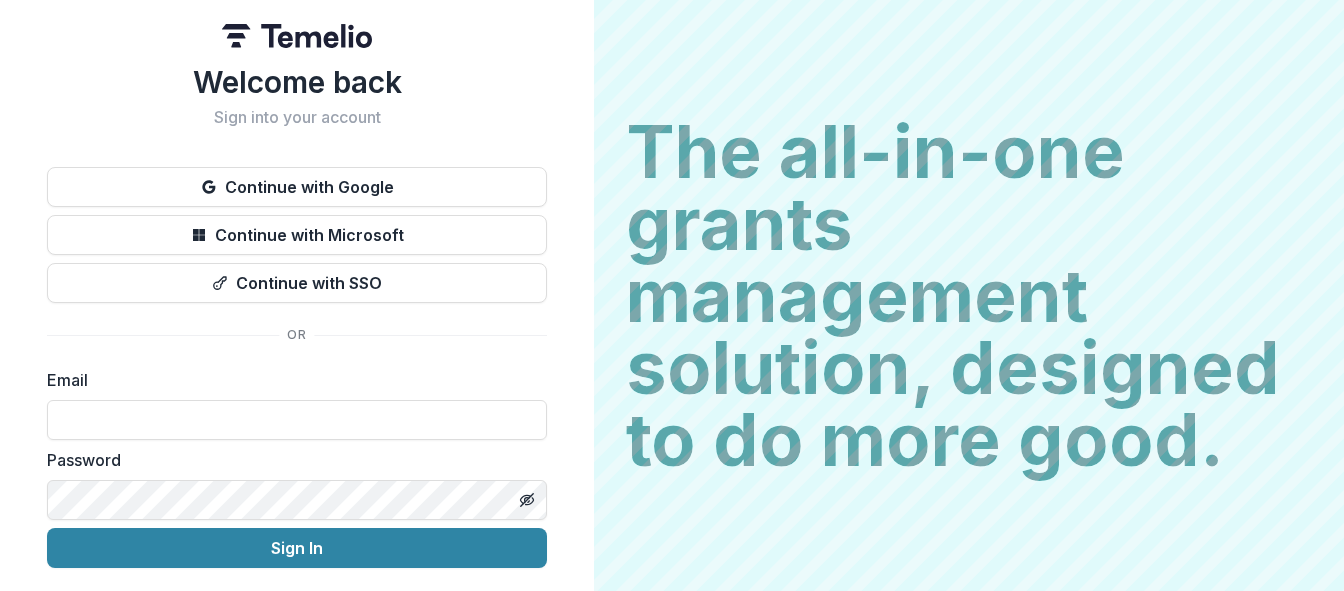 scroll, scrollTop: 0, scrollLeft: 0, axis: both 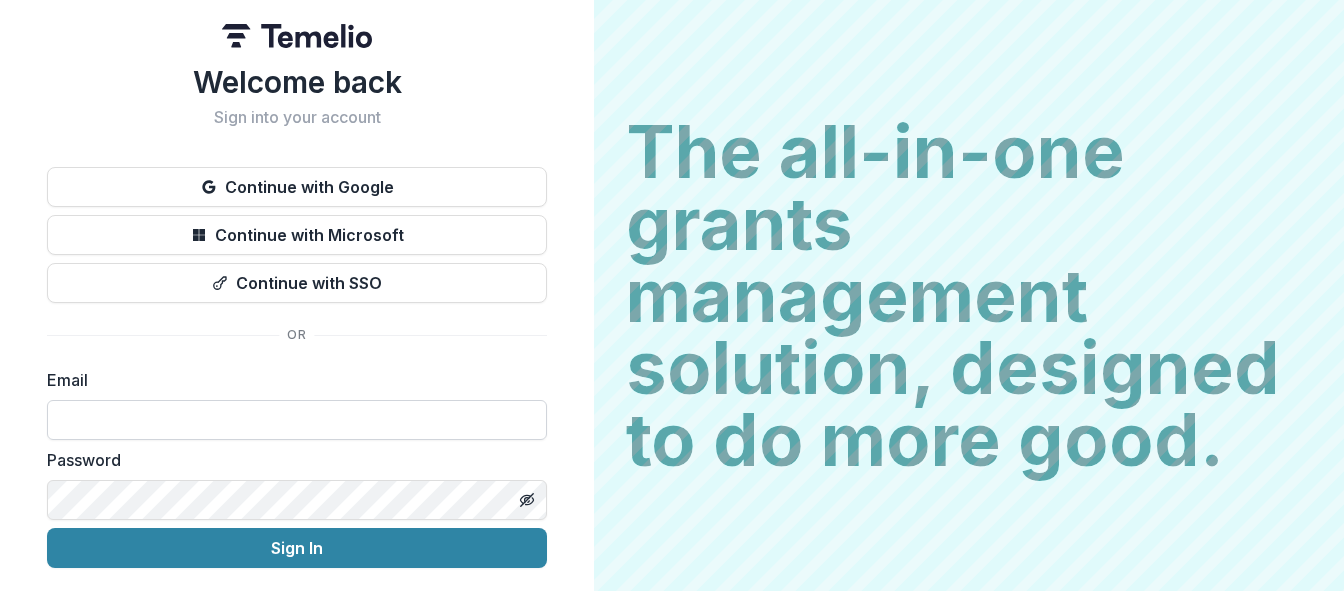 click at bounding box center [297, 420] 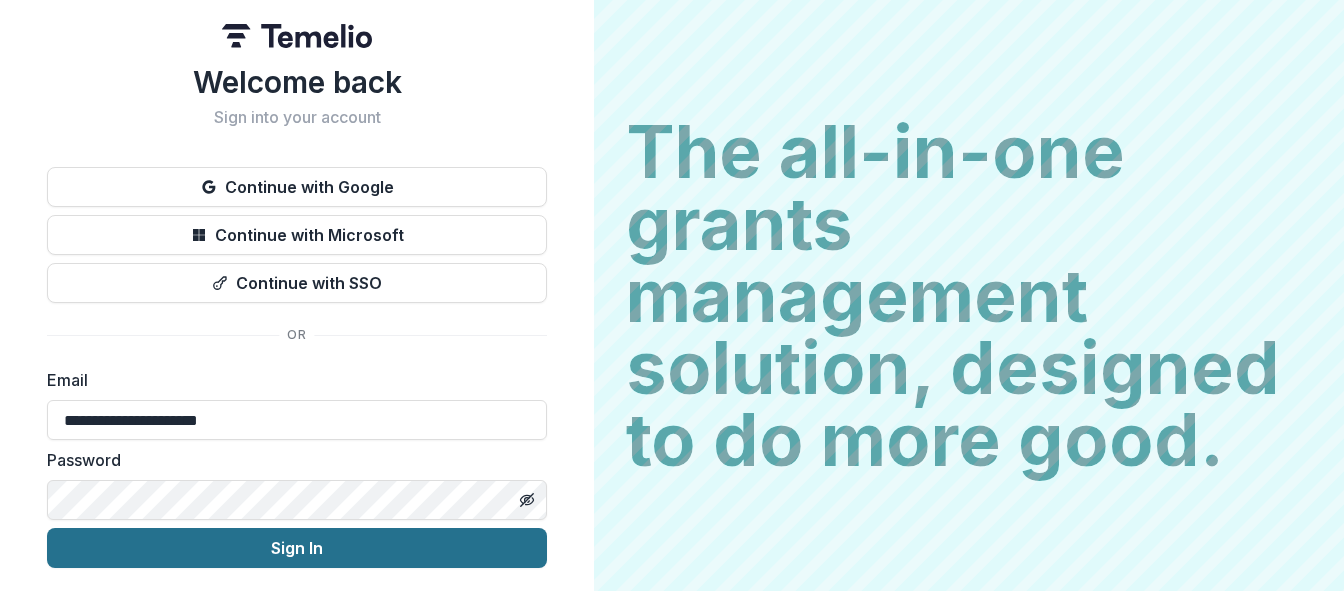 click on "Sign In" at bounding box center (297, 548) 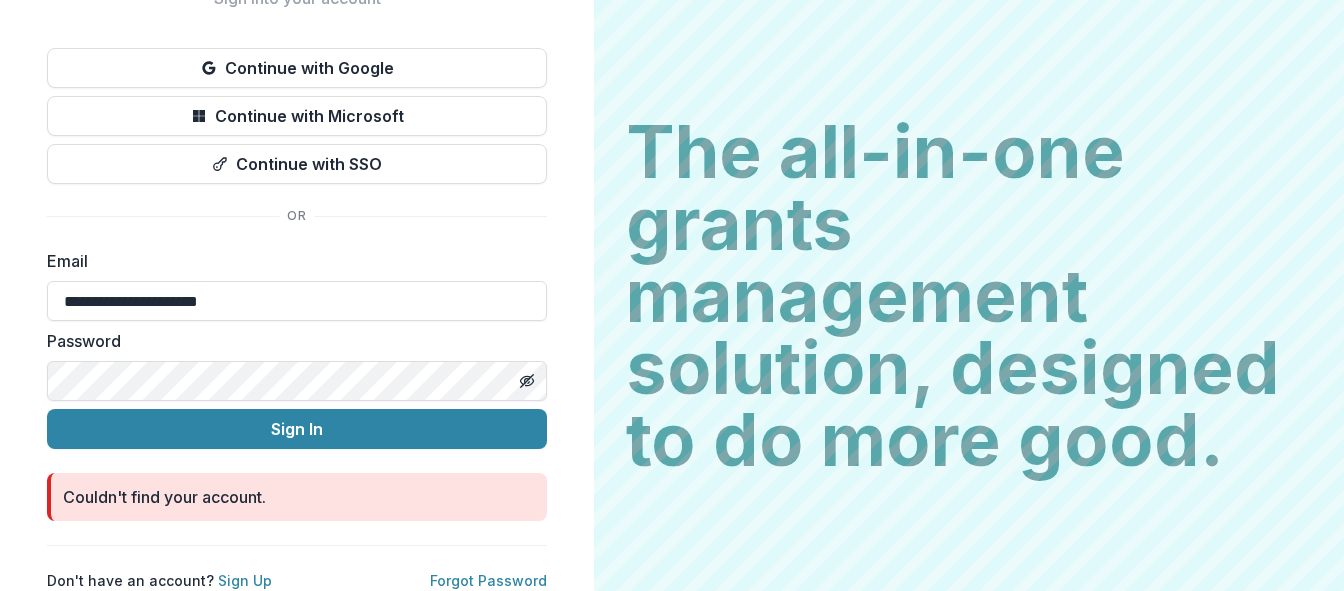 scroll, scrollTop: 0, scrollLeft: 0, axis: both 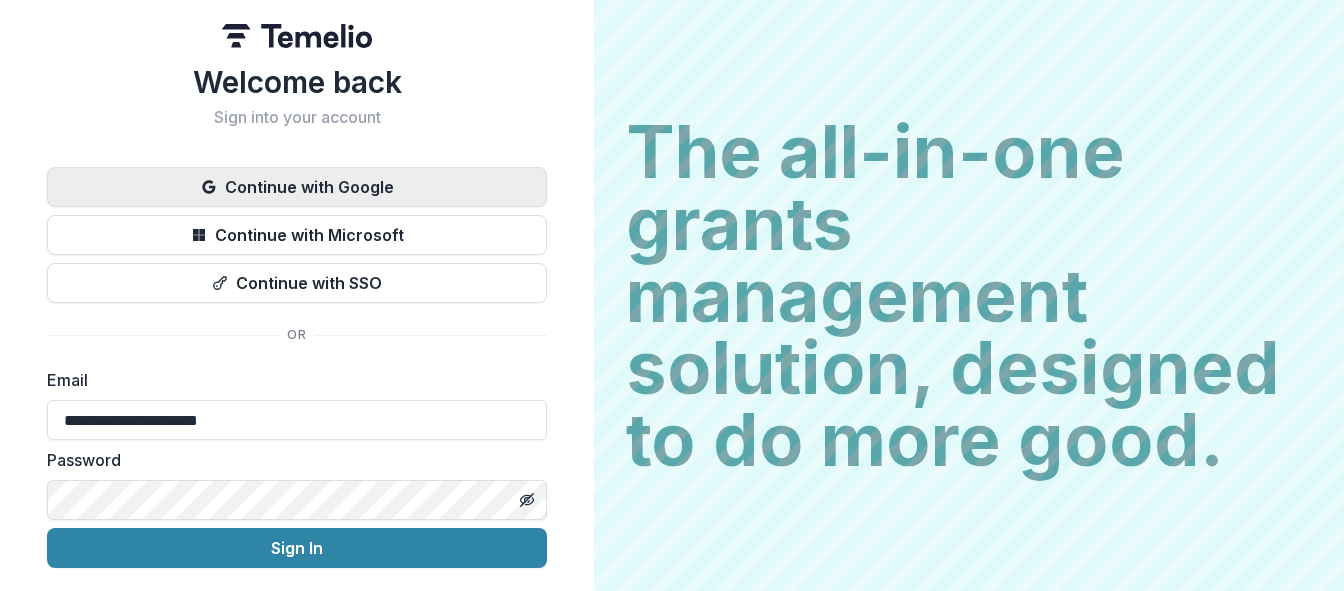 click on "Continue with Google" at bounding box center (297, 187) 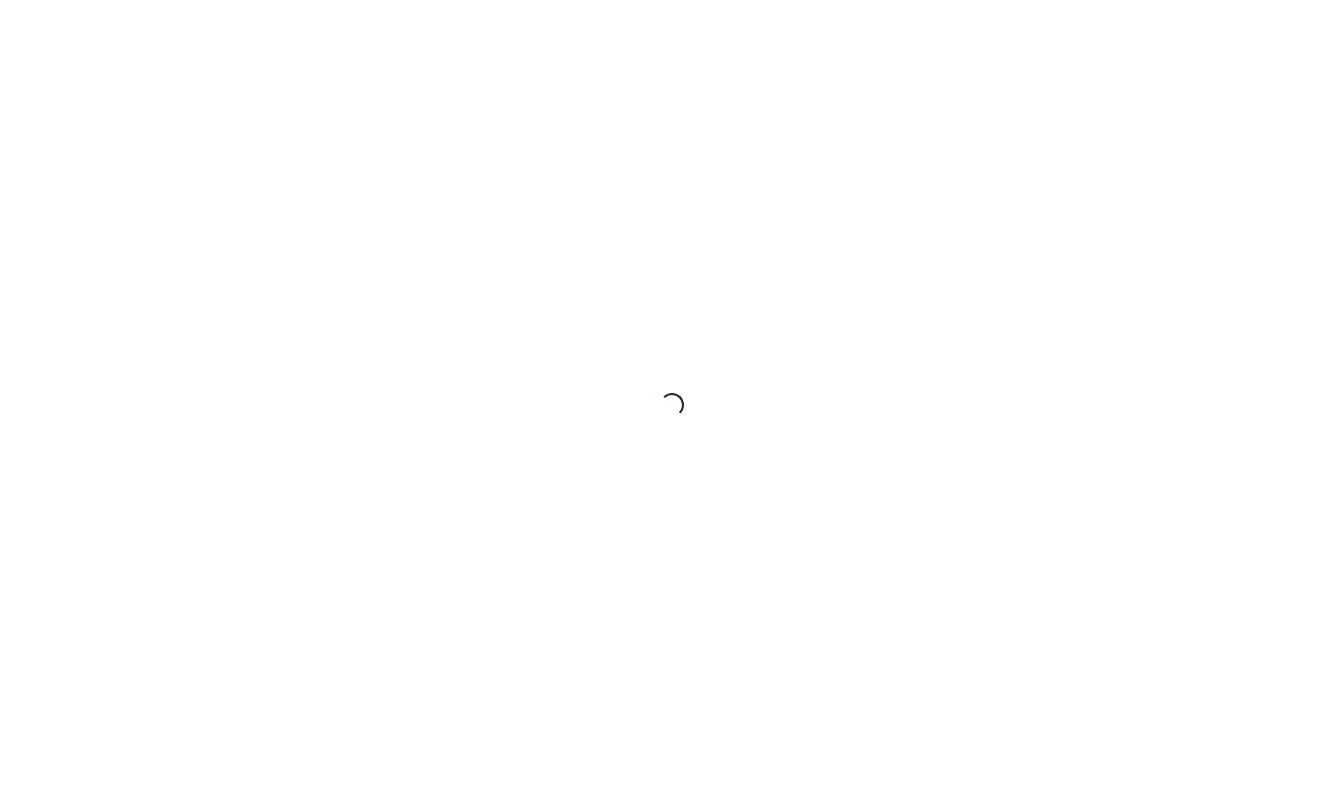 scroll, scrollTop: 0, scrollLeft: 0, axis: both 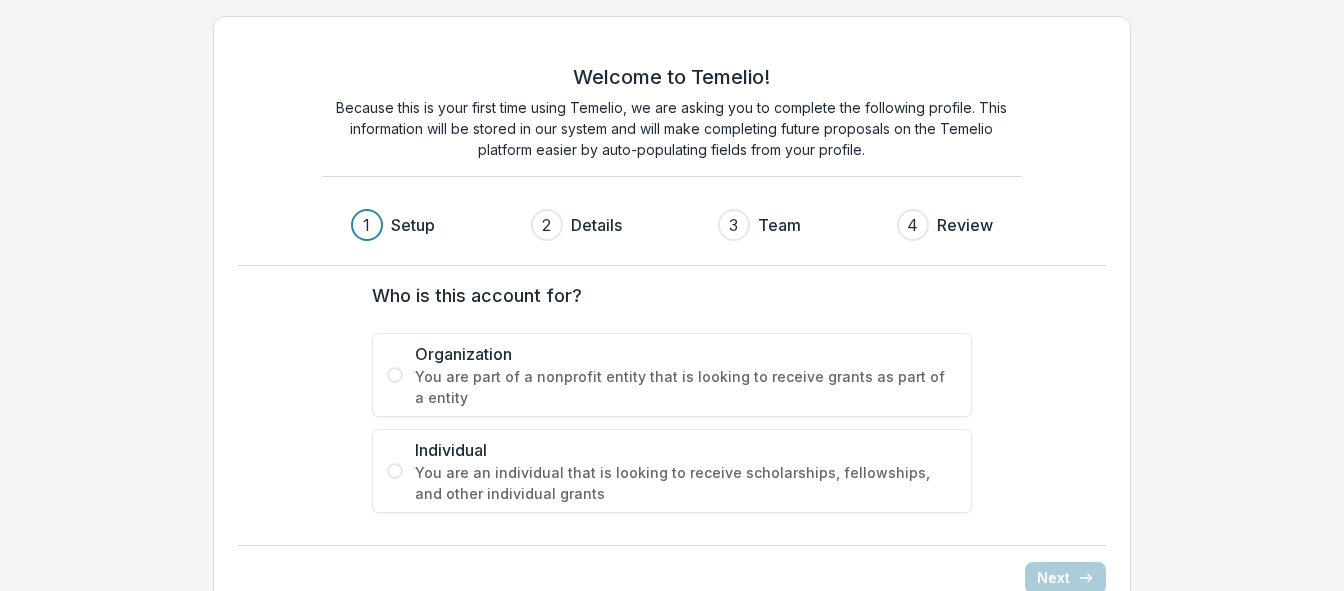 click at bounding box center [395, 375] 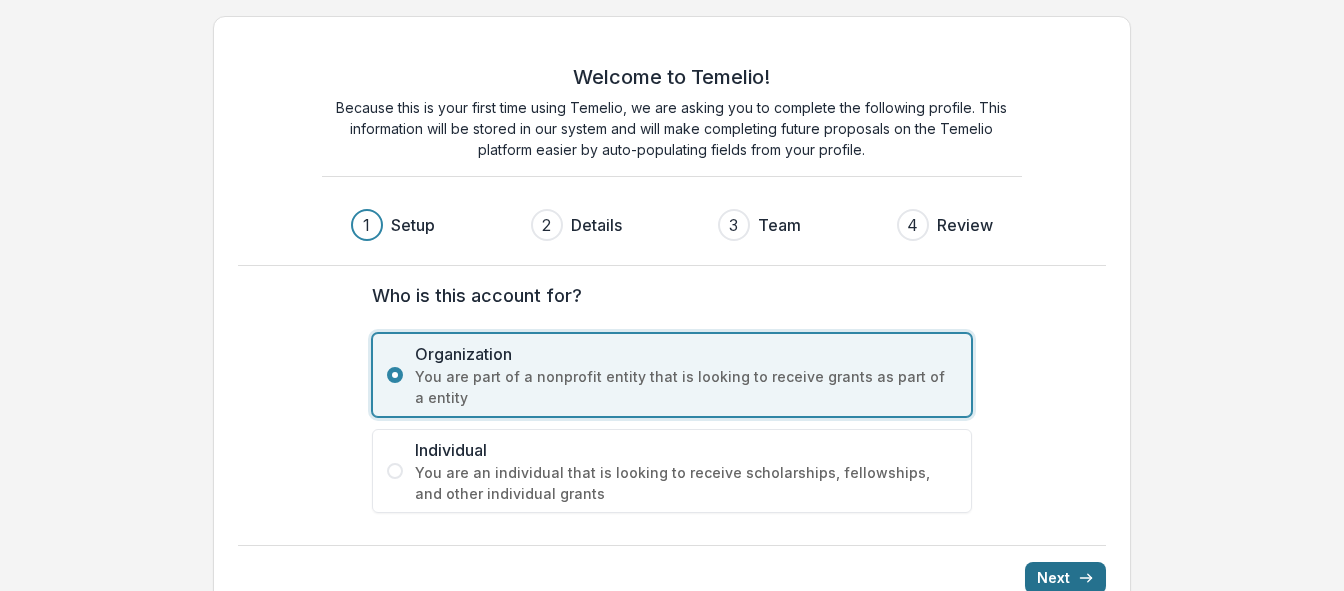 click on "Next" at bounding box center [1065, 578] 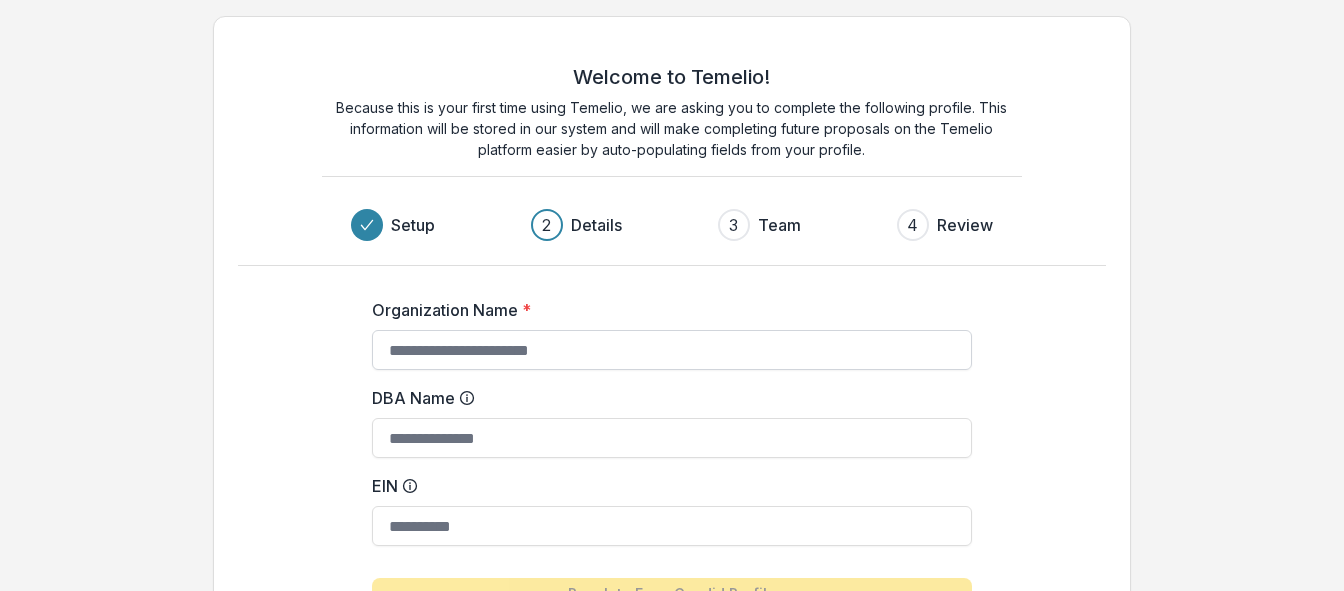 click on "Organization Name *" at bounding box center (672, 350) 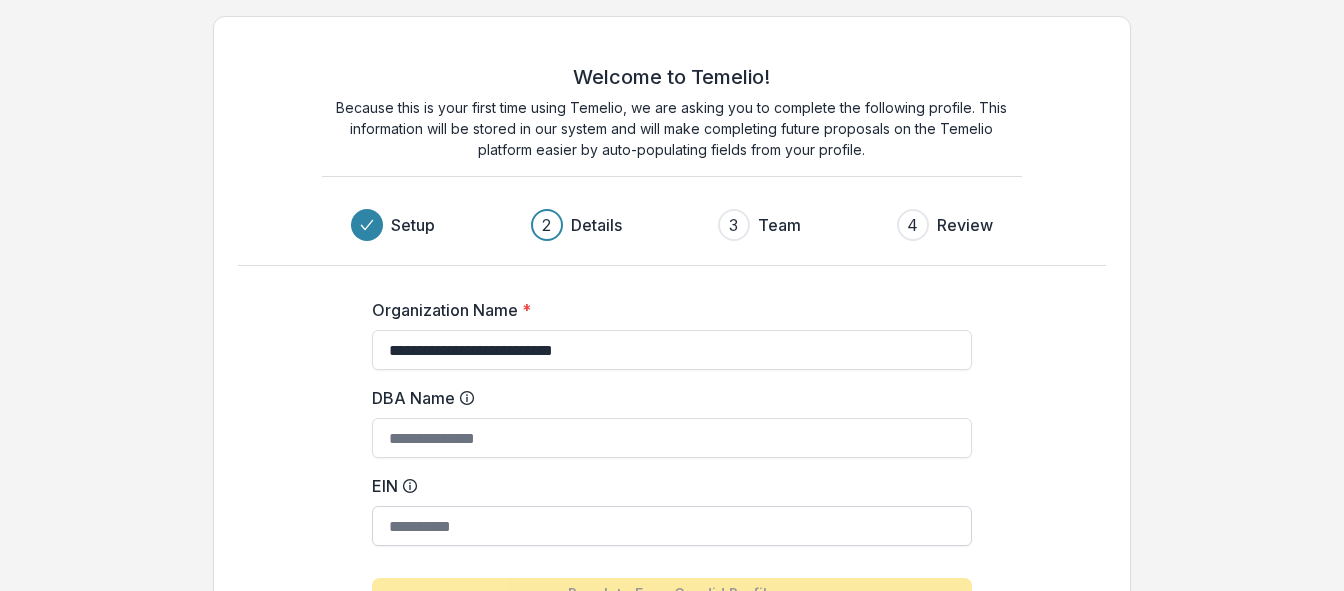 click on "EIN" at bounding box center [672, 526] 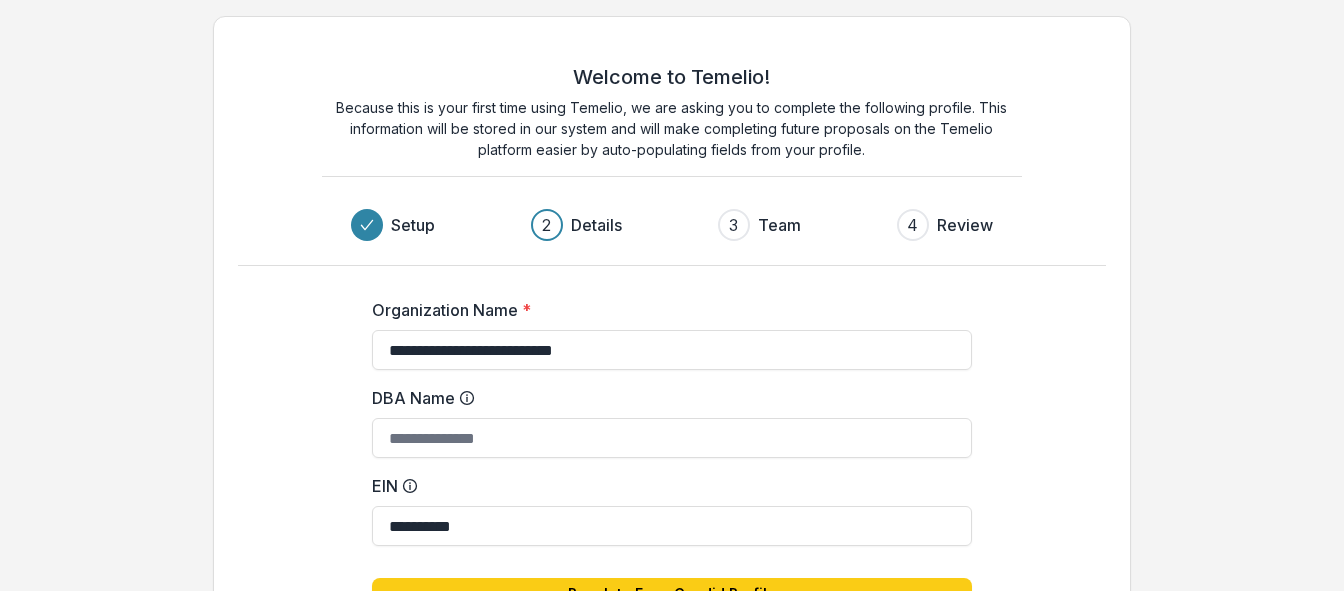 type on "**********" 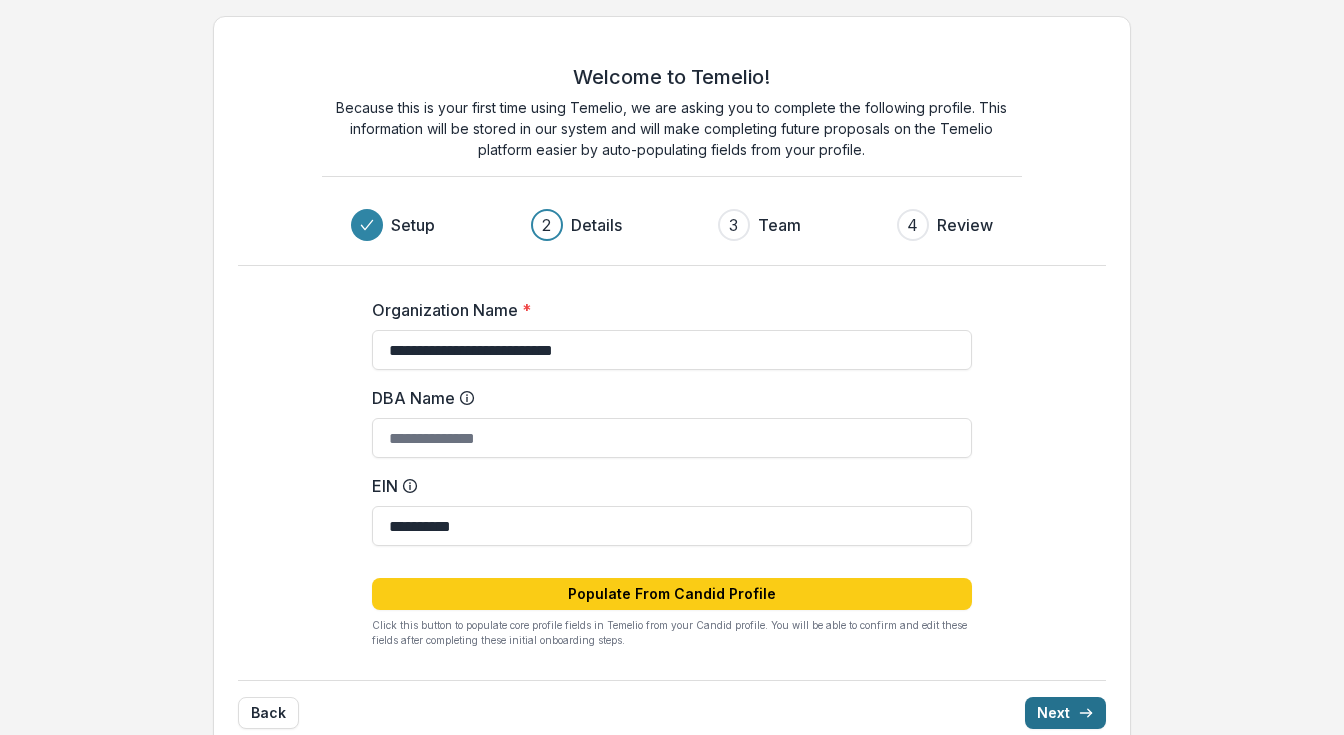 click on "Next" at bounding box center (1065, 713) 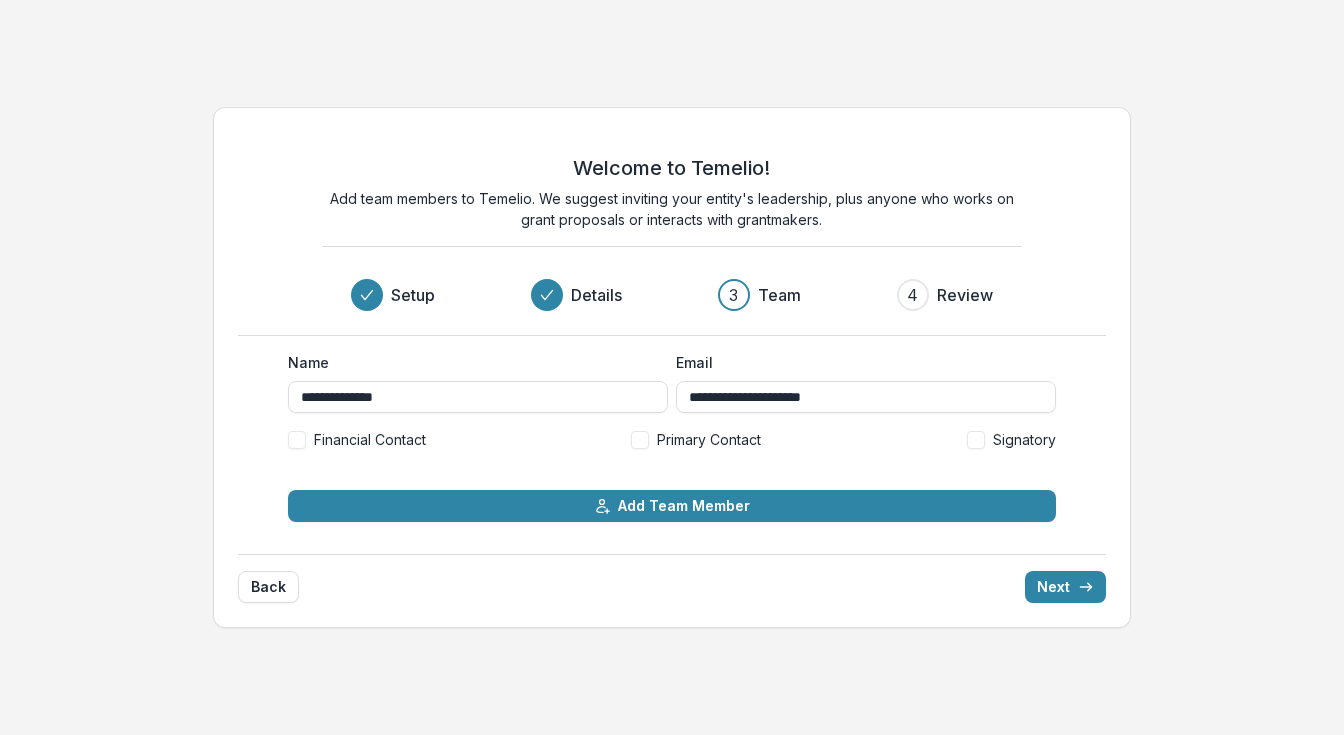 click at bounding box center [640, 440] 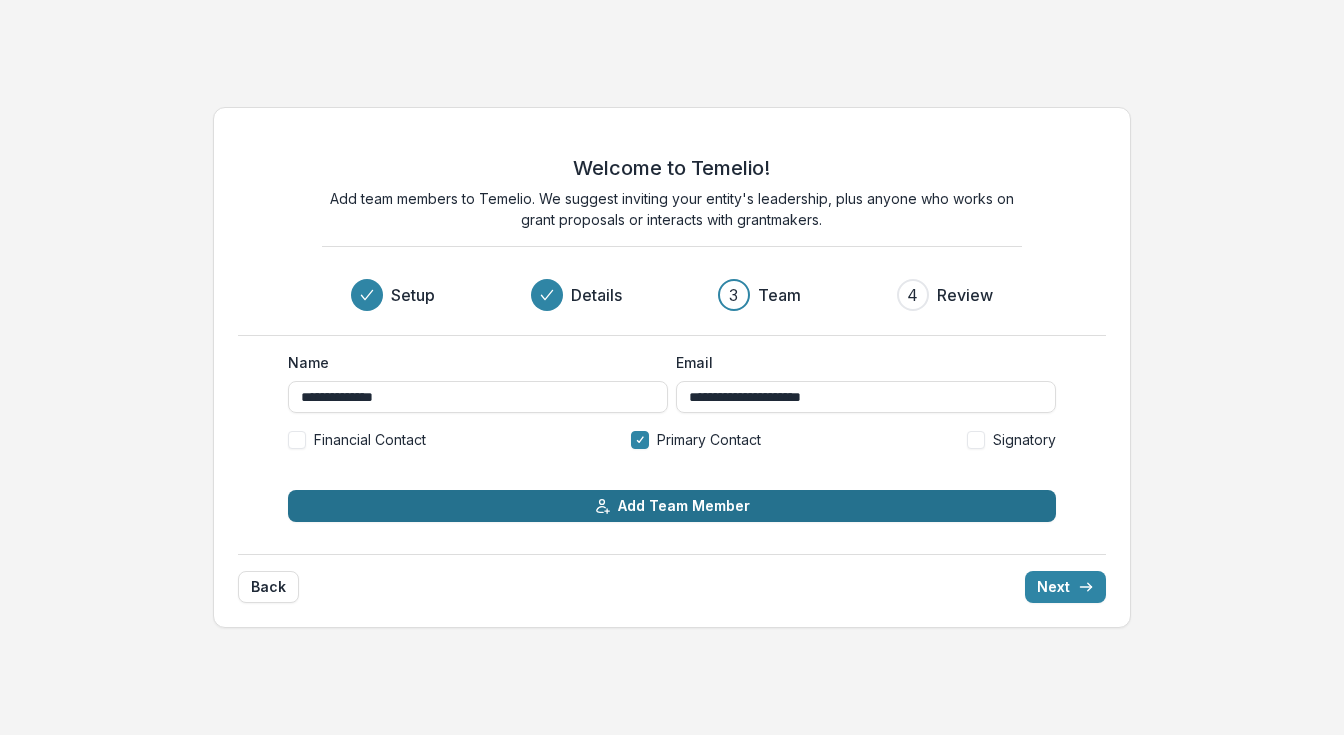 click on "Add Team Member" at bounding box center (672, 506) 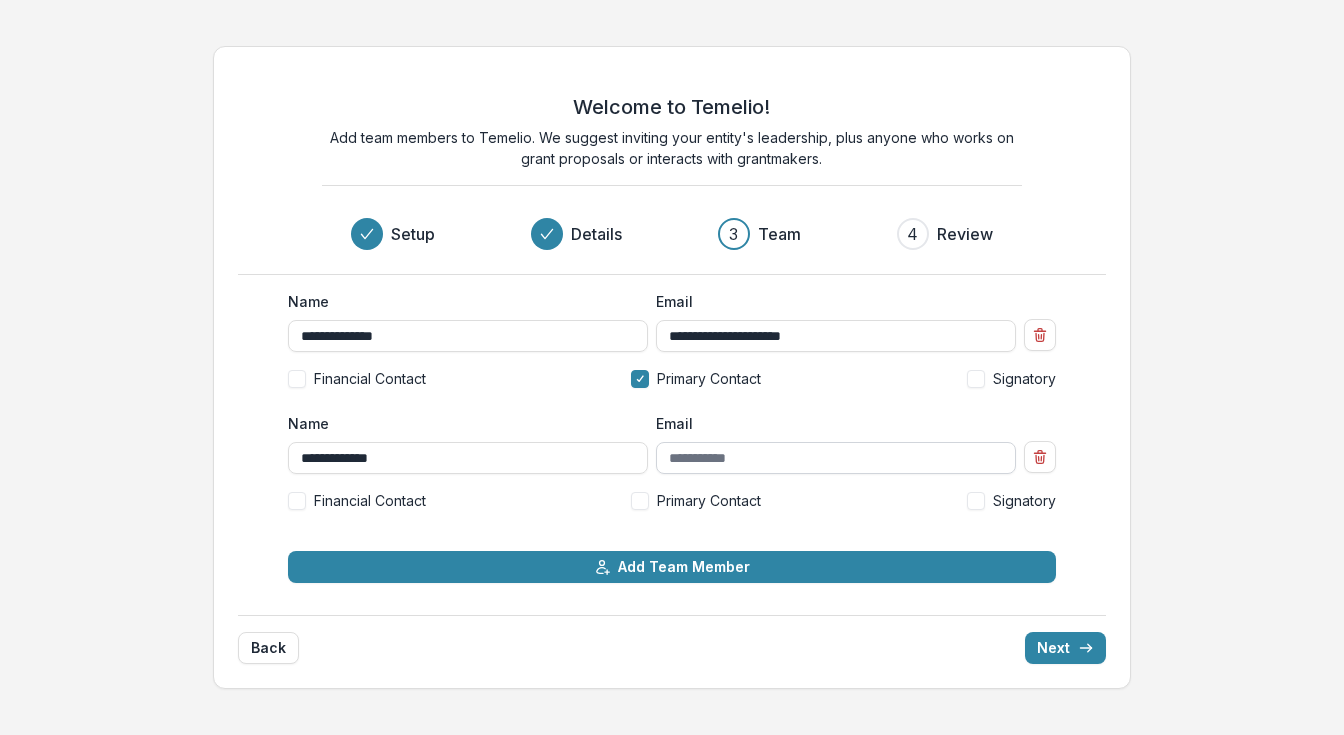 type on "**********" 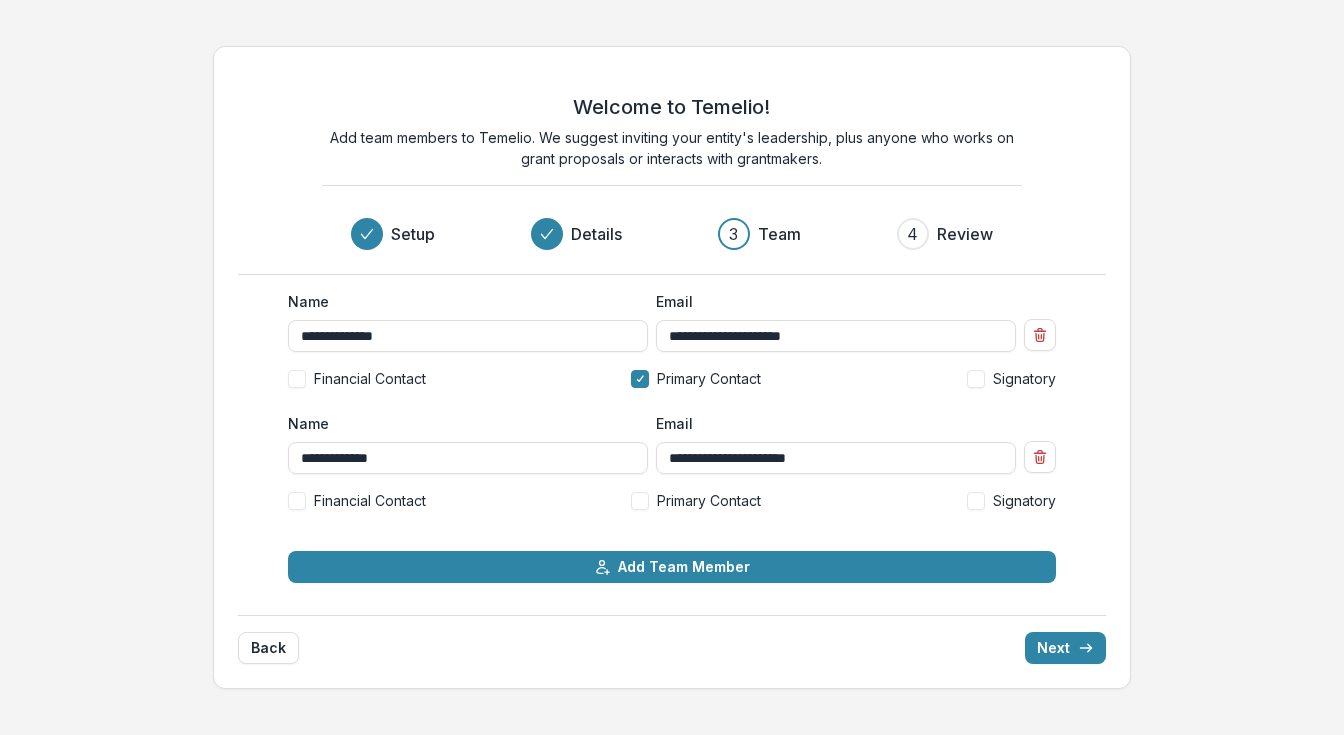 type on "**********" 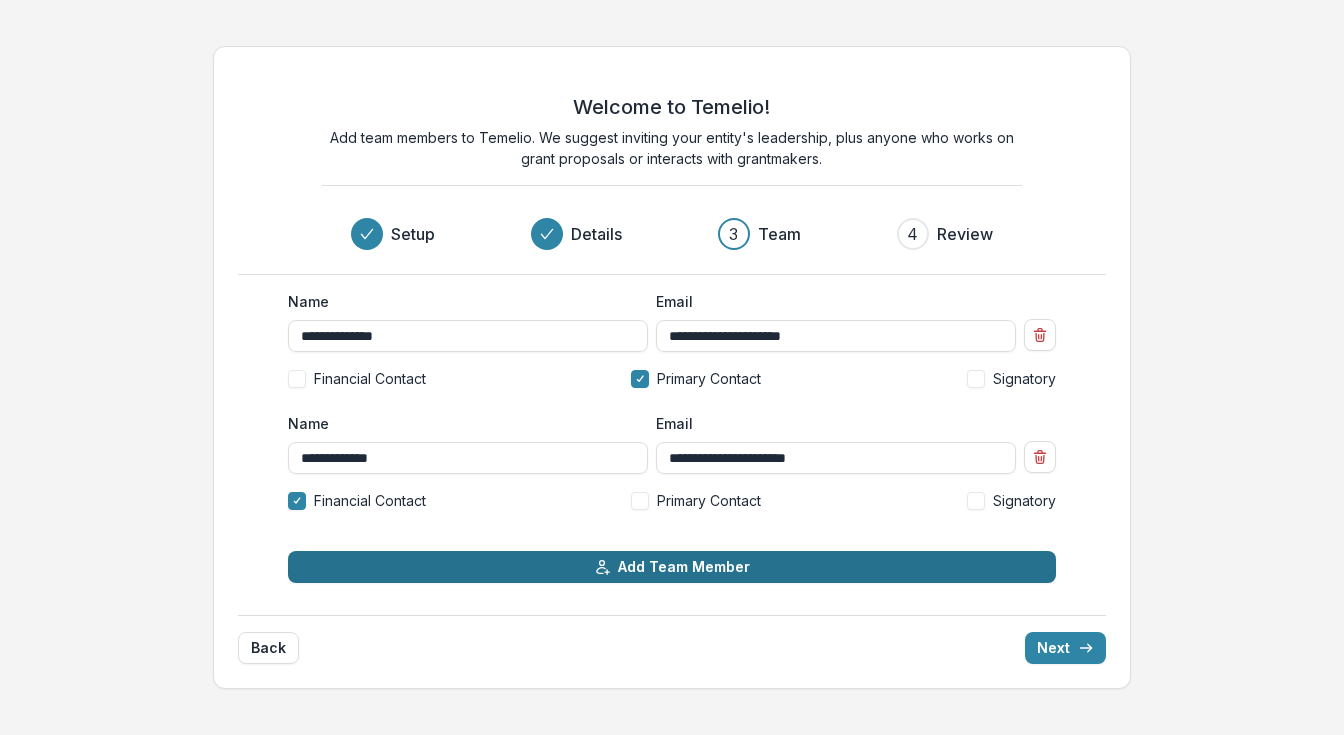 click on "Add Team Member" at bounding box center [672, 567] 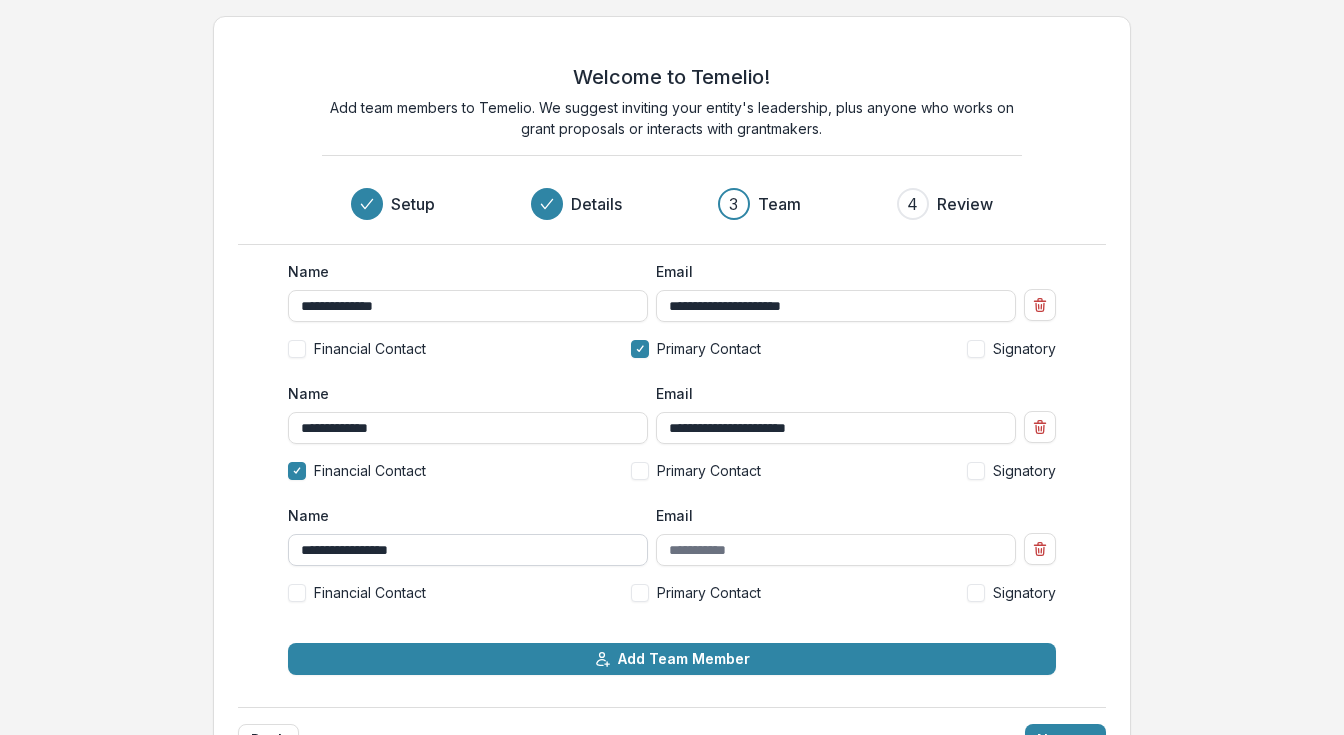 type on "**********" 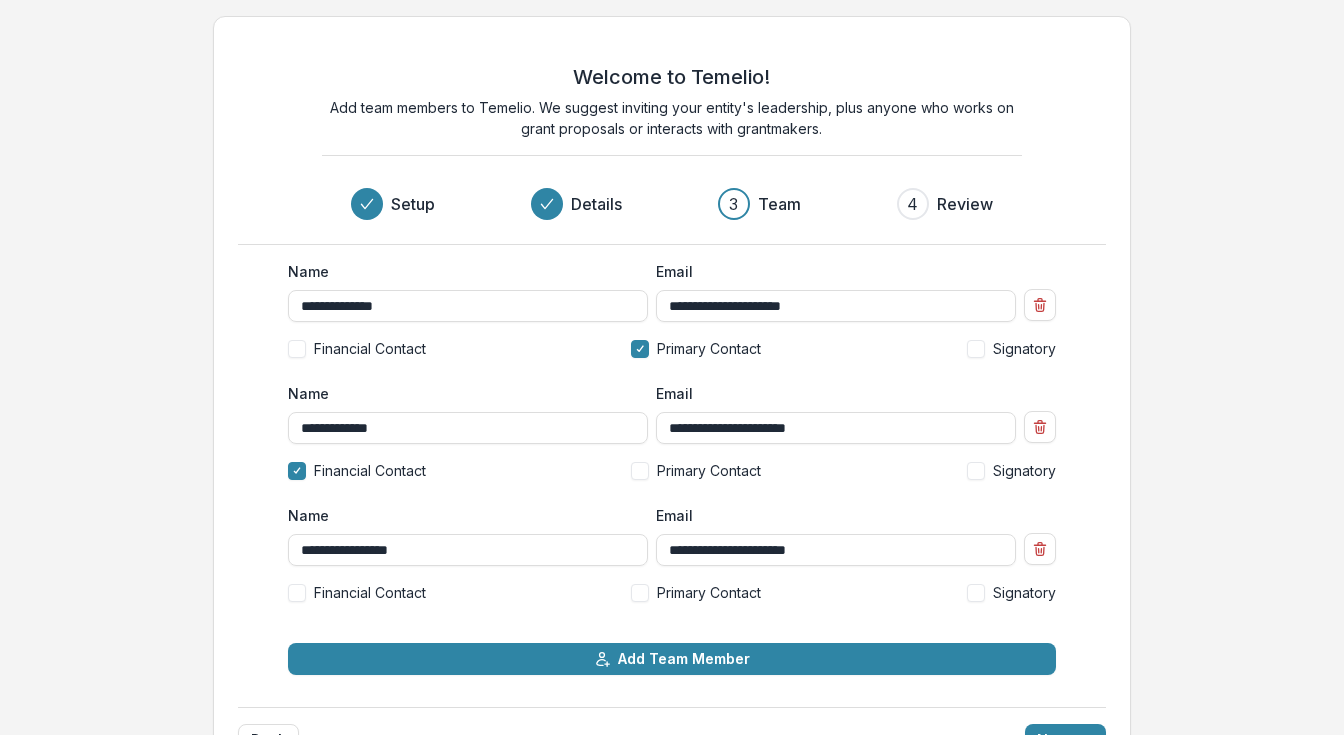 type on "**********" 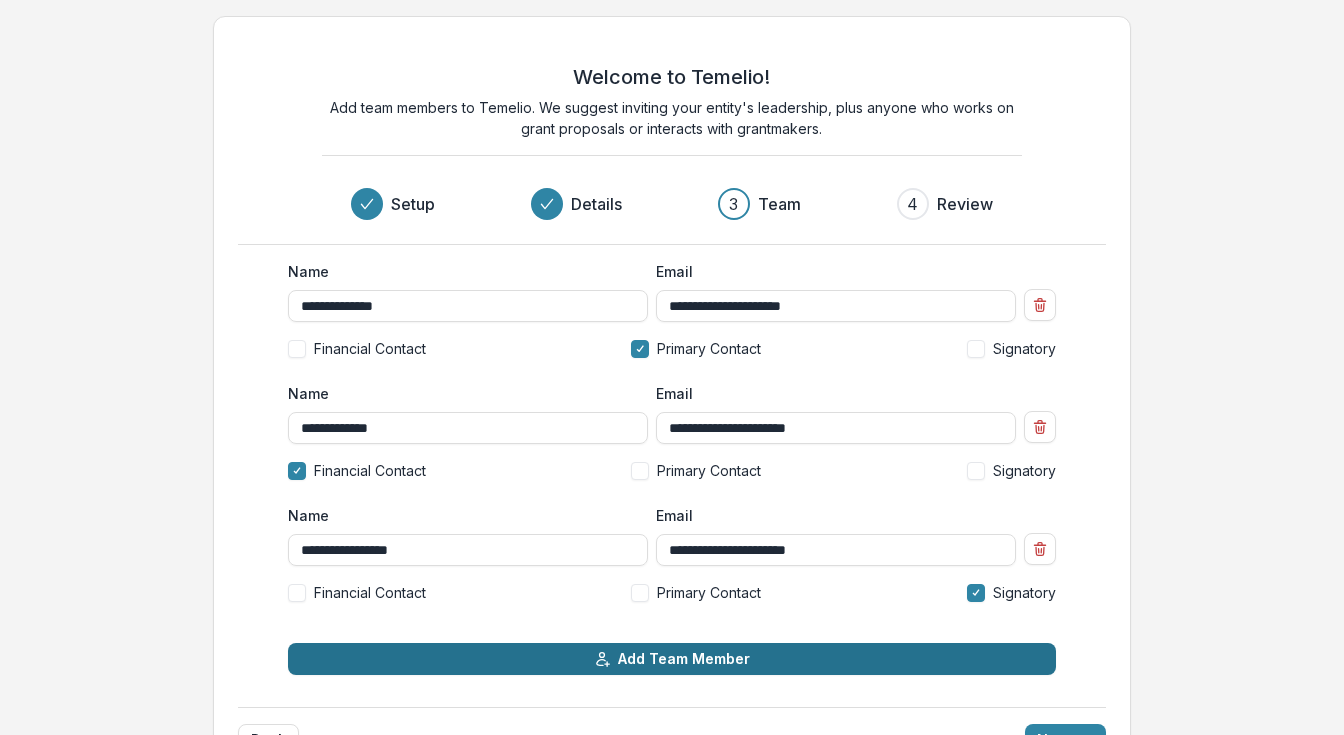 click on "Add Team Member" at bounding box center [672, 659] 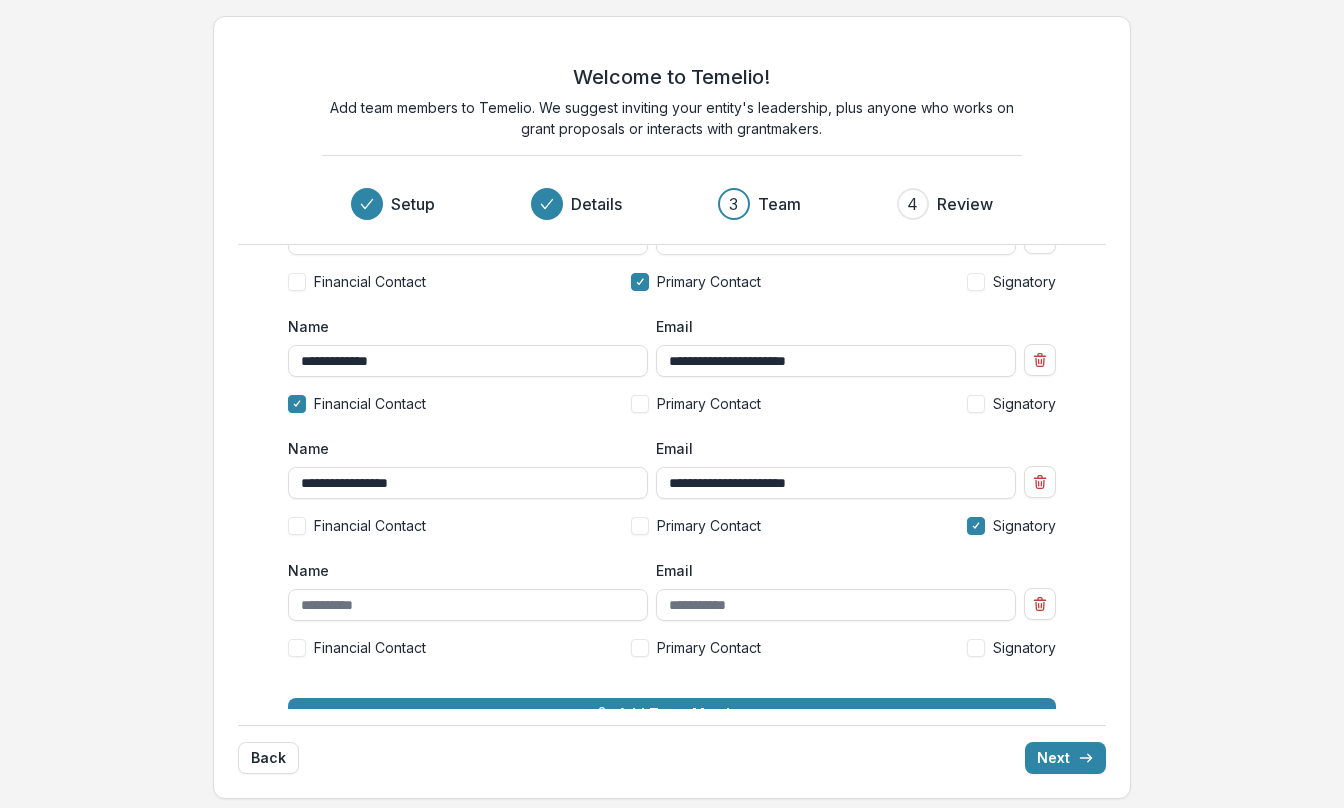 scroll, scrollTop: 104, scrollLeft: 0, axis: vertical 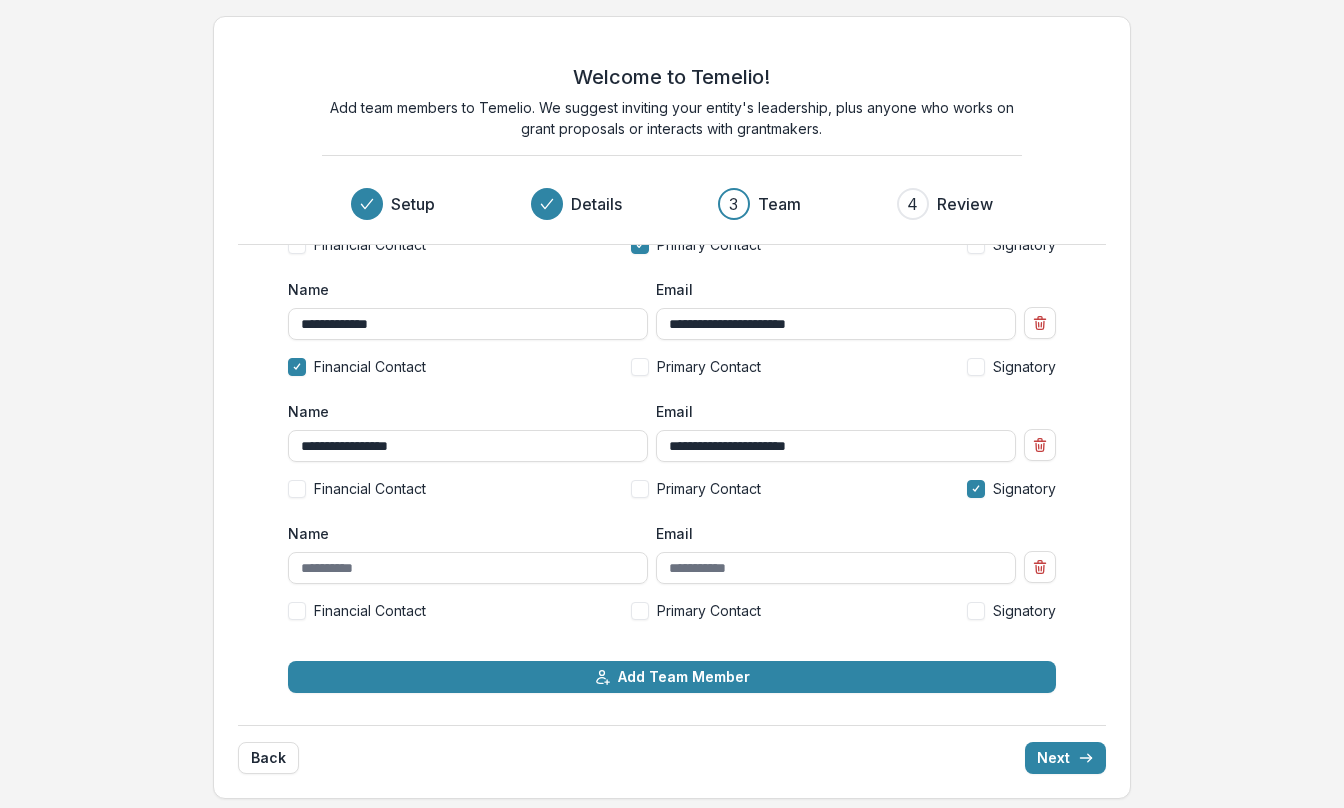 click at bounding box center [976, 367] 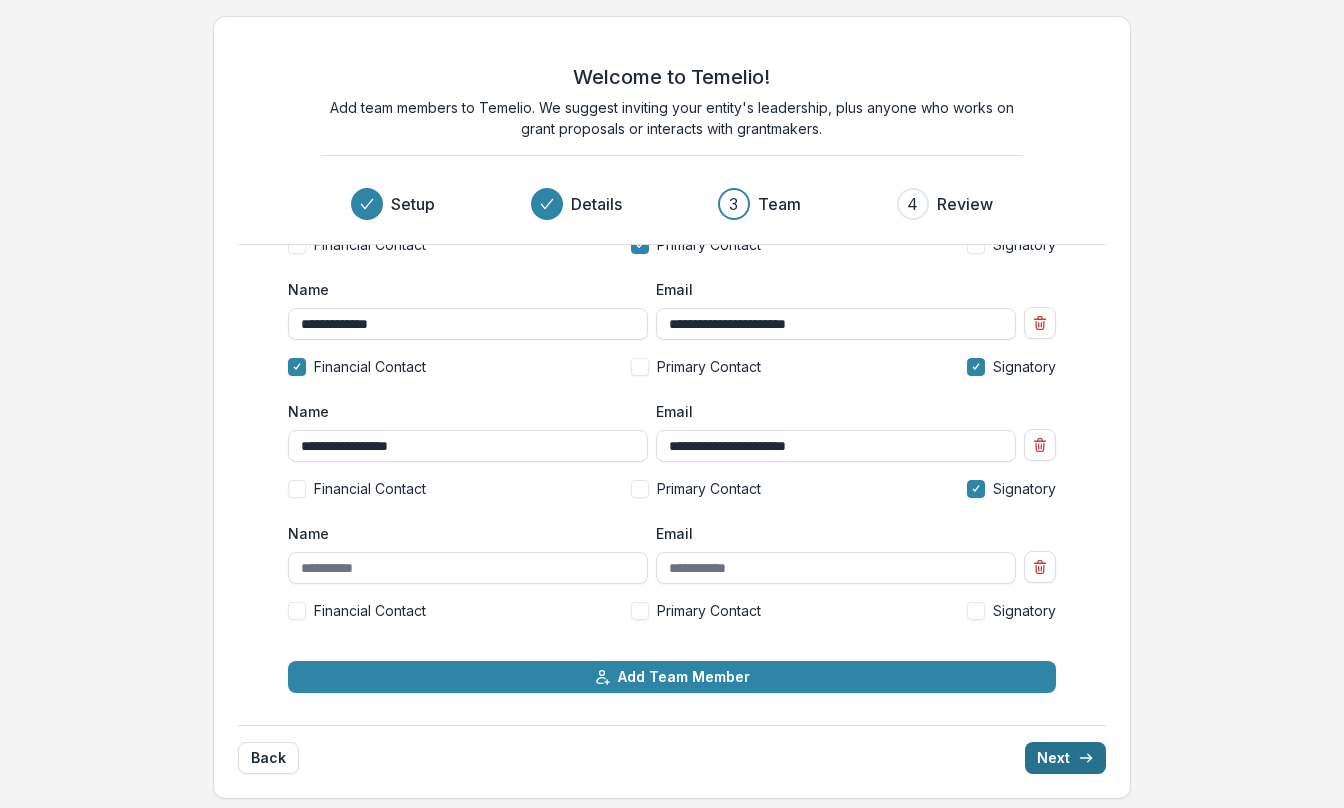 click on "Next" at bounding box center (1065, 758) 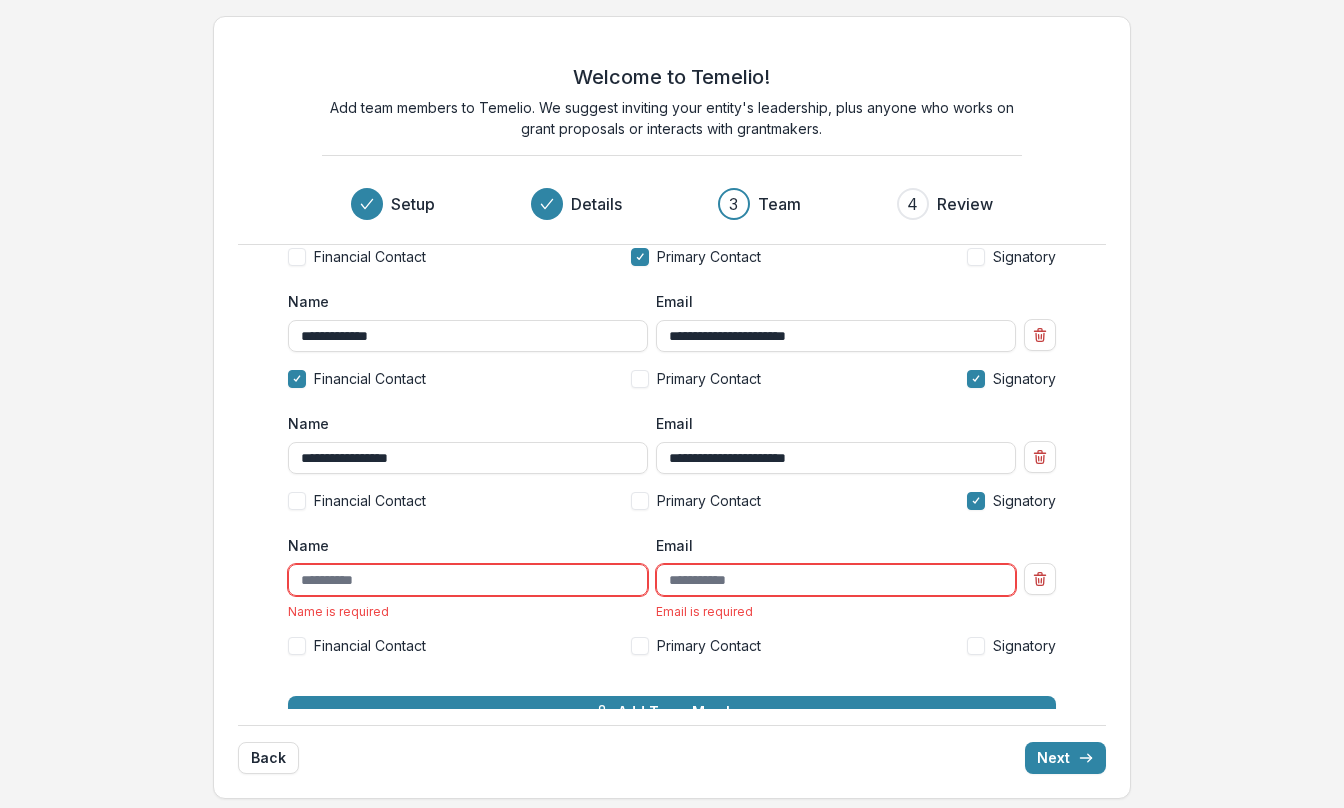 scroll, scrollTop: 127, scrollLeft: 0, axis: vertical 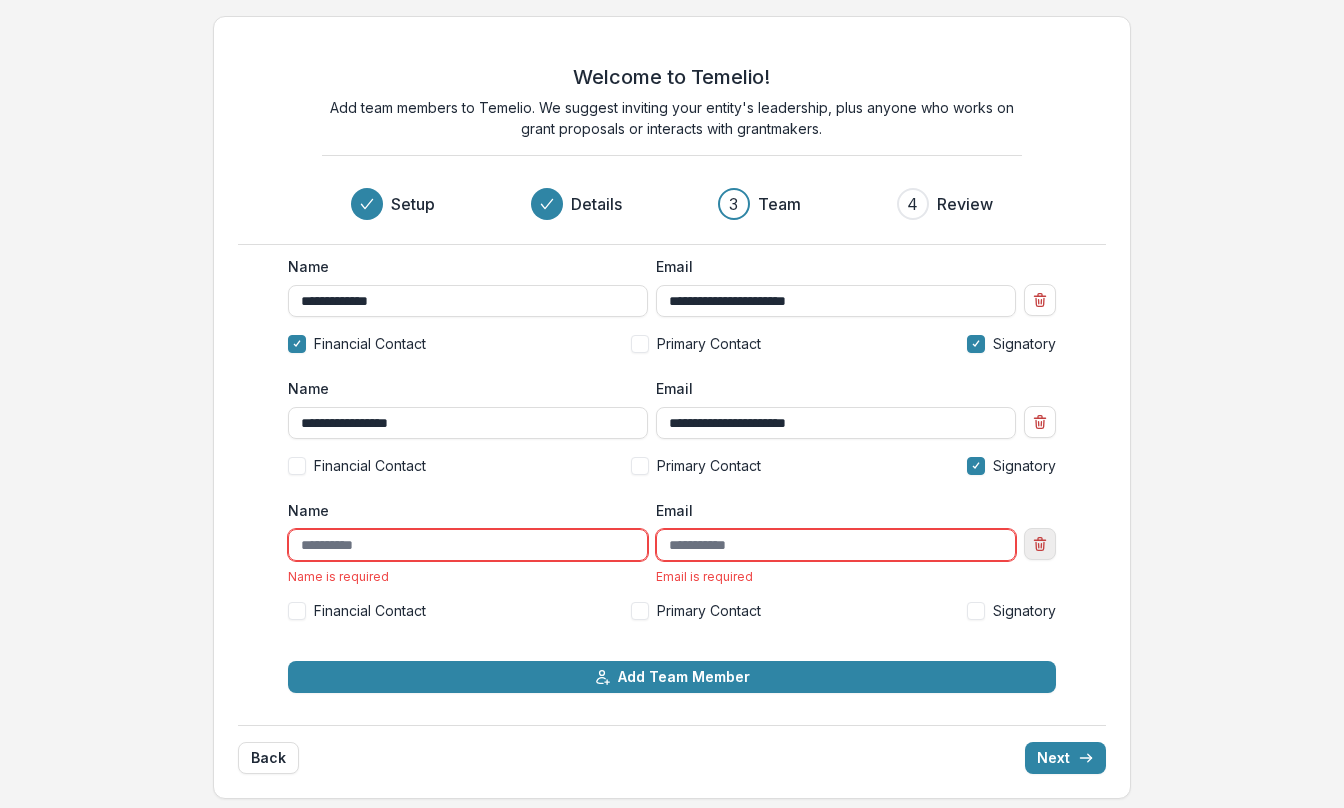 click 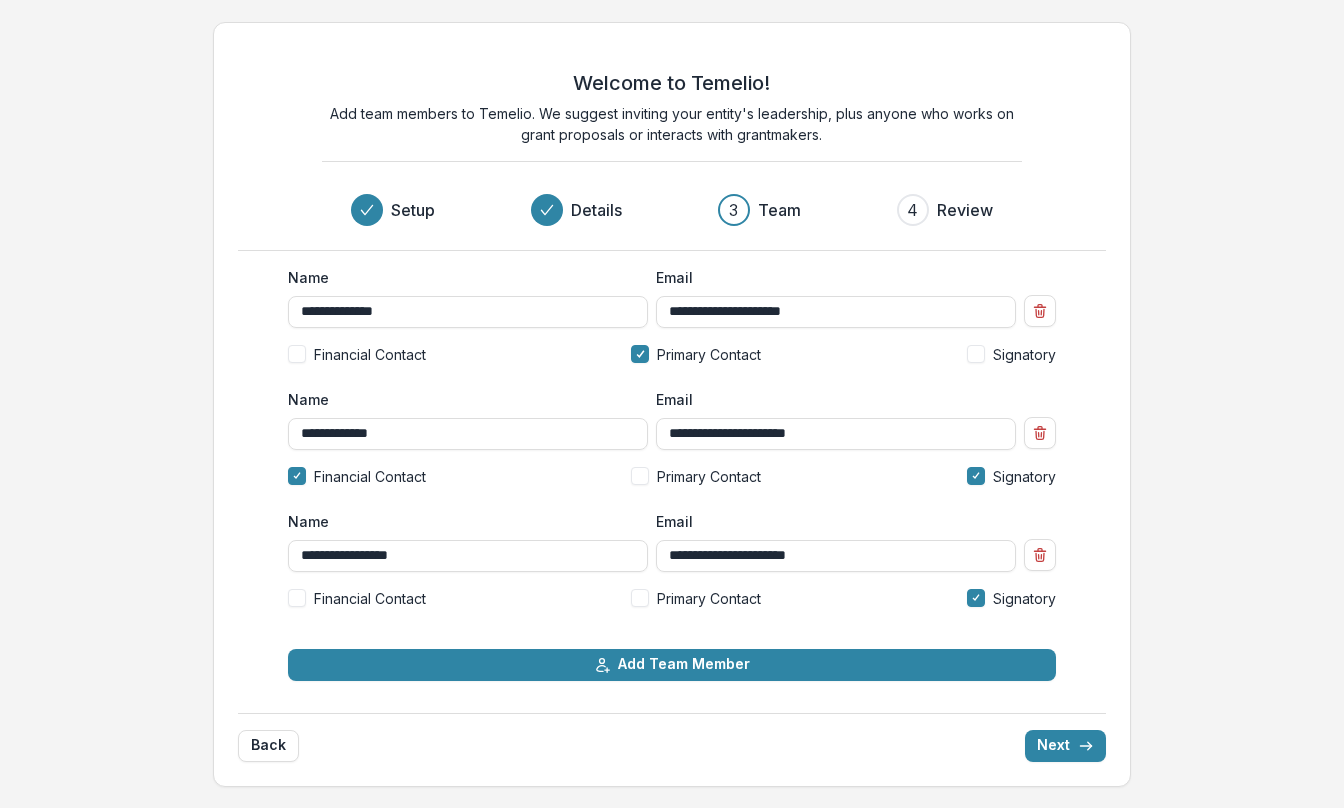 scroll, scrollTop: 0, scrollLeft: 0, axis: both 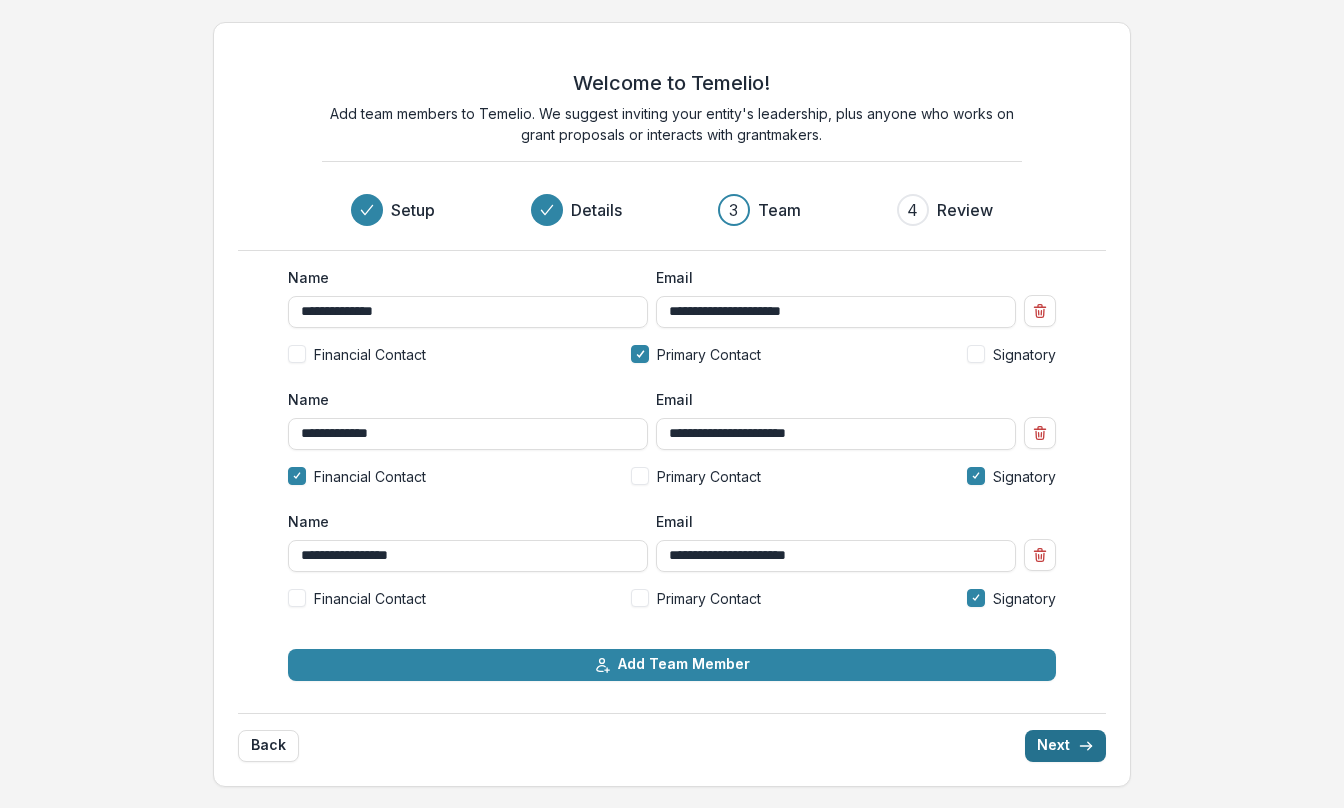 click on "Next" at bounding box center [1065, 746] 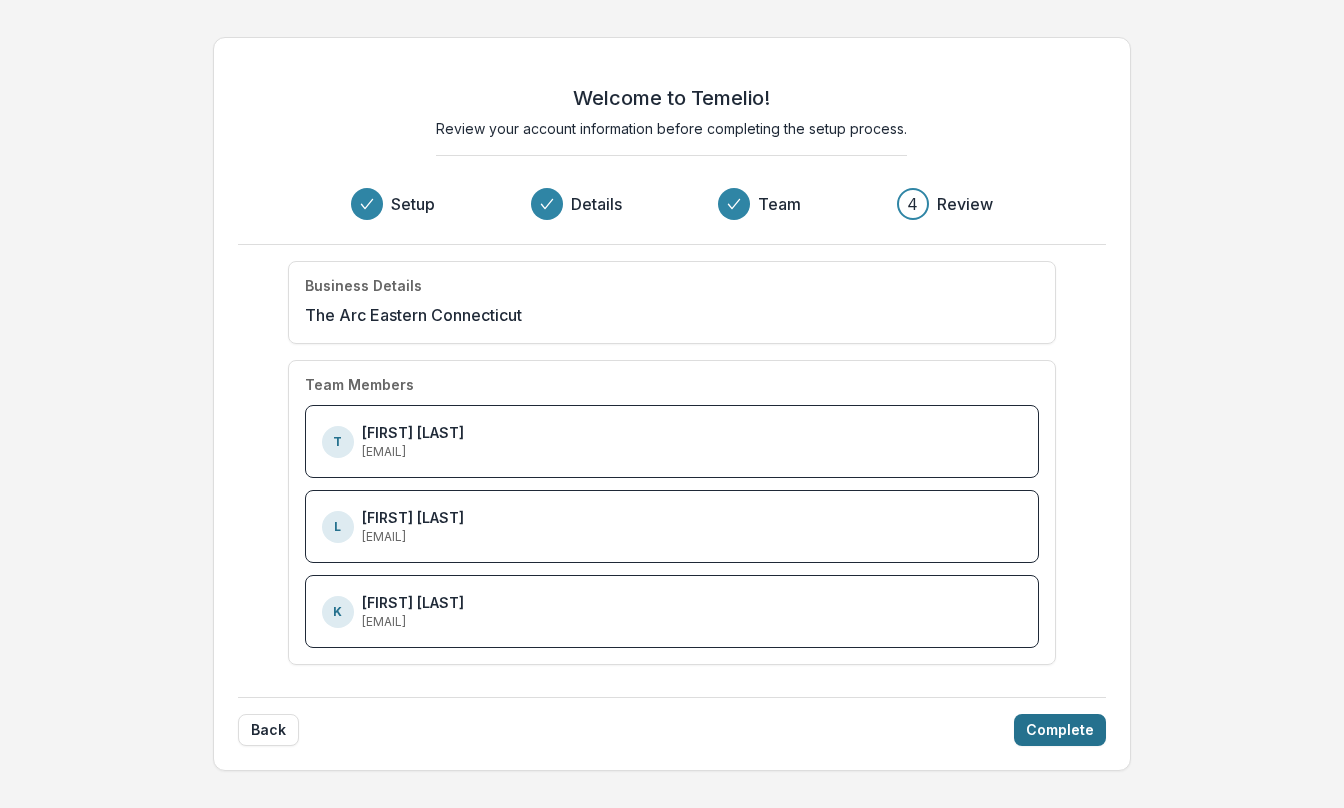 click on "Complete" at bounding box center (1060, 730) 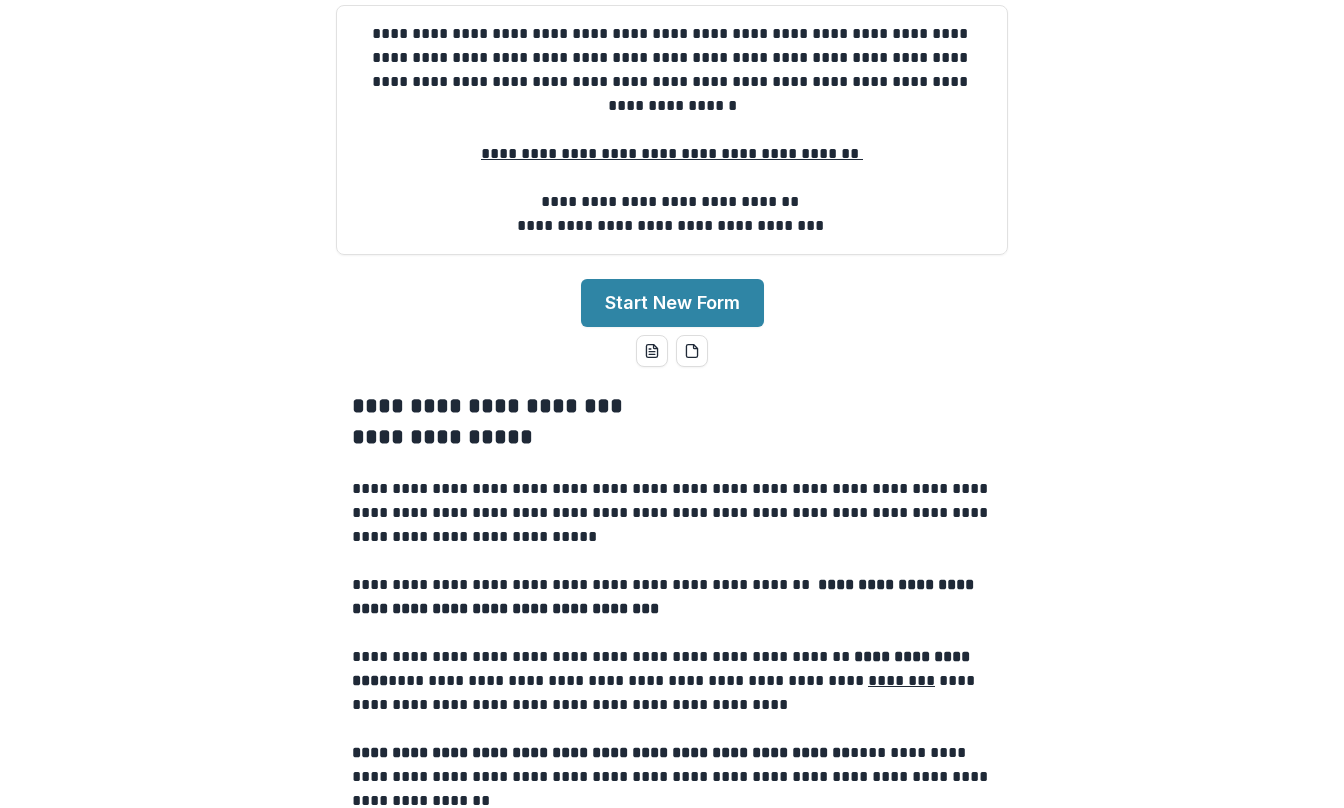 scroll, scrollTop: 304, scrollLeft: 0, axis: vertical 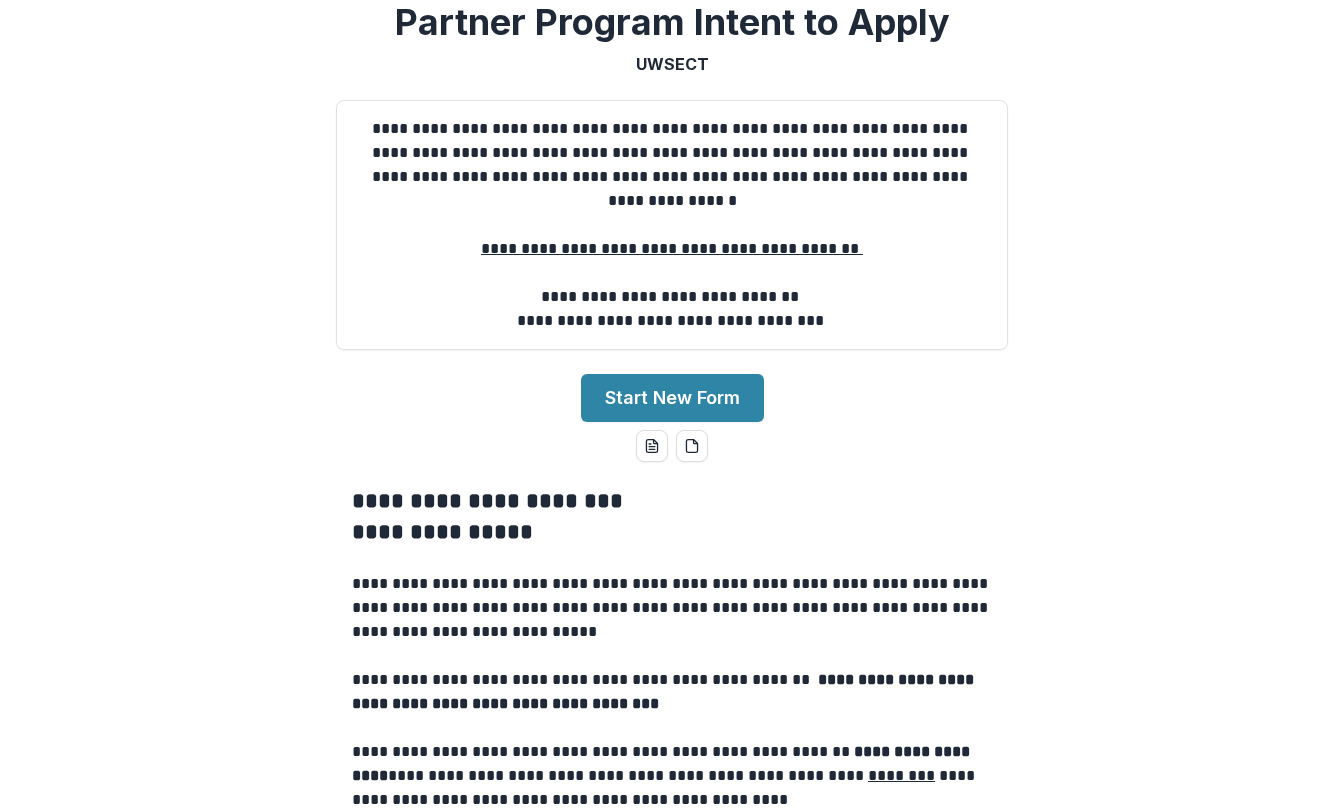 click on "**********" at bounding box center (672, 404) 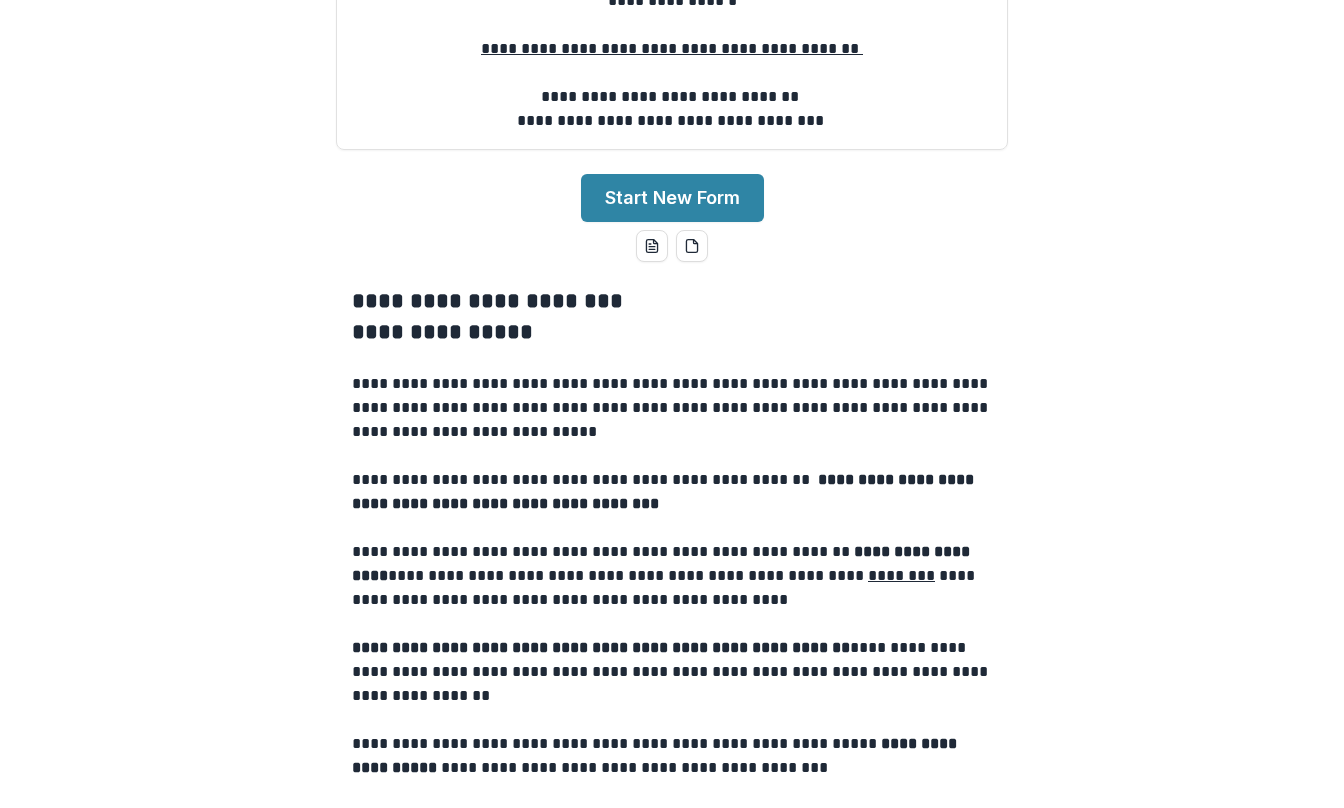 scroll, scrollTop: 604, scrollLeft: 0, axis: vertical 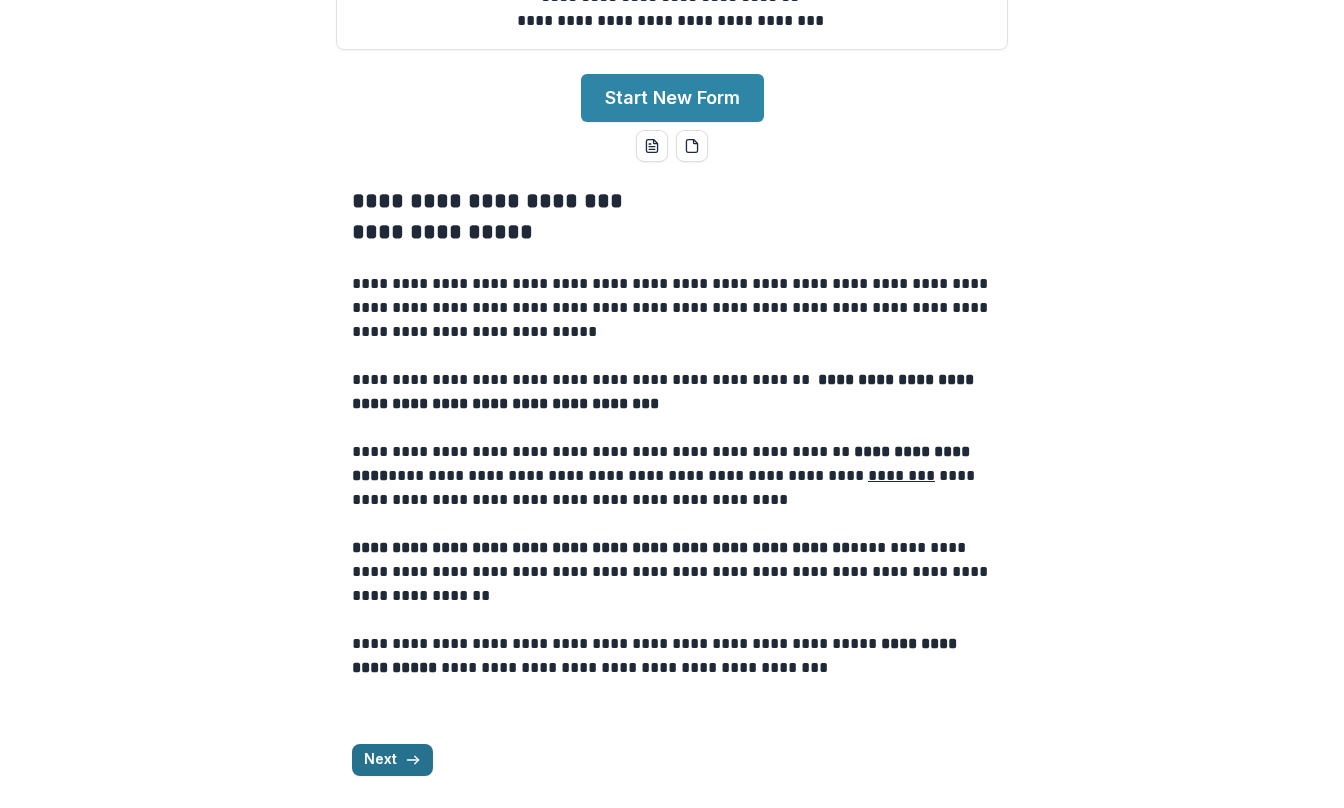 click on "Next" at bounding box center (392, 760) 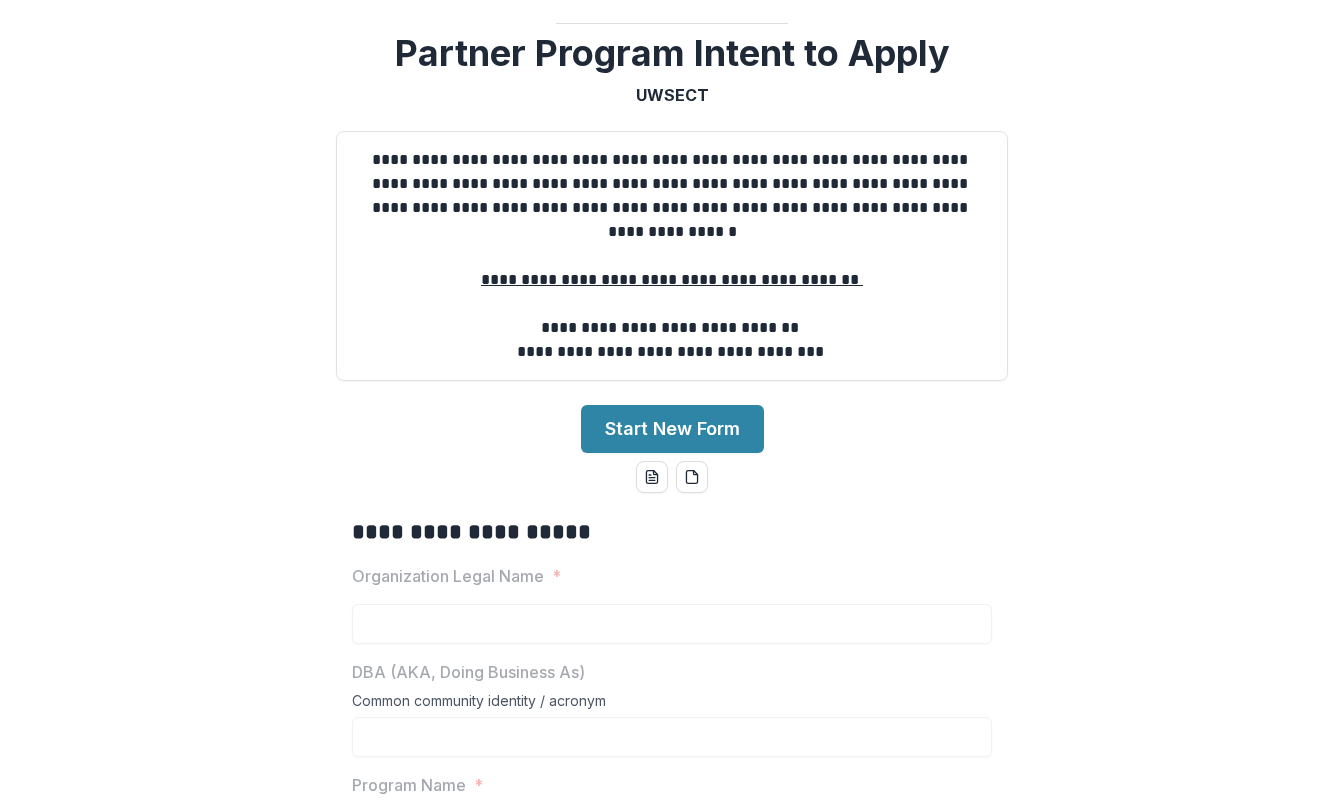 scroll, scrollTop: 272, scrollLeft: 0, axis: vertical 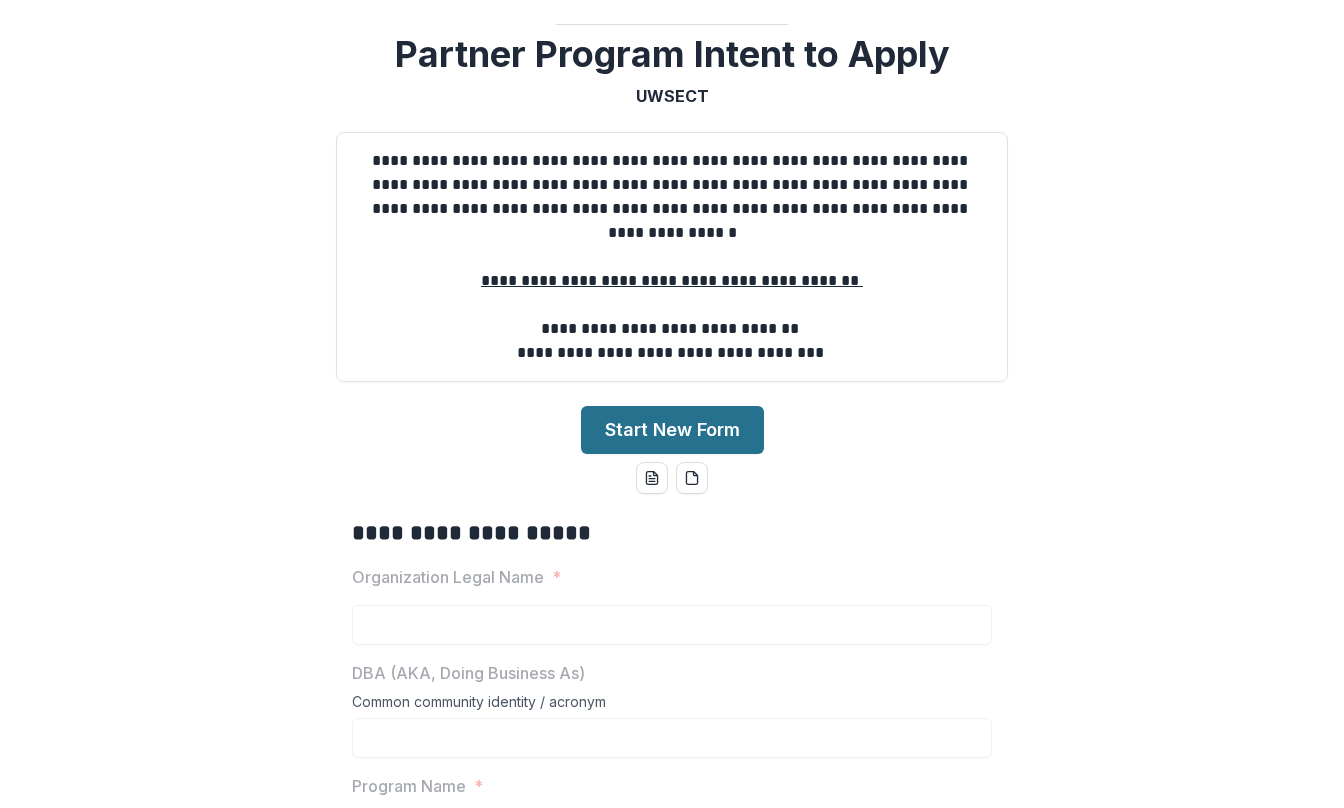 click on "Start New Form" at bounding box center [672, 430] 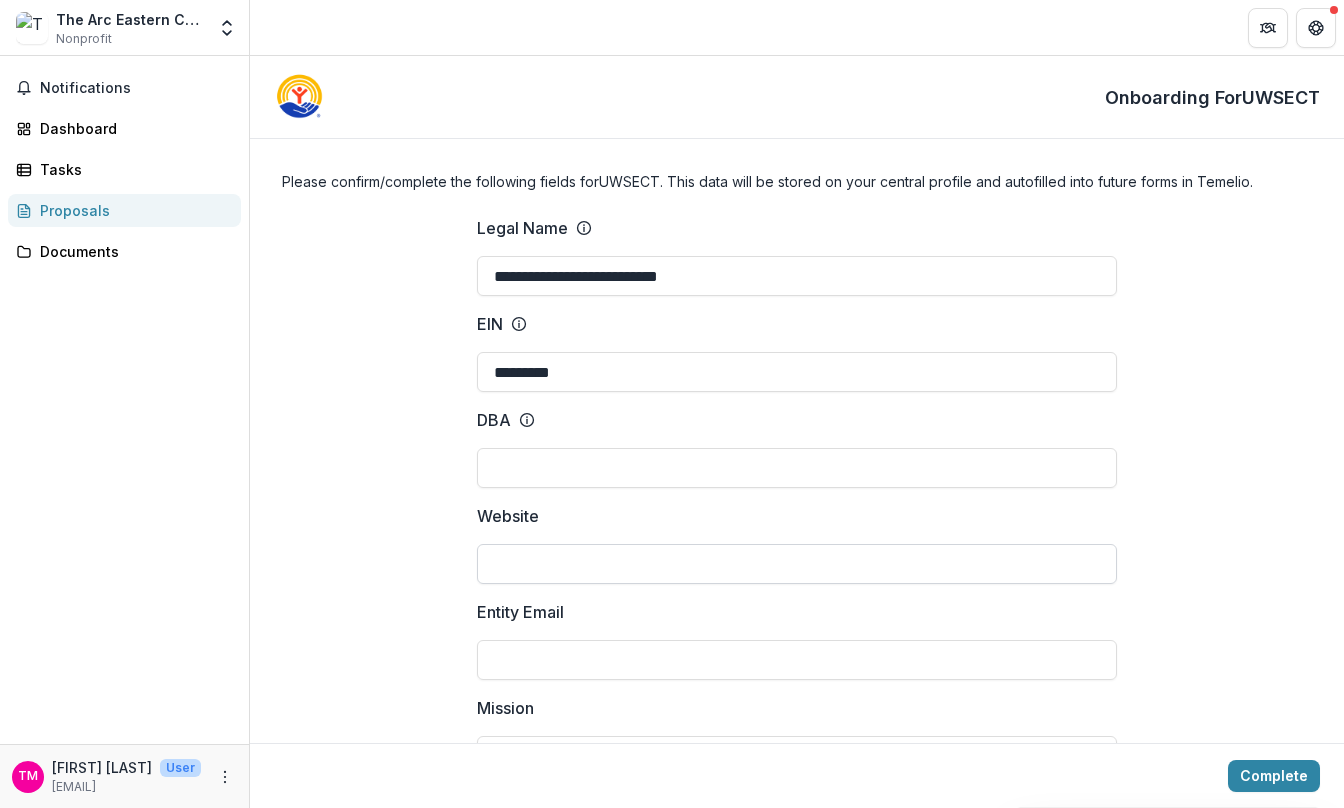 click on "Website" at bounding box center [797, 564] 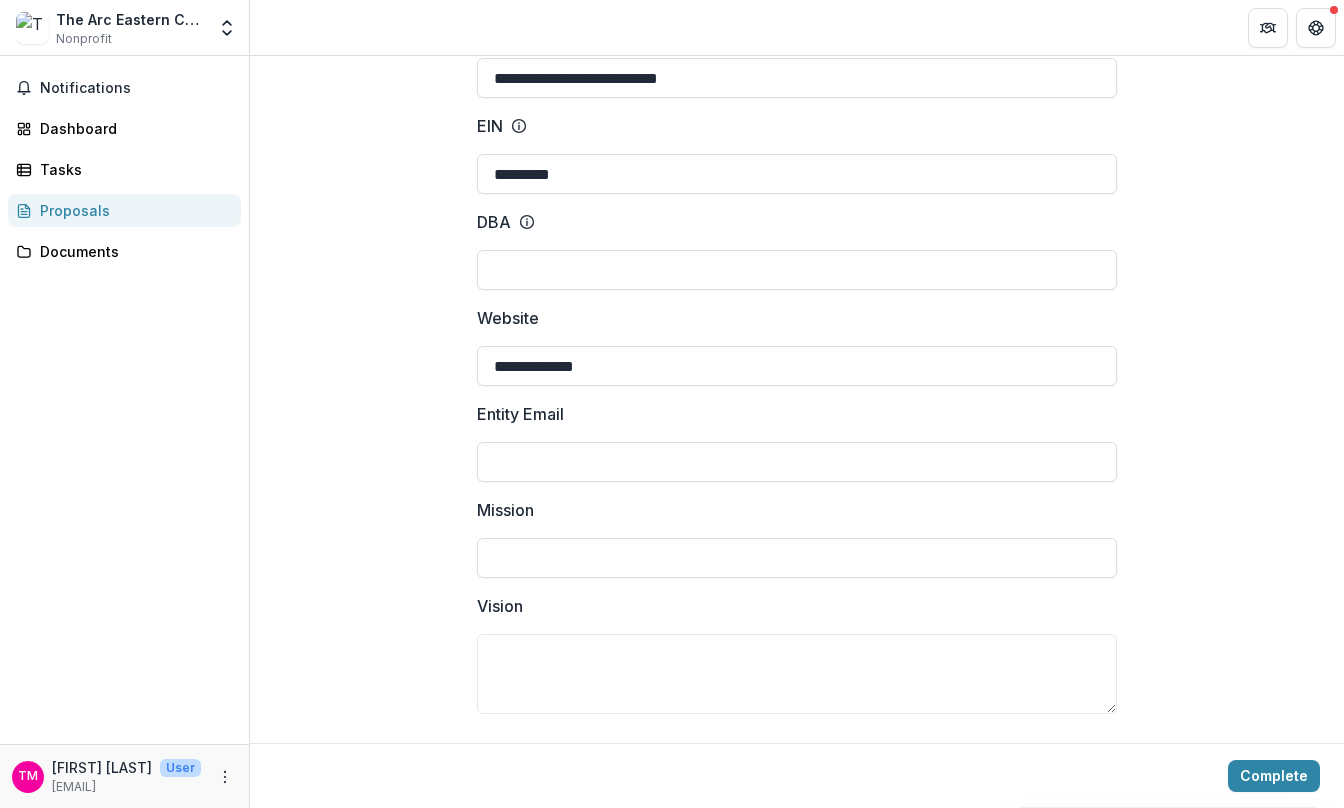scroll, scrollTop: 200, scrollLeft: 0, axis: vertical 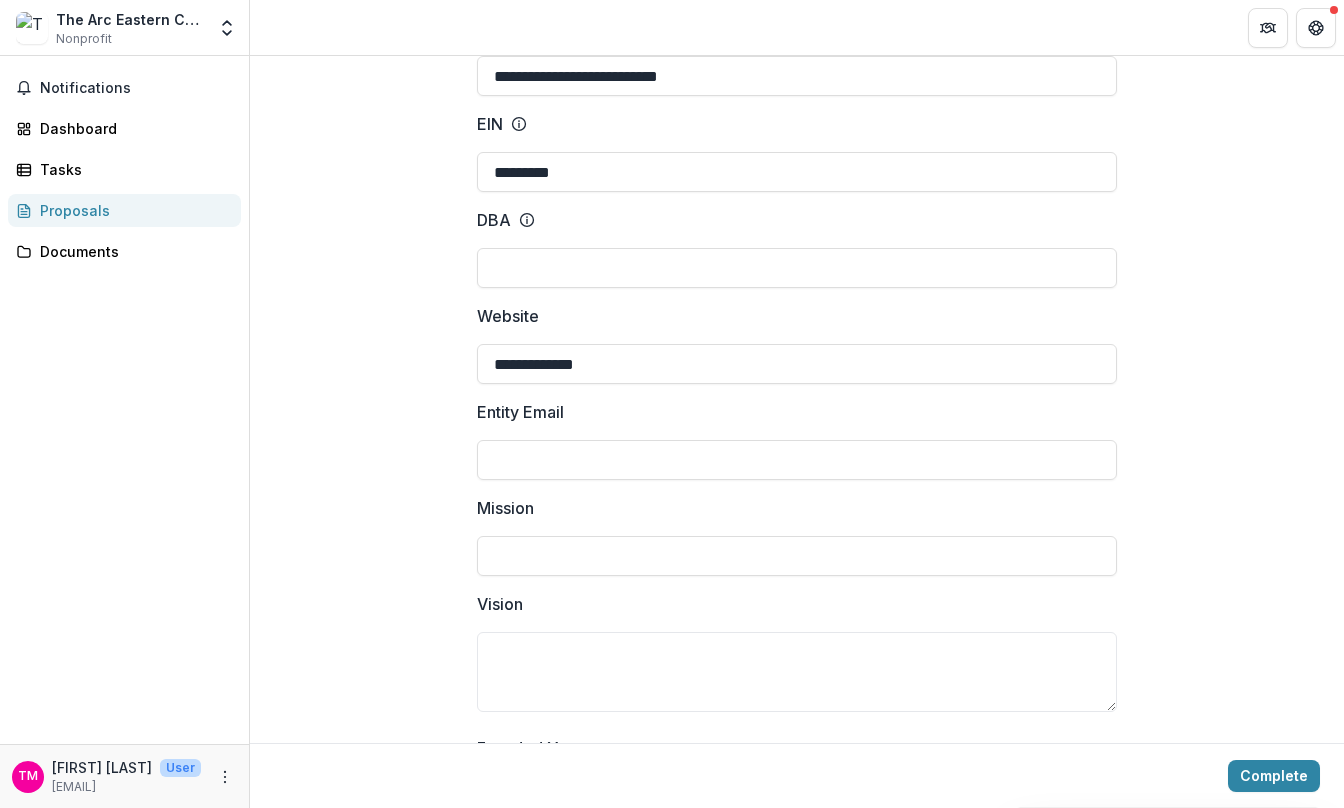 type on "**********" 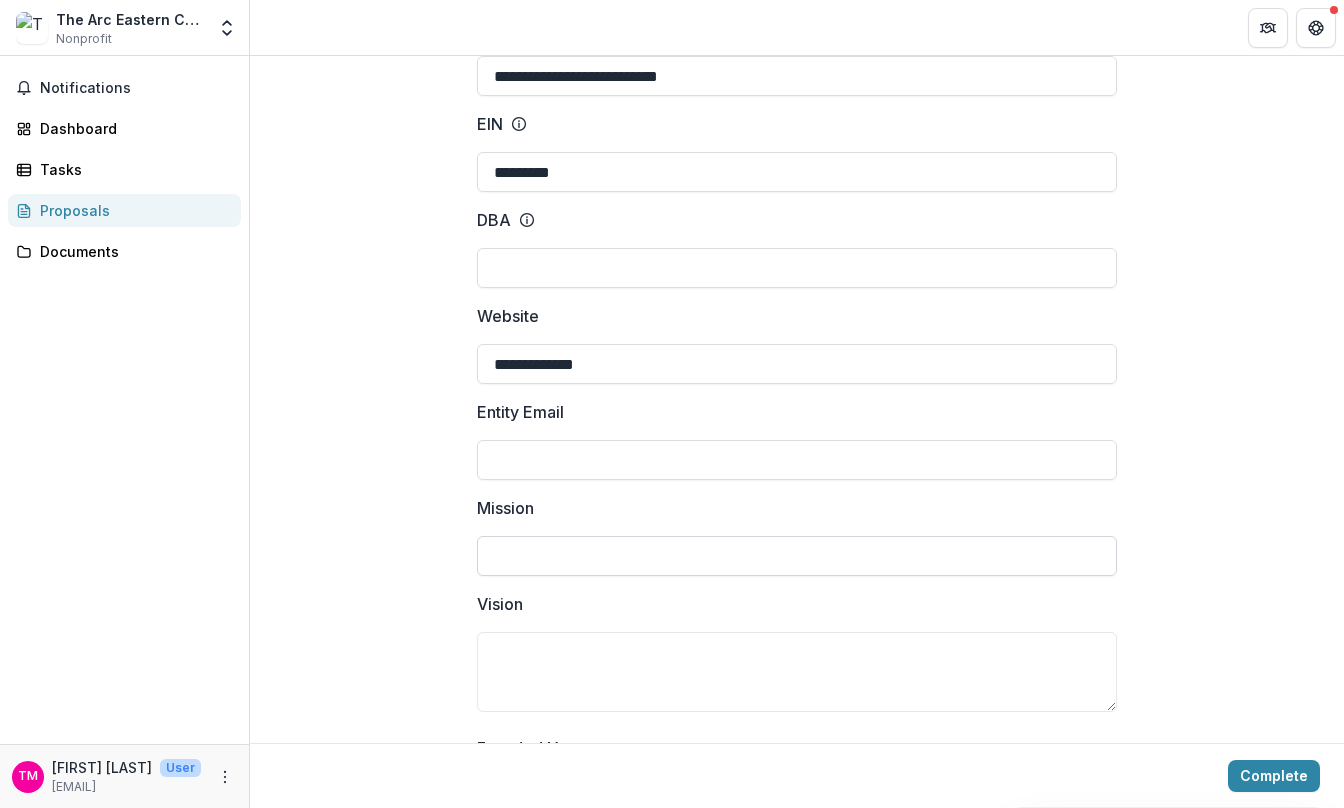 click on "Mission" at bounding box center [797, 556] 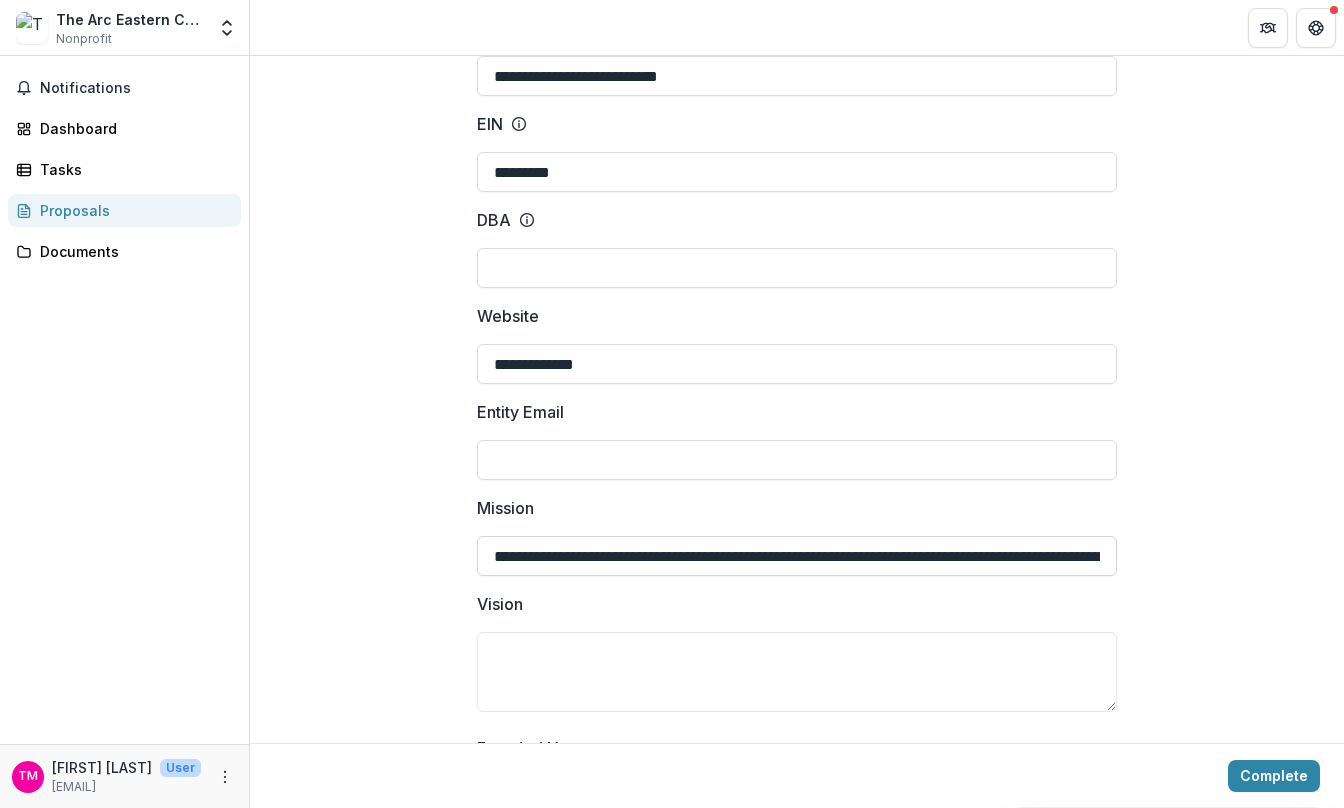 scroll, scrollTop: 0, scrollLeft: 567, axis: horizontal 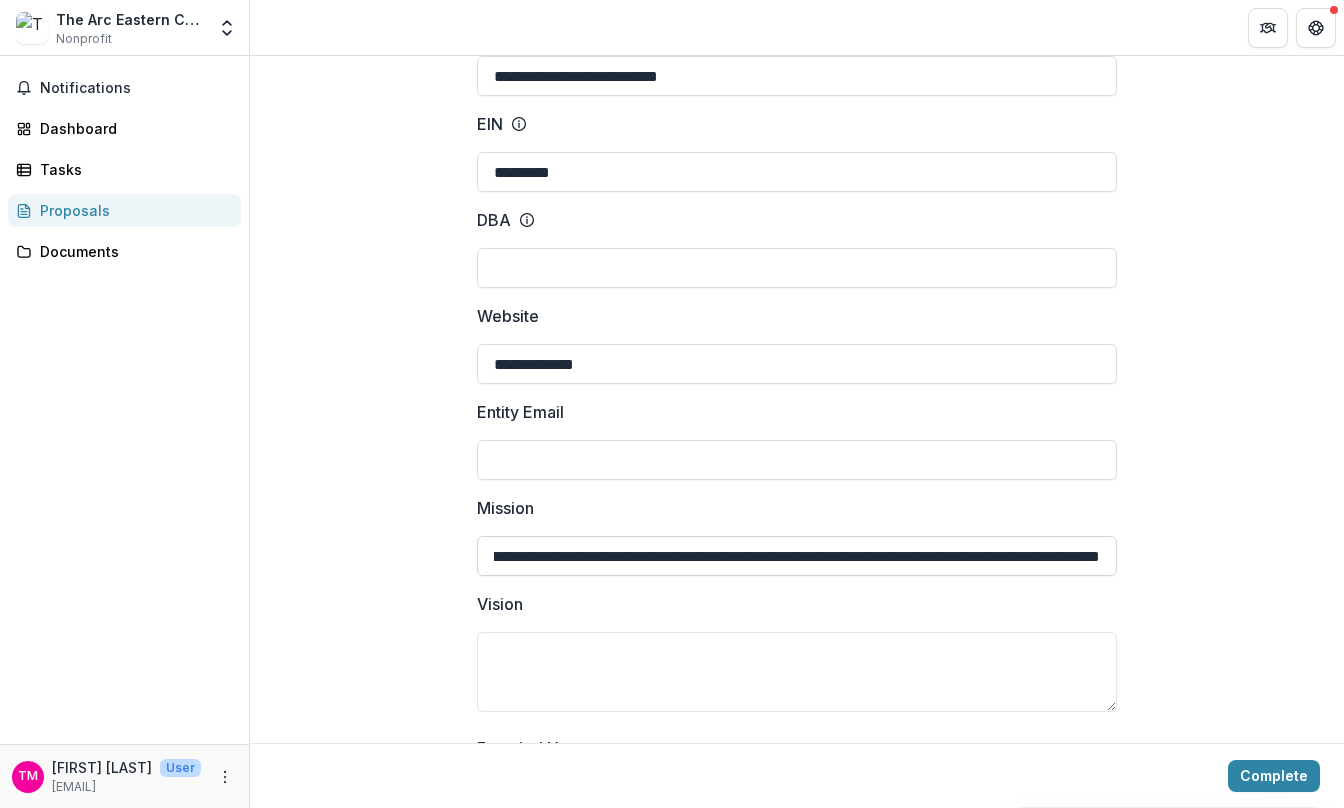 click on "**********" at bounding box center [797, 556] 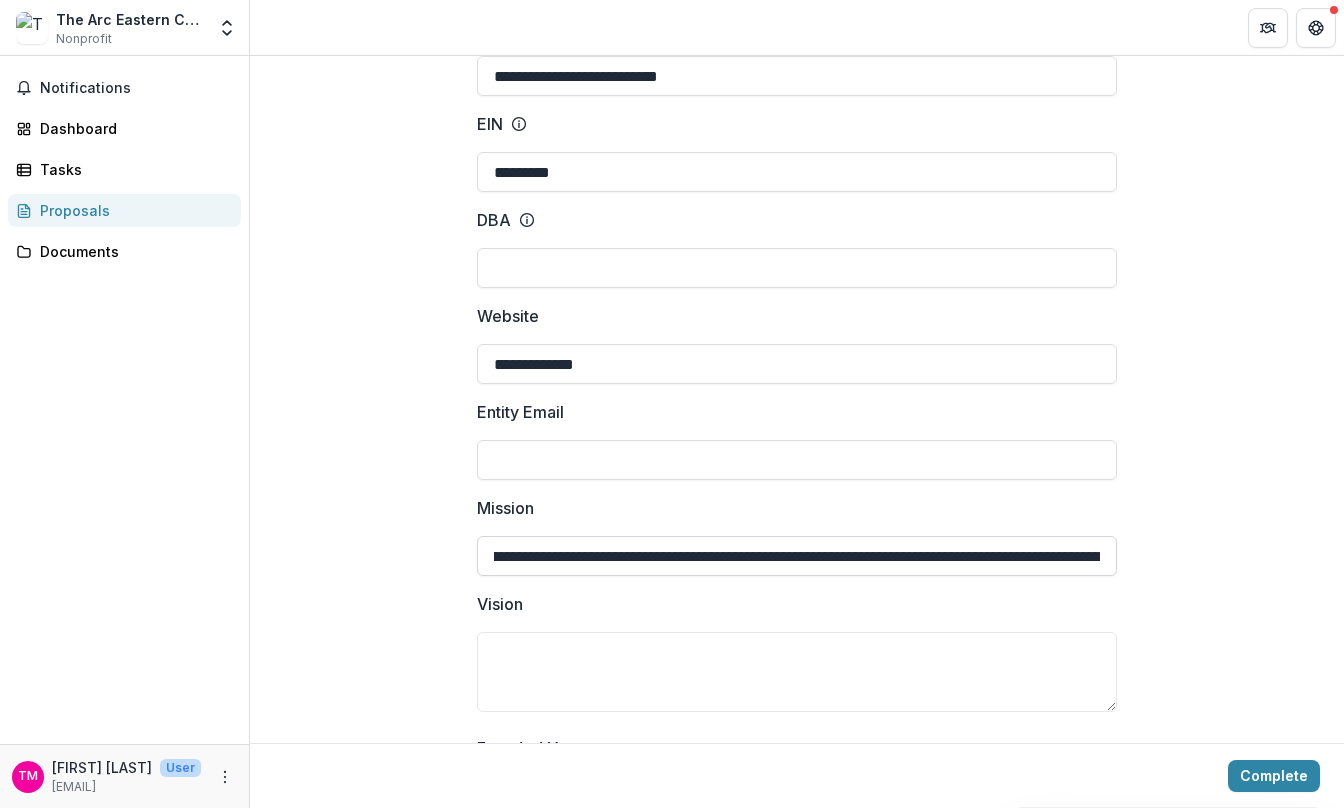 scroll, scrollTop: 0, scrollLeft: 0, axis: both 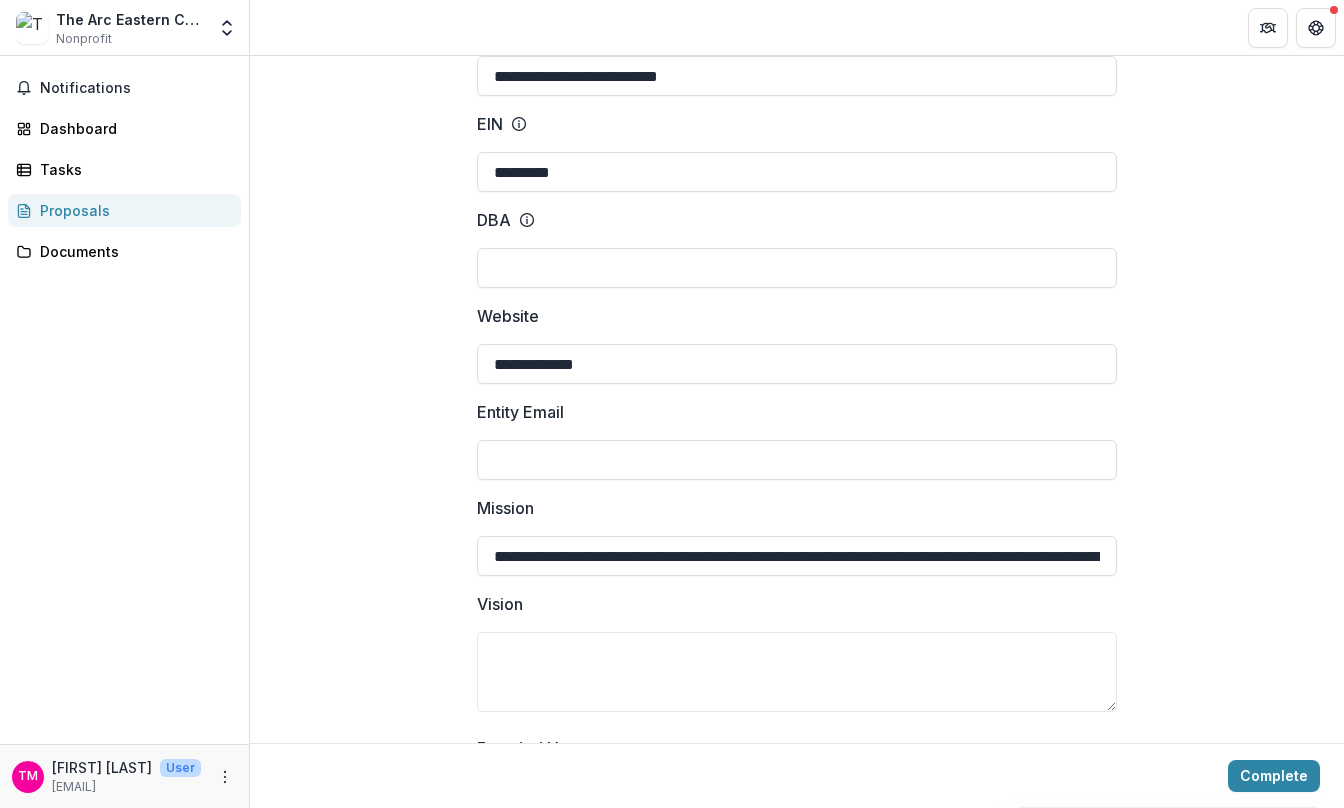 type on "**********" 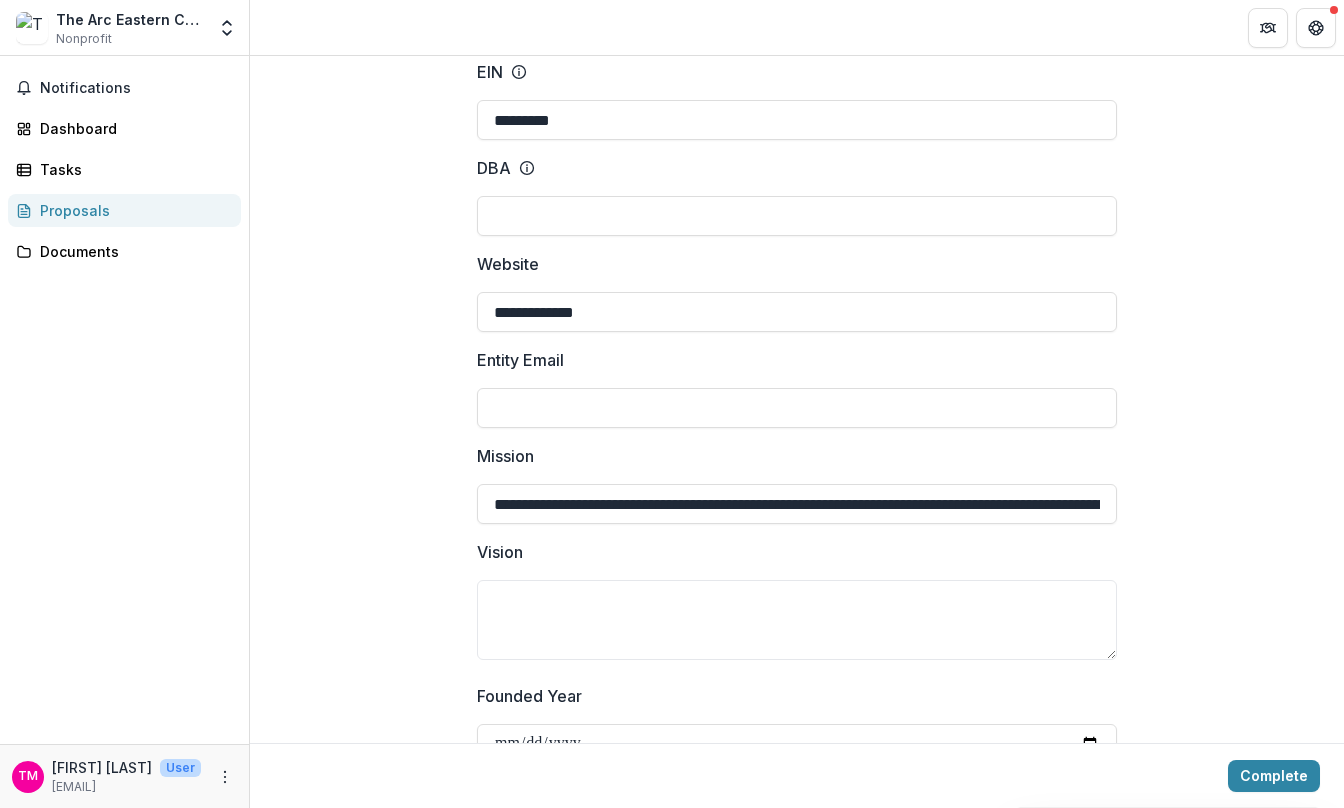 scroll, scrollTop: 300, scrollLeft: 0, axis: vertical 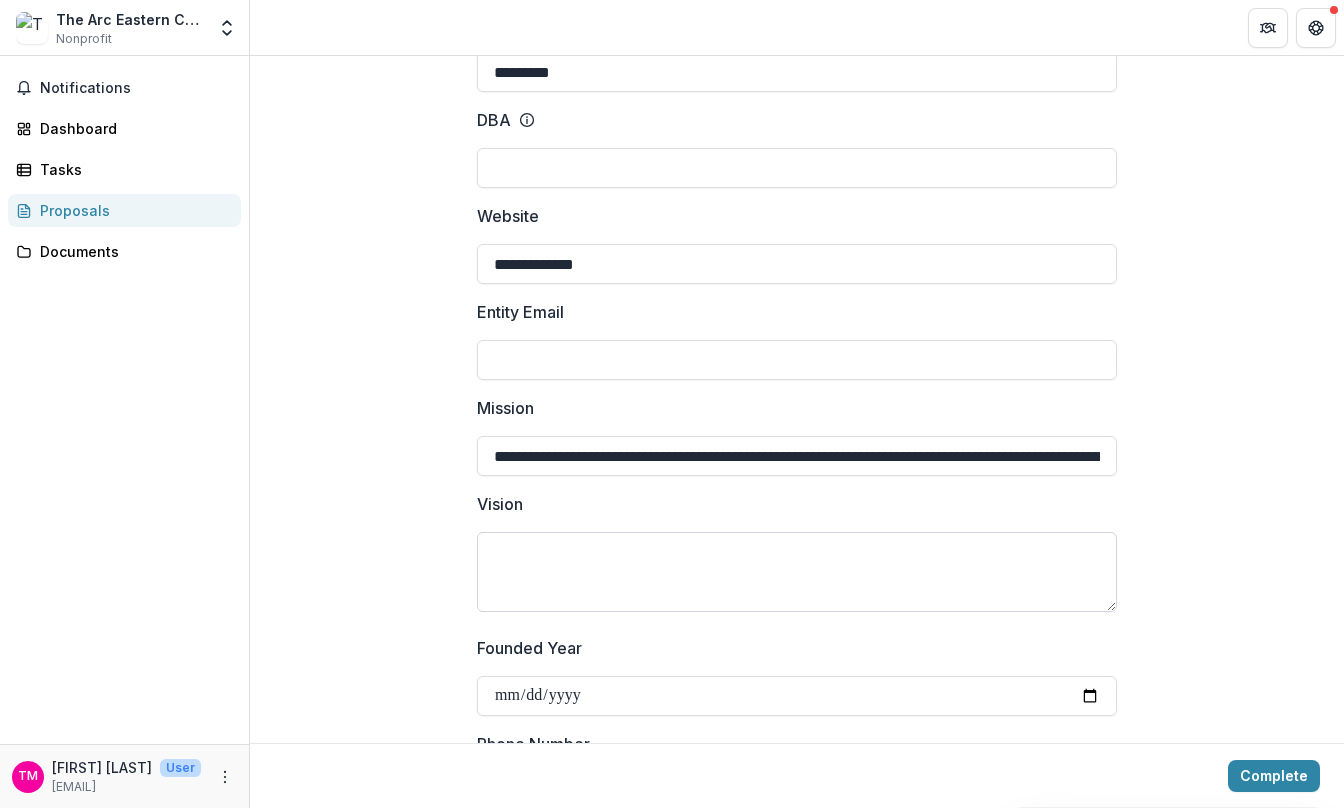 click on "Vision" at bounding box center [797, 572] 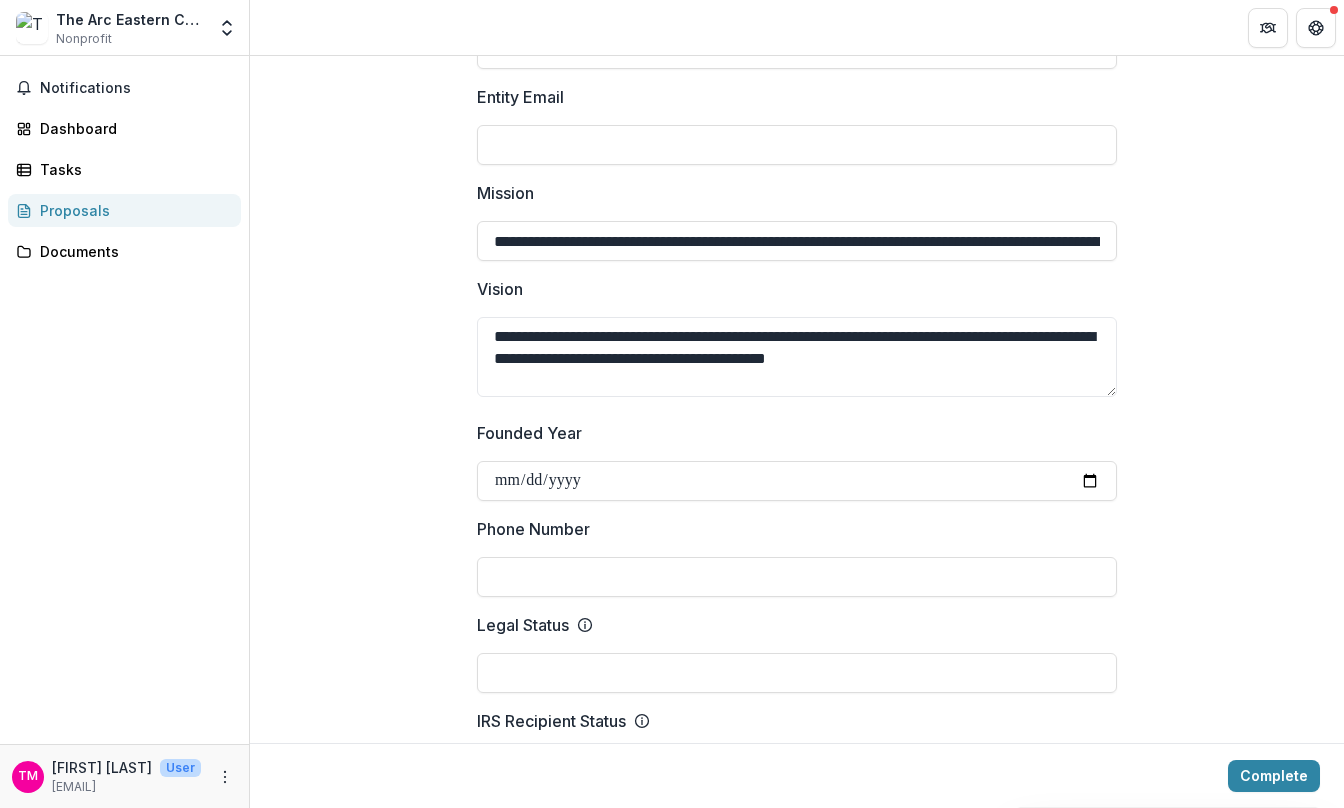 scroll, scrollTop: 523, scrollLeft: 0, axis: vertical 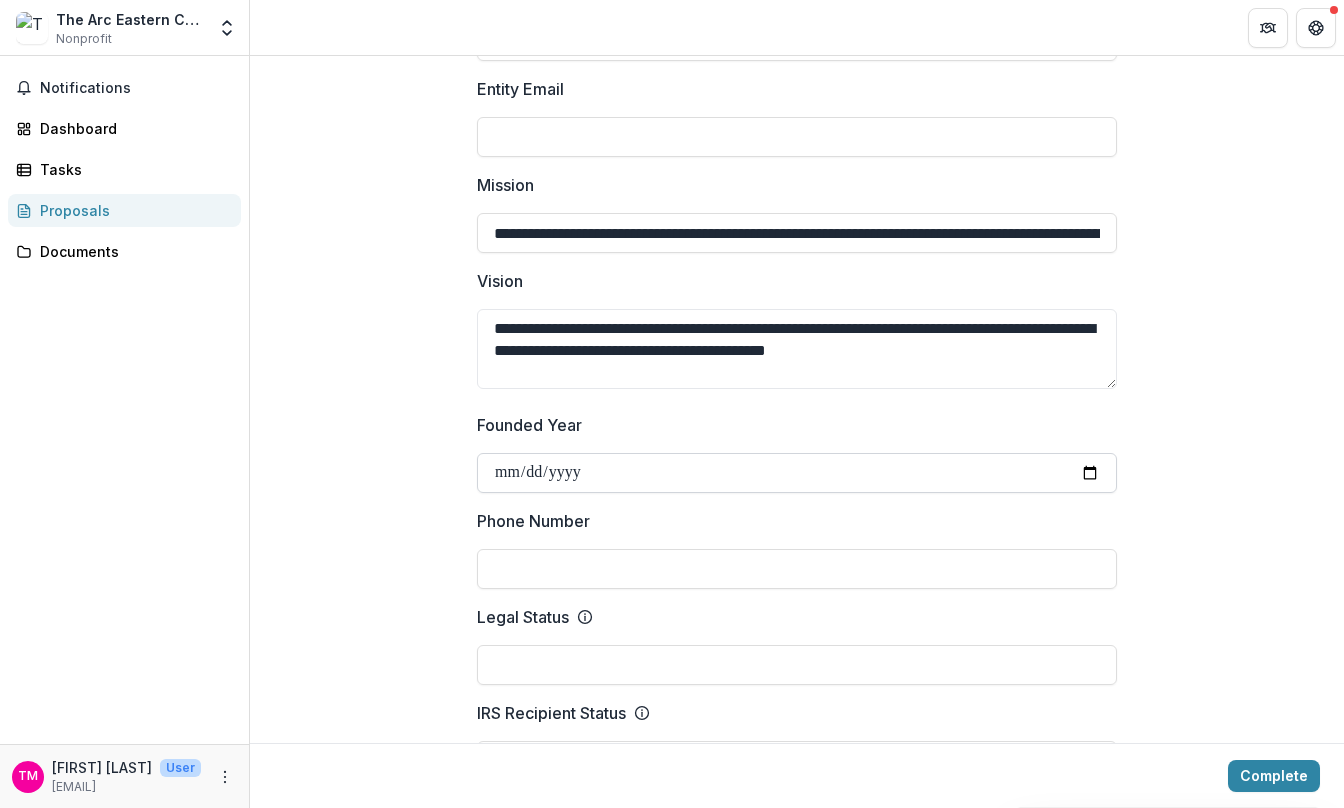 type on "**********" 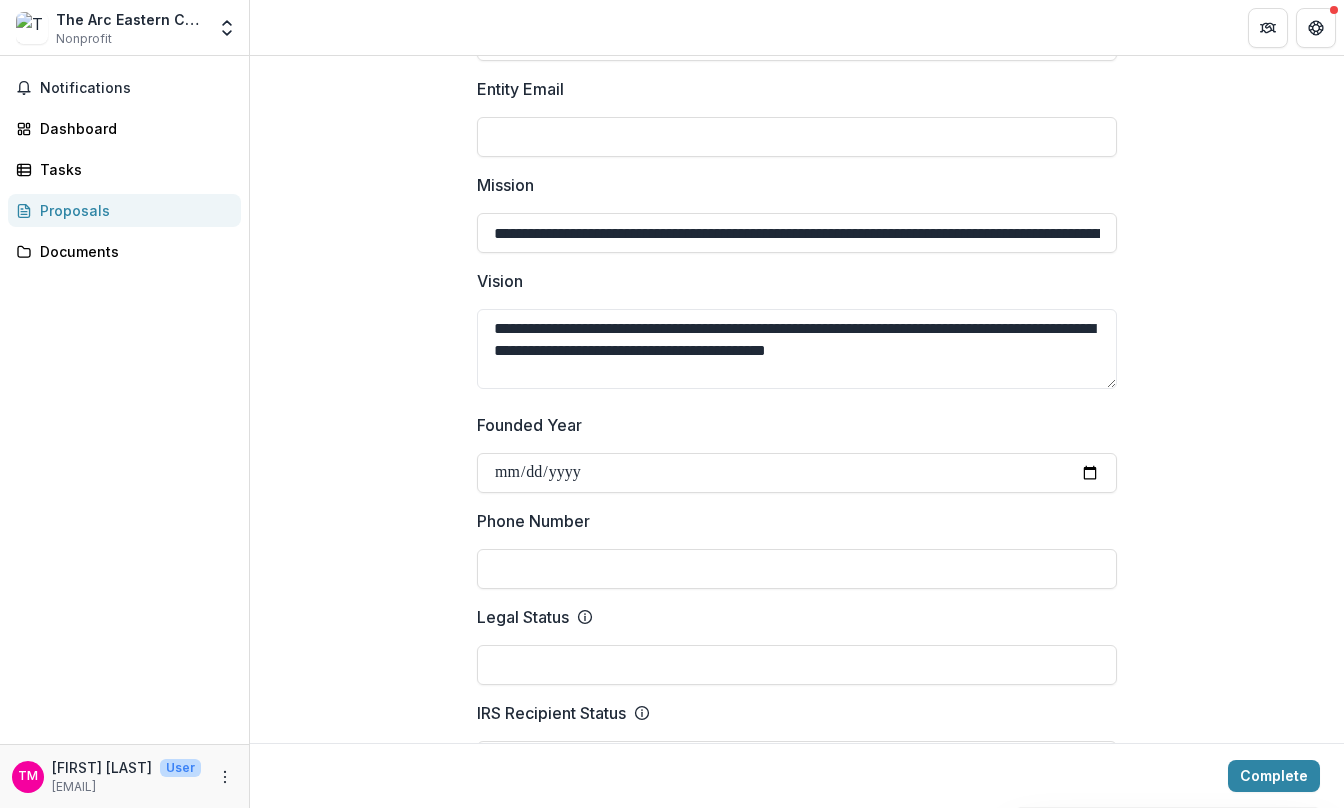 click on "**********" at bounding box center (797, 1310) 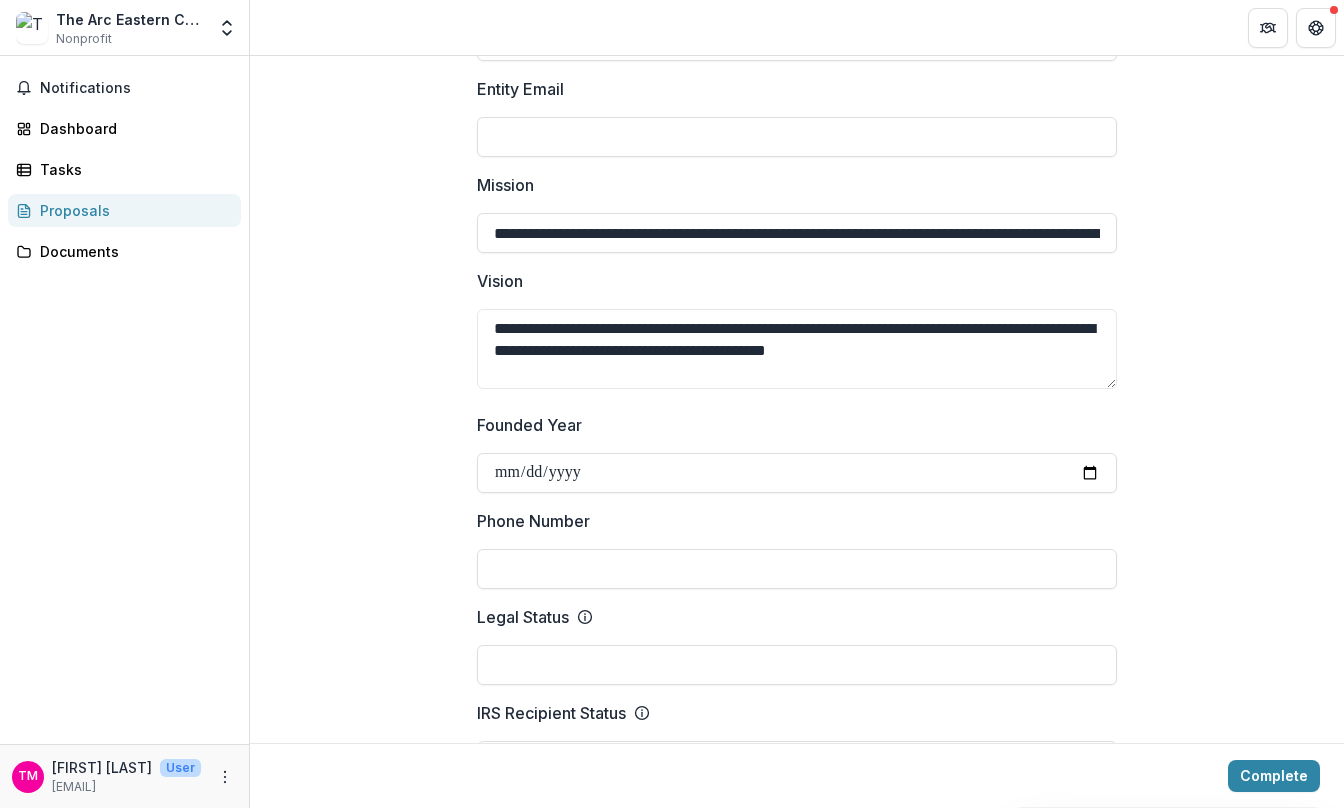 click on "Phone Number" at bounding box center (797, 569) 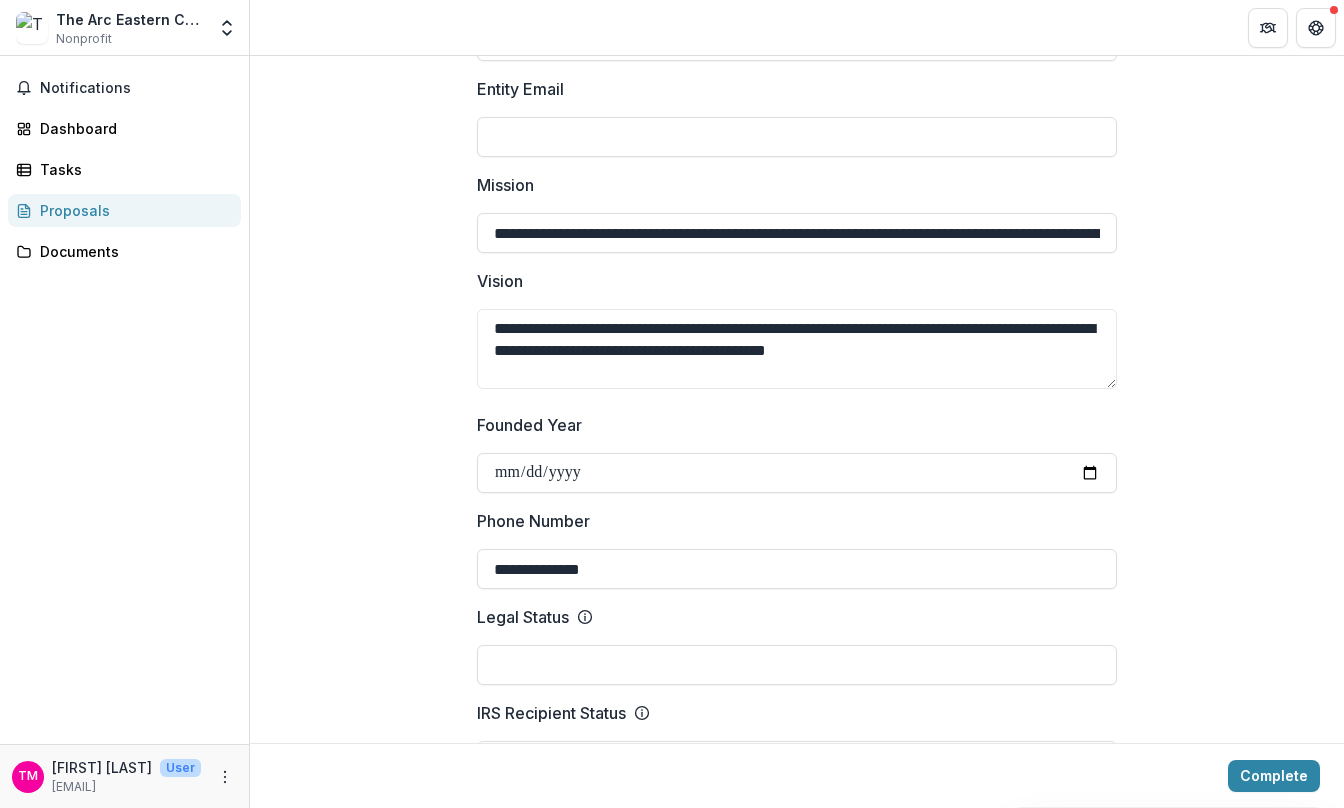 type on "**********" 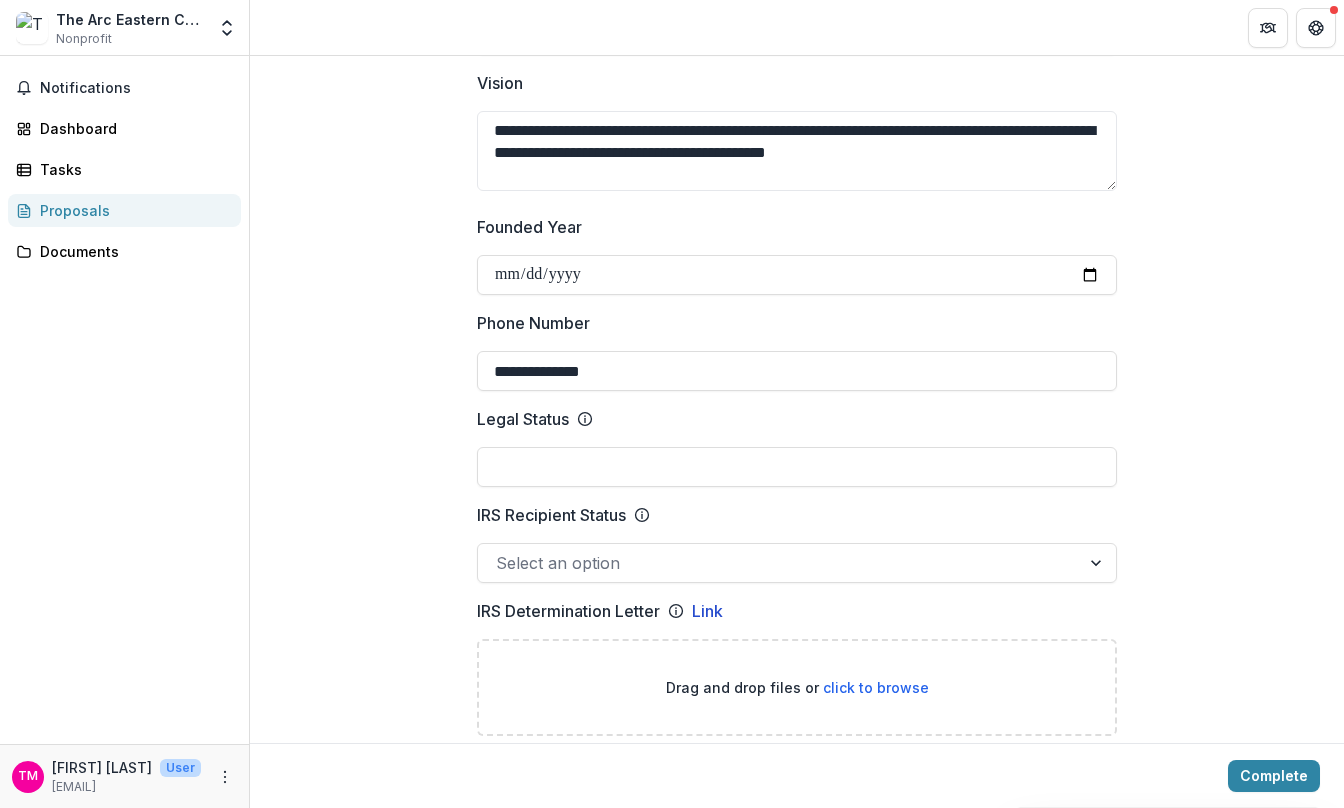 scroll, scrollTop: 723, scrollLeft: 0, axis: vertical 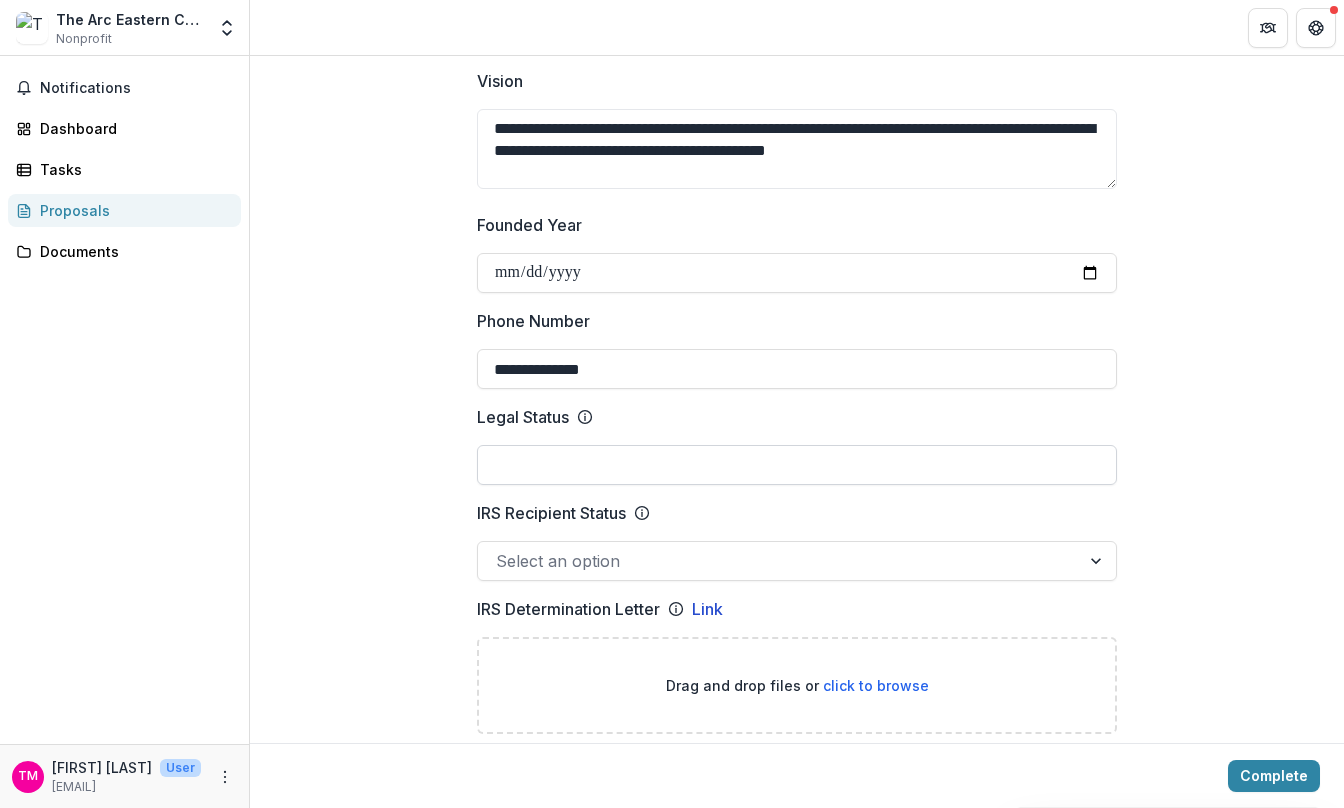 click on "Legal Status" at bounding box center [797, 465] 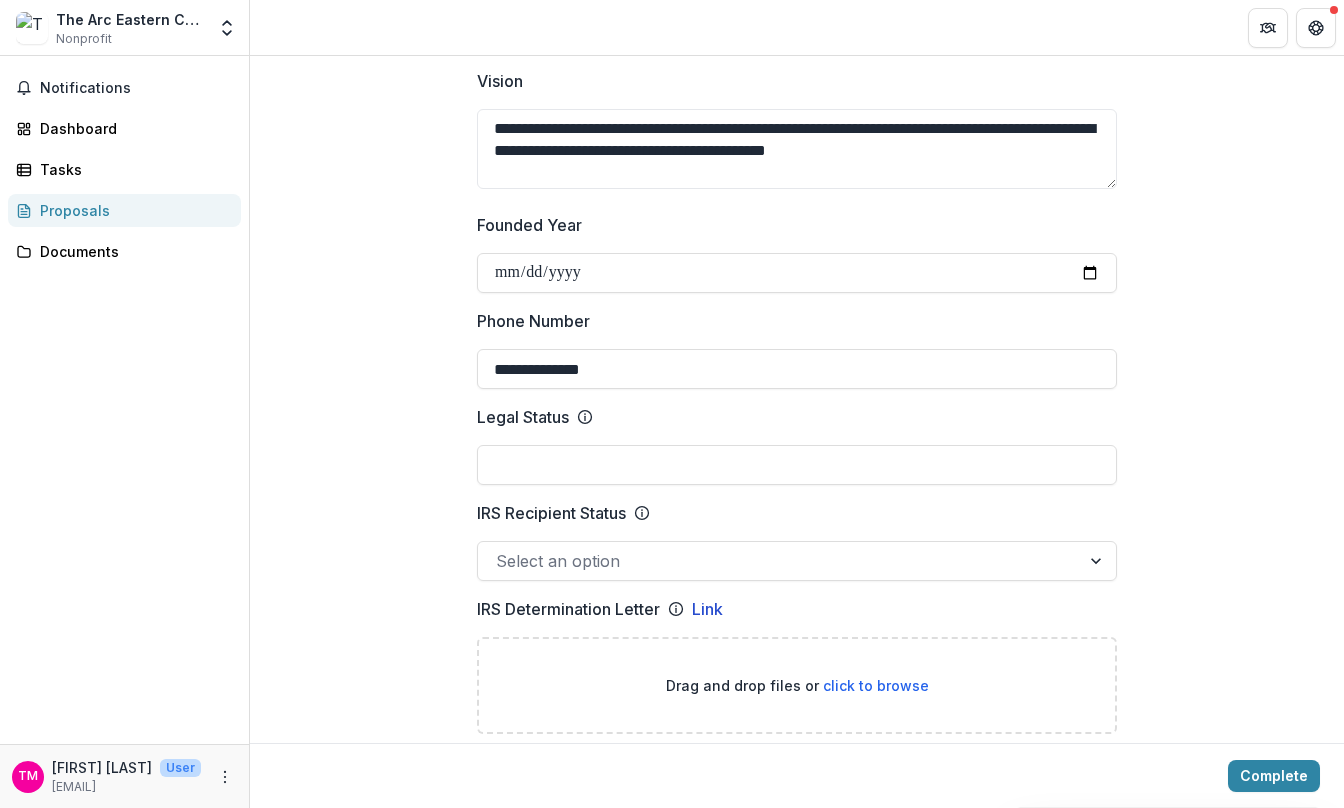 click at bounding box center (1098, 561) 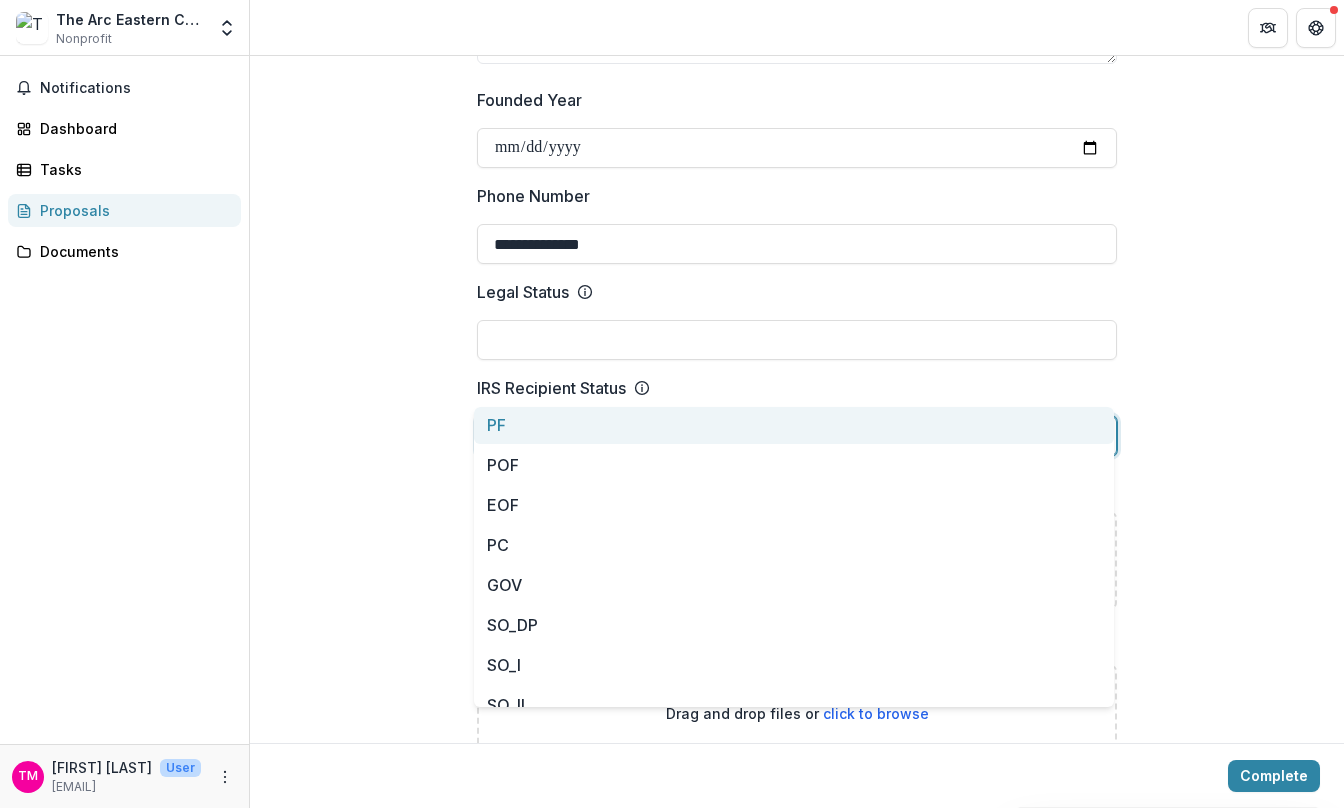 scroll, scrollTop: 923, scrollLeft: 0, axis: vertical 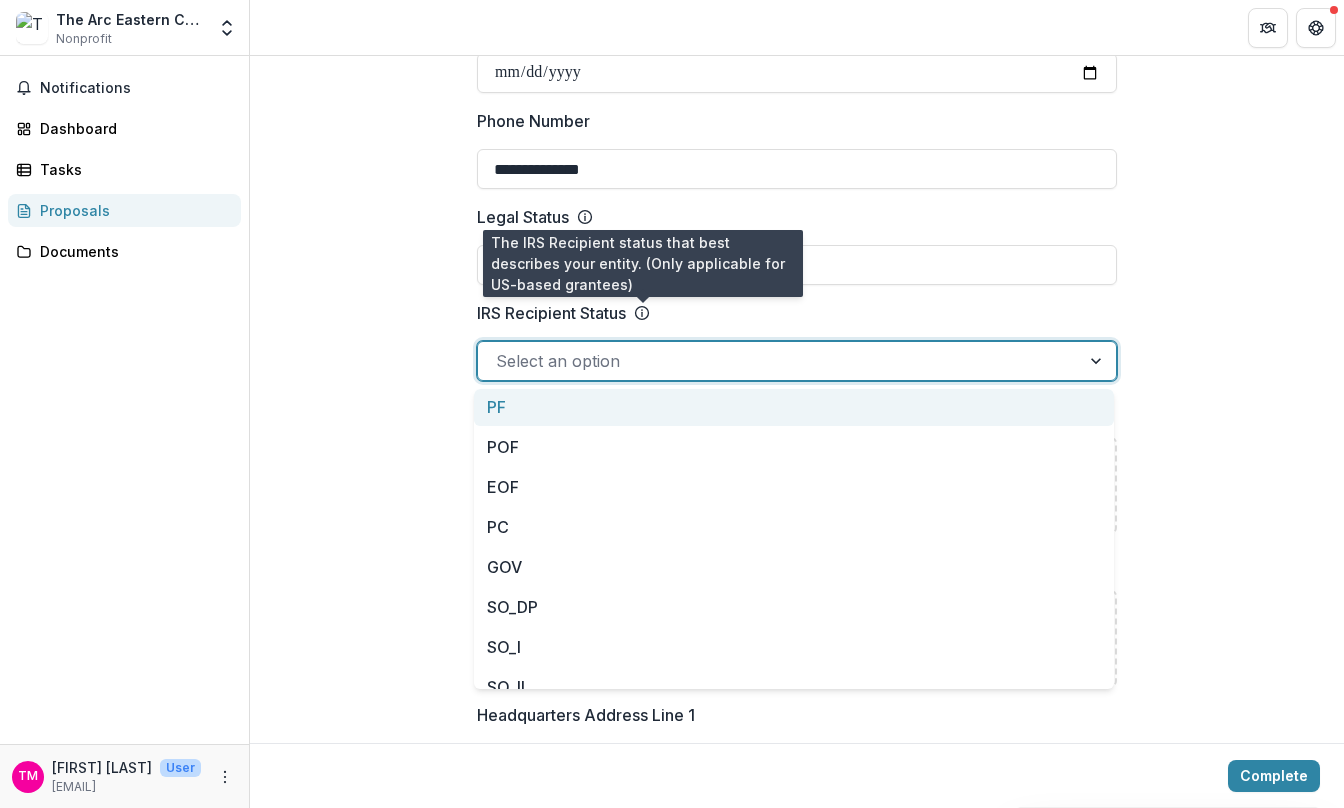 click 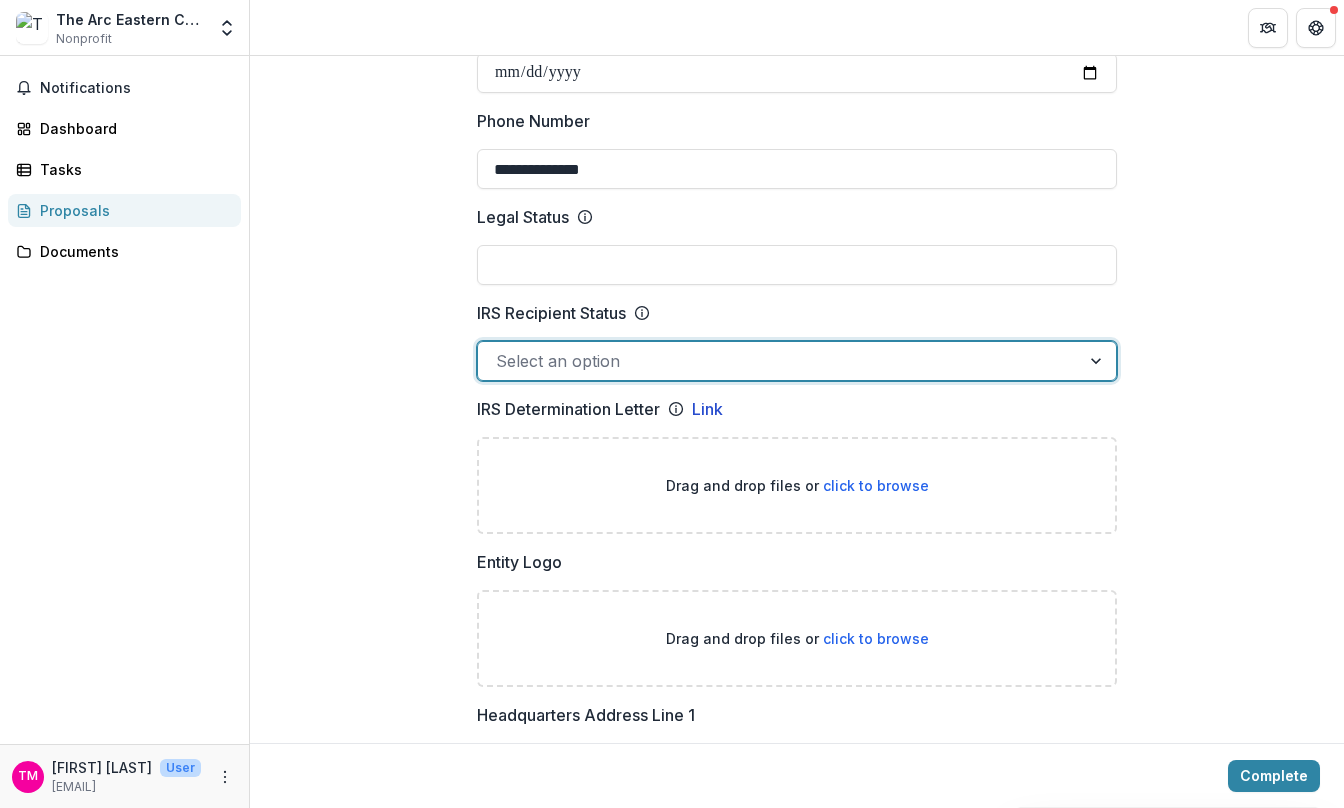 click 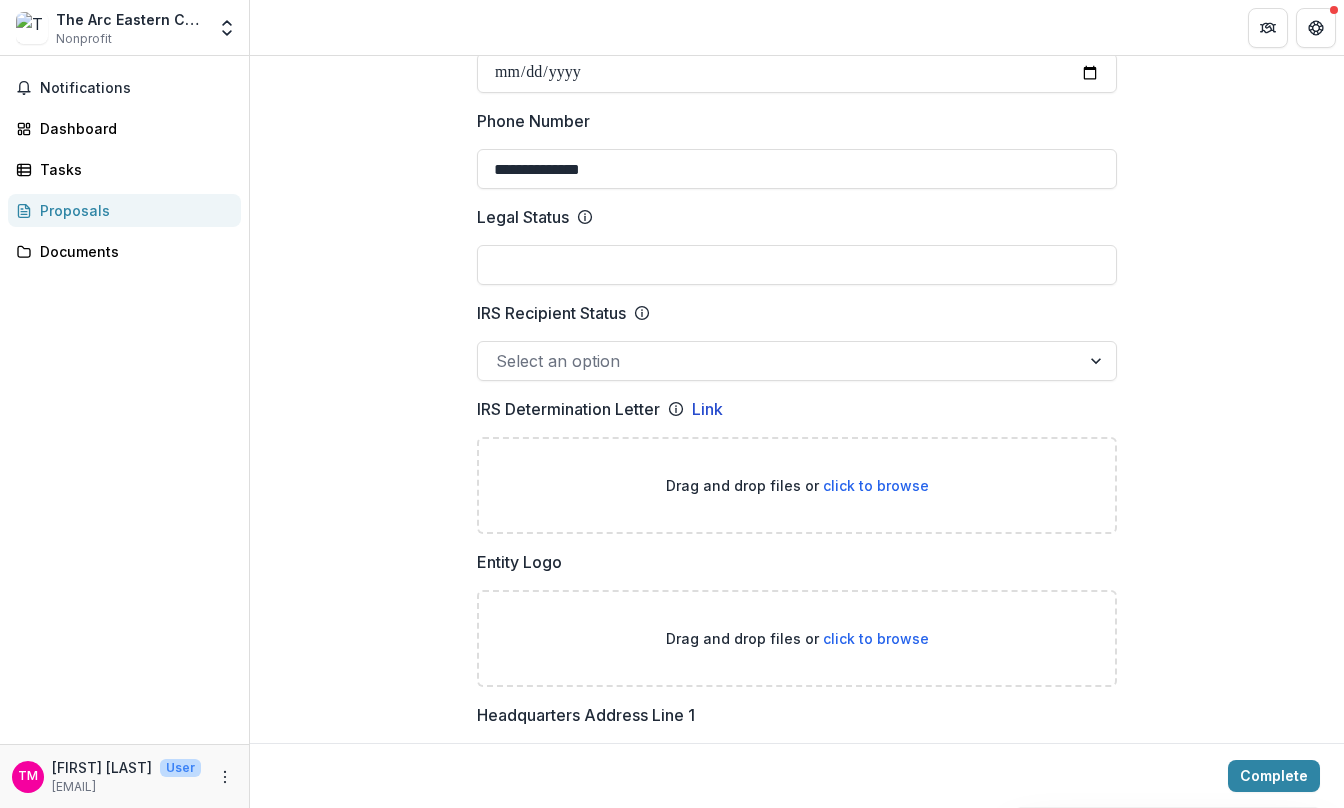 click 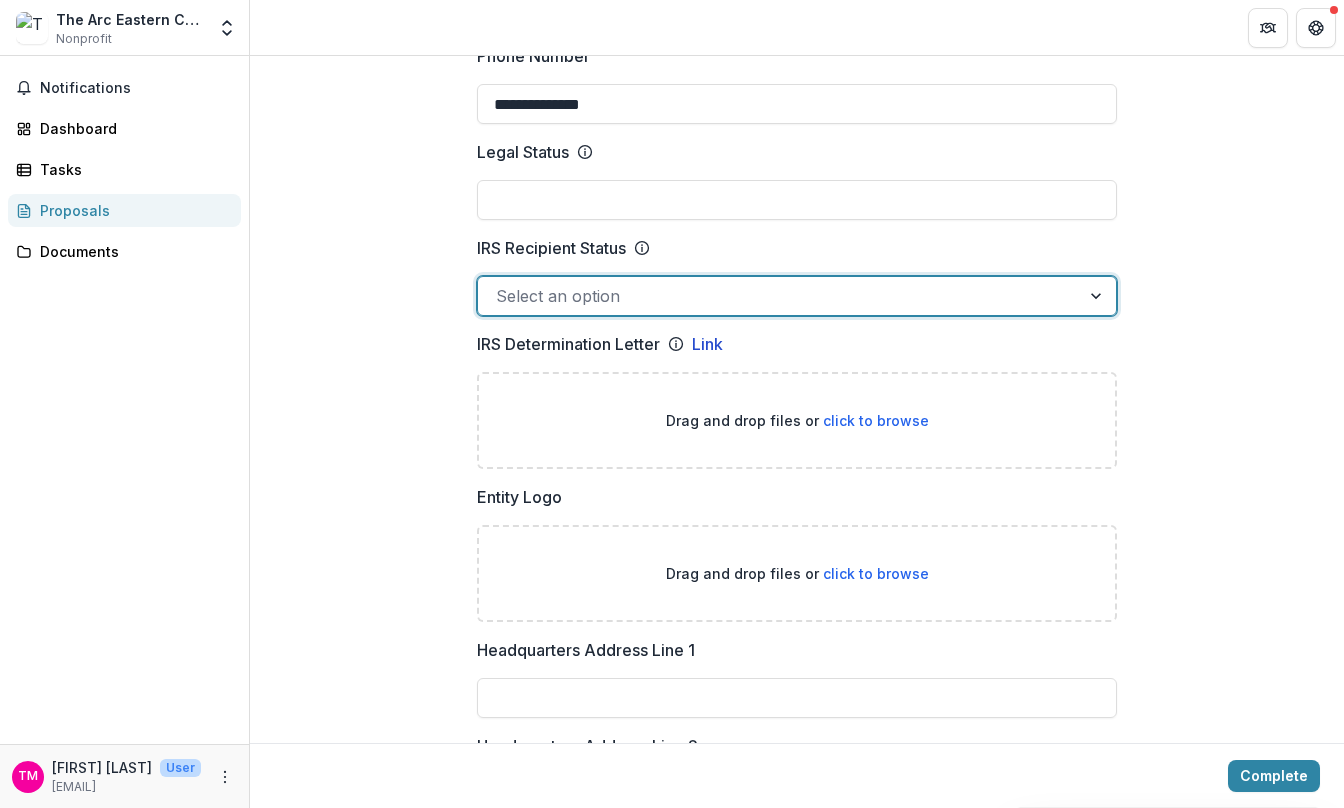 scroll, scrollTop: 1023, scrollLeft: 0, axis: vertical 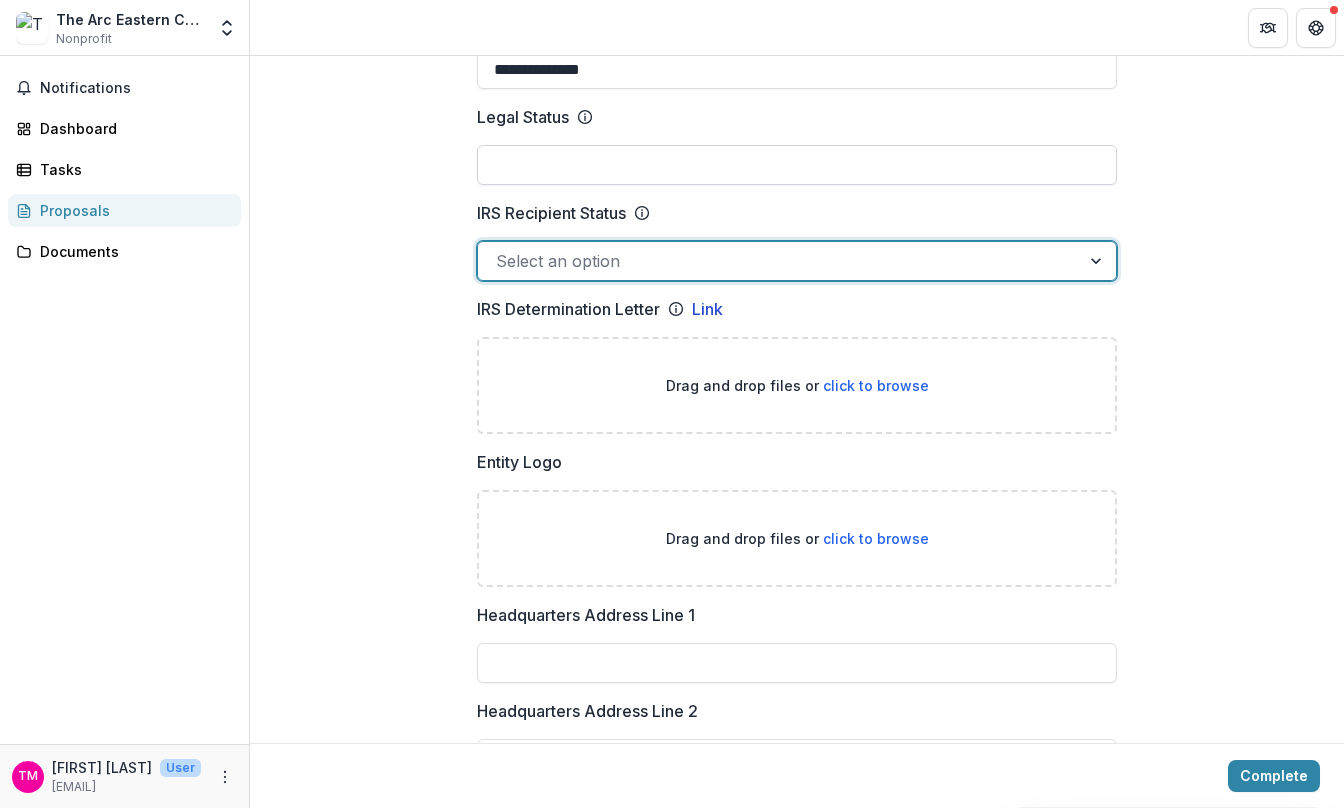 click on "Legal Status" at bounding box center [797, 165] 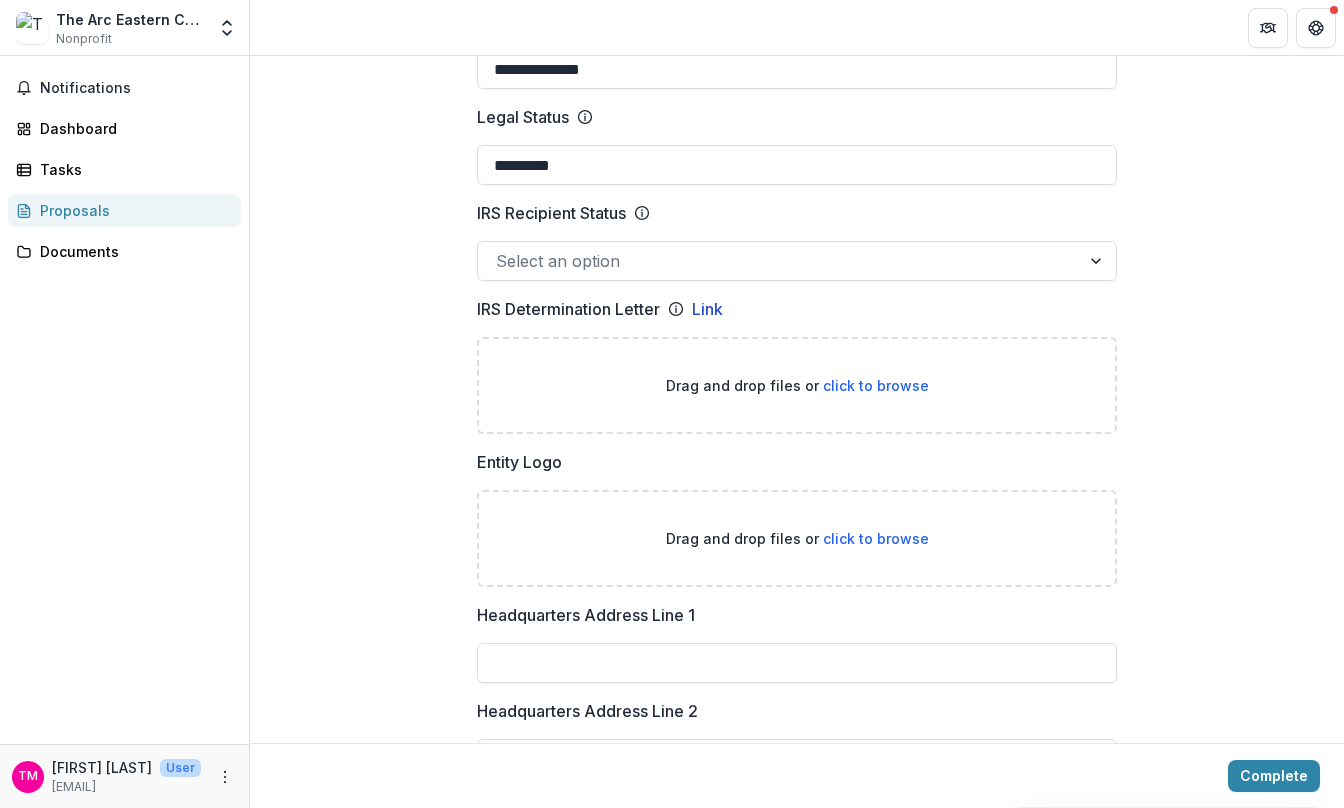 type on "*********" 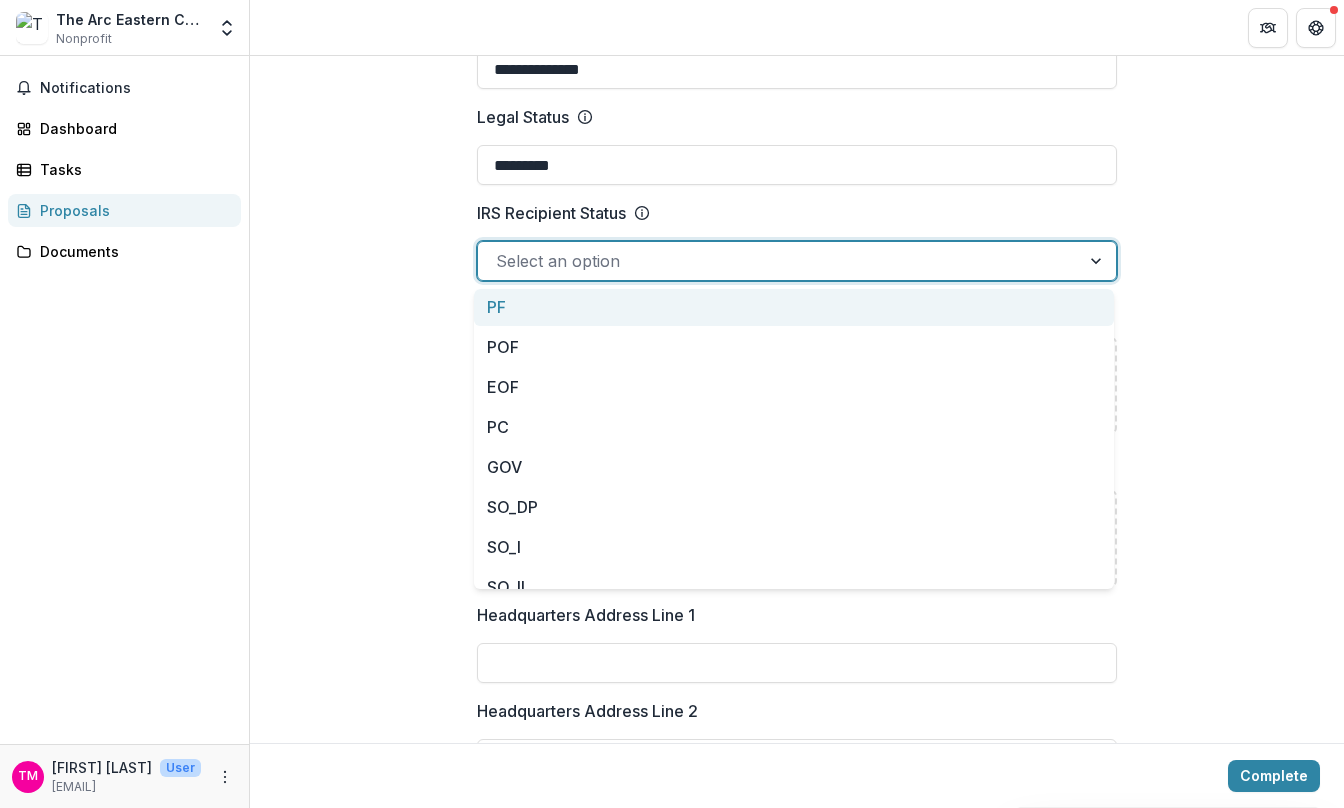 click at bounding box center [779, 261] 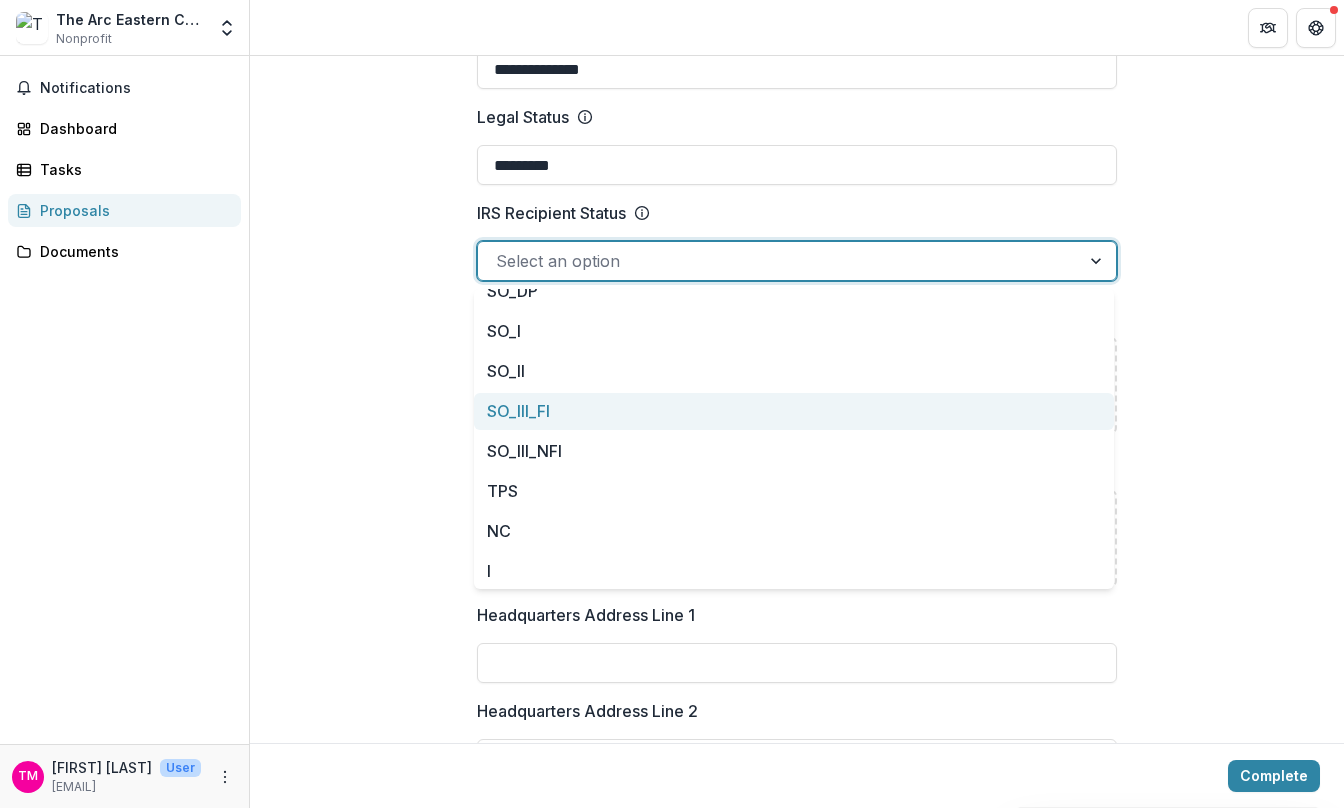 scroll, scrollTop: 220, scrollLeft: 0, axis: vertical 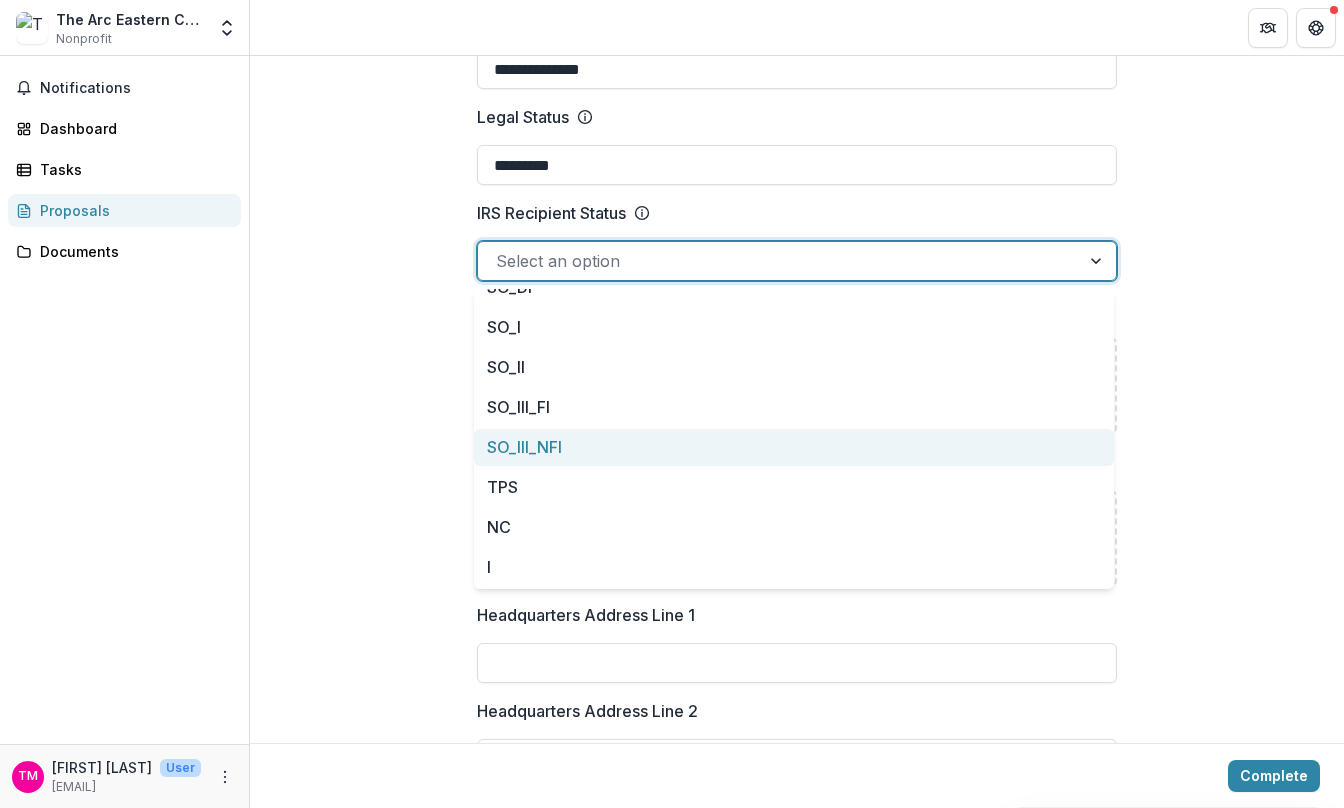 click on "**********" at bounding box center [797, 810] 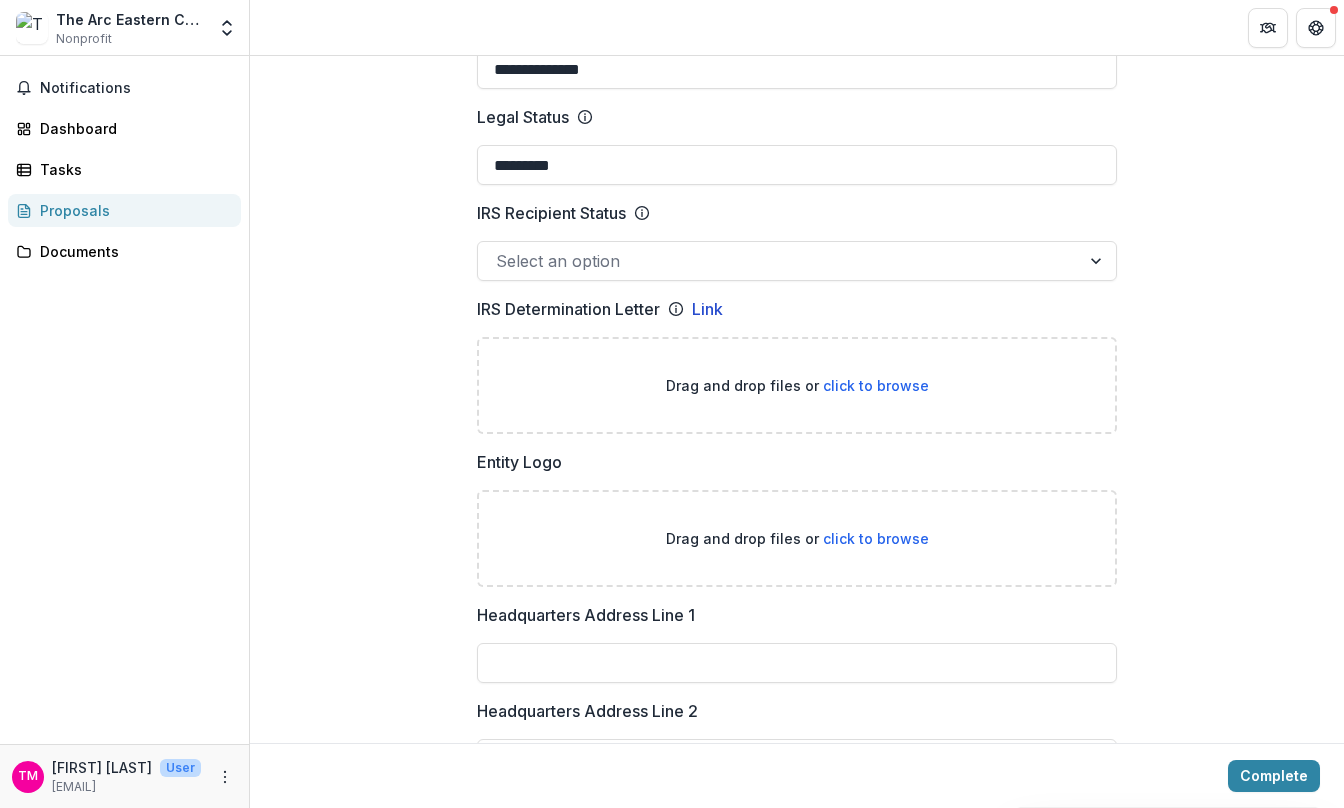 click at bounding box center [1098, 261] 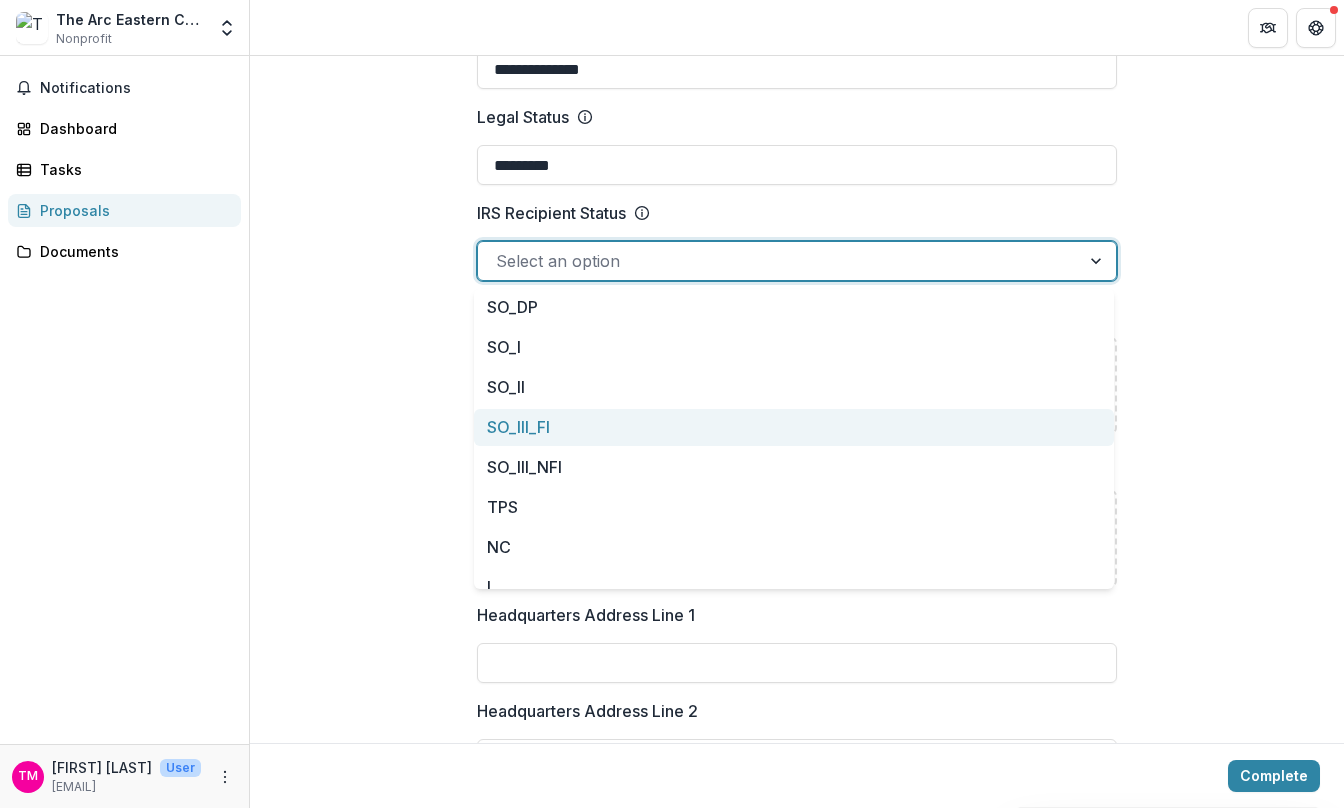 scroll, scrollTop: 220, scrollLeft: 0, axis: vertical 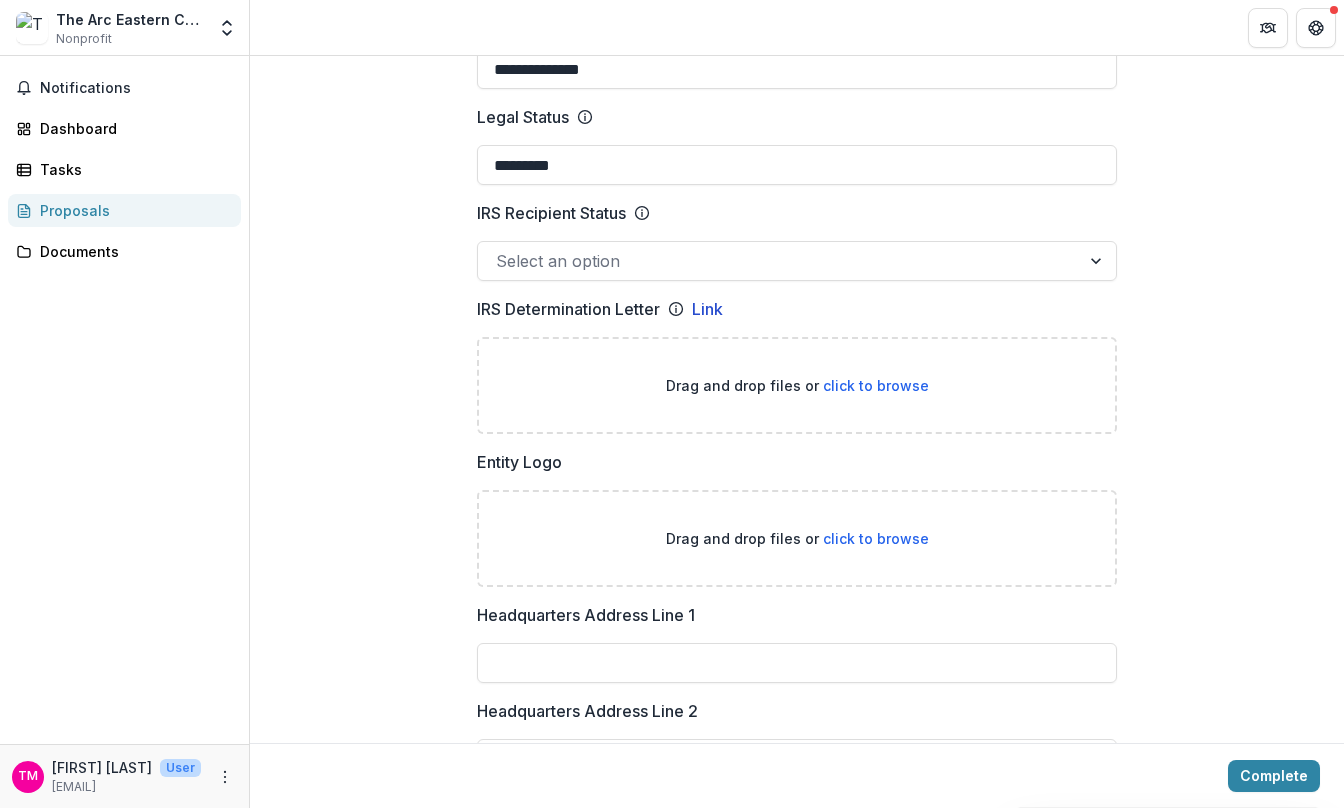 drag, startPoint x: 489, startPoint y: 528, endPoint x: 297, endPoint y: 502, distance: 193.75243 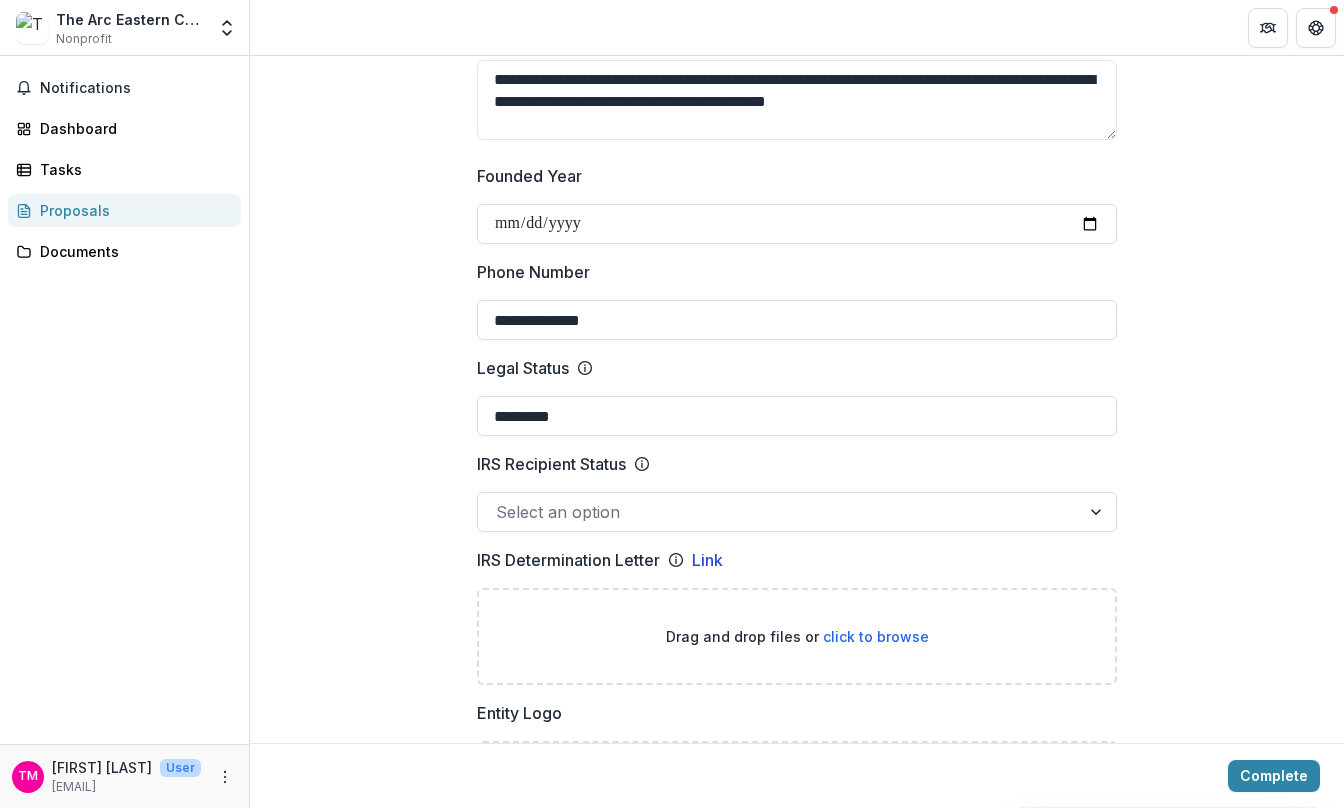 scroll, scrollTop: 723, scrollLeft: 0, axis: vertical 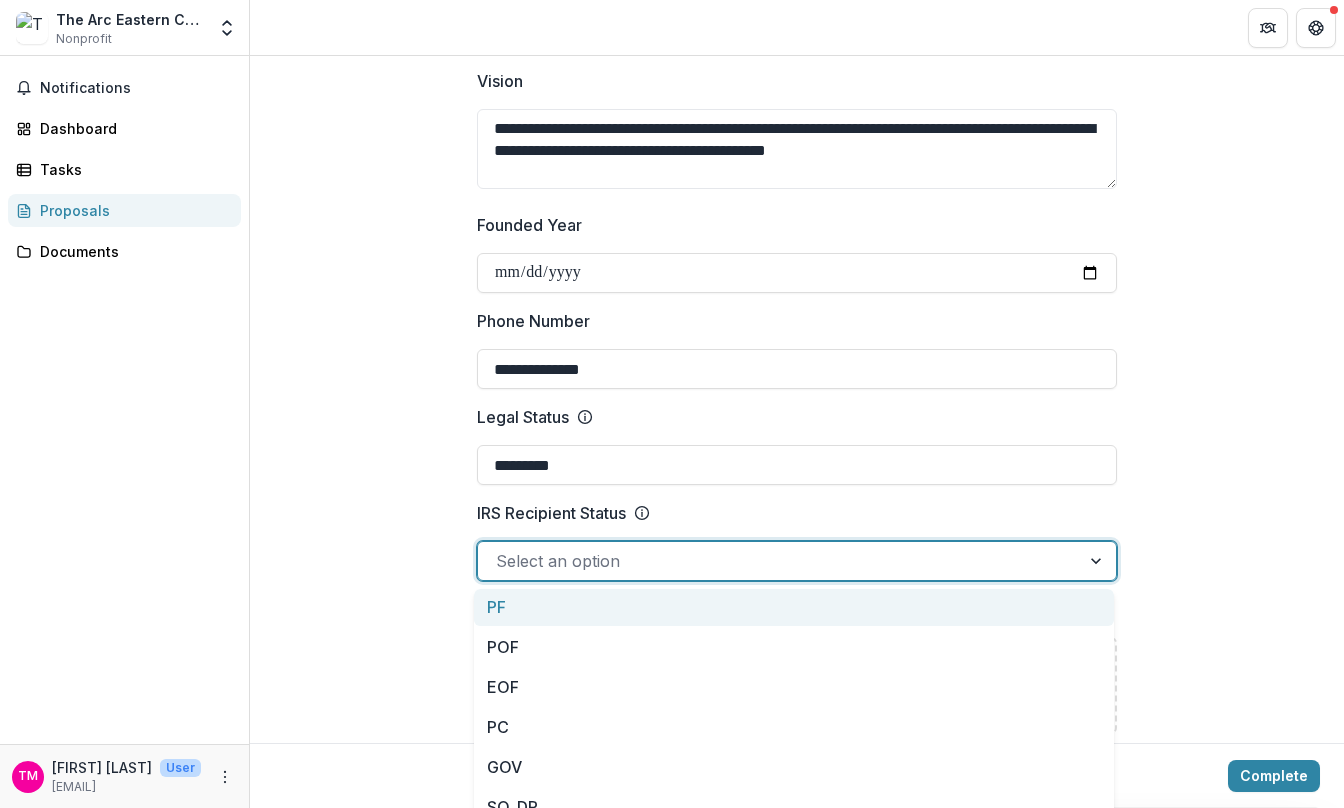 click at bounding box center (1098, 561) 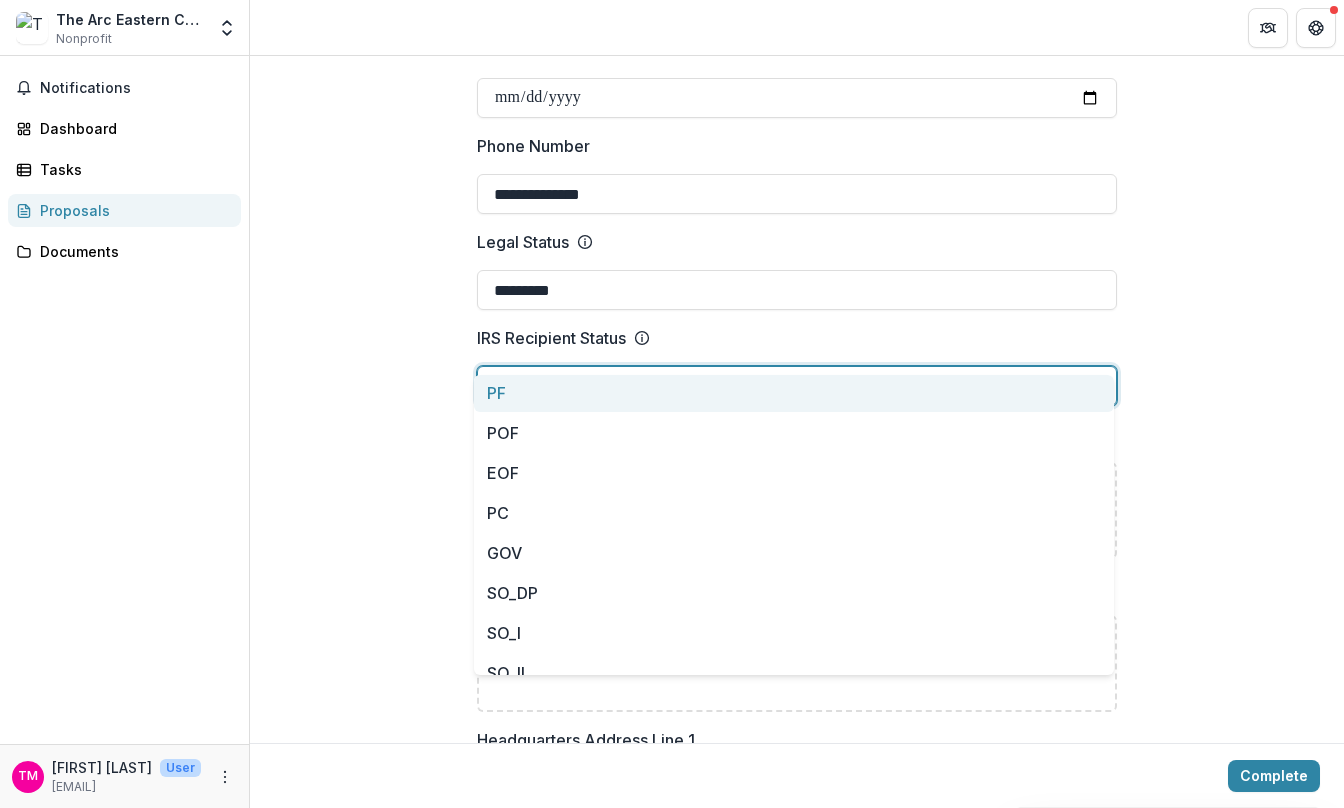 scroll, scrollTop: 1023, scrollLeft: 0, axis: vertical 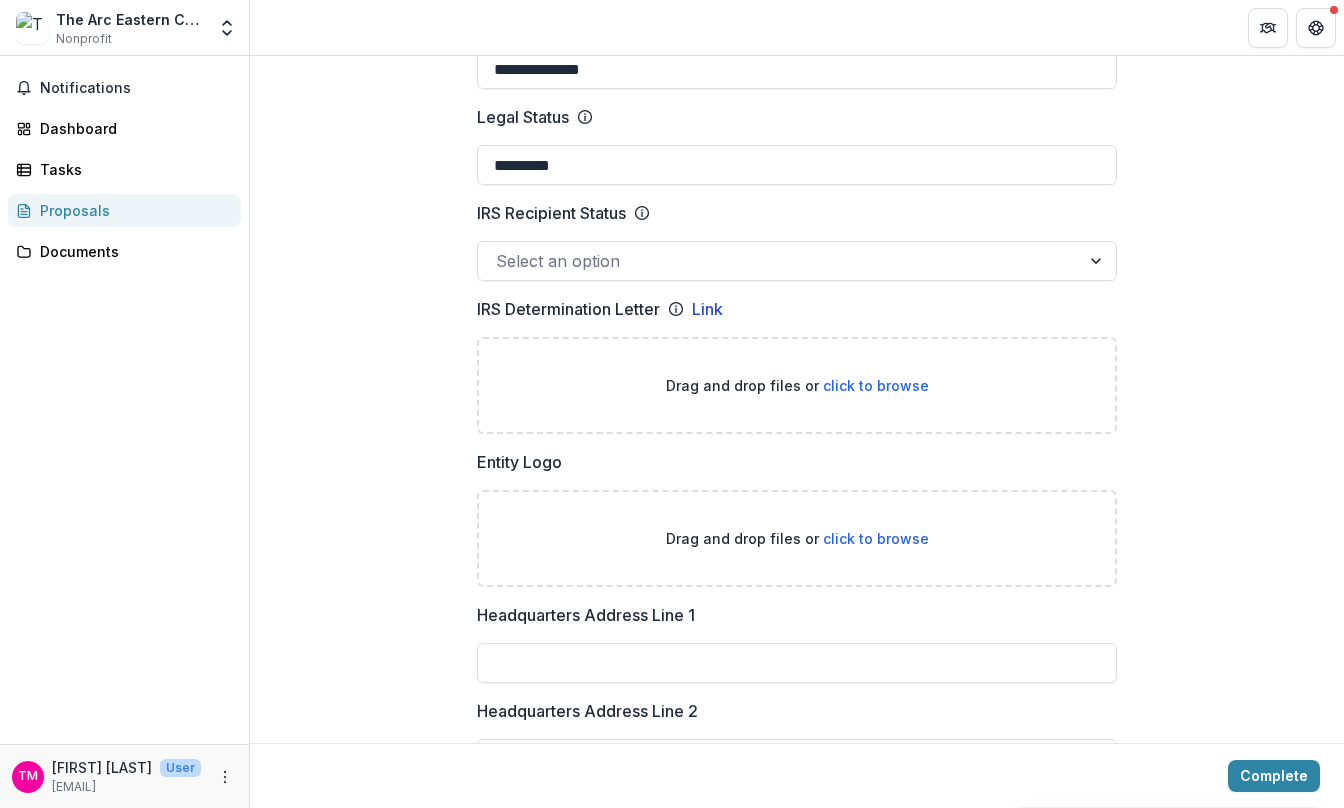click at bounding box center [1098, 261] 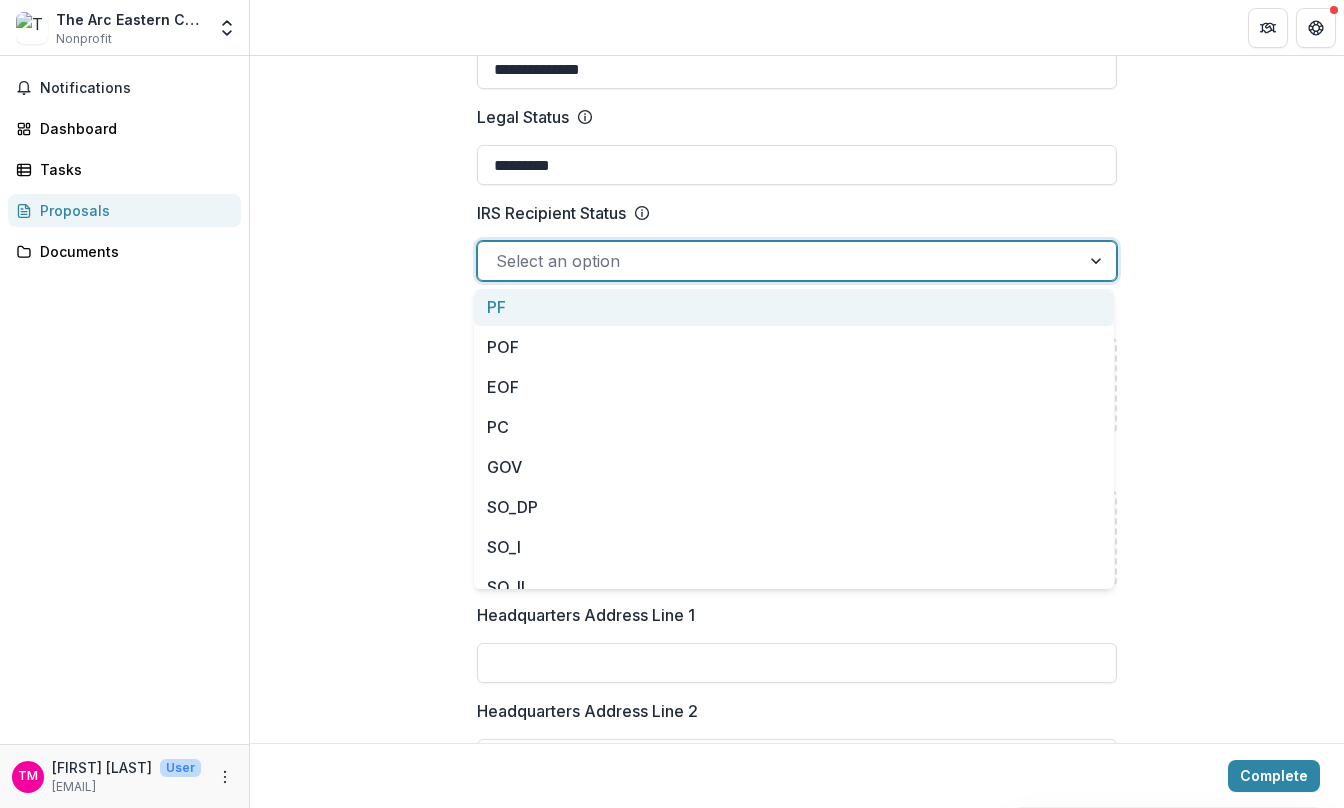 click at bounding box center [1098, 261] 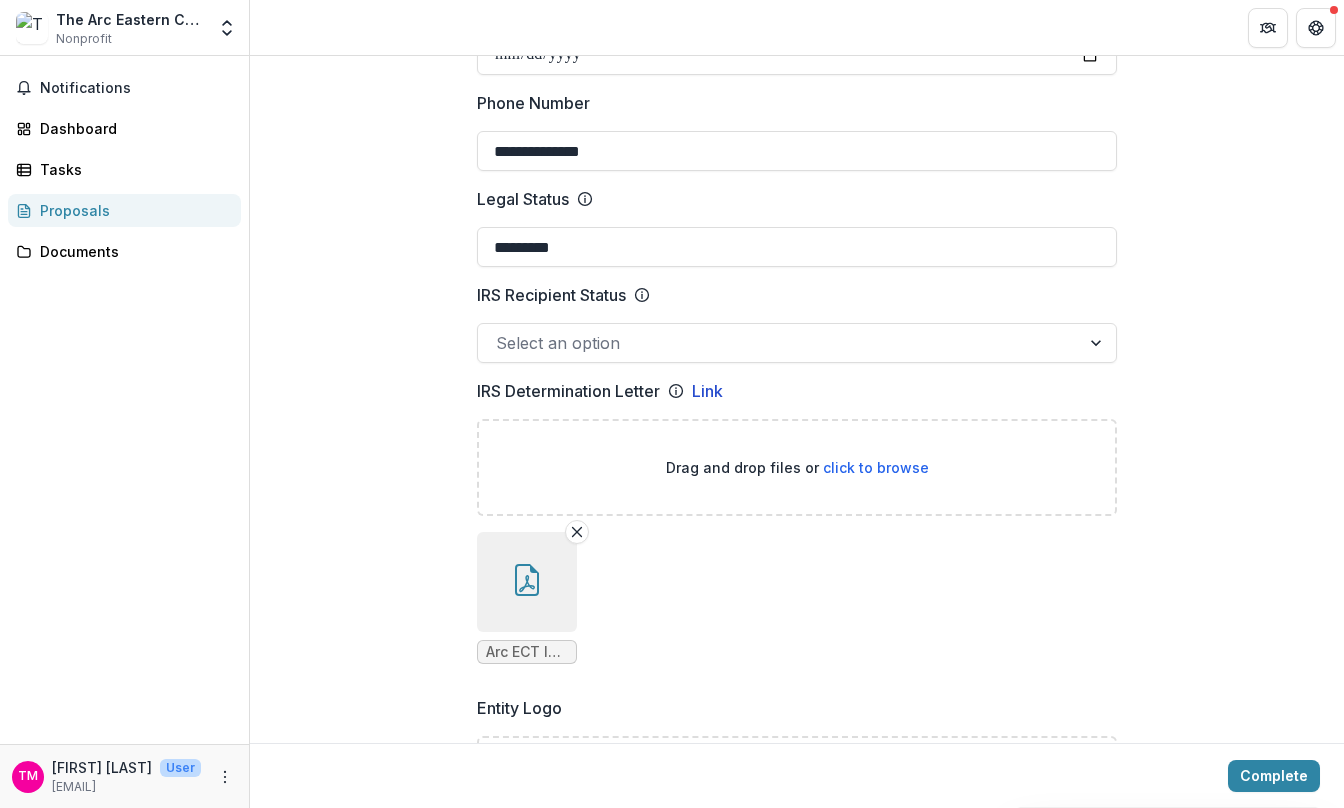 scroll, scrollTop: 823, scrollLeft: 0, axis: vertical 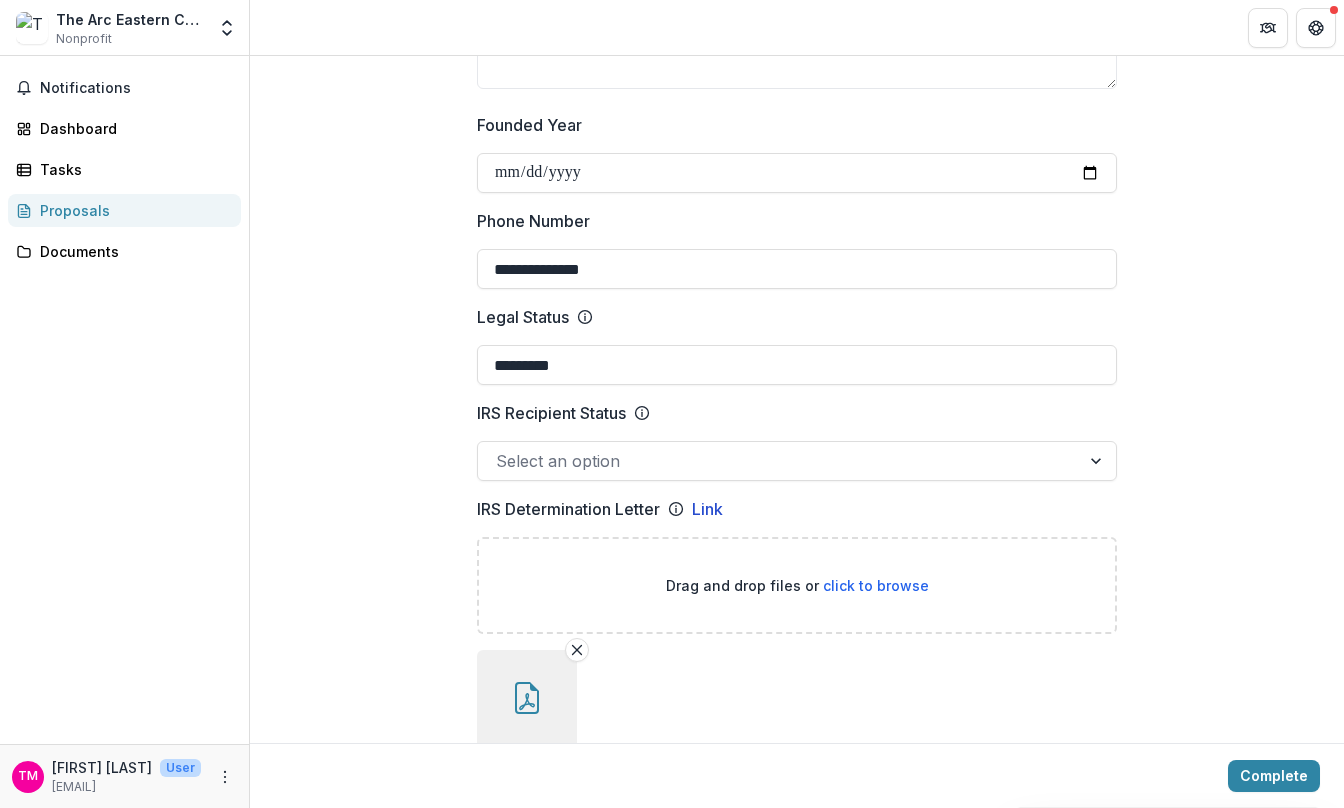click at bounding box center [1098, 461] 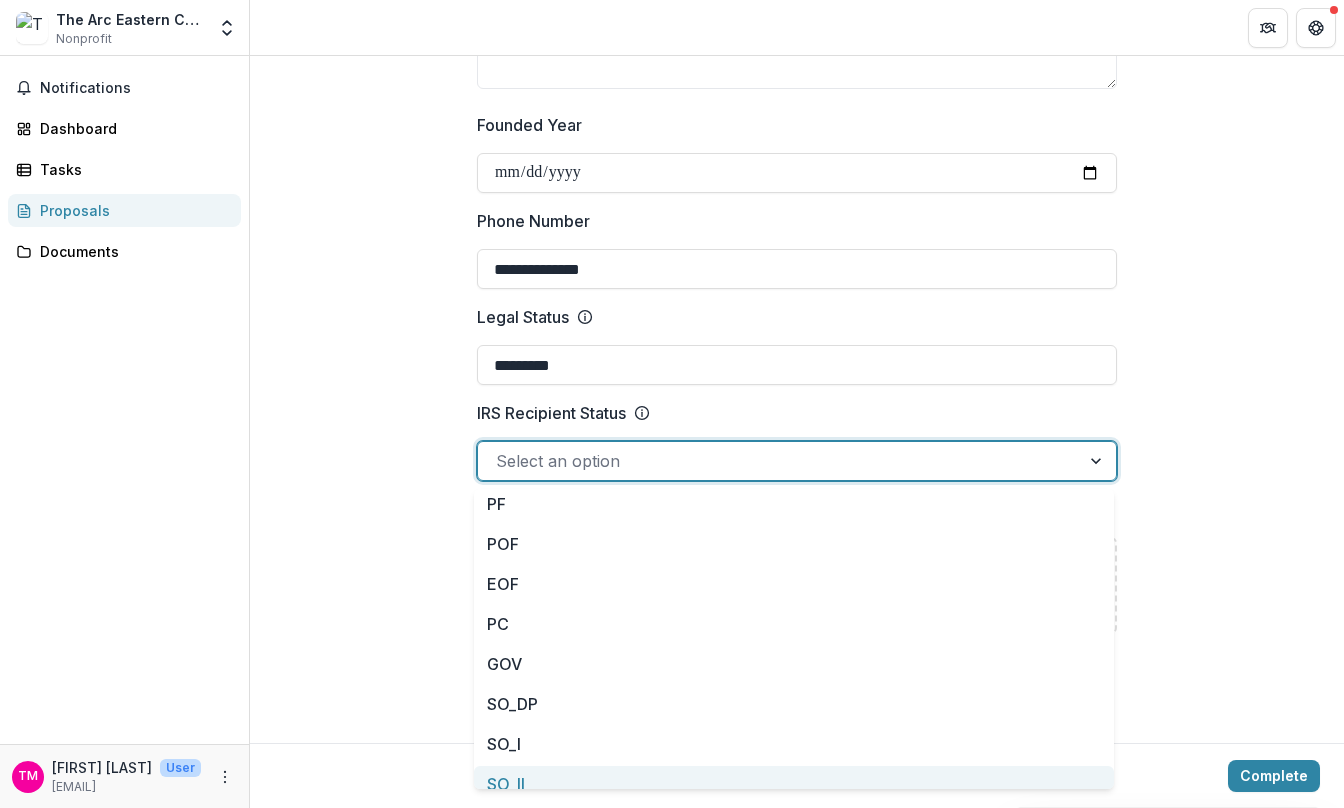 scroll, scrollTop: 0, scrollLeft: 0, axis: both 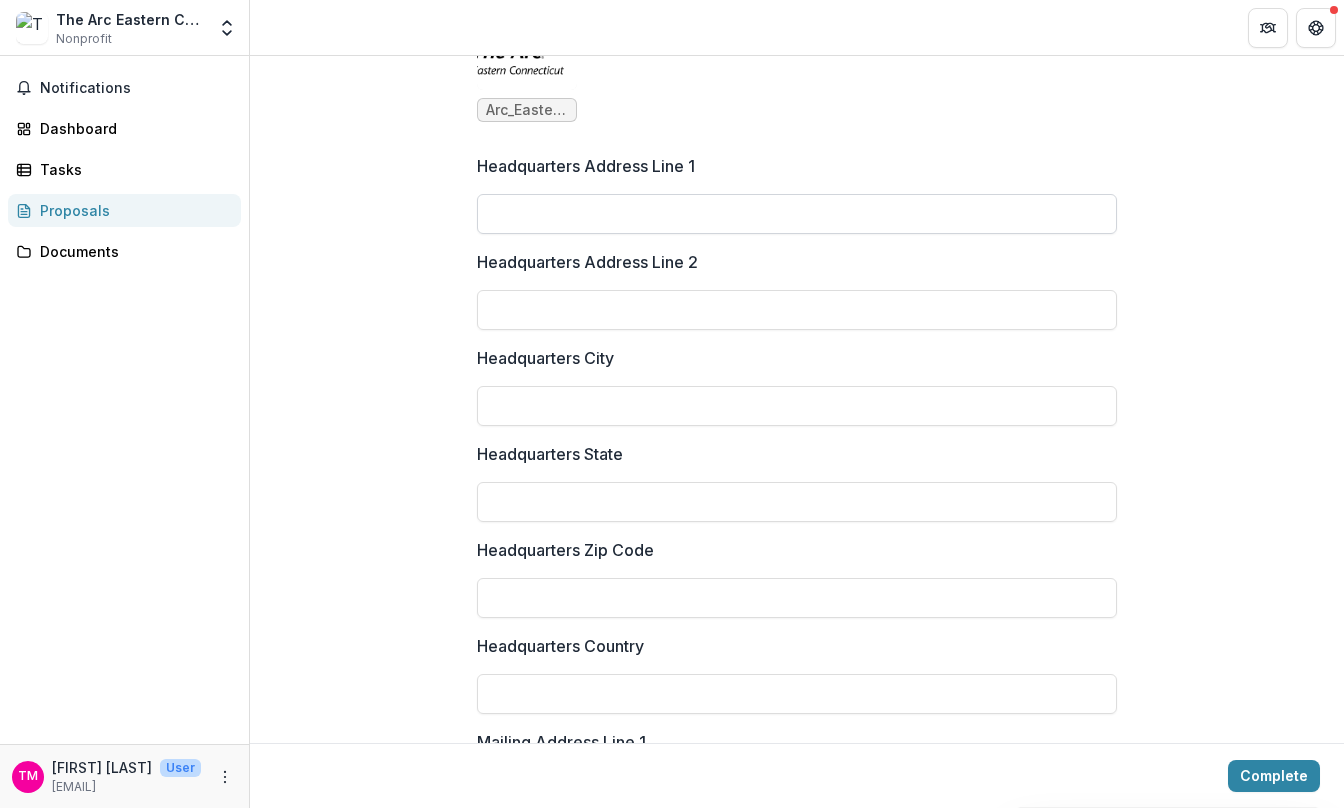 click on "Headquarters Address Line 1" at bounding box center (797, 214) 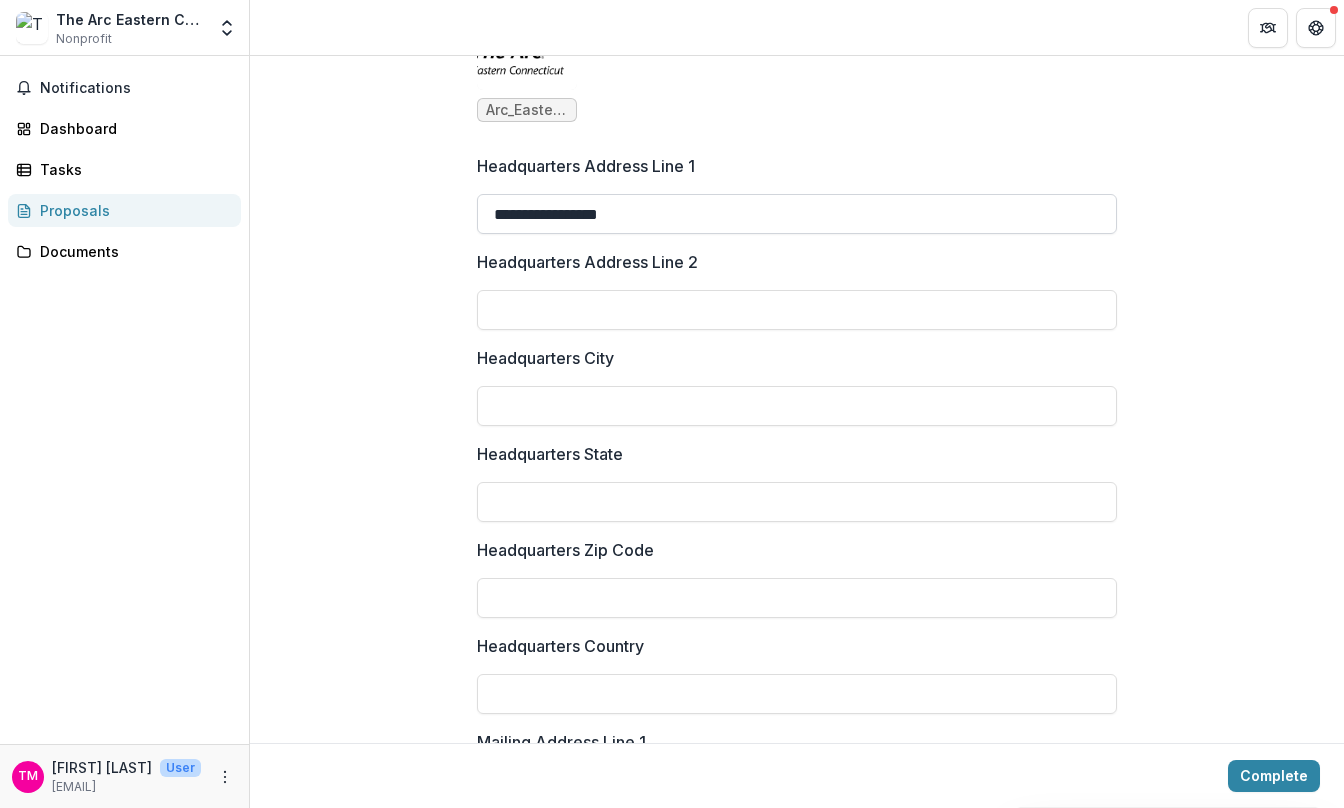 type on "**********" 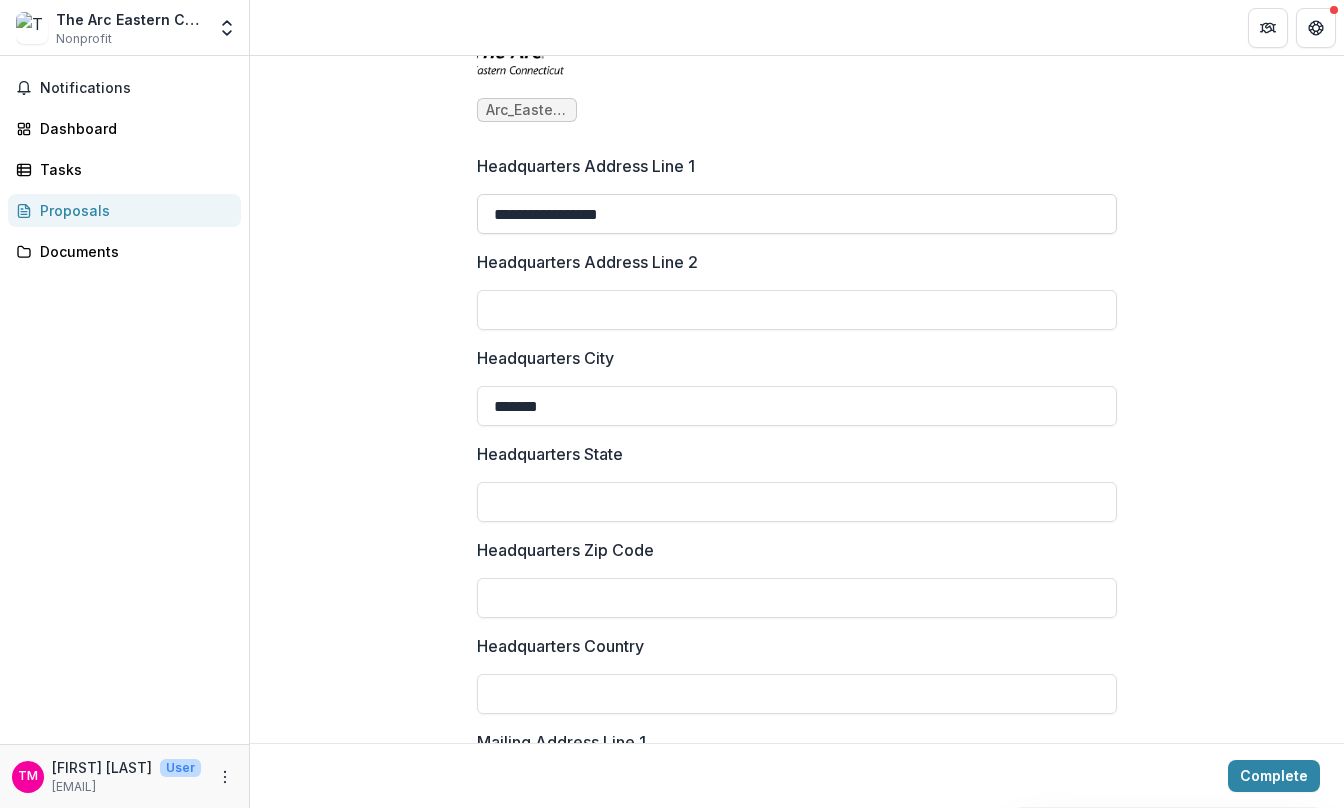 type on "*******" 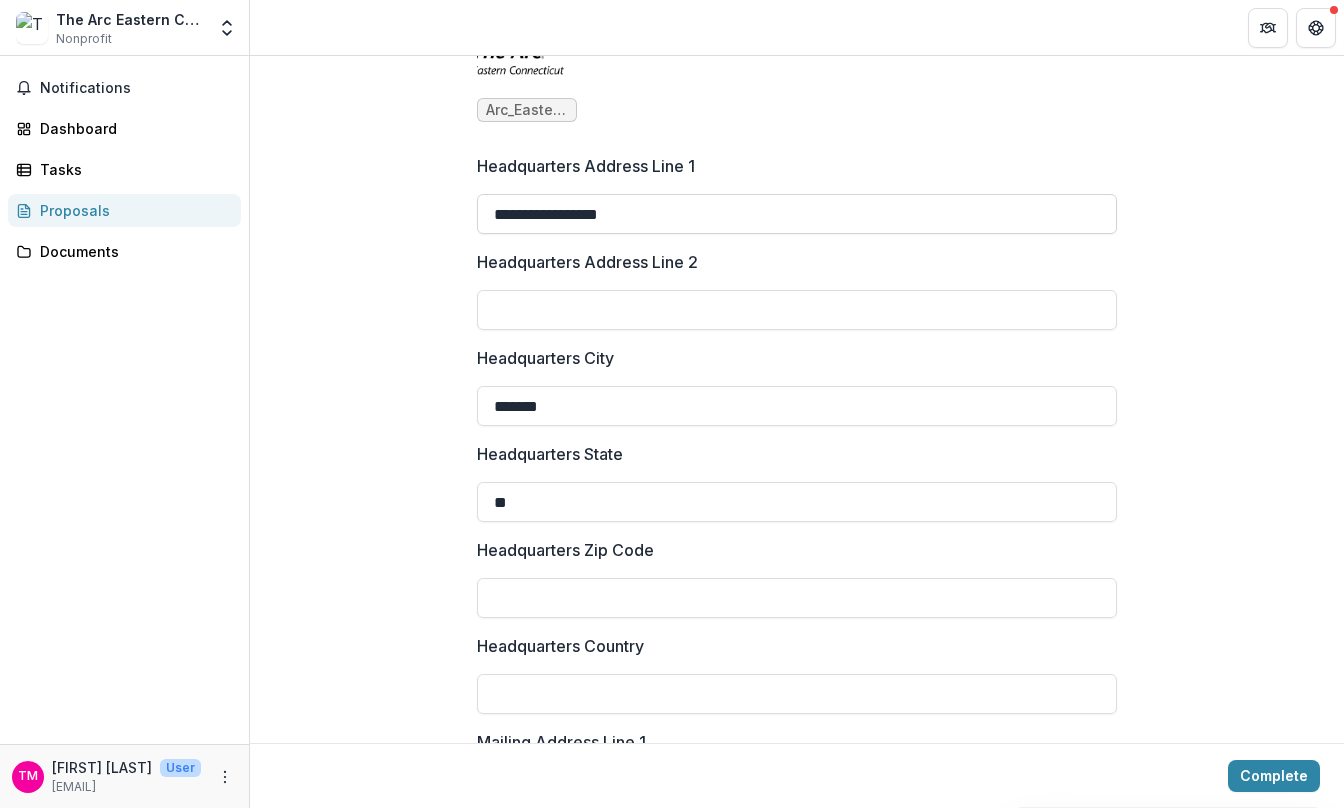 type on "**" 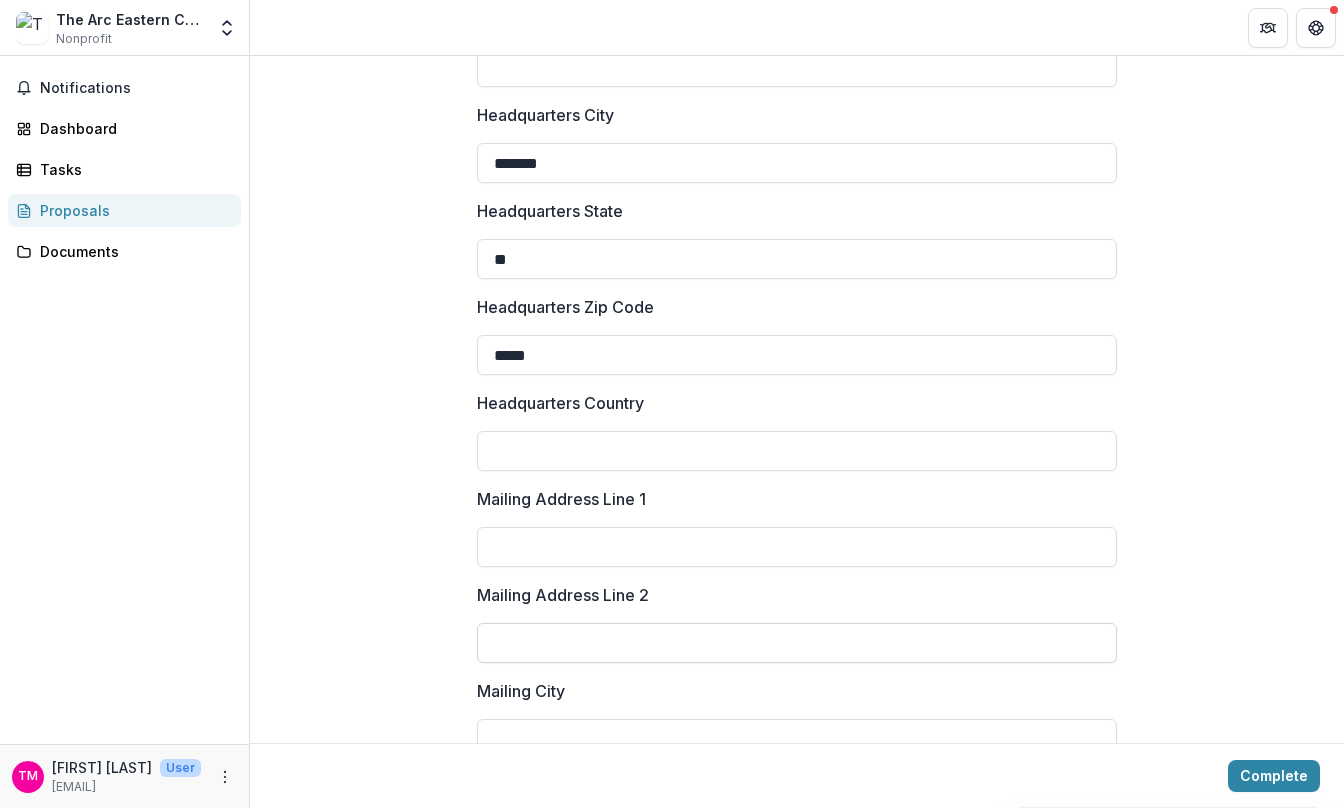 scroll, scrollTop: 2100, scrollLeft: 0, axis: vertical 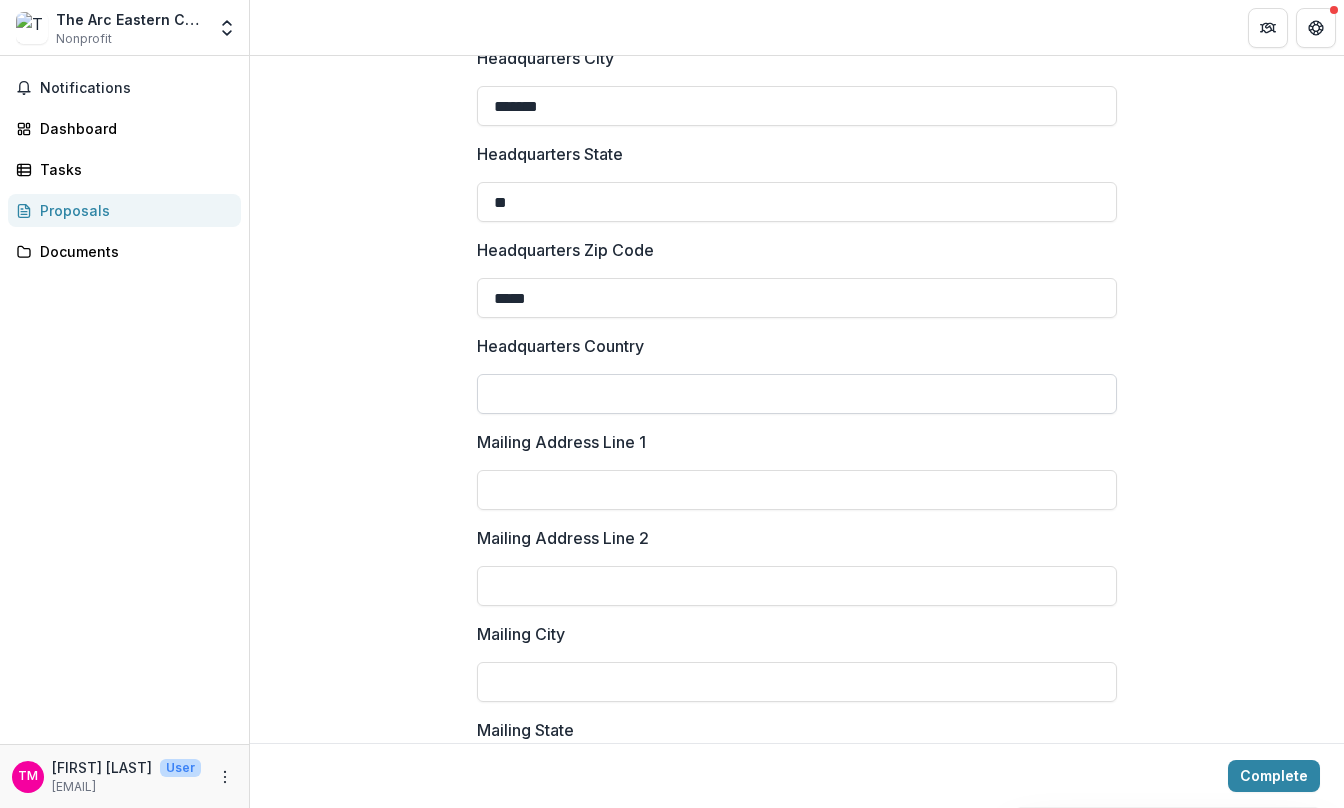 type on "*****" 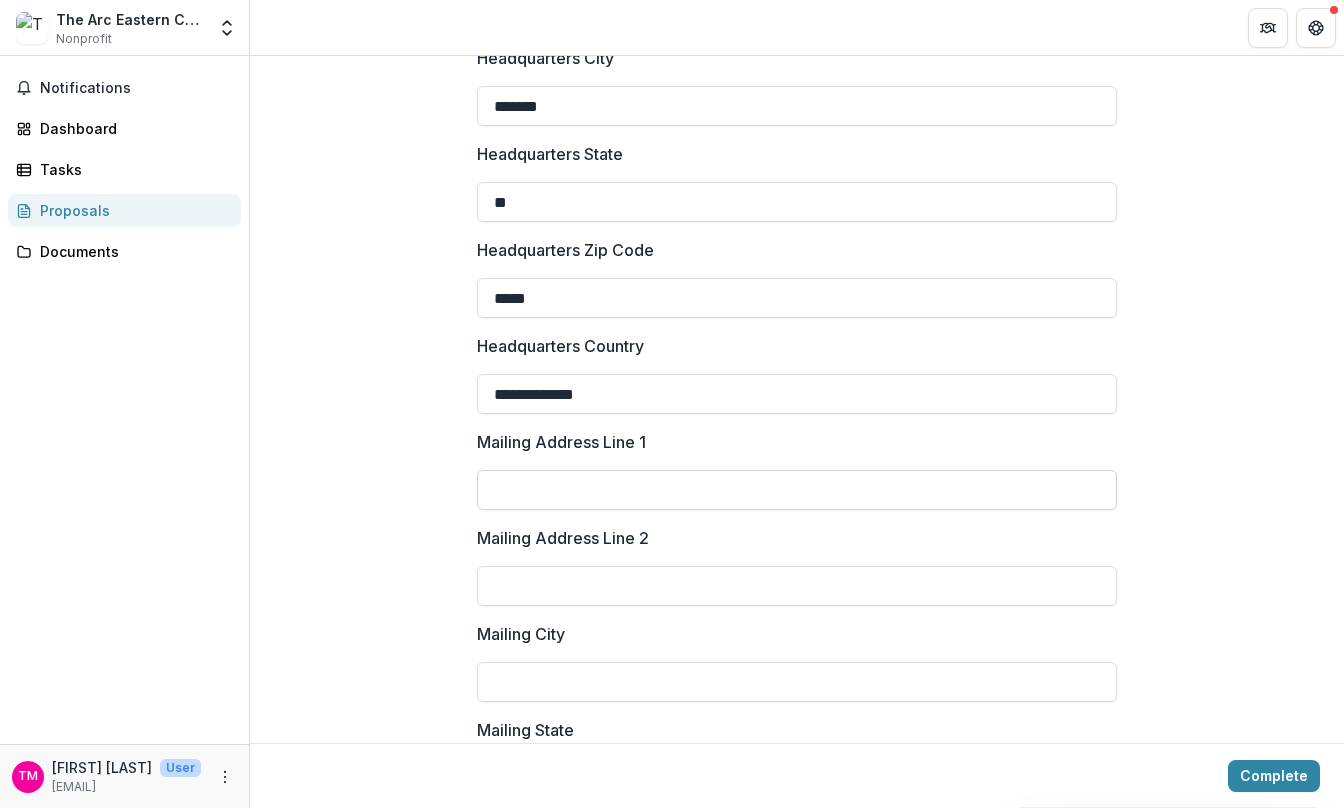 type on "**********" 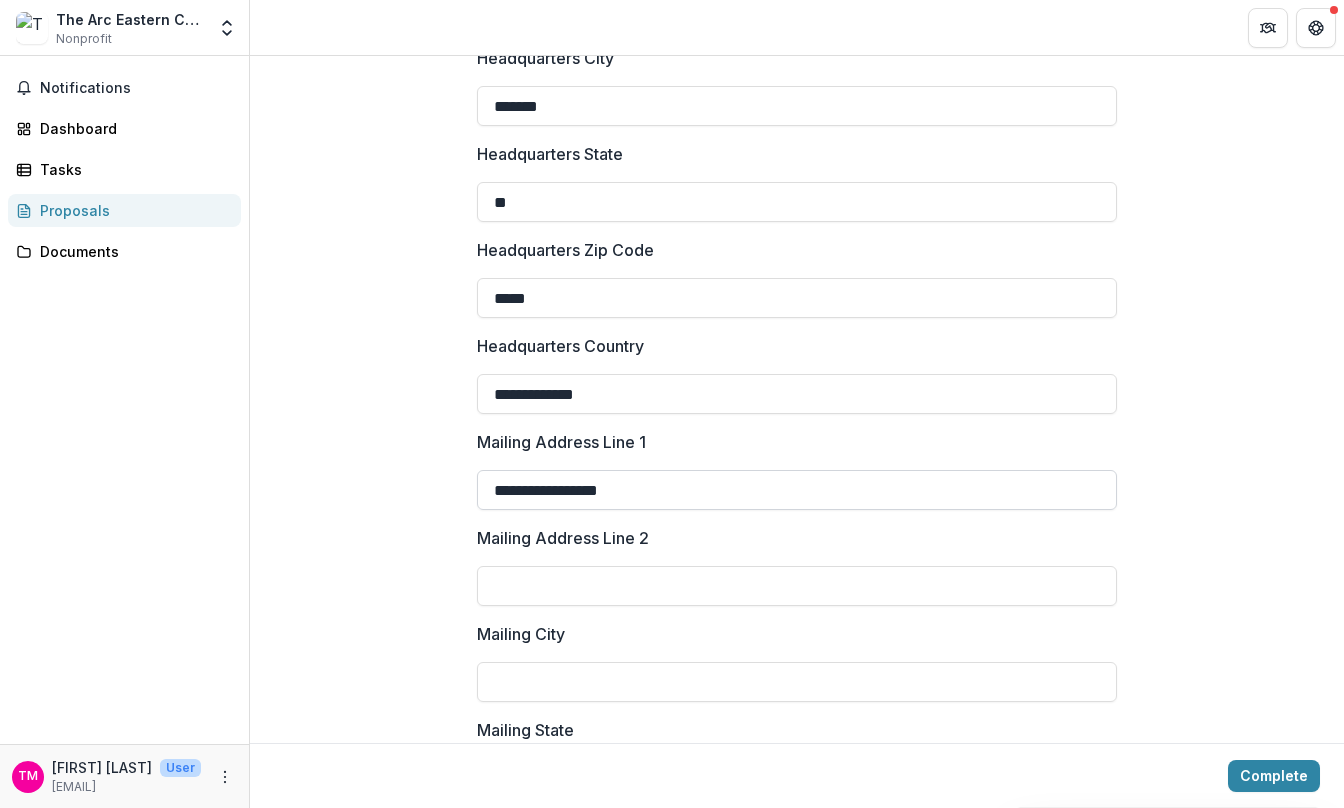 type on "**********" 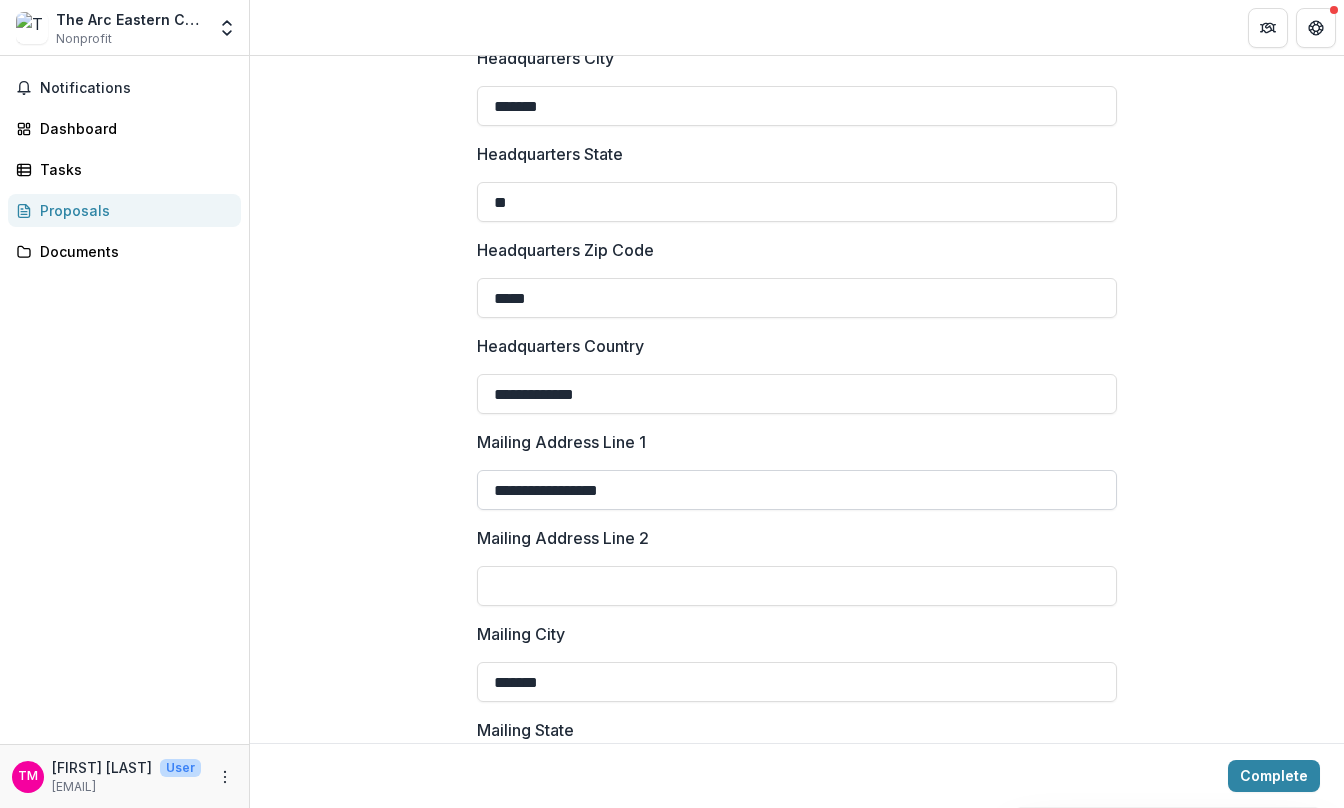 type on "*******" 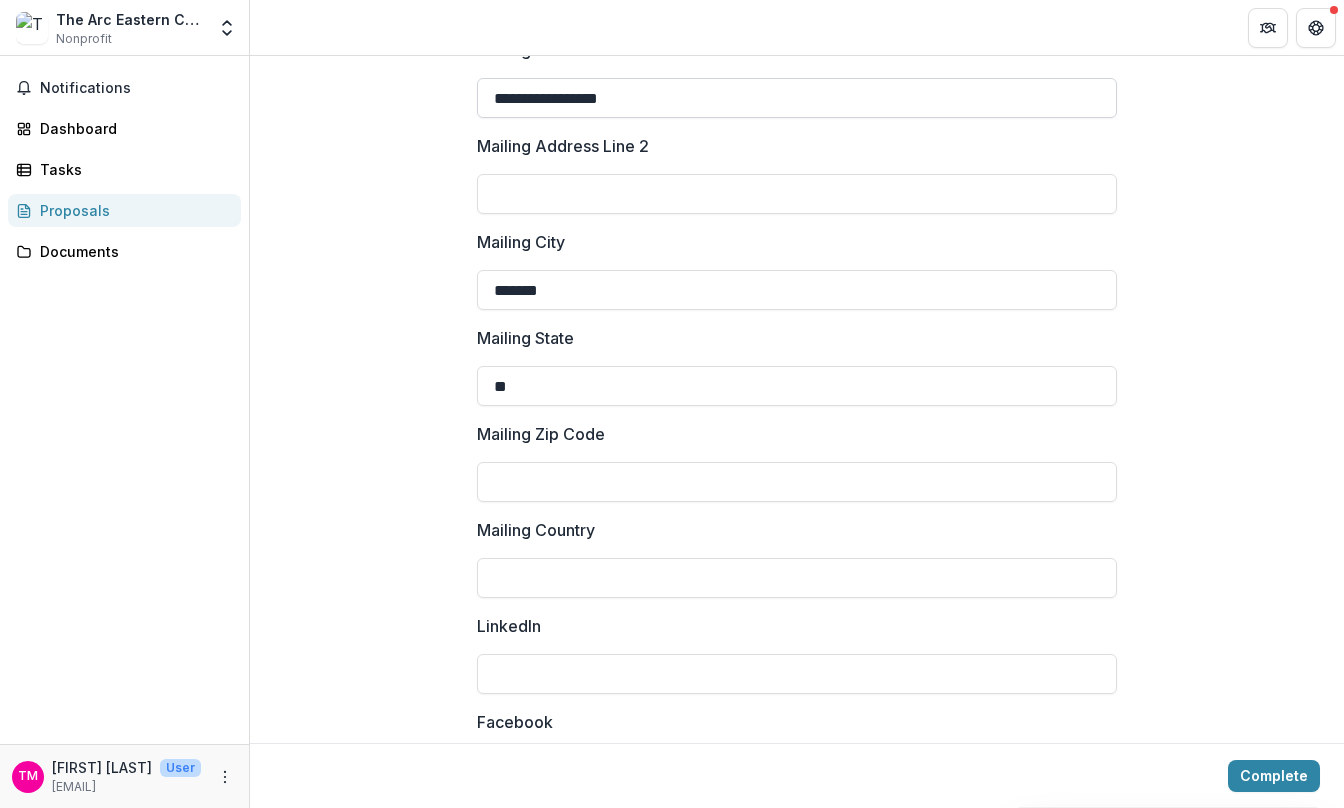 scroll, scrollTop: 2500, scrollLeft: 0, axis: vertical 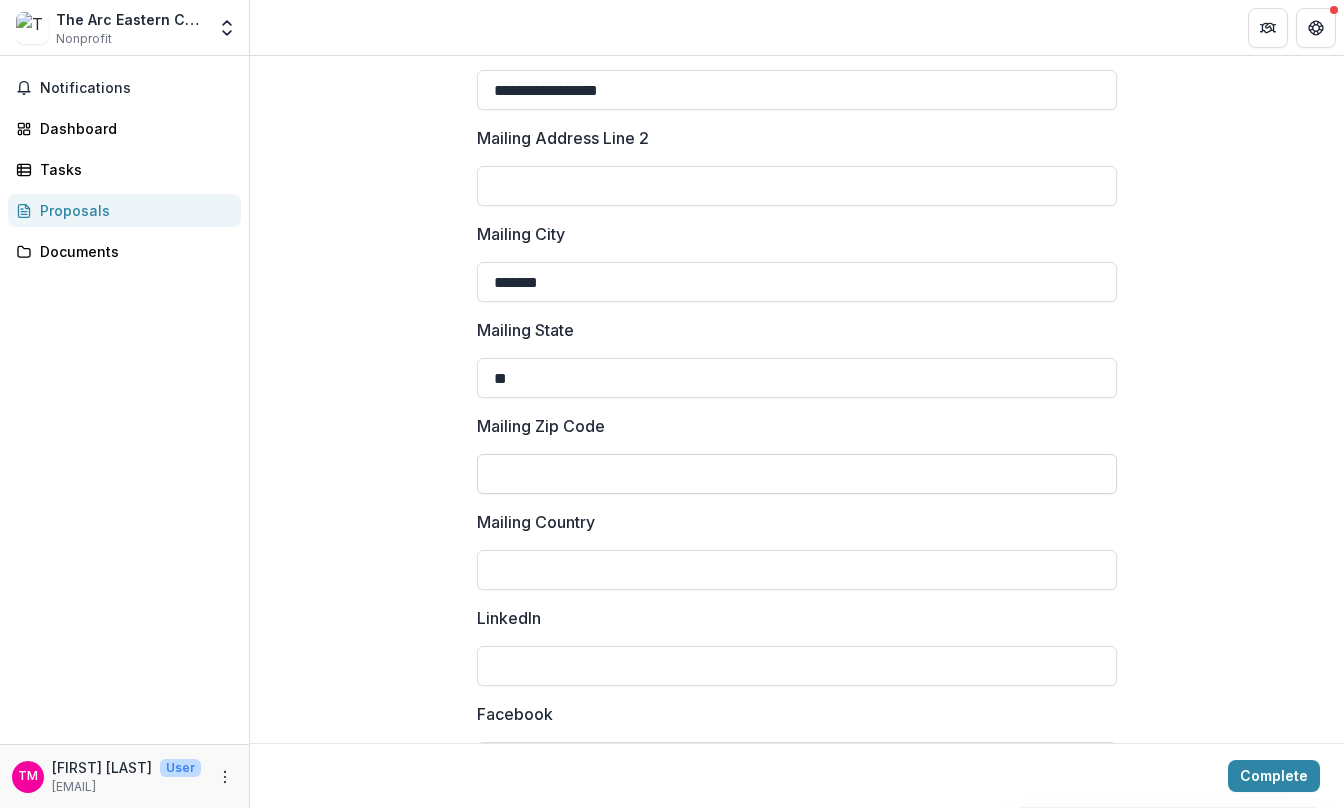 type on "**" 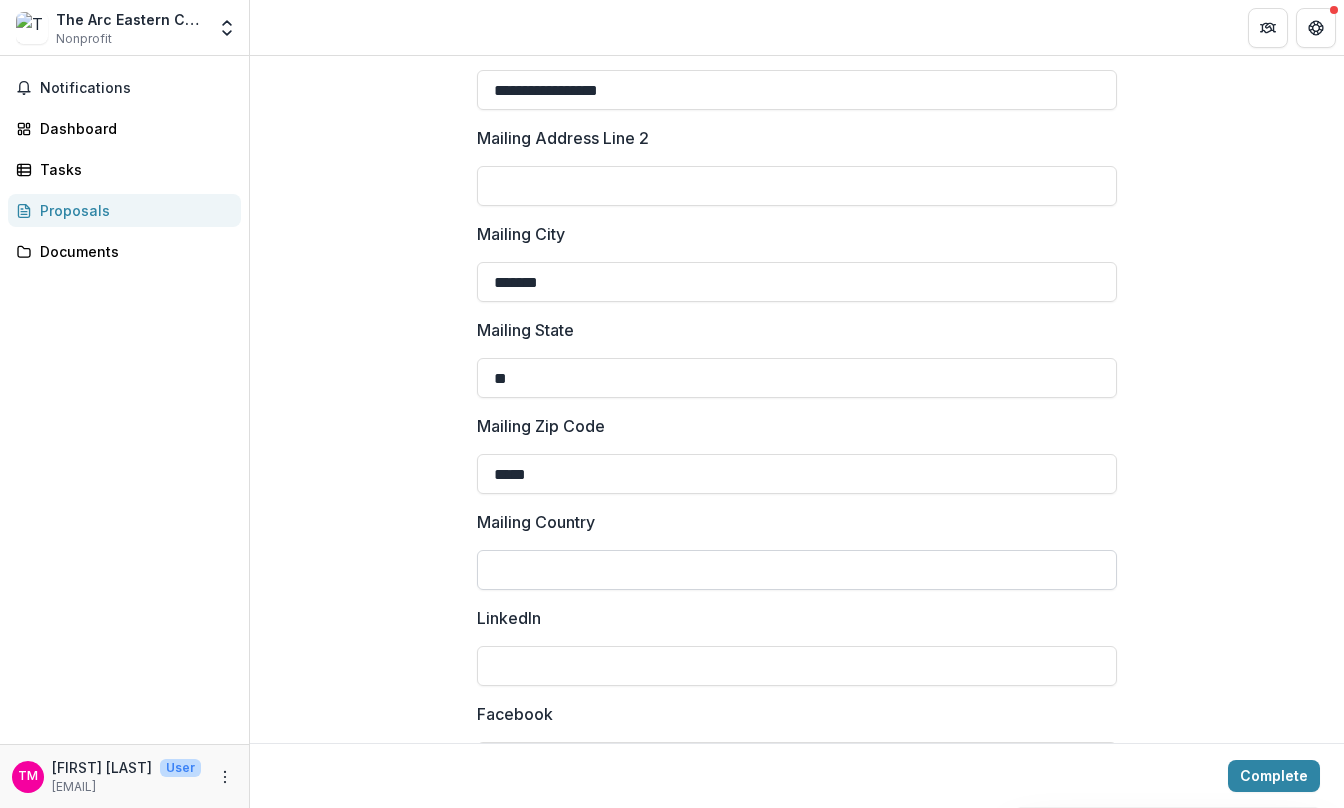 type on "*****" 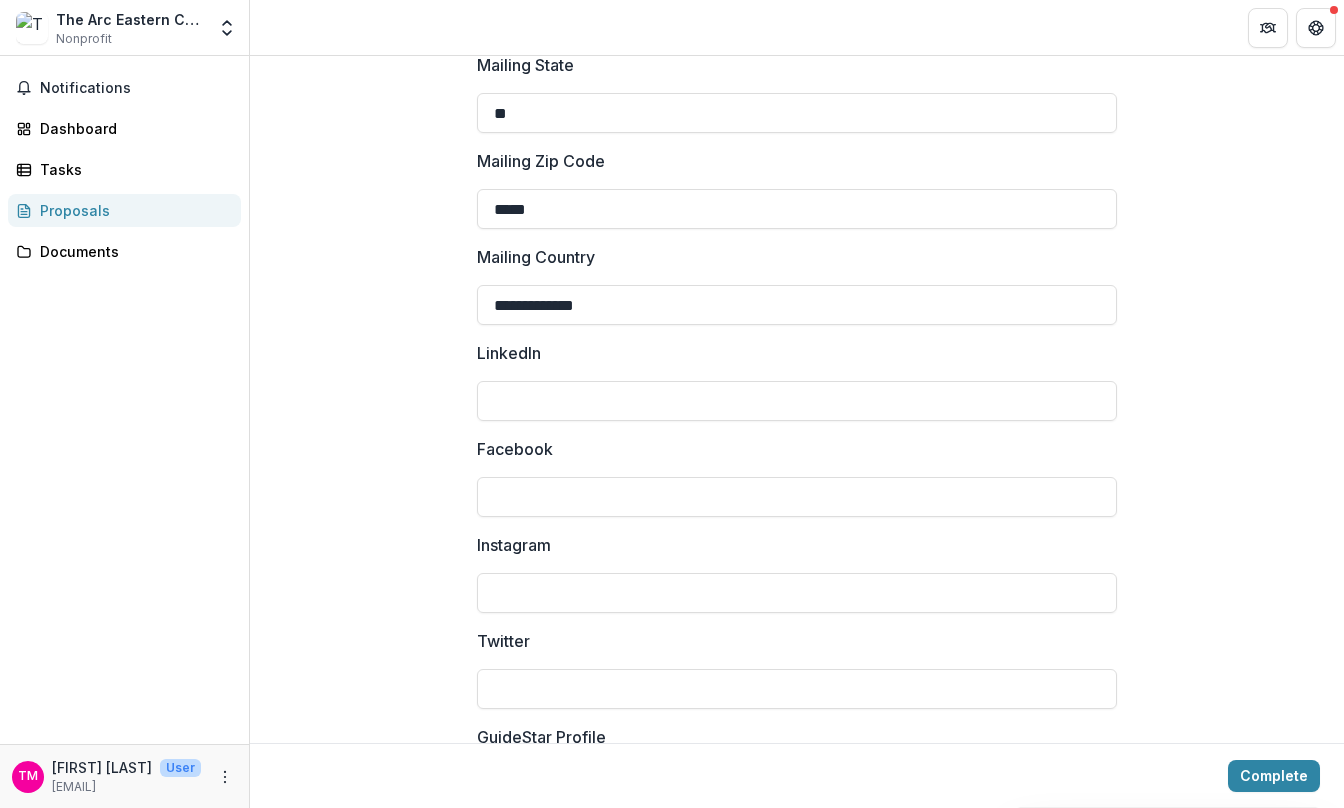 scroll, scrollTop: 2800, scrollLeft: 0, axis: vertical 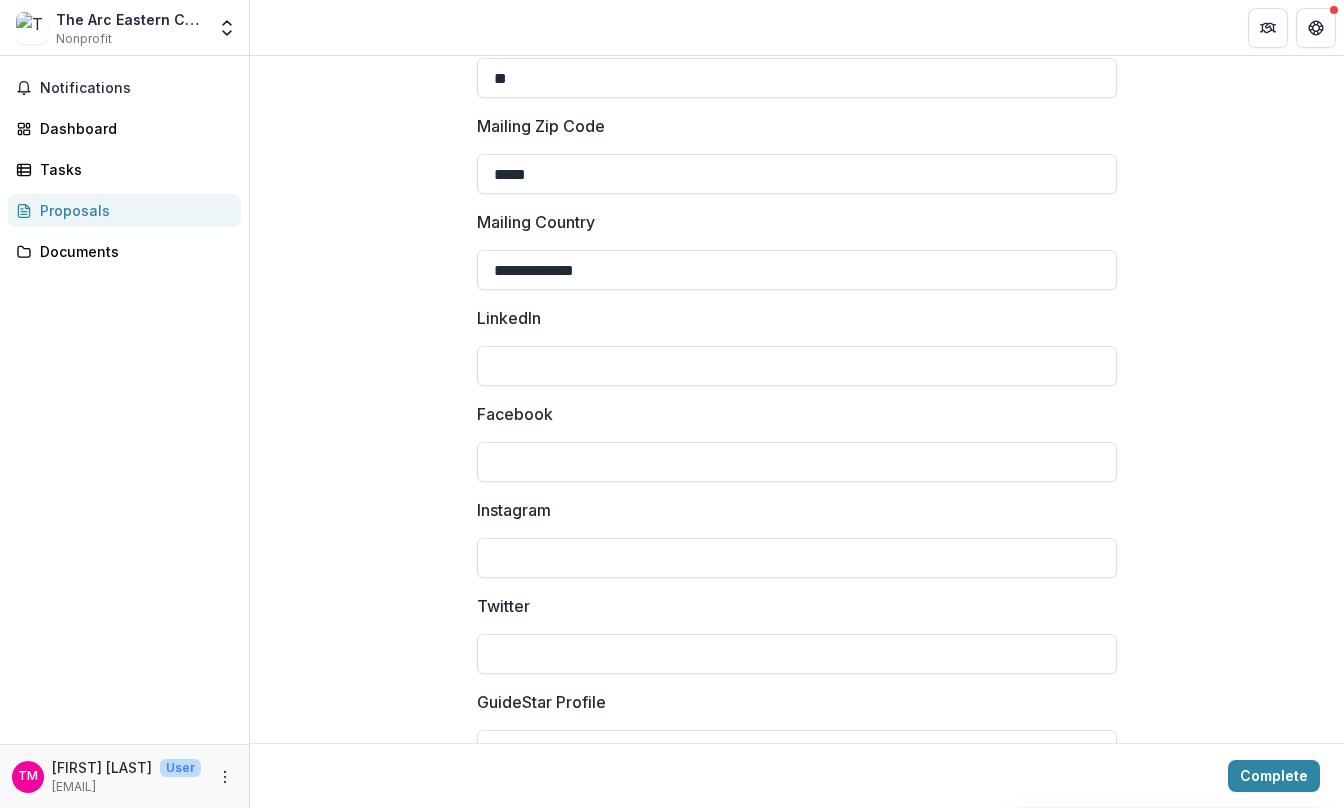 type on "**********" 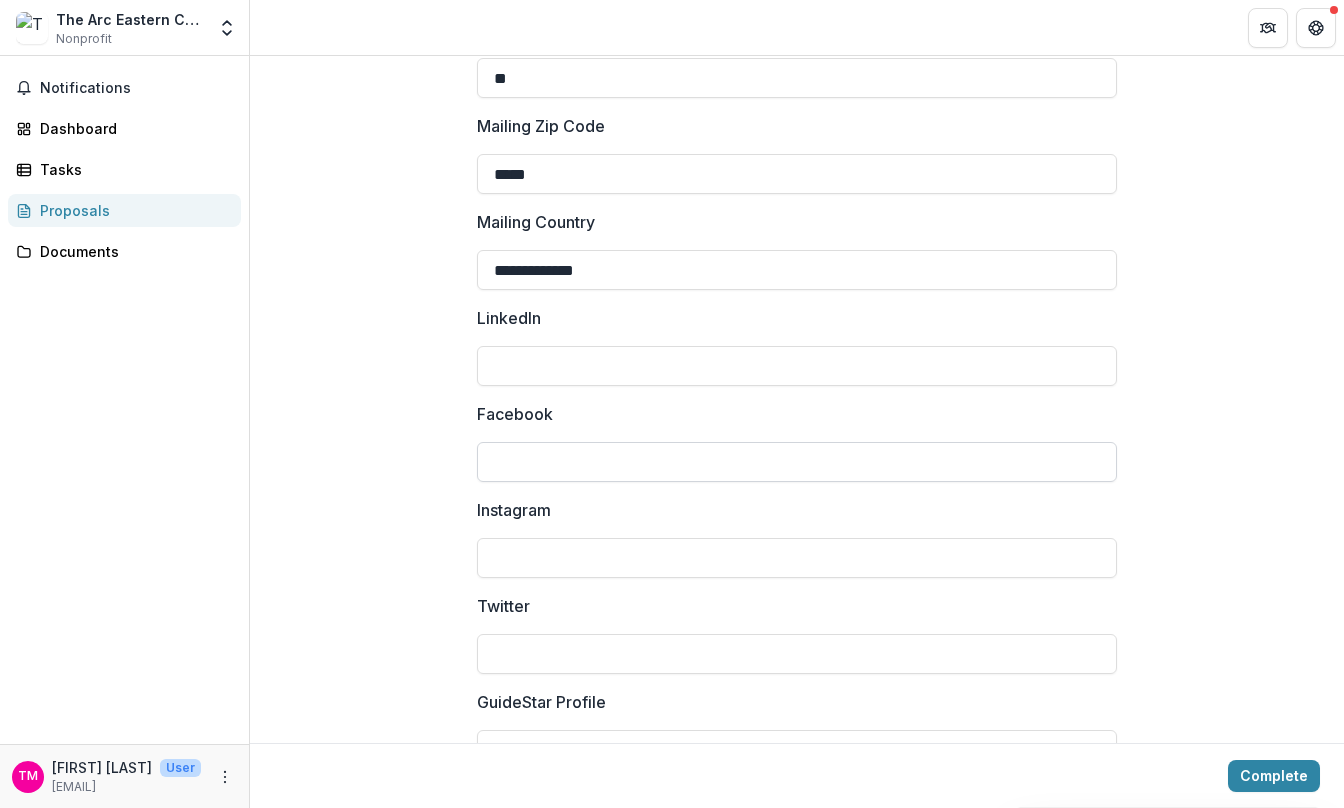 click on "Facebook" at bounding box center [797, 462] 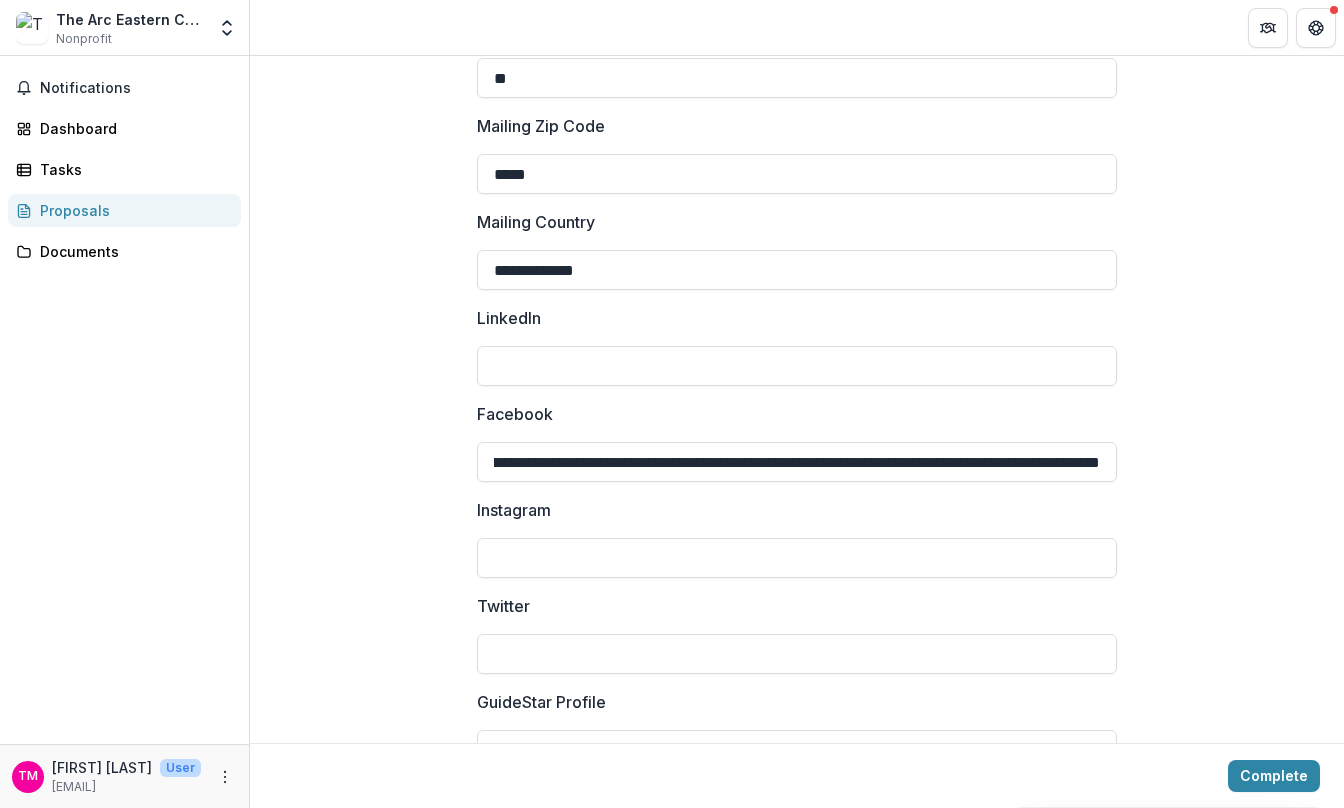scroll, scrollTop: 0, scrollLeft: 0, axis: both 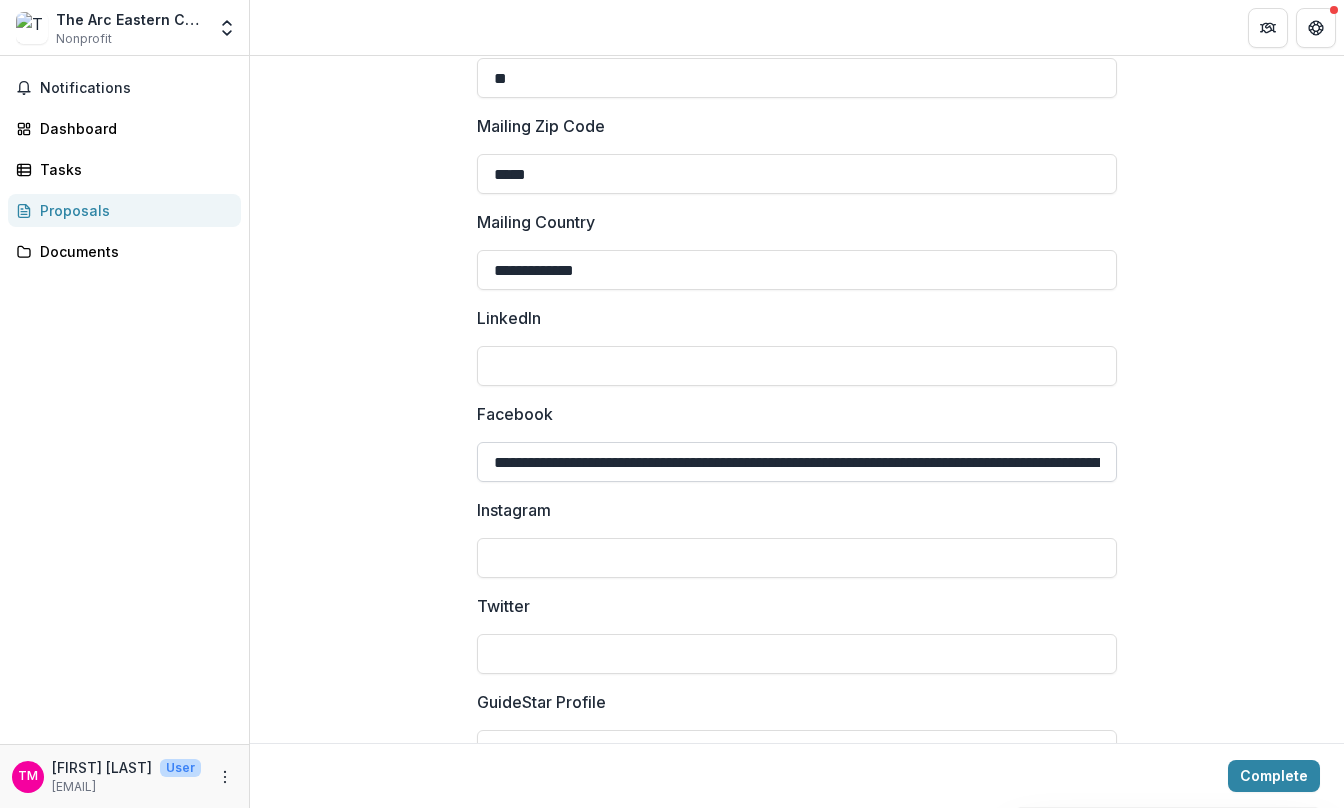 click on "**********" at bounding box center (797, 462) 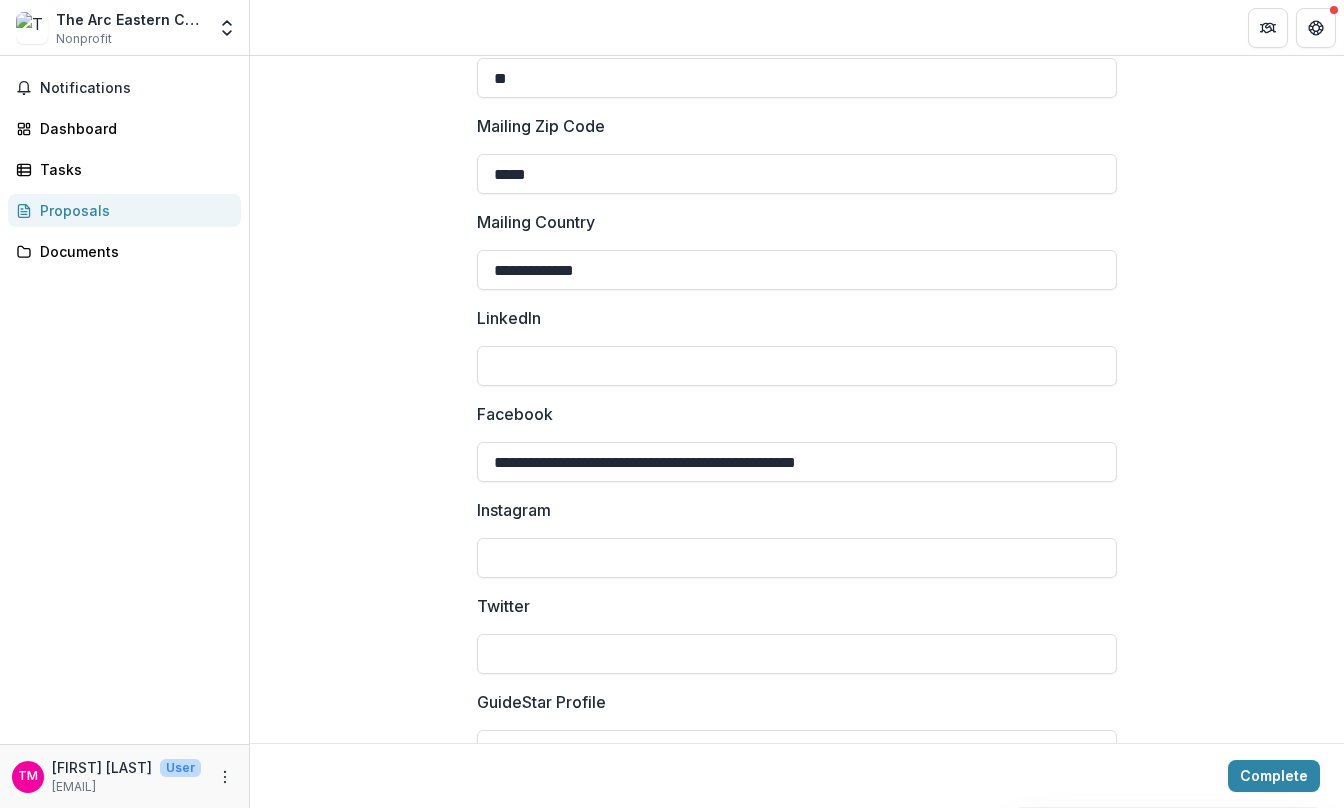 type on "**********" 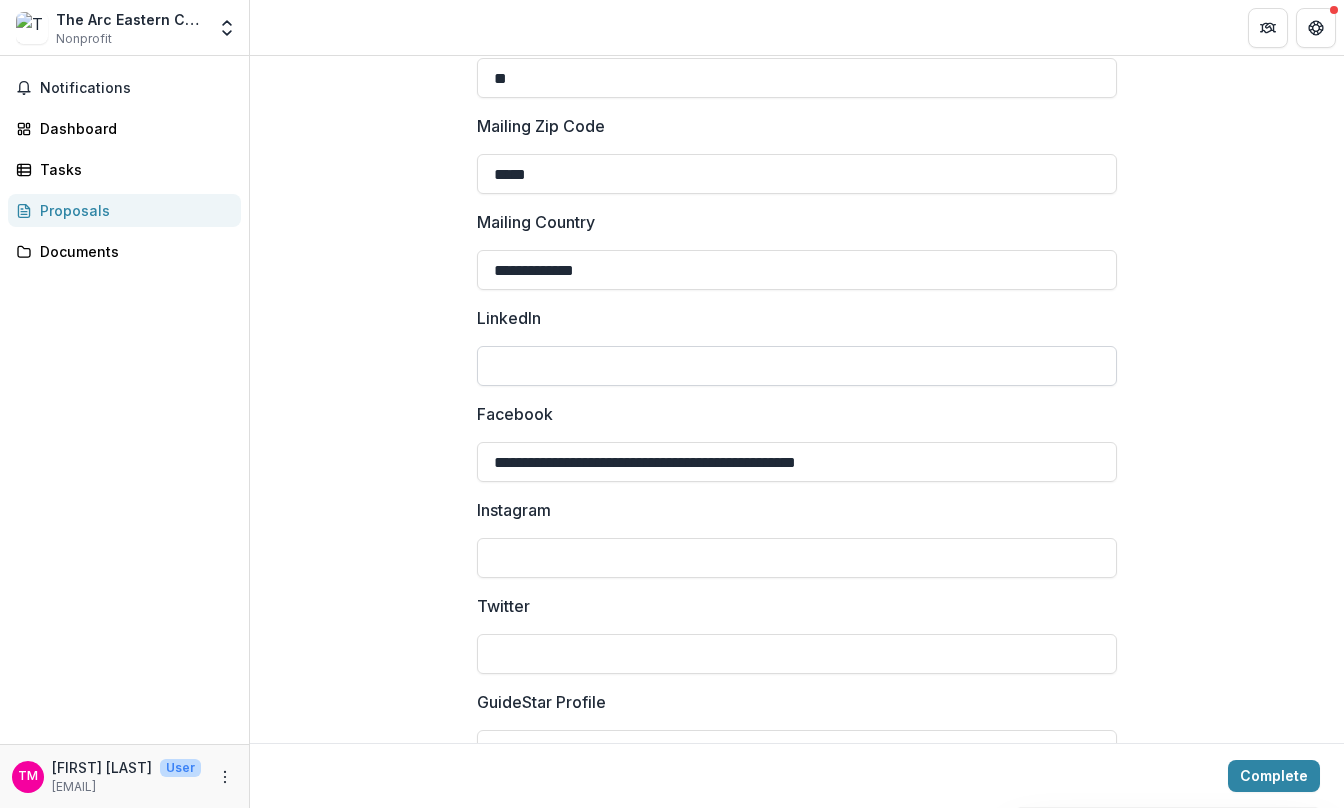 click on "LinkedIn" at bounding box center [797, 366] 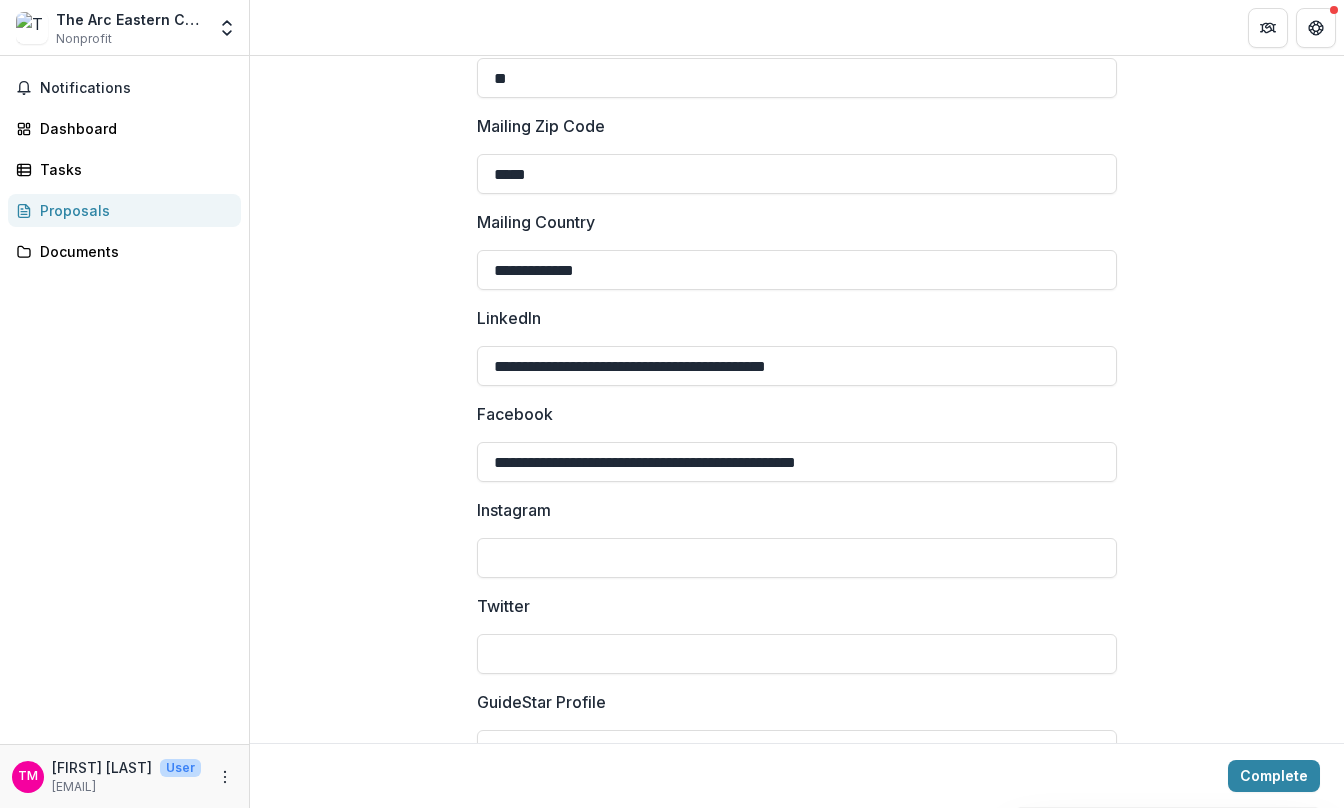 type on "**********" 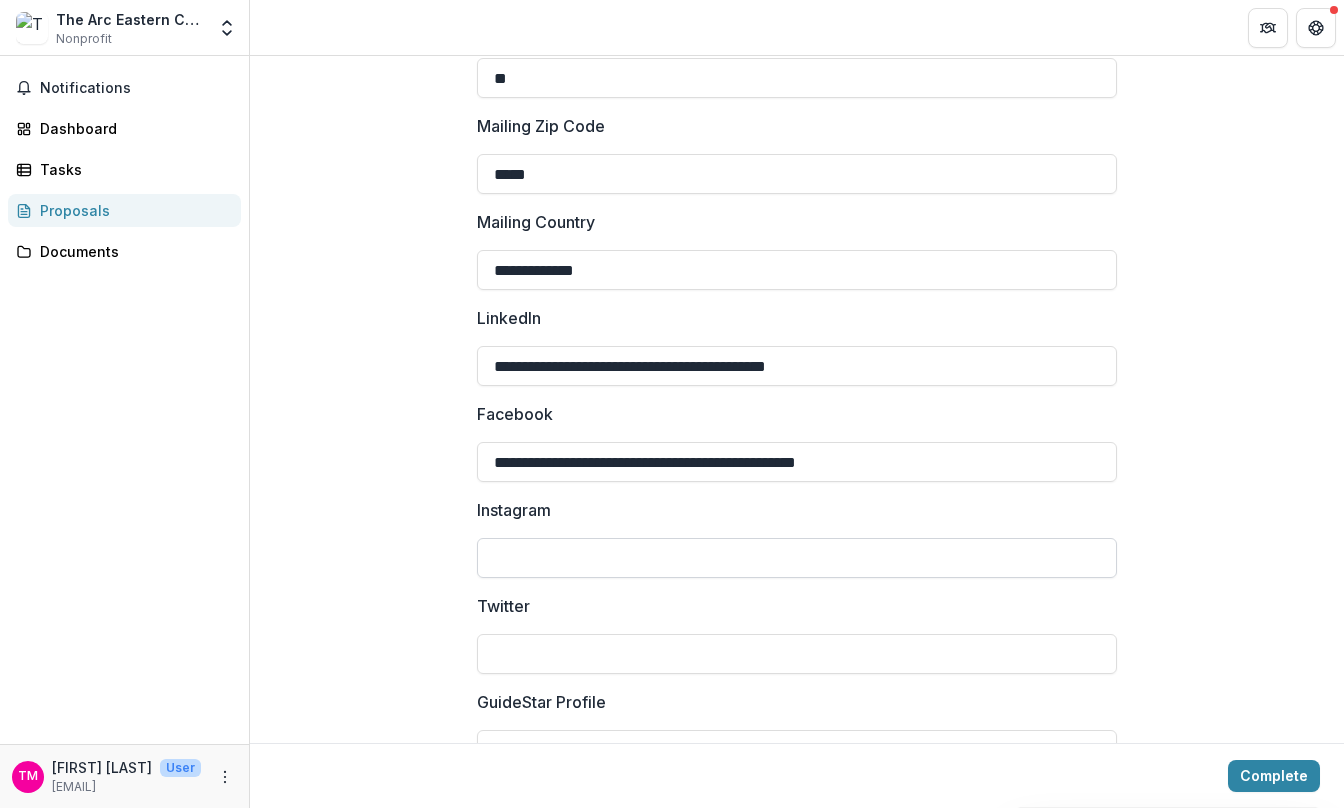 click on "Instagram" at bounding box center (797, 558) 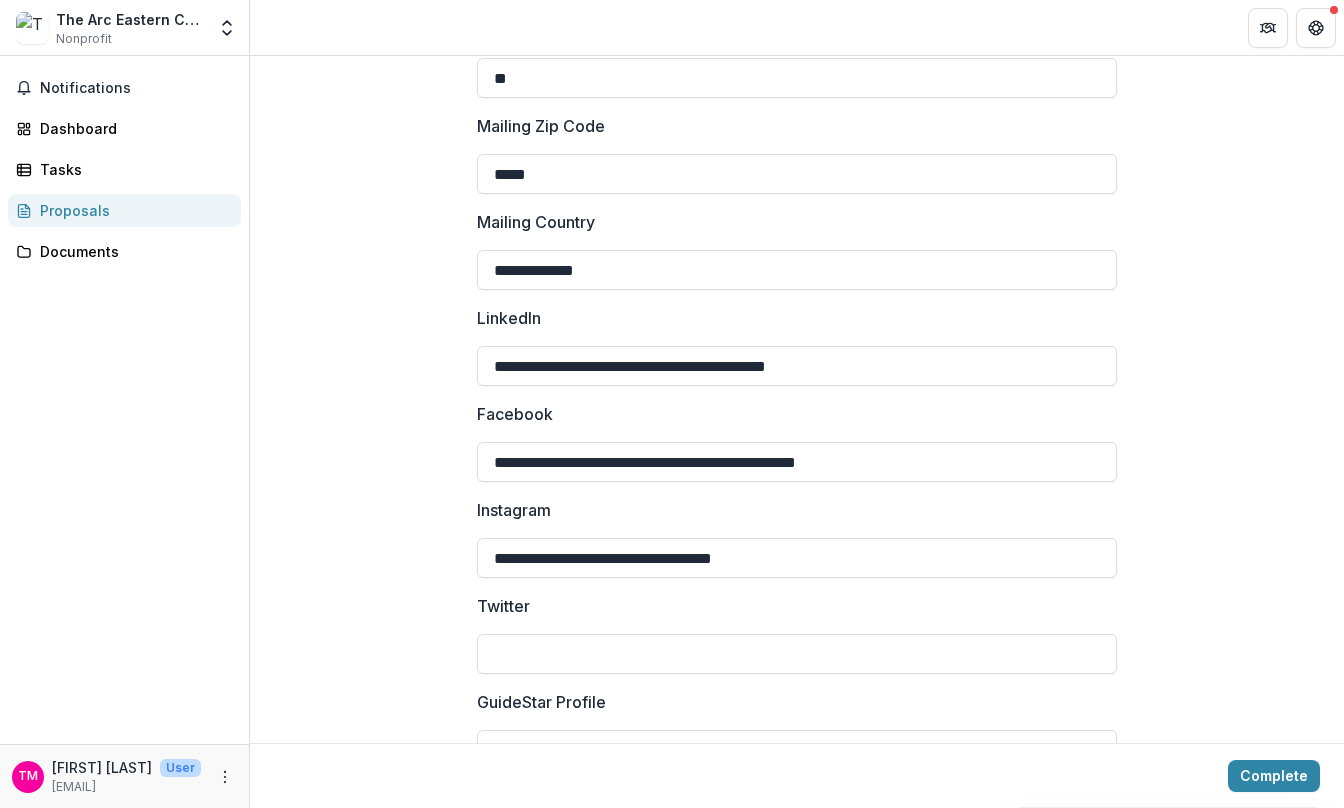 type on "**********" 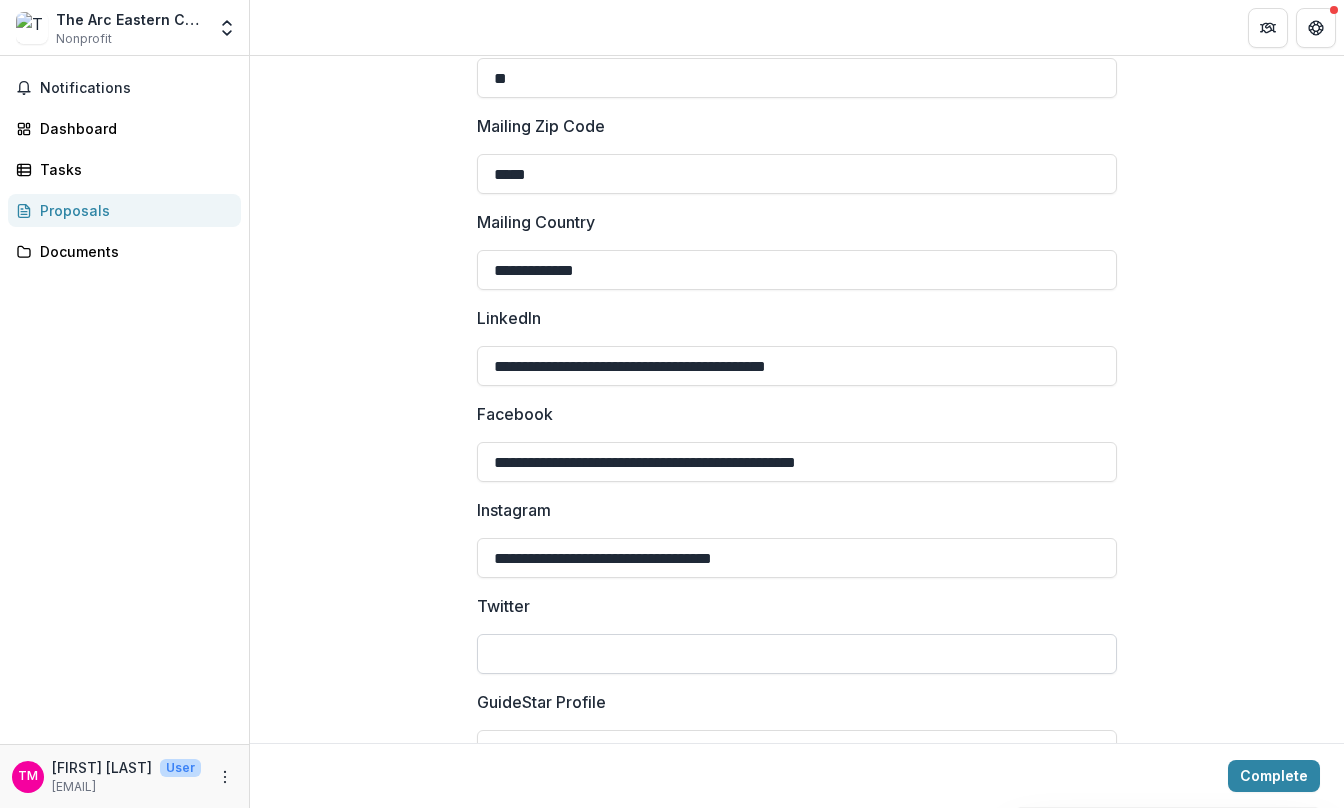 click on "Twitter" at bounding box center [797, 654] 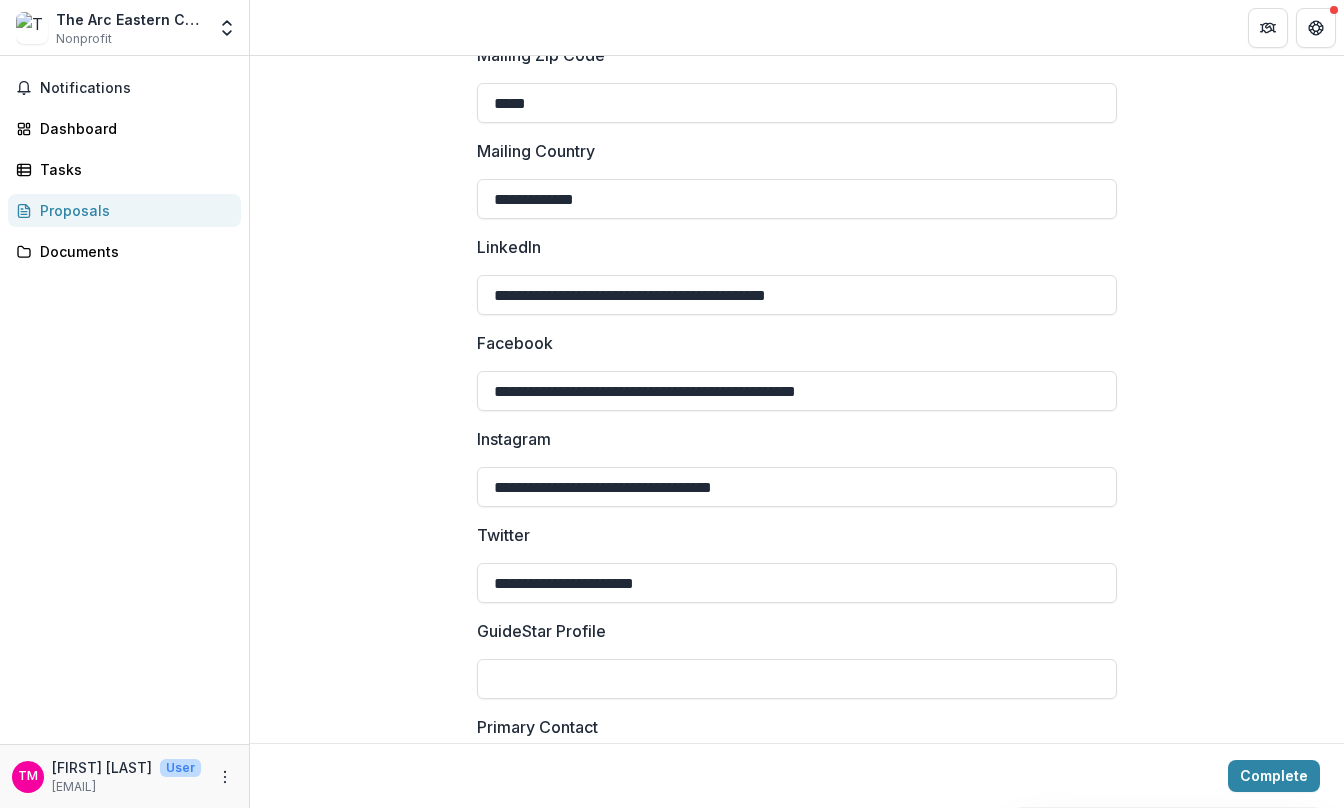 scroll, scrollTop: 3000, scrollLeft: 0, axis: vertical 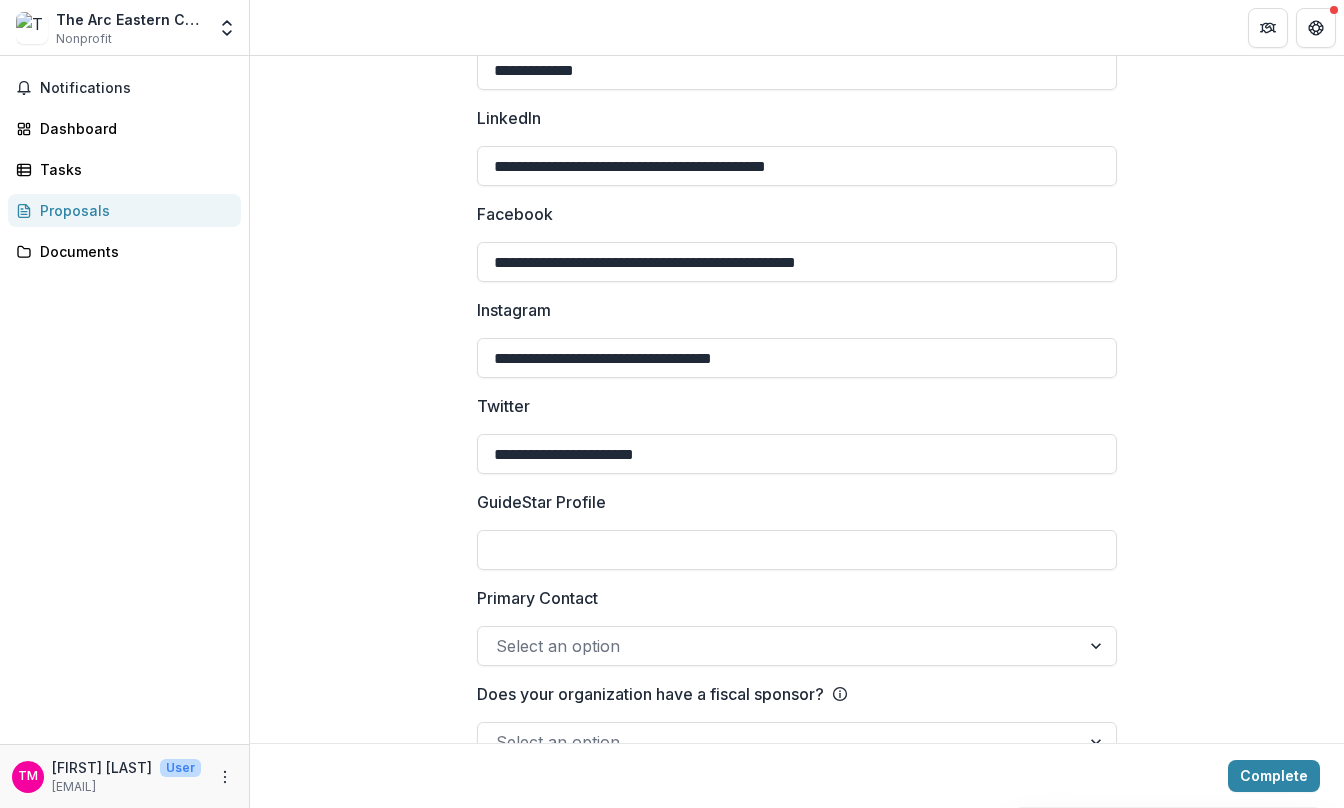 type on "**********" 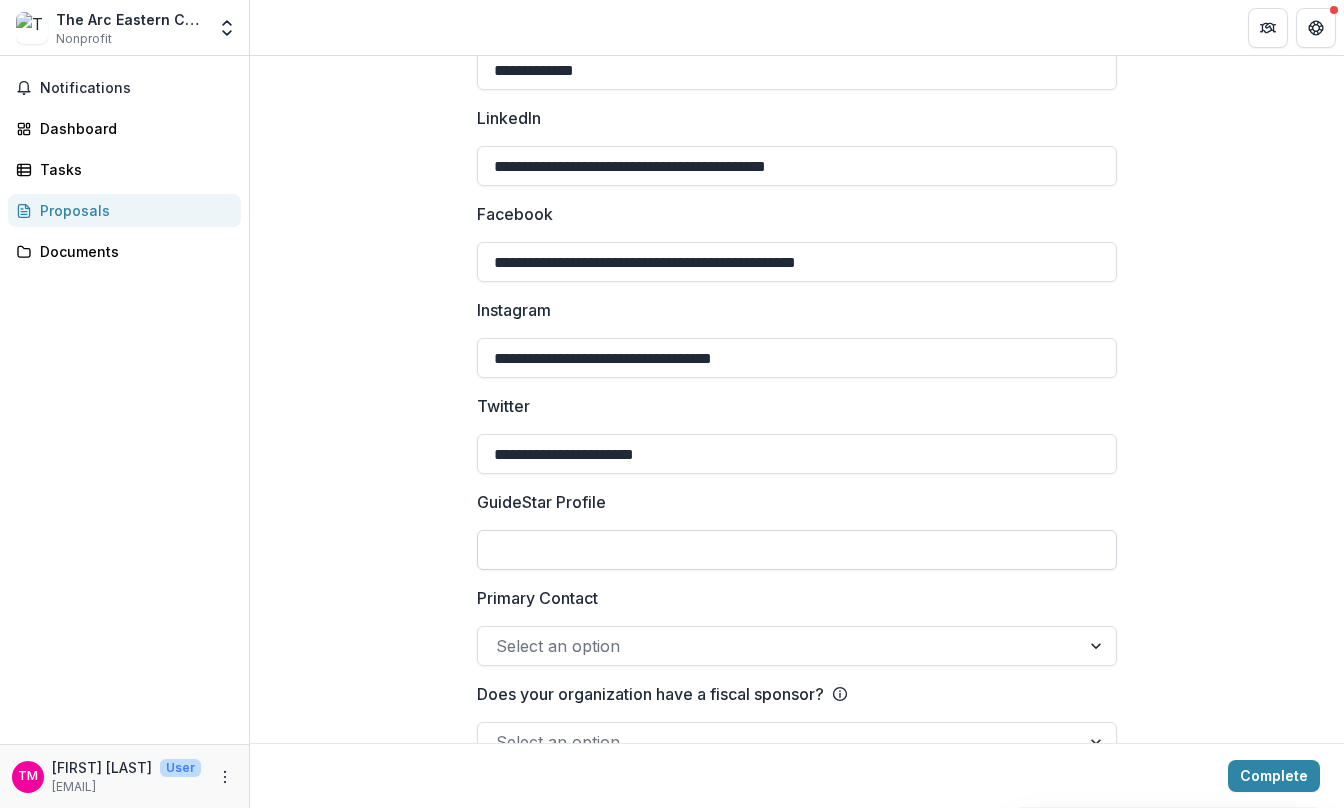click on "GuideStar Profile" at bounding box center [797, 550] 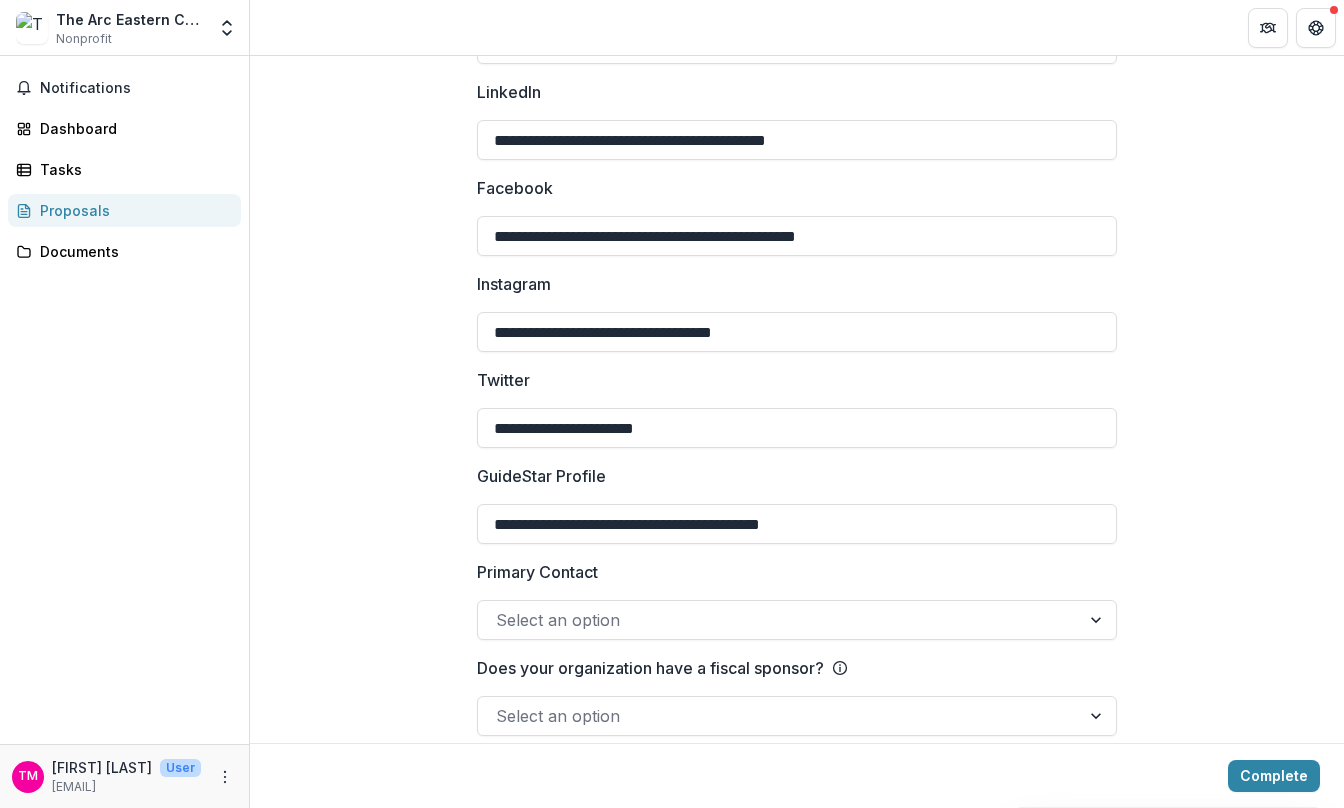 scroll, scrollTop: 3051, scrollLeft: 0, axis: vertical 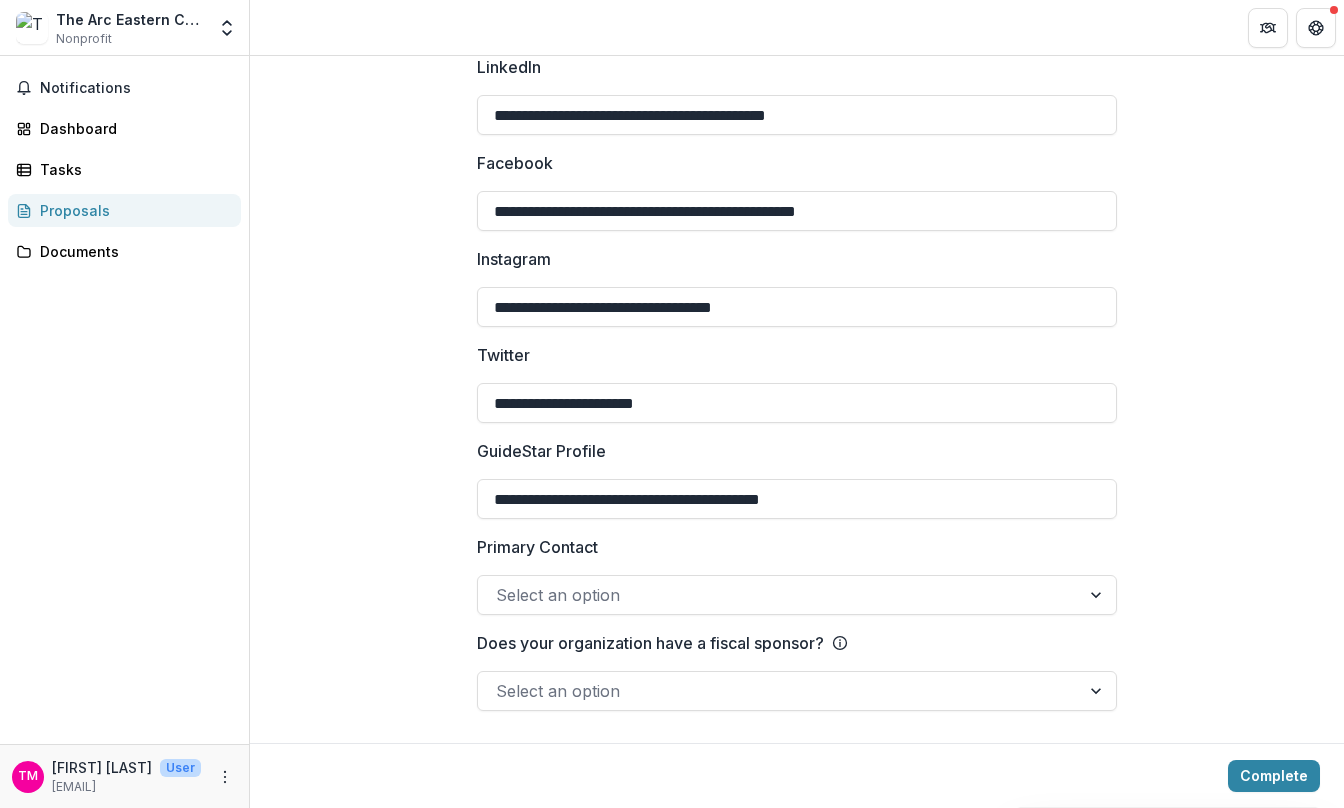type on "**********" 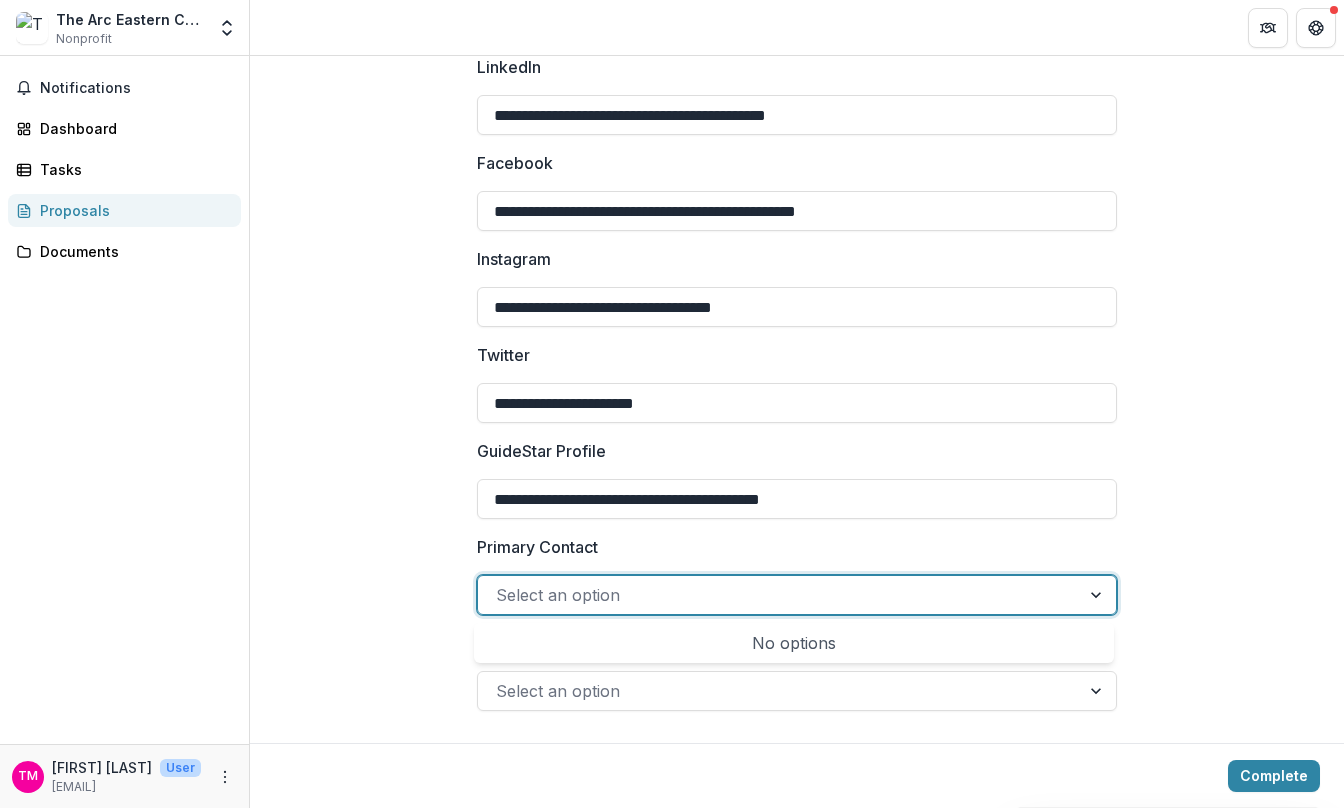 click at bounding box center (1098, 595) 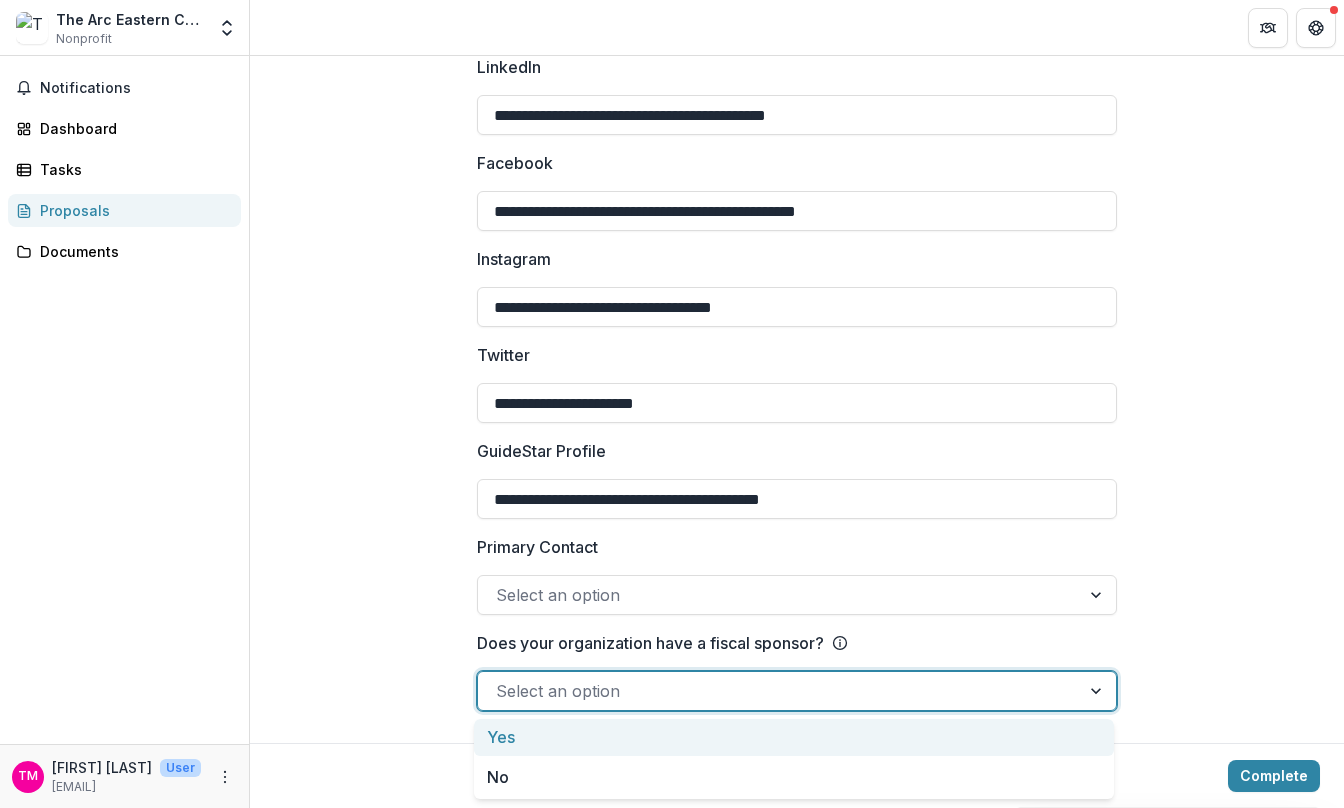 click at bounding box center [1098, 691] 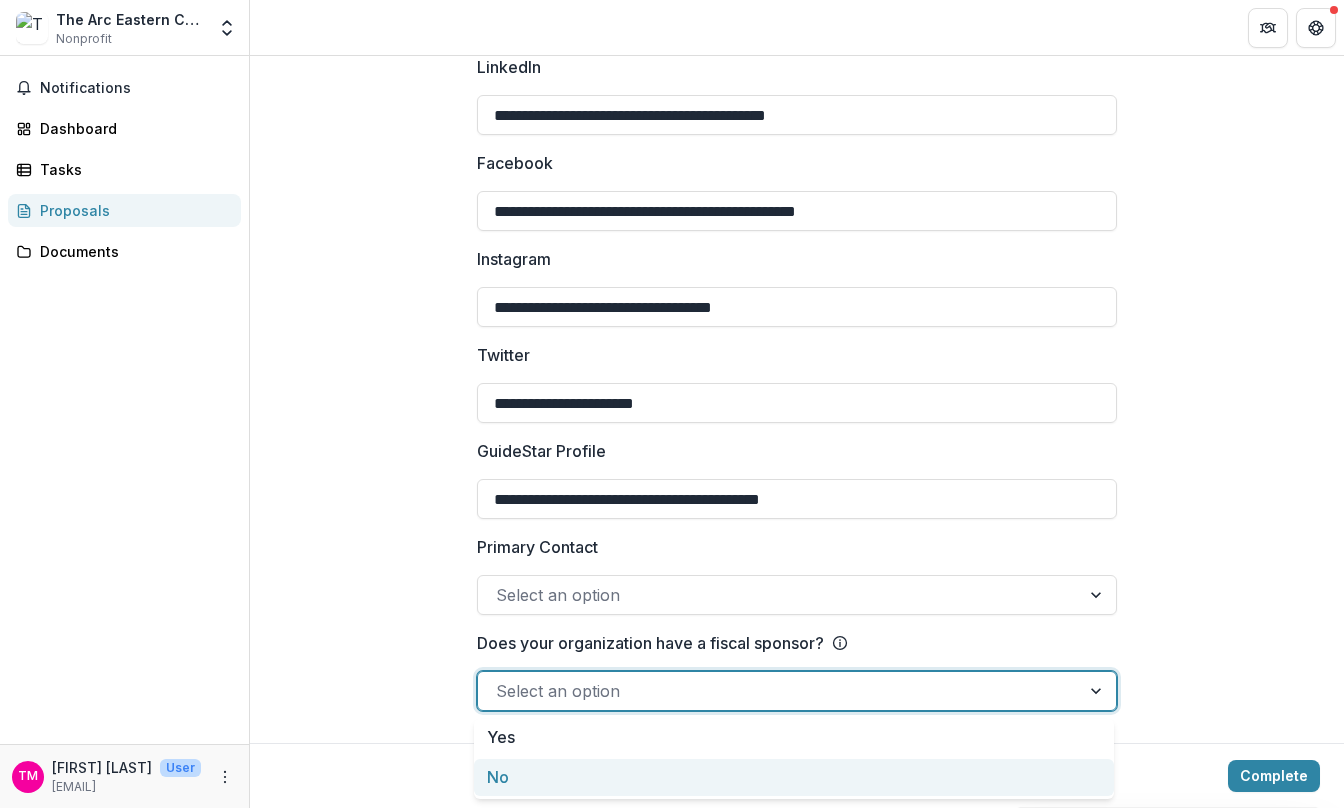 click on "No" at bounding box center (794, 777) 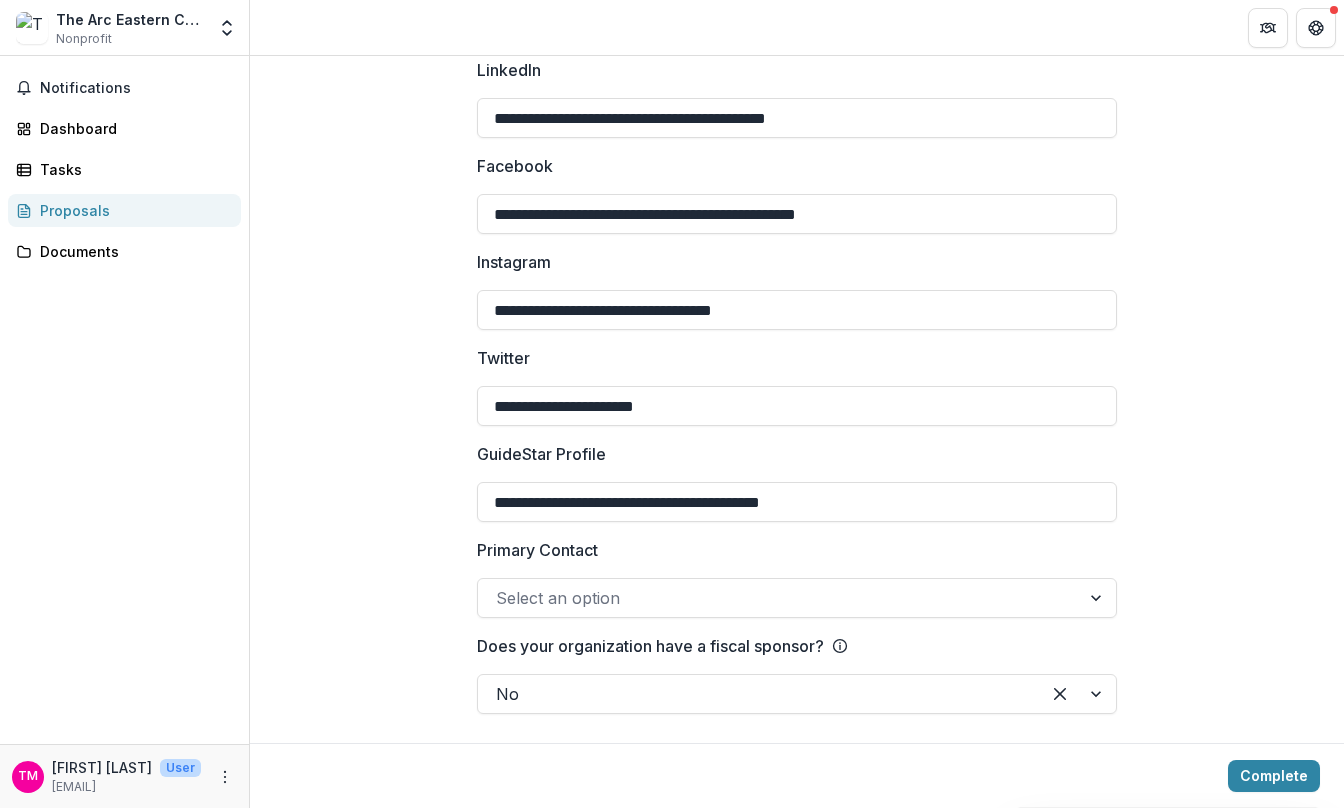 scroll, scrollTop: 3051, scrollLeft: 0, axis: vertical 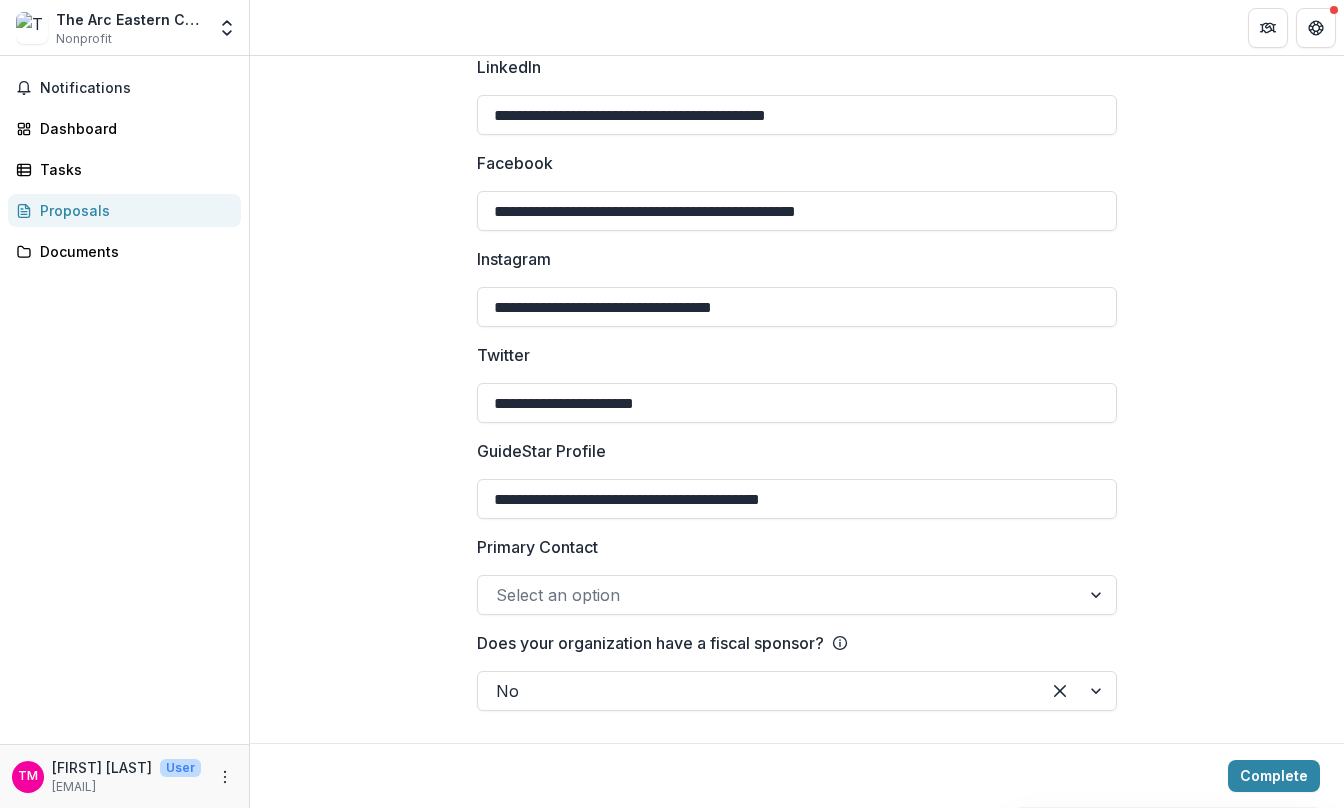 click at bounding box center (779, 595) 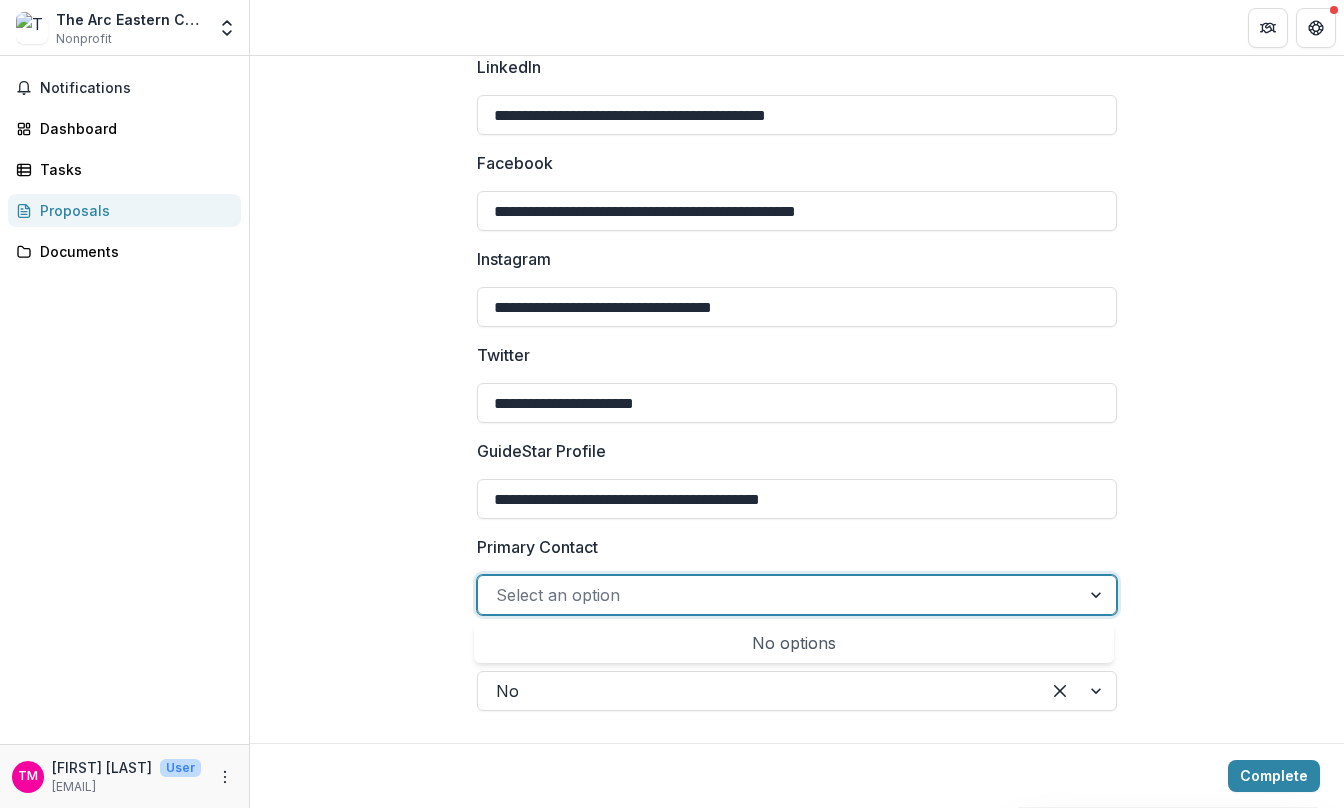 type on "*" 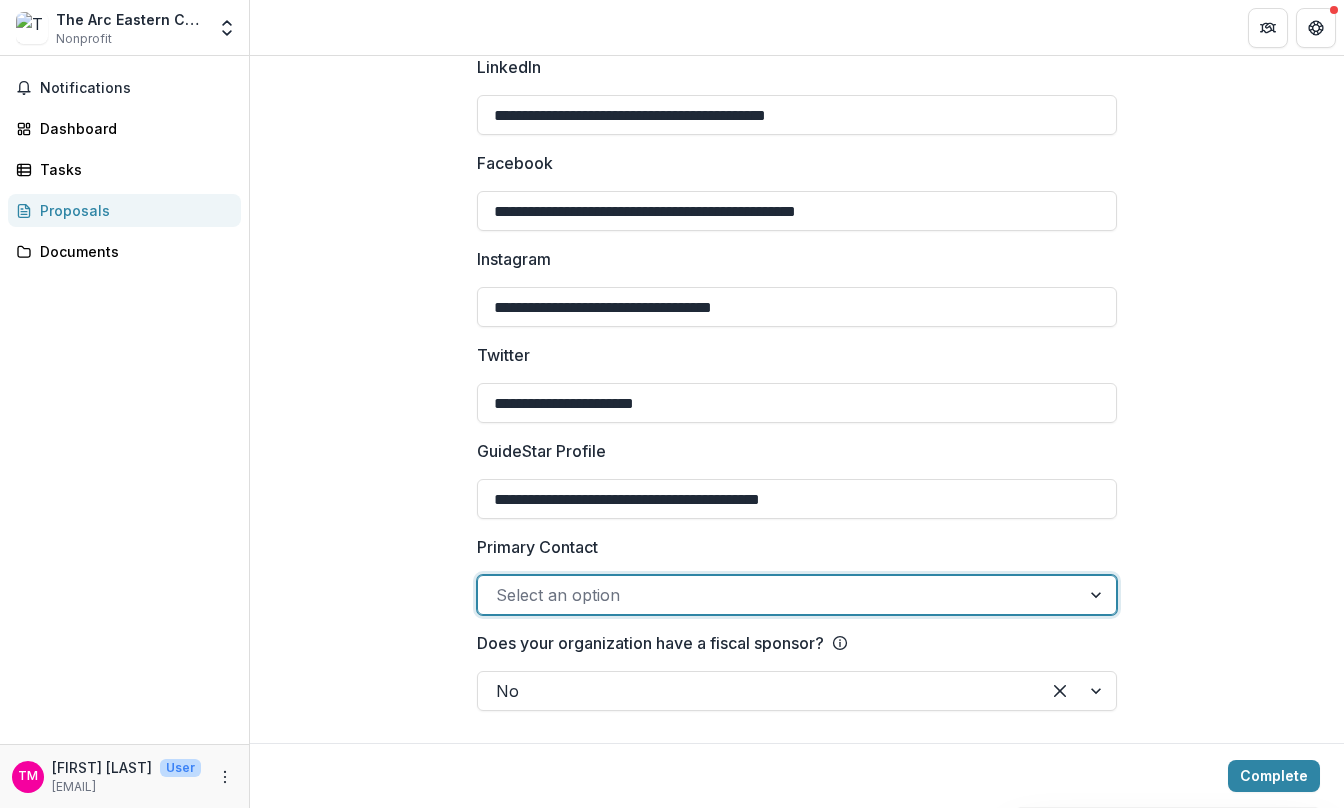 drag, startPoint x: 489, startPoint y: 598, endPoint x: 477, endPoint y: 599, distance: 12.0415945 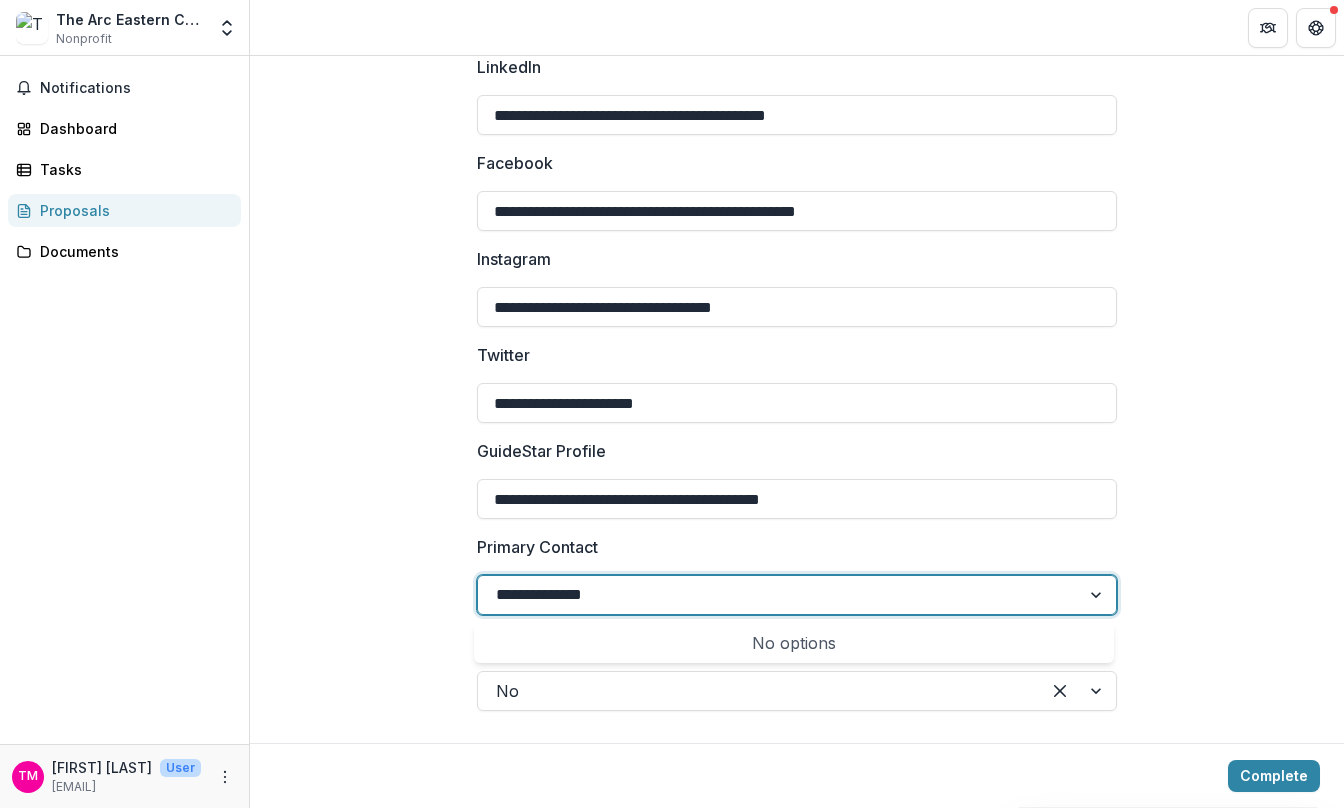 type on "**********" 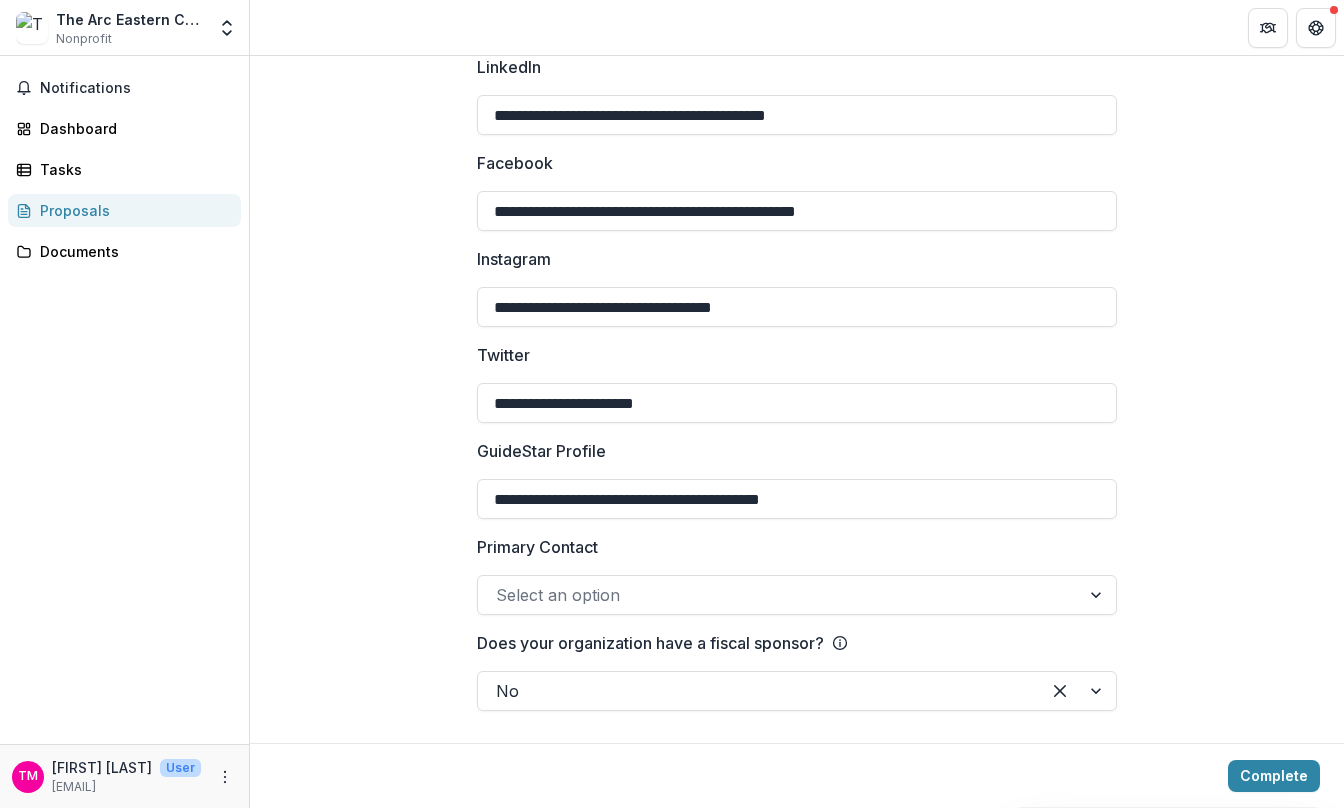 click on "**********" at bounding box center (797, -1054) 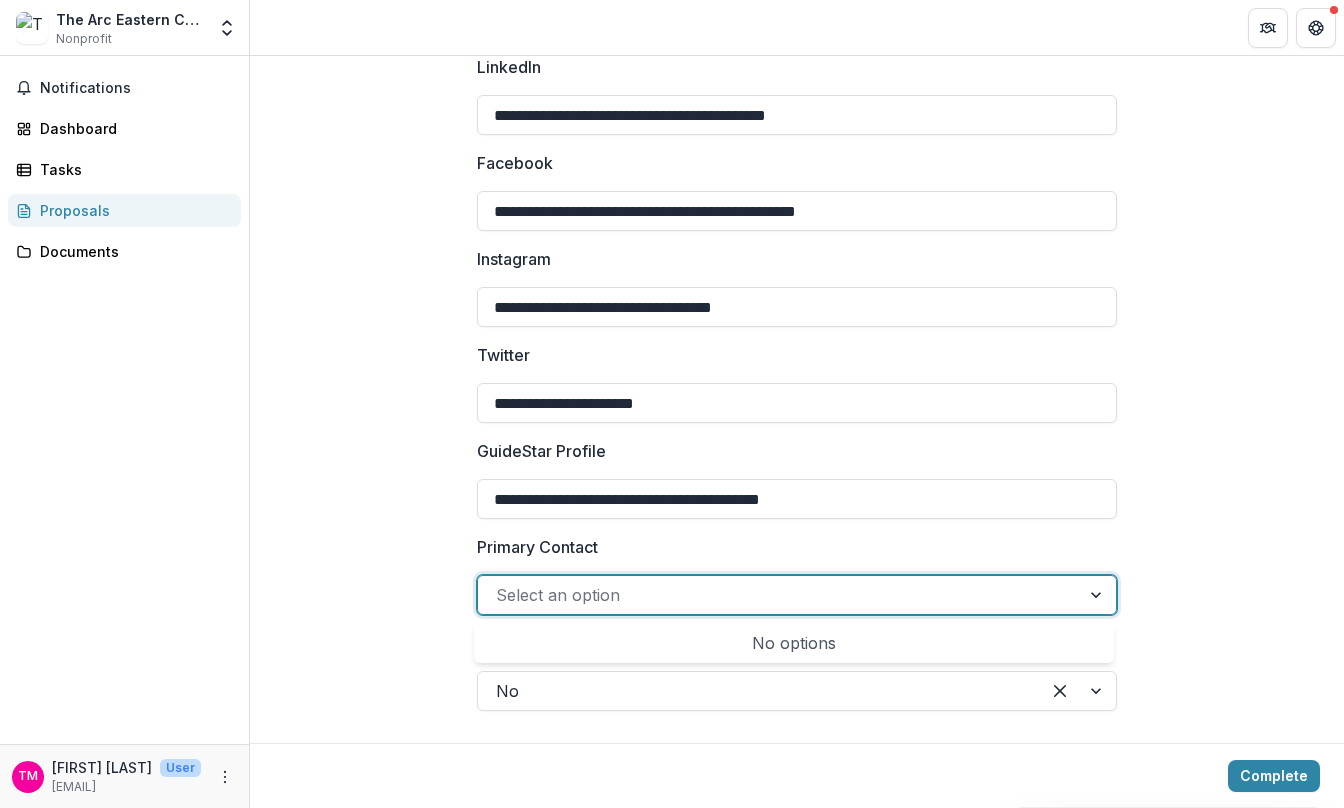 click on "**********" at bounding box center (797, -1054) 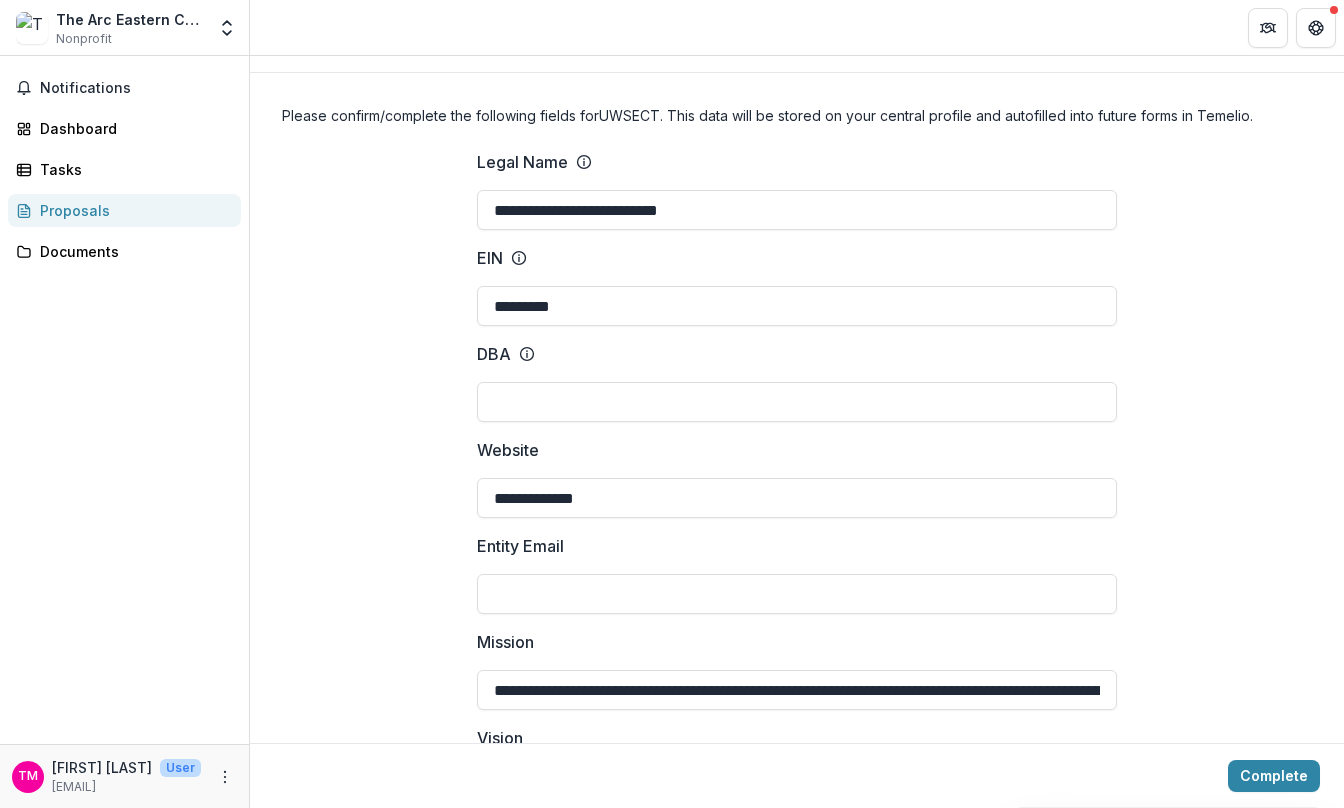 scroll, scrollTop: 51, scrollLeft: 0, axis: vertical 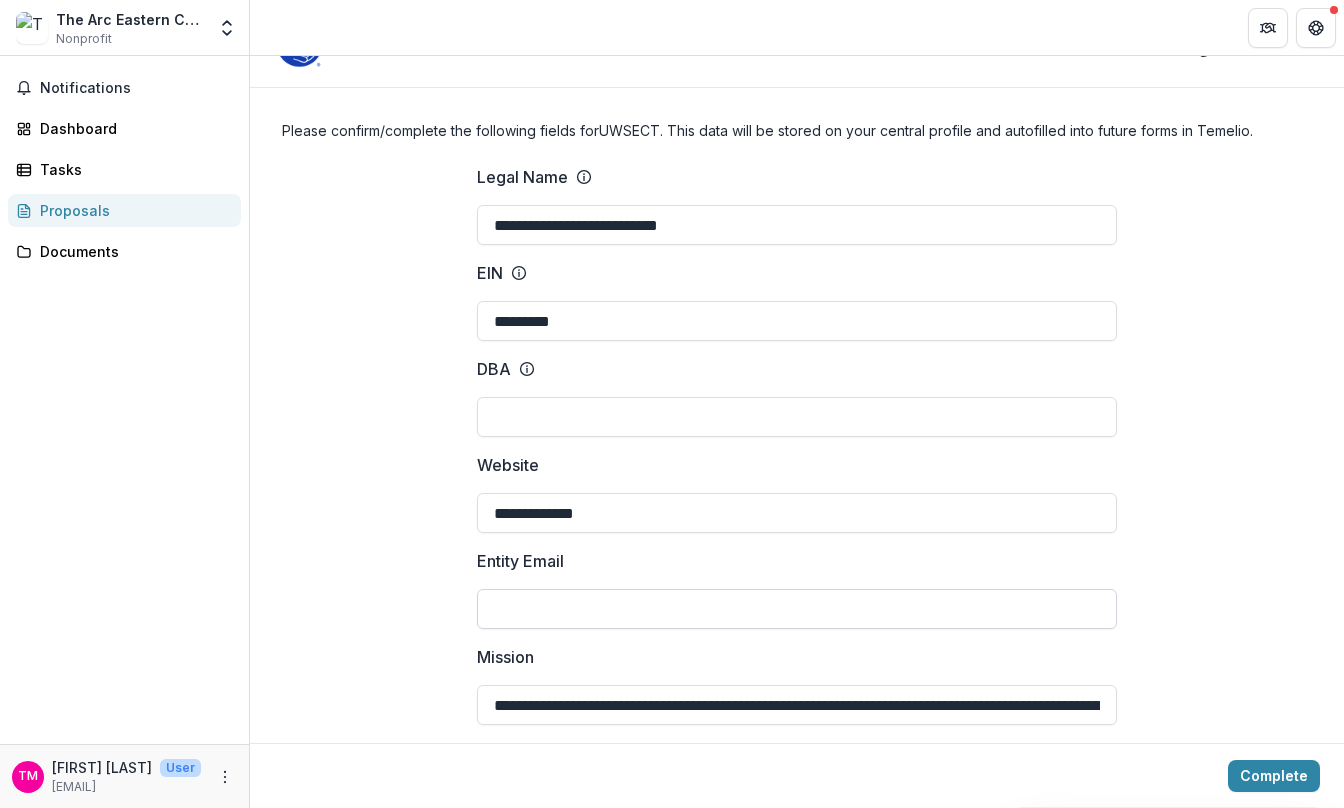 click on "Entity Email" at bounding box center [797, 609] 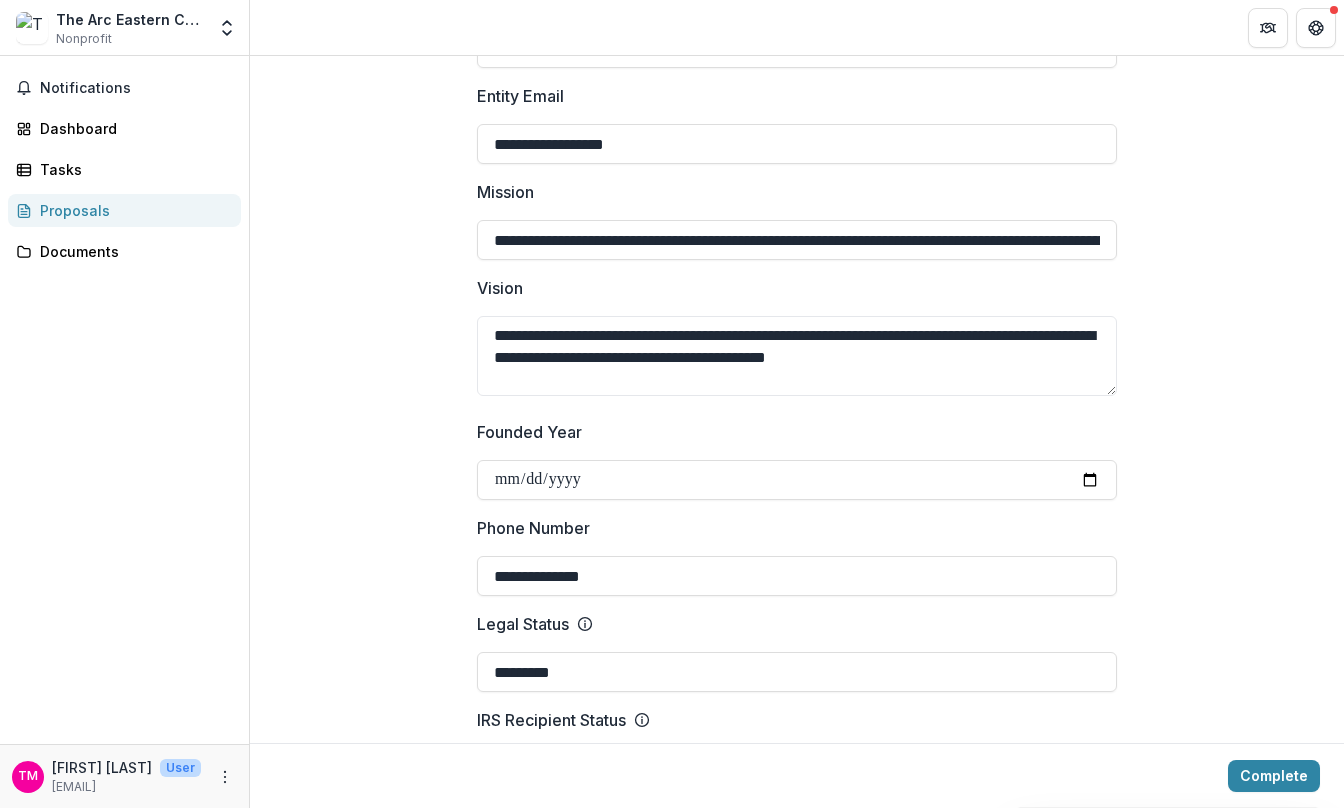scroll, scrollTop: 551, scrollLeft: 0, axis: vertical 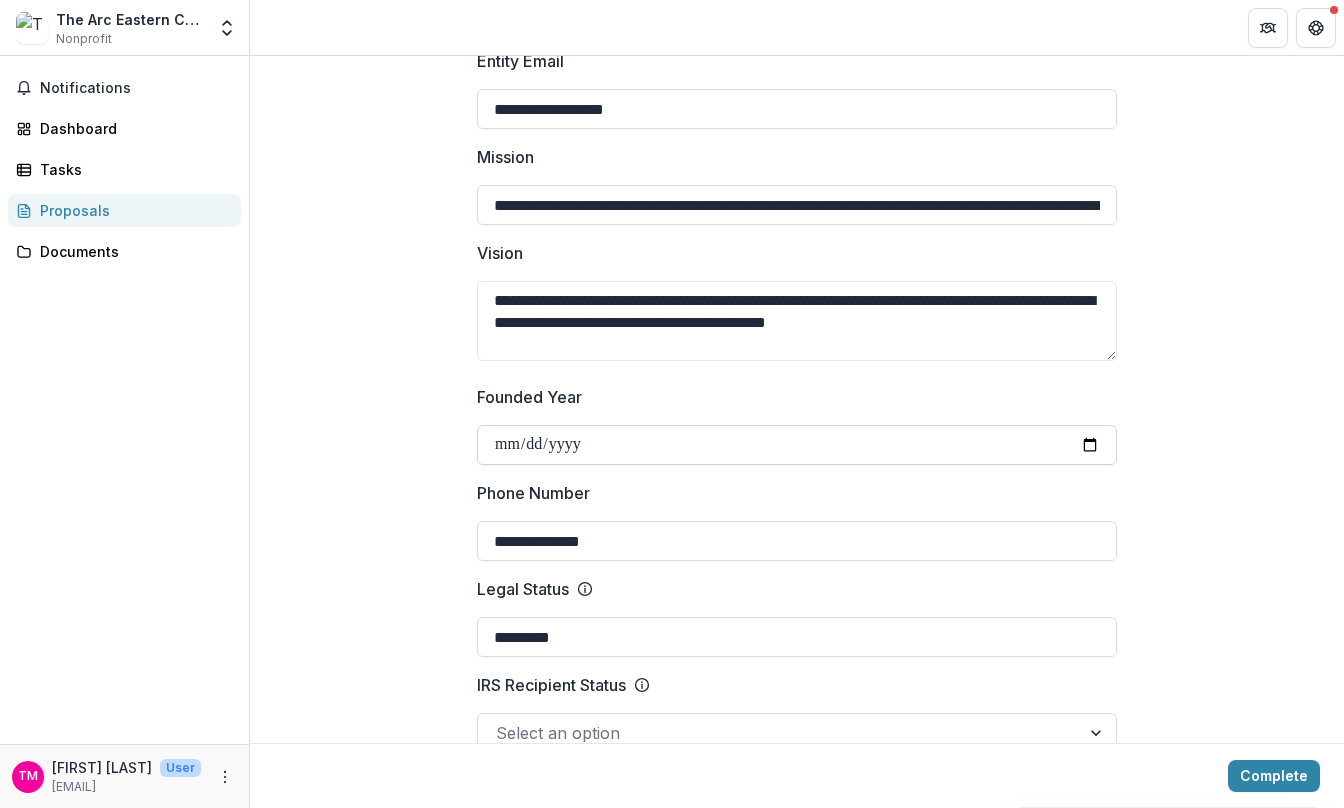 type on "**********" 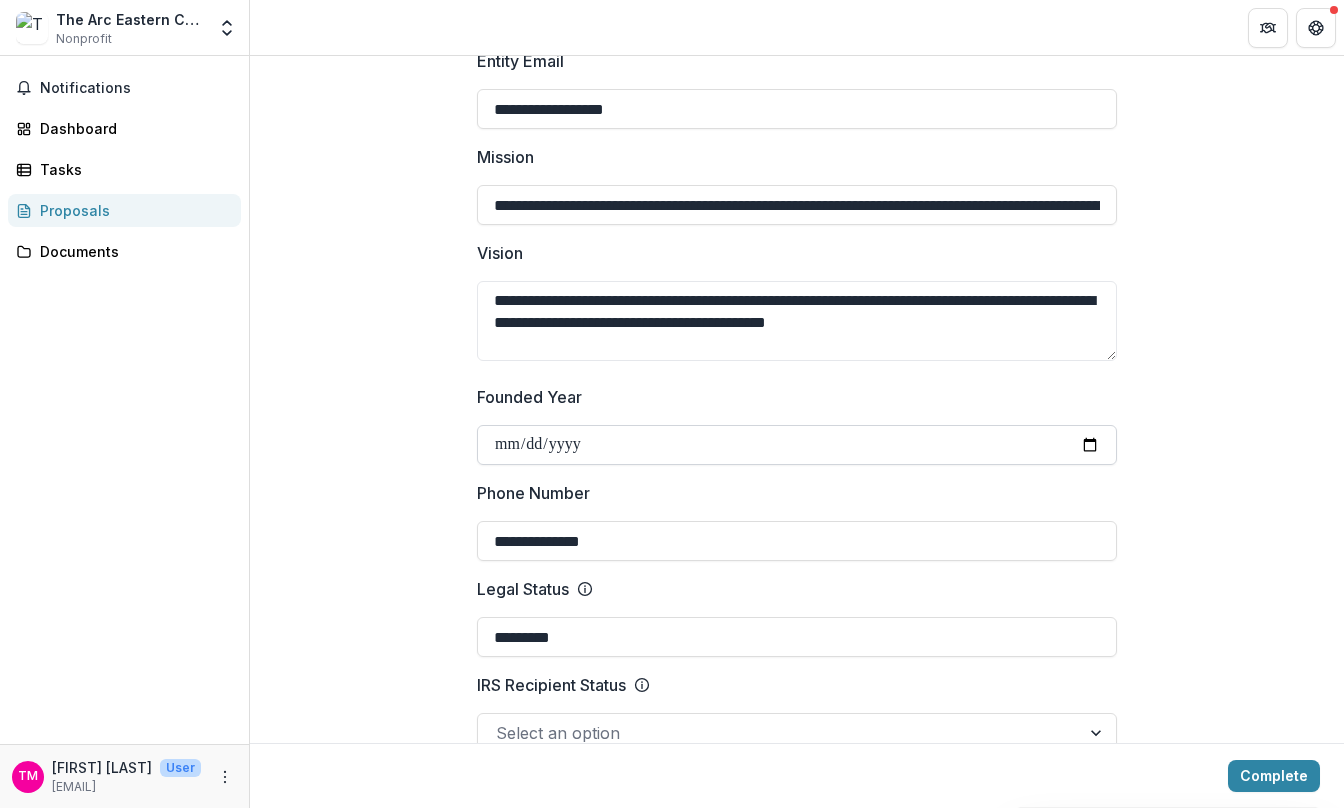 type on "**********" 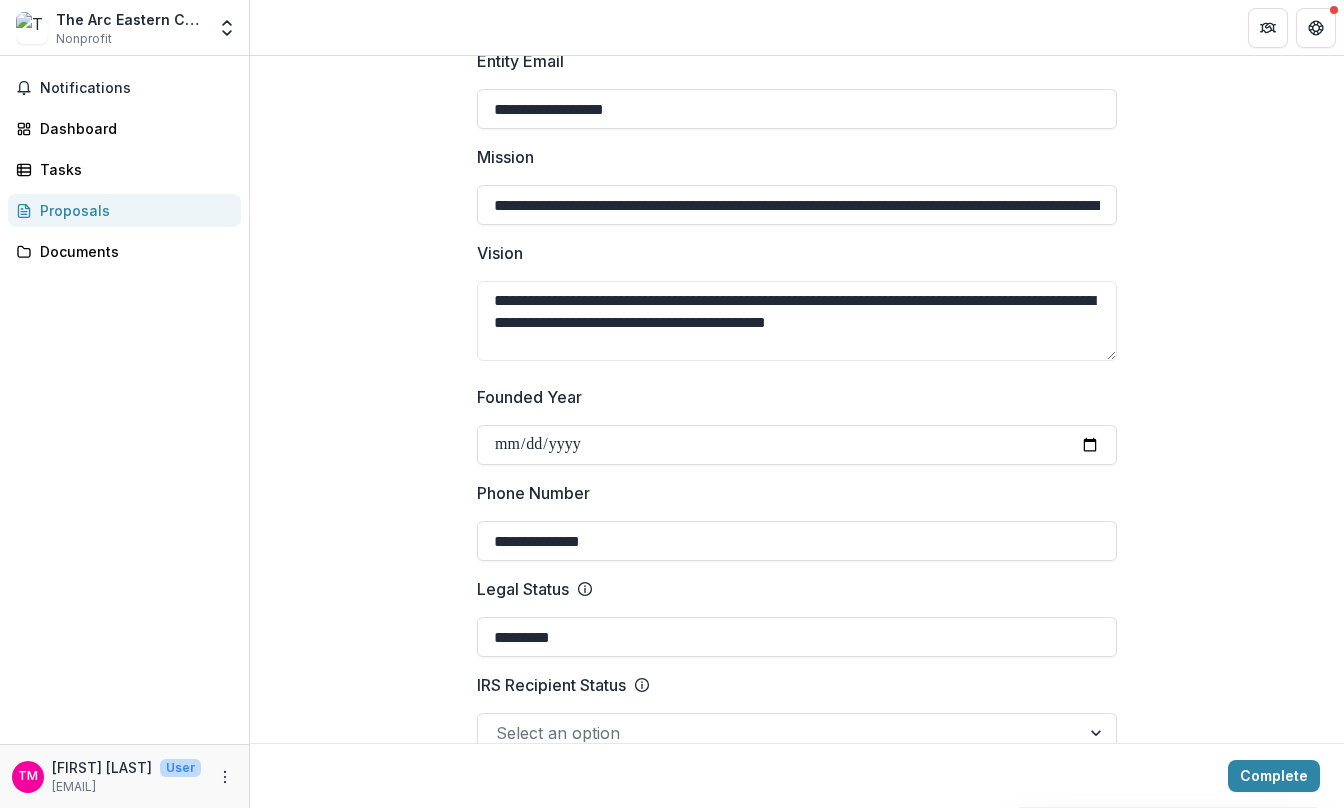 click on "**********" at bounding box center [797, 1446] 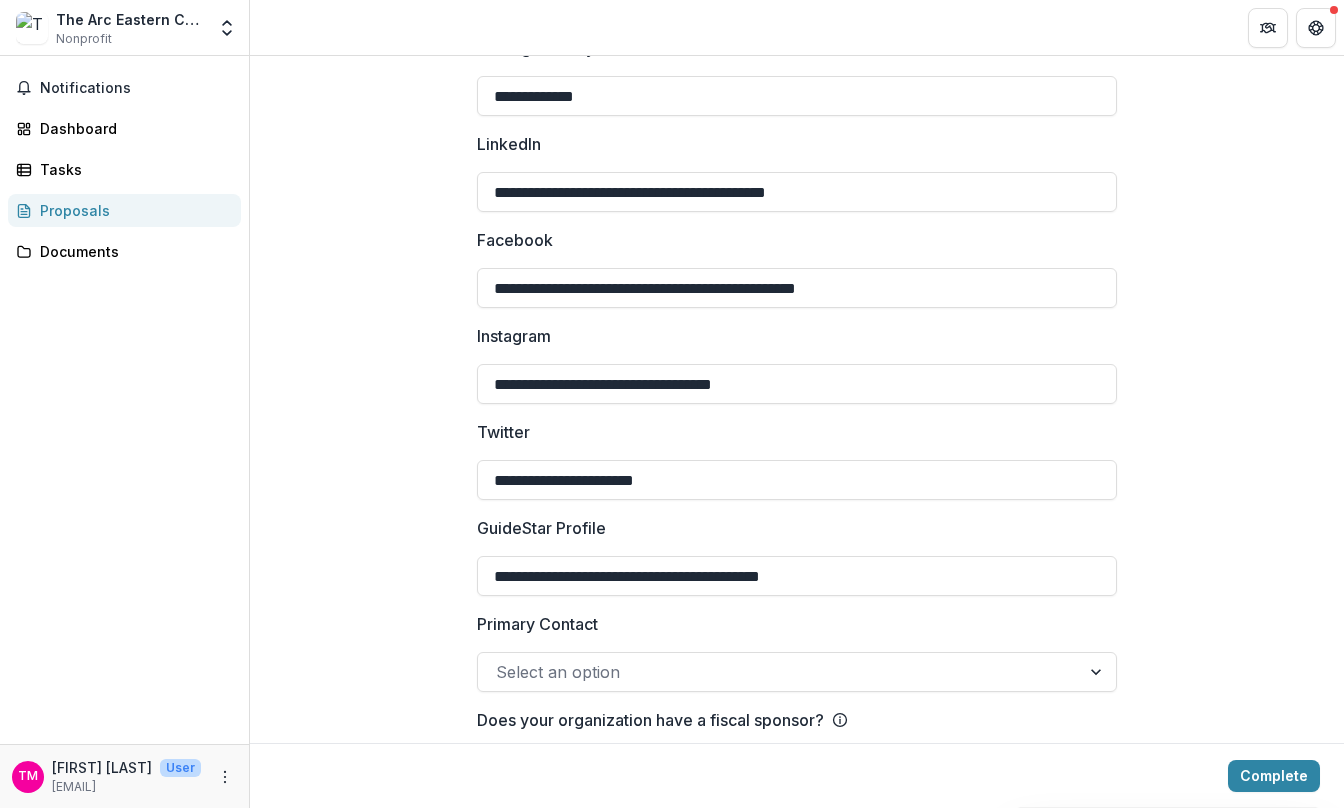 scroll, scrollTop: 3051, scrollLeft: 0, axis: vertical 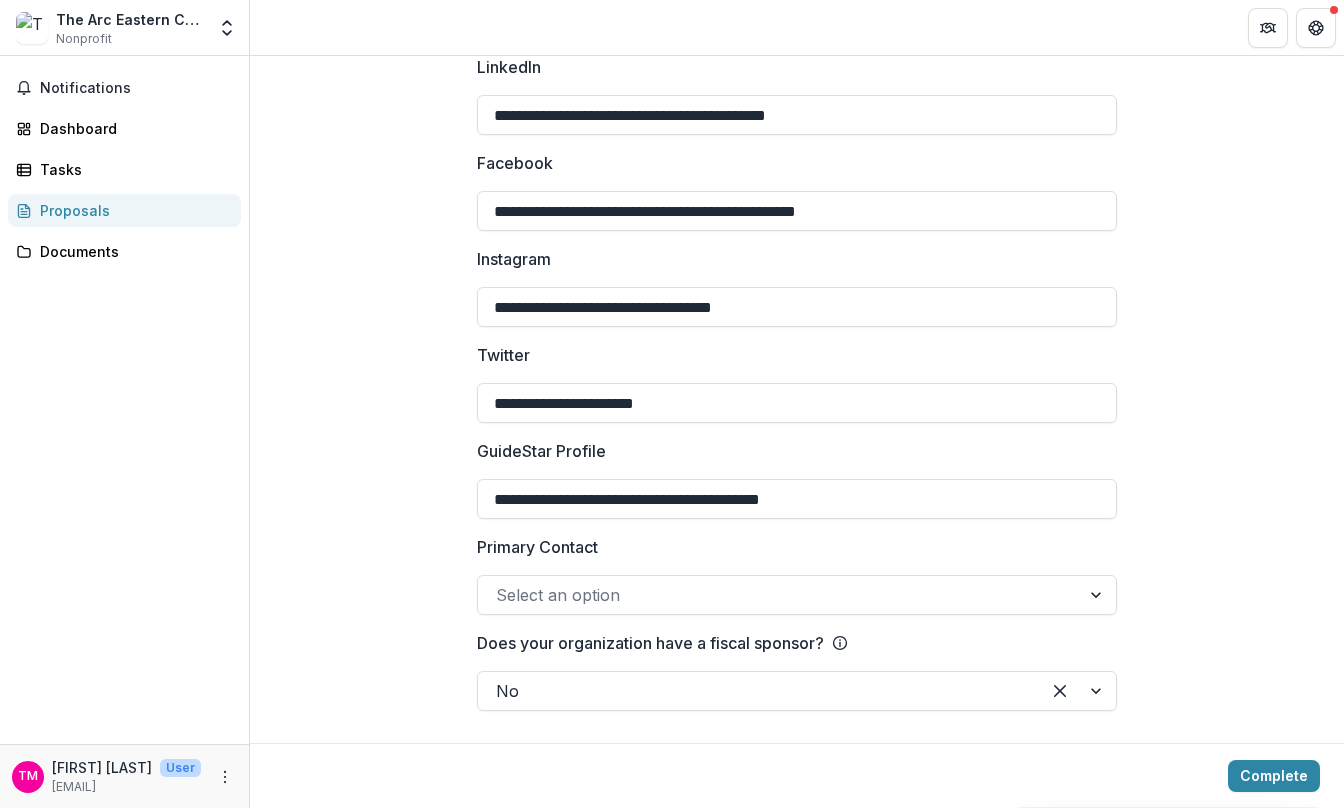 click at bounding box center [1098, 595] 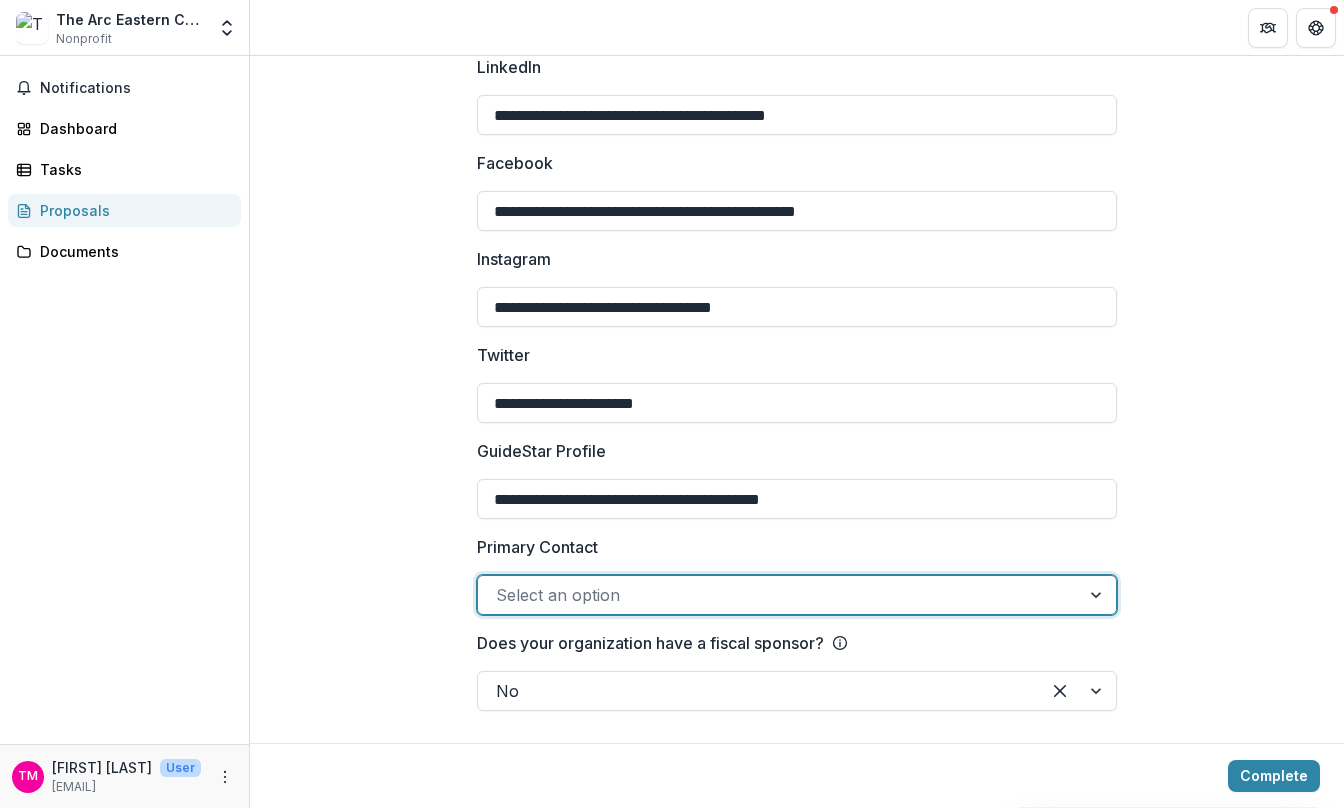 click at bounding box center [1098, 595] 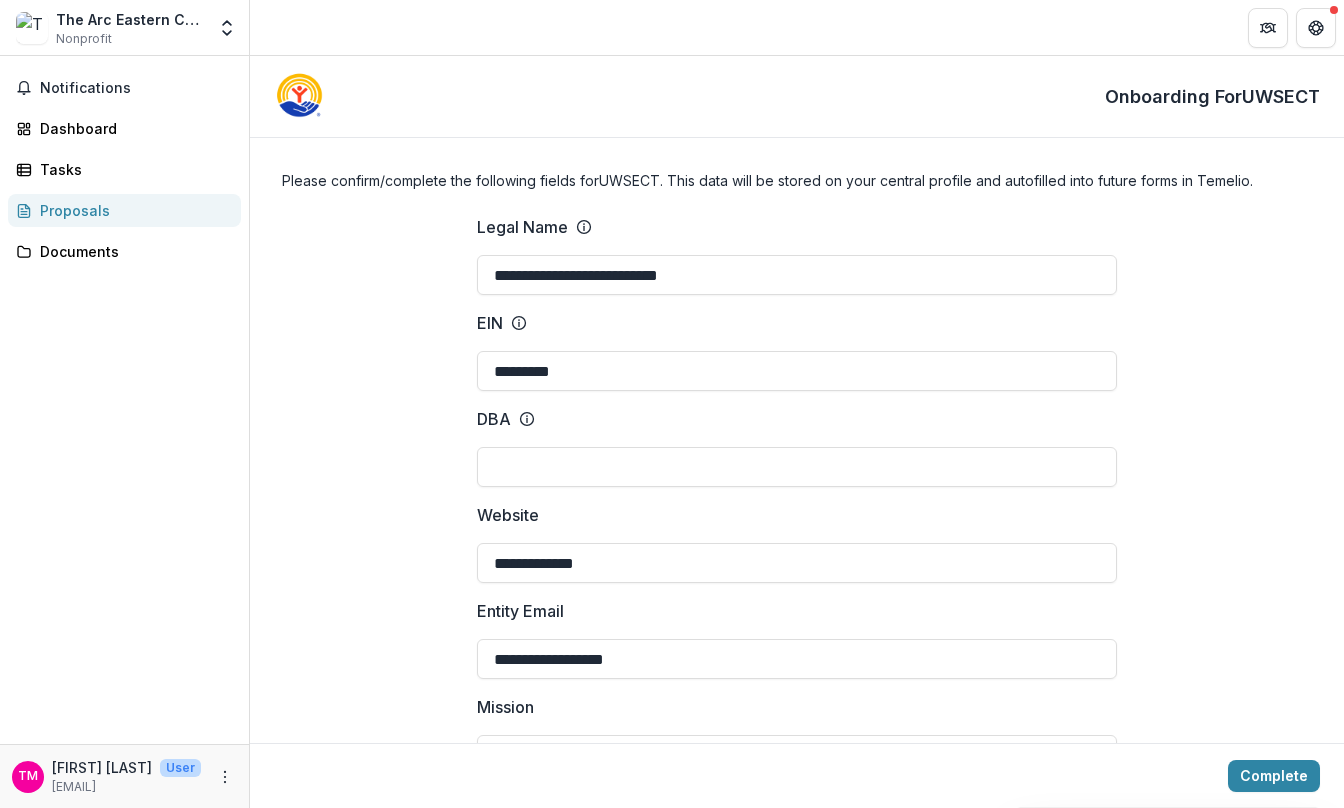 scroll, scrollTop: 0, scrollLeft: 0, axis: both 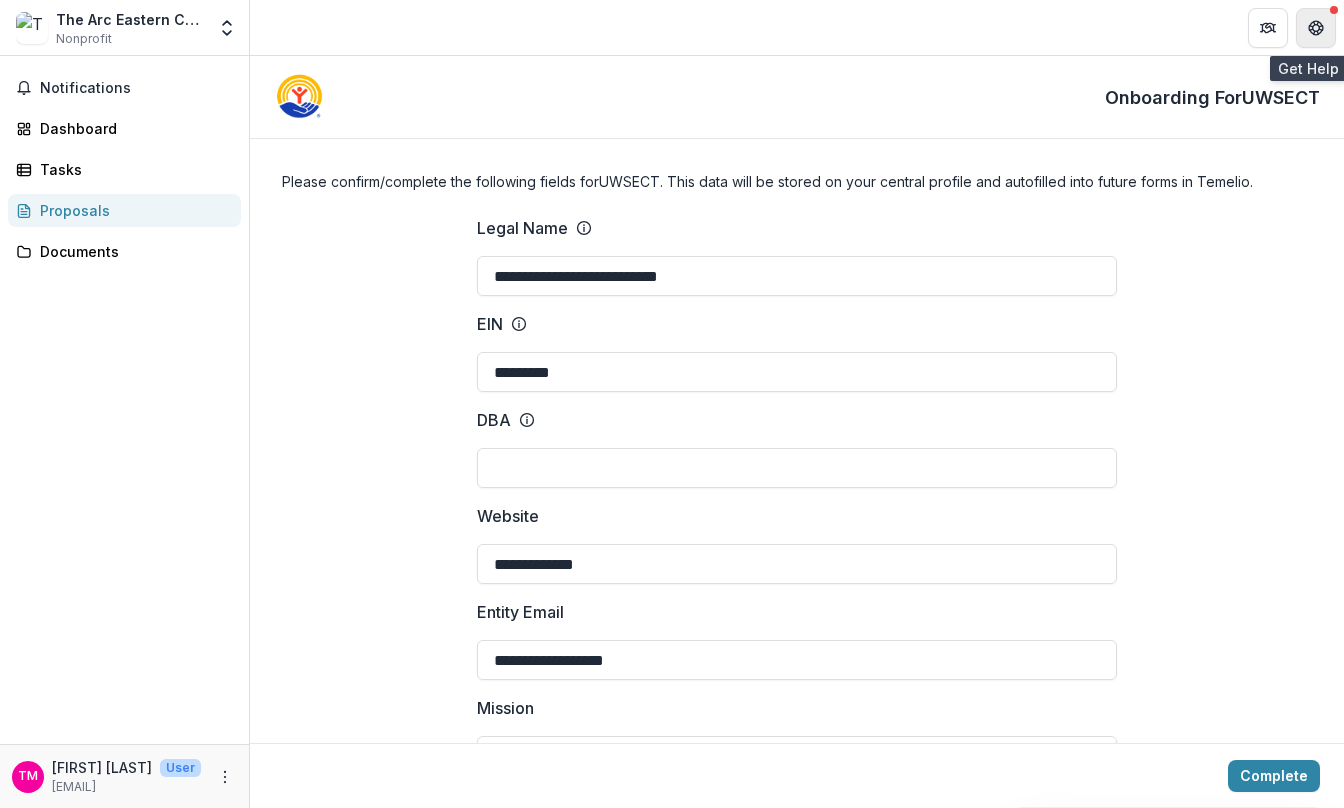 click 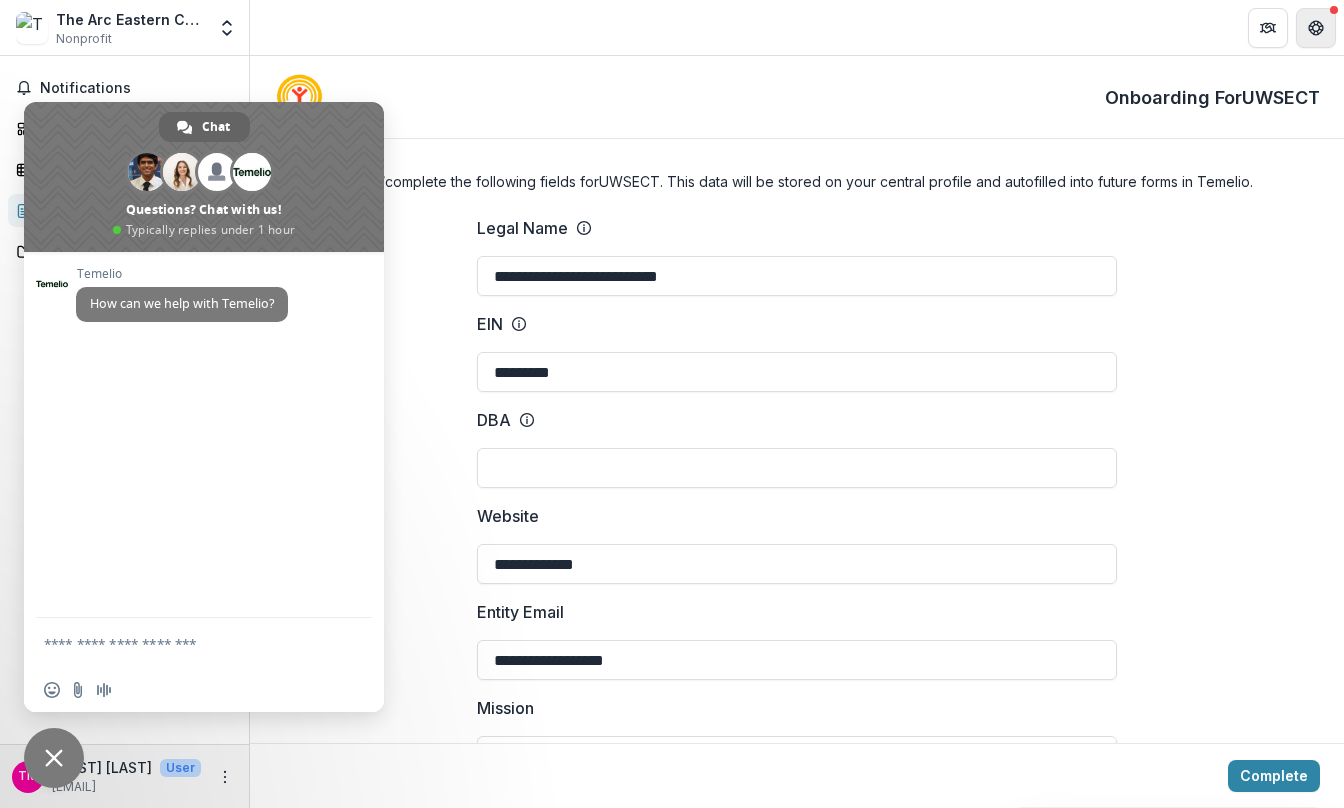 click 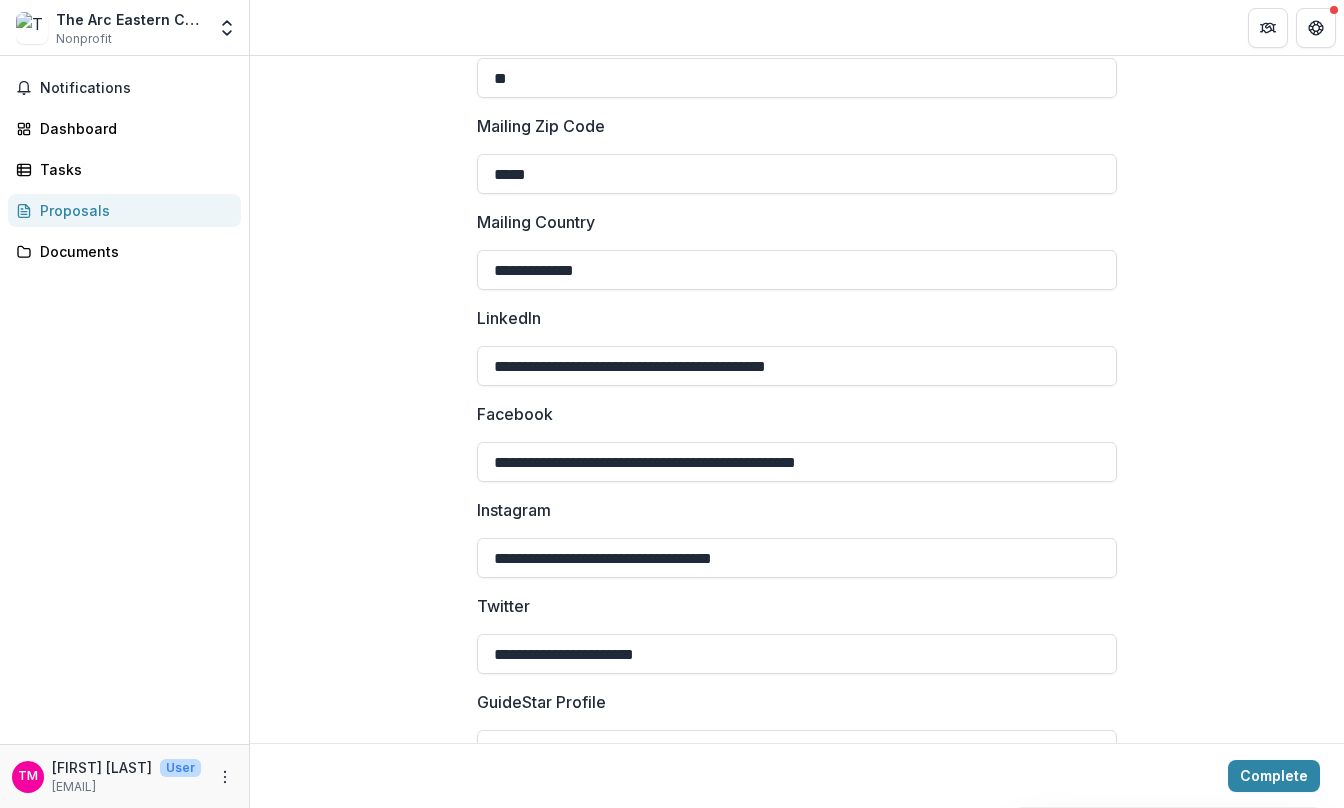 scroll, scrollTop: 3051, scrollLeft: 0, axis: vertical 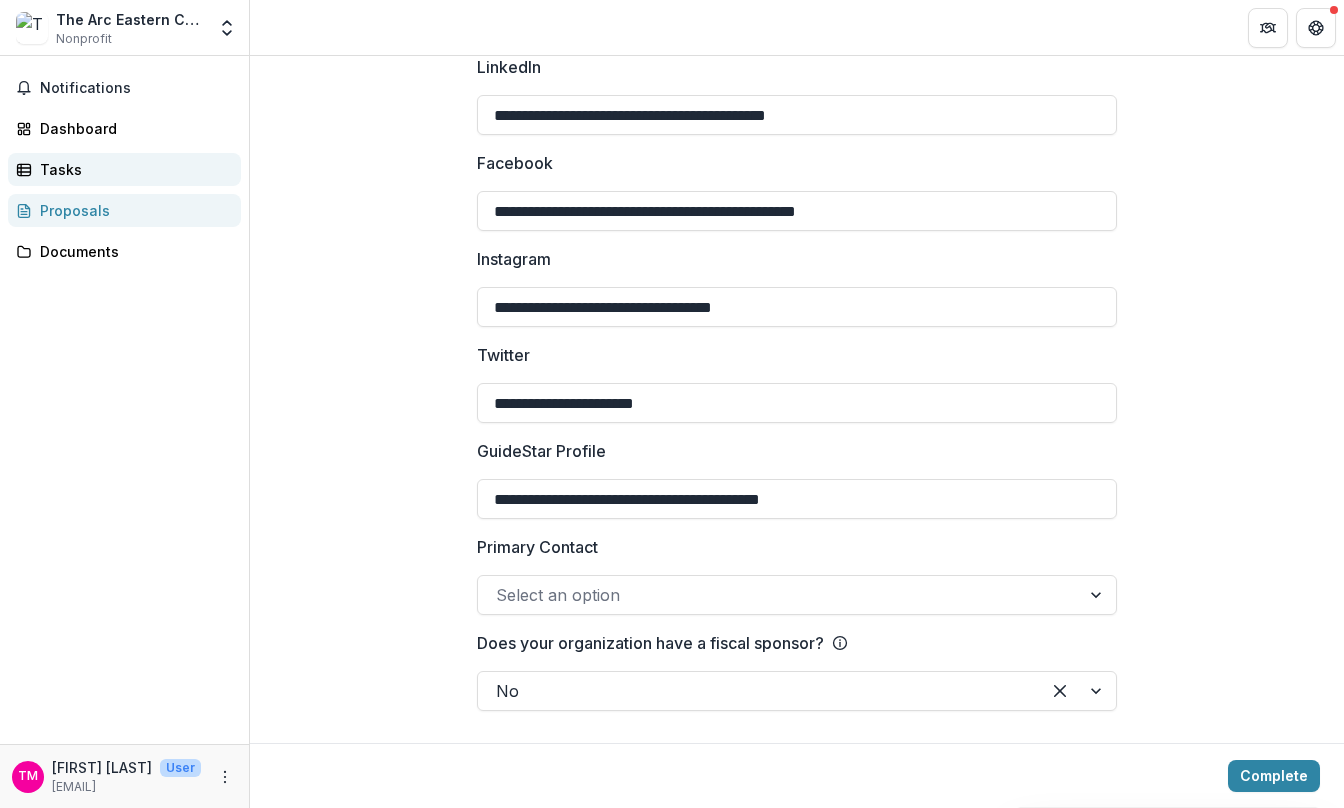 click 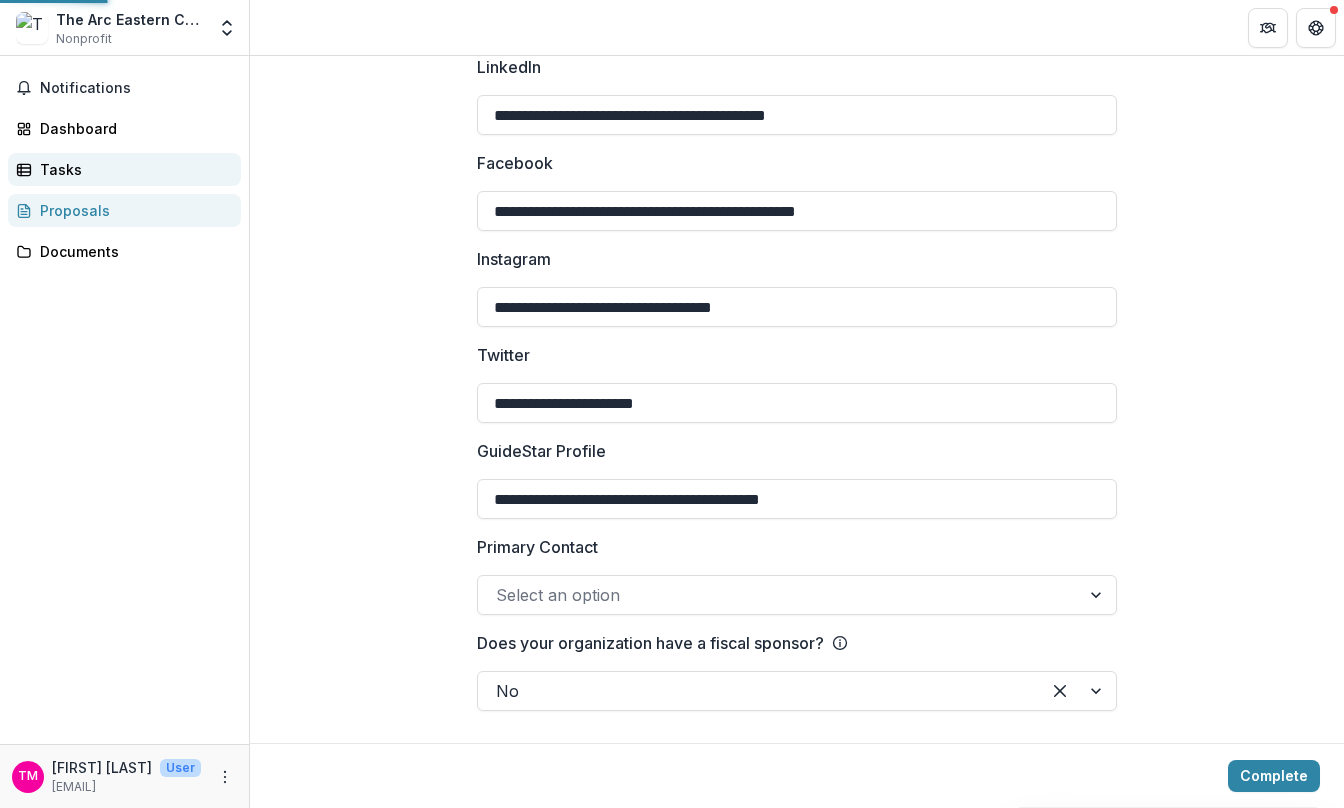 scroll, scrollTop: 0, scrollLeft: 0, axis: both 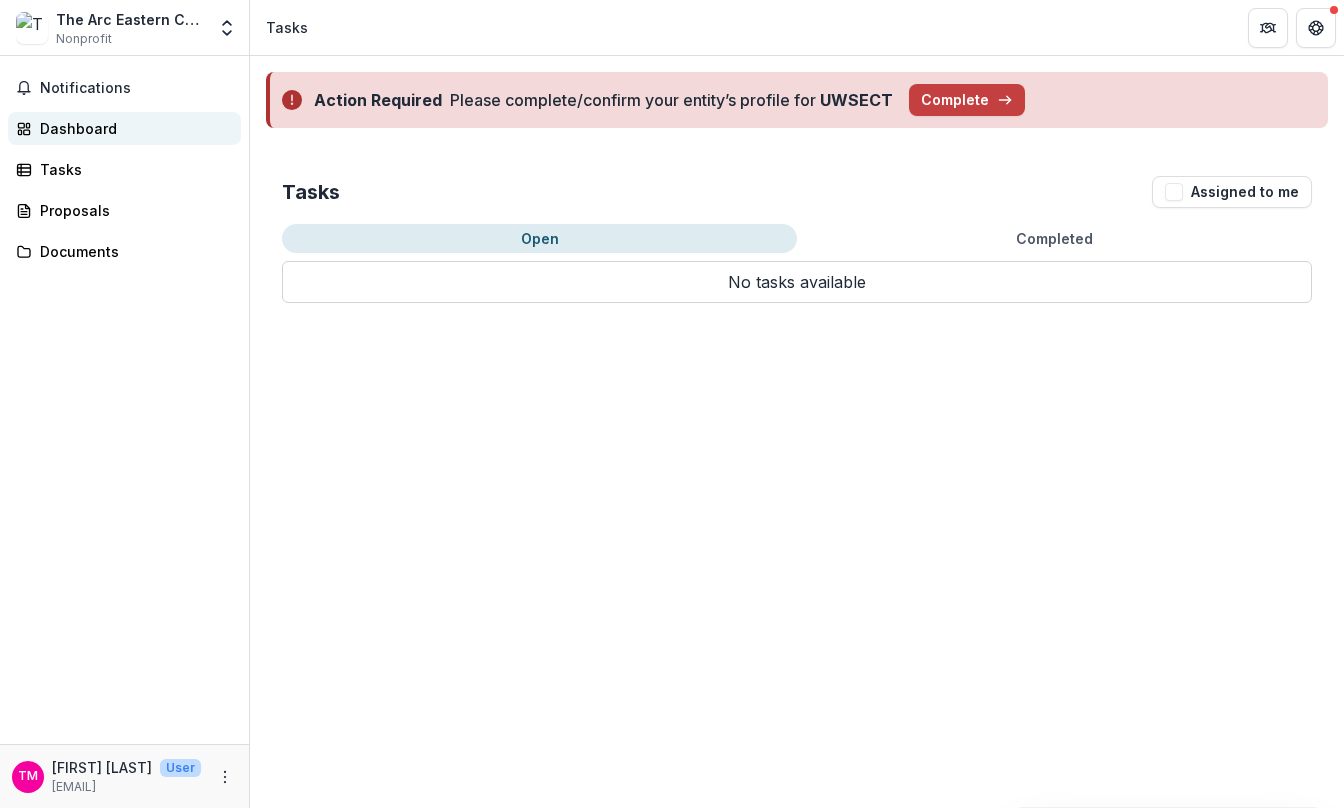 click 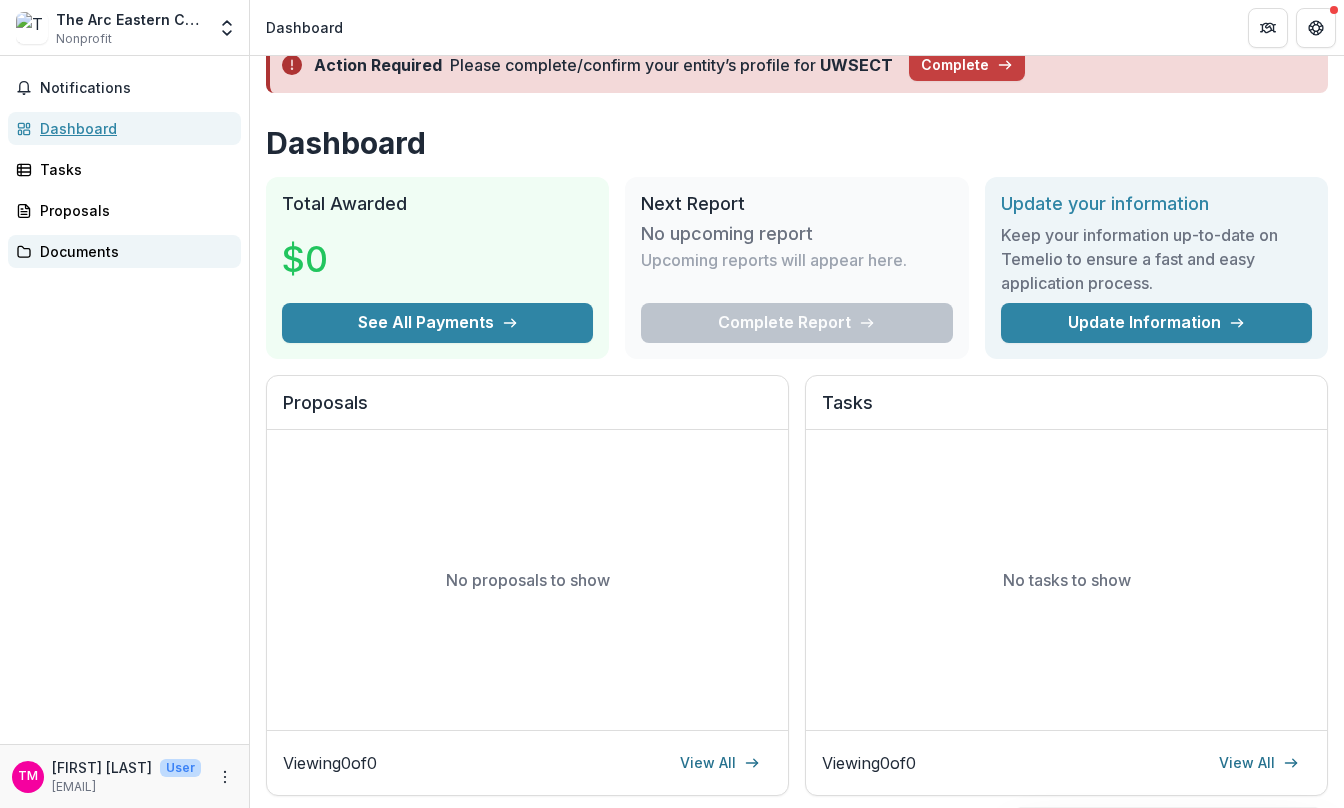 scroll, scrollTop: 0, scrollLeft: 0, axis: both 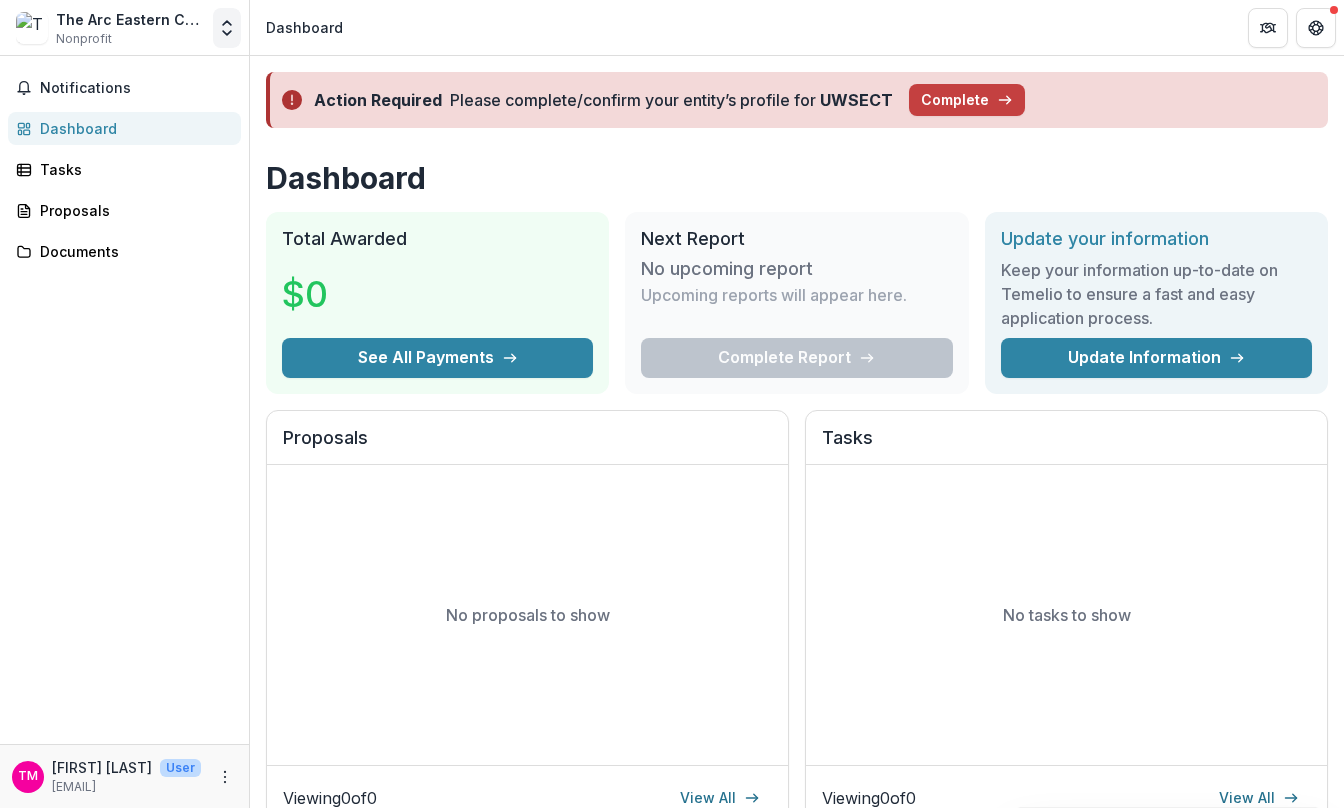 click 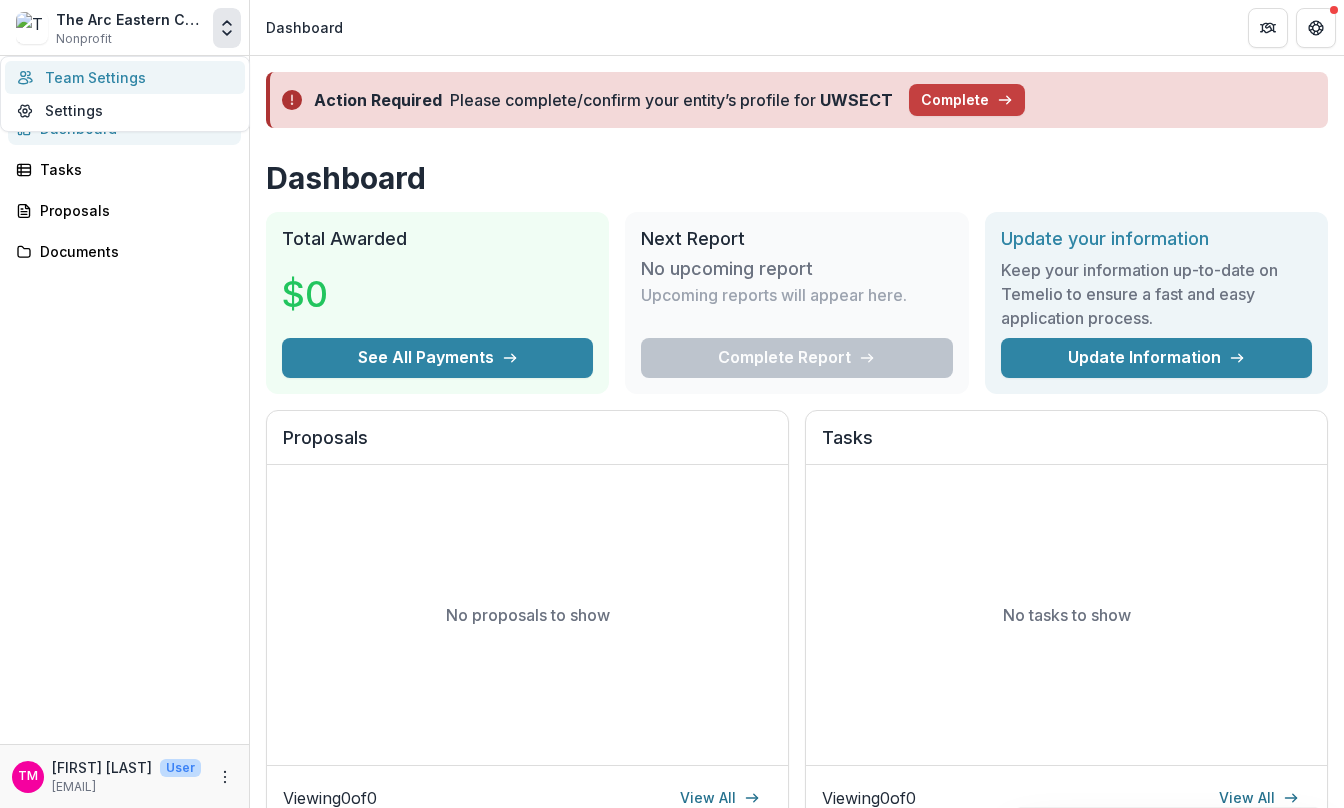click on "Team Settings" at bounding box center (125, 77) 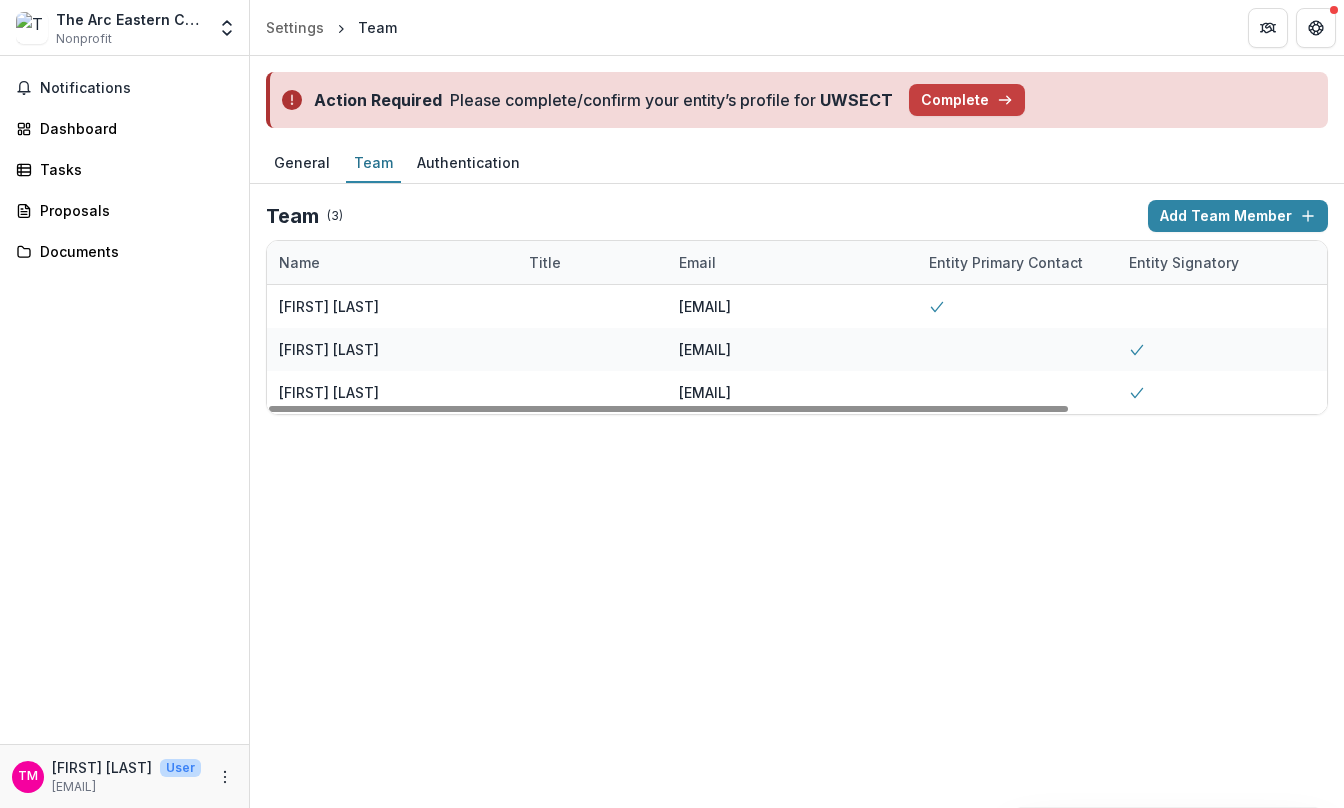 click on "Title" at bounding box center (545, 262) 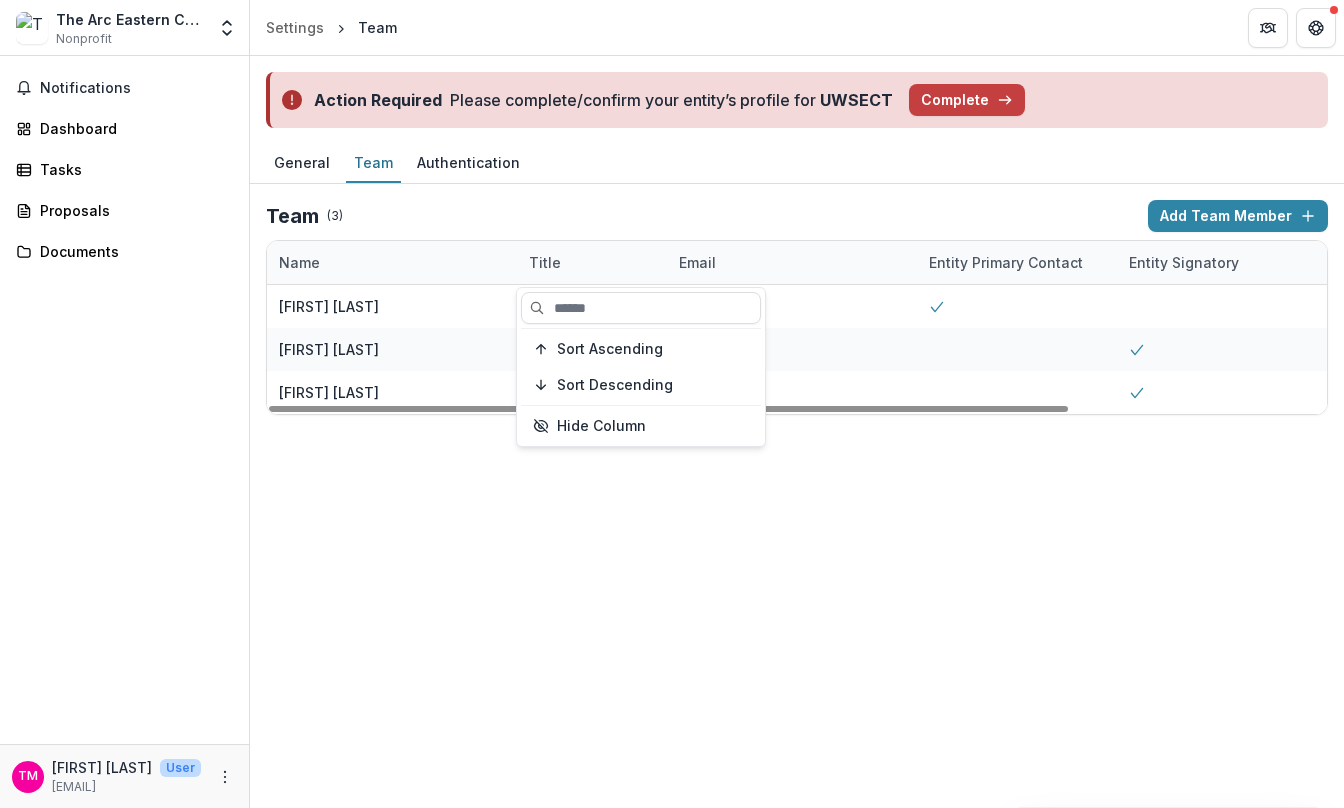 click on "Title" at bounding box center (545, 262) 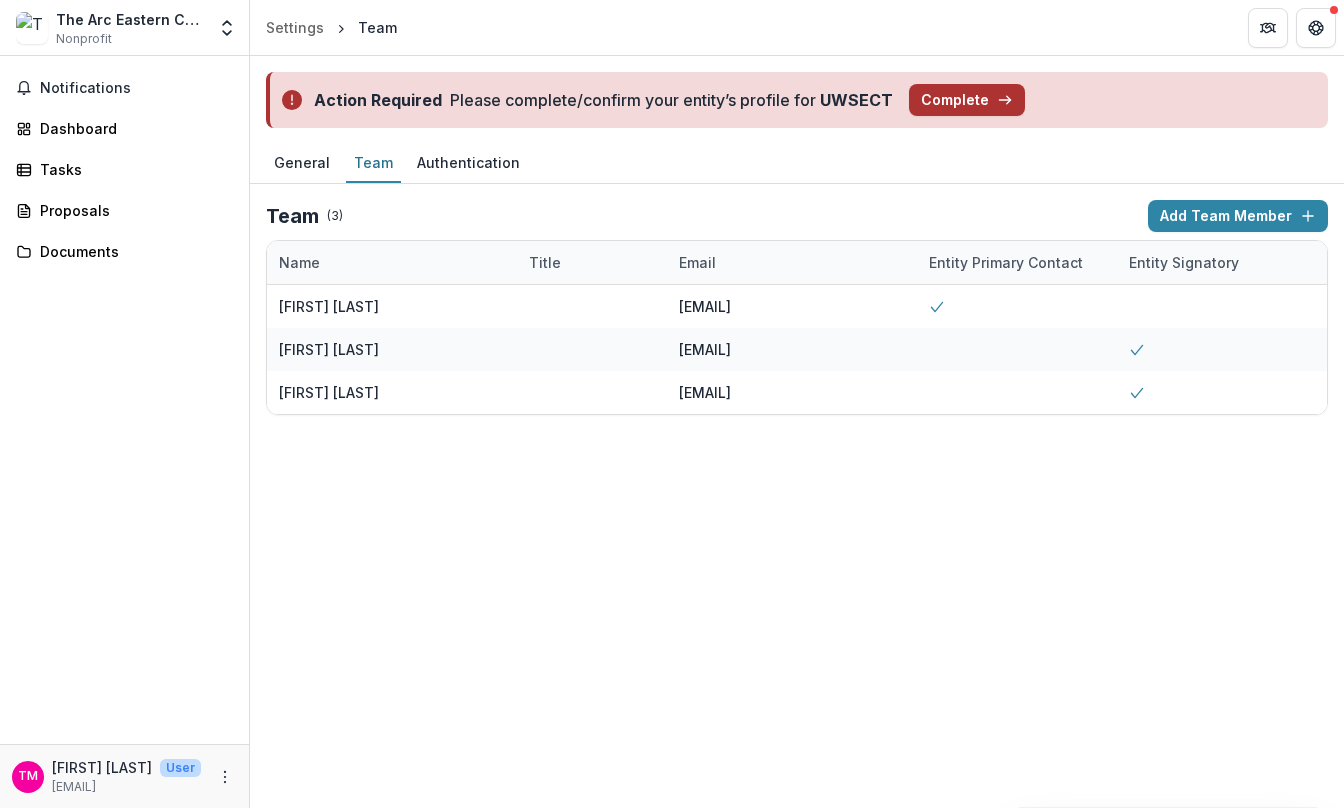 click on "Complete" at bounding box center (967, 100) 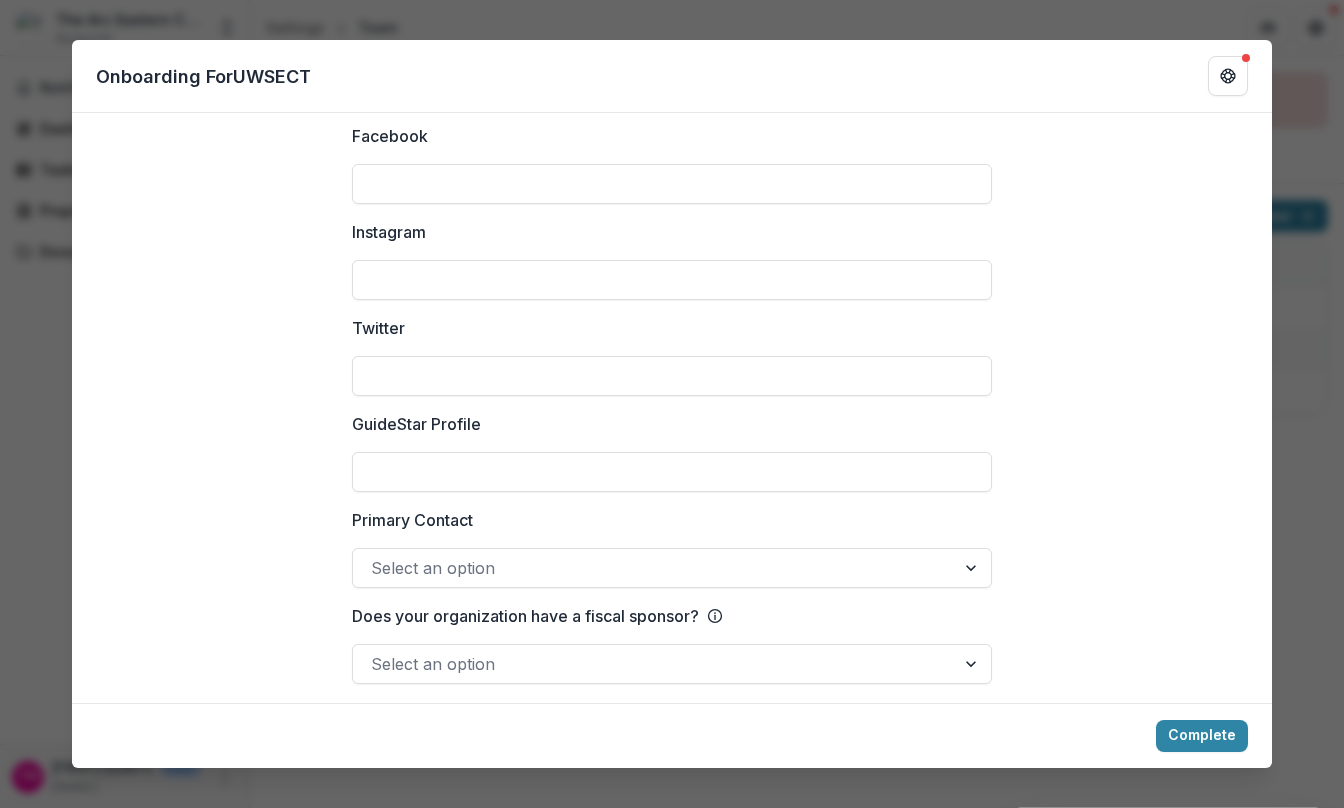 scroll, scrollTop: 2737, scrollLeft: 0, axis: vertical 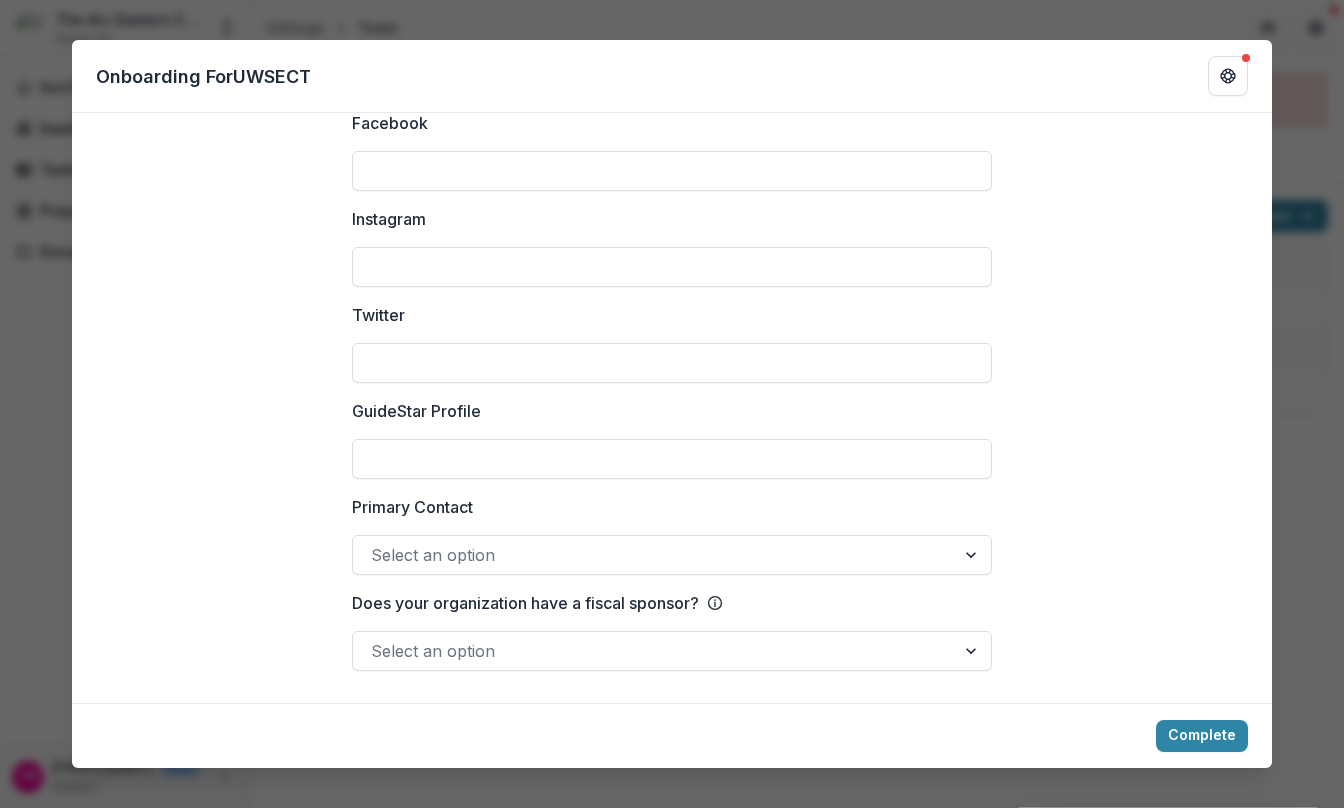 click at bounding box center (973, 555) 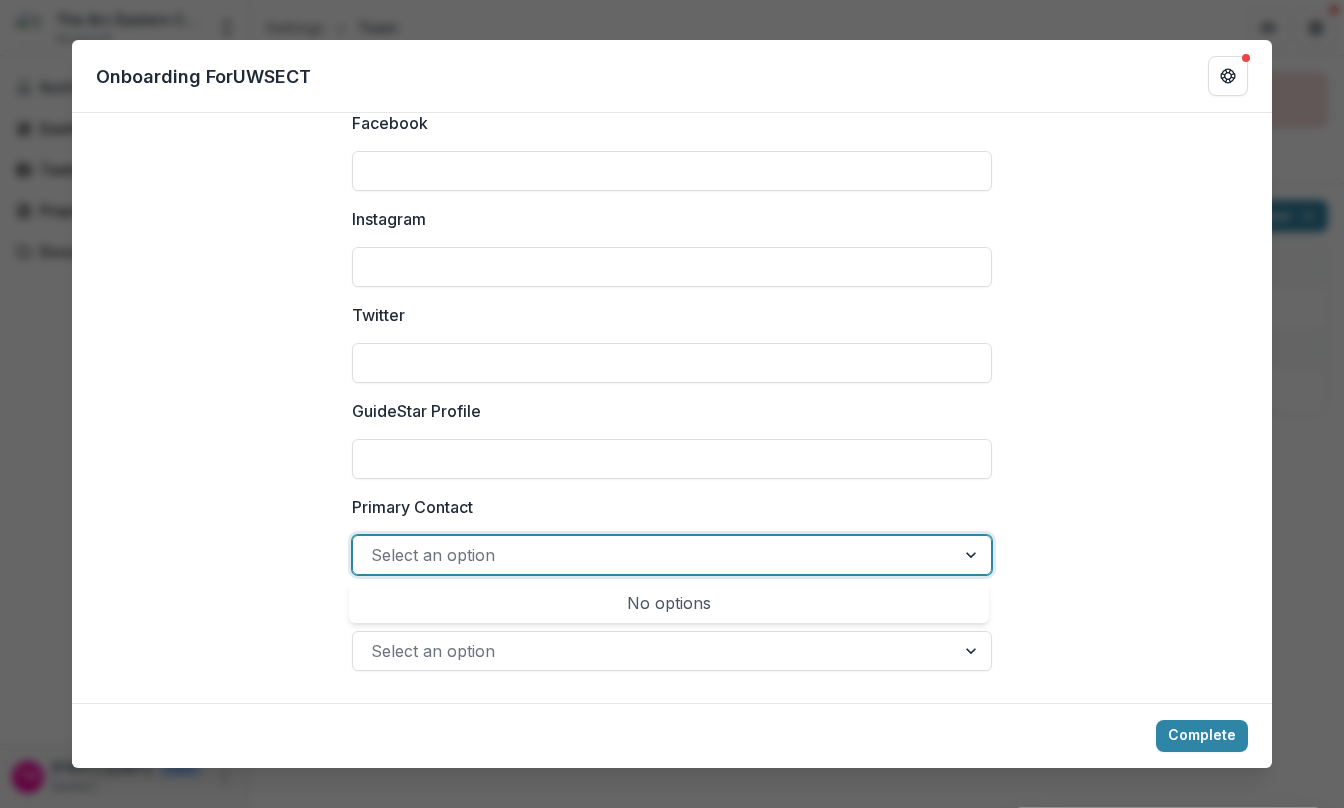 click on "**********" at bounding box center (672, -930) 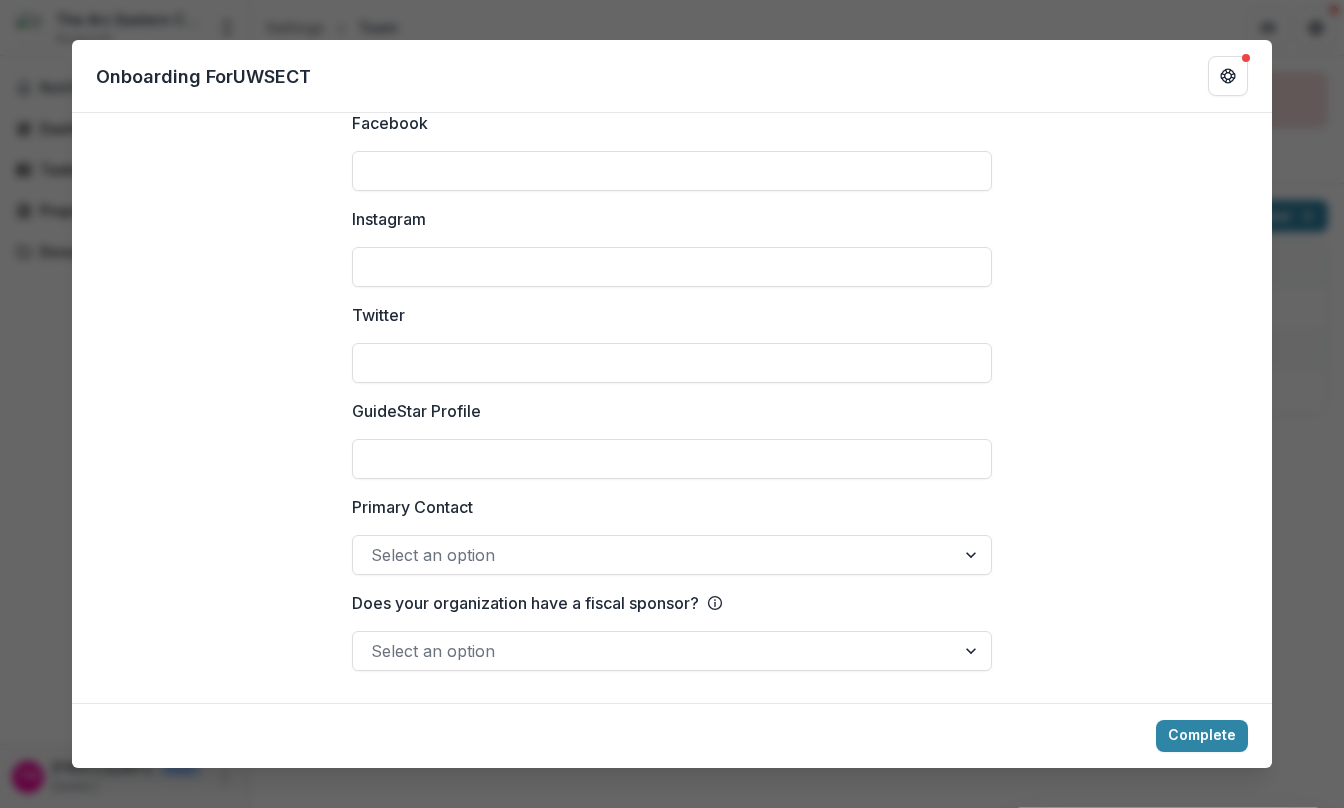 click on "**********" at bounding box center (672, 404) 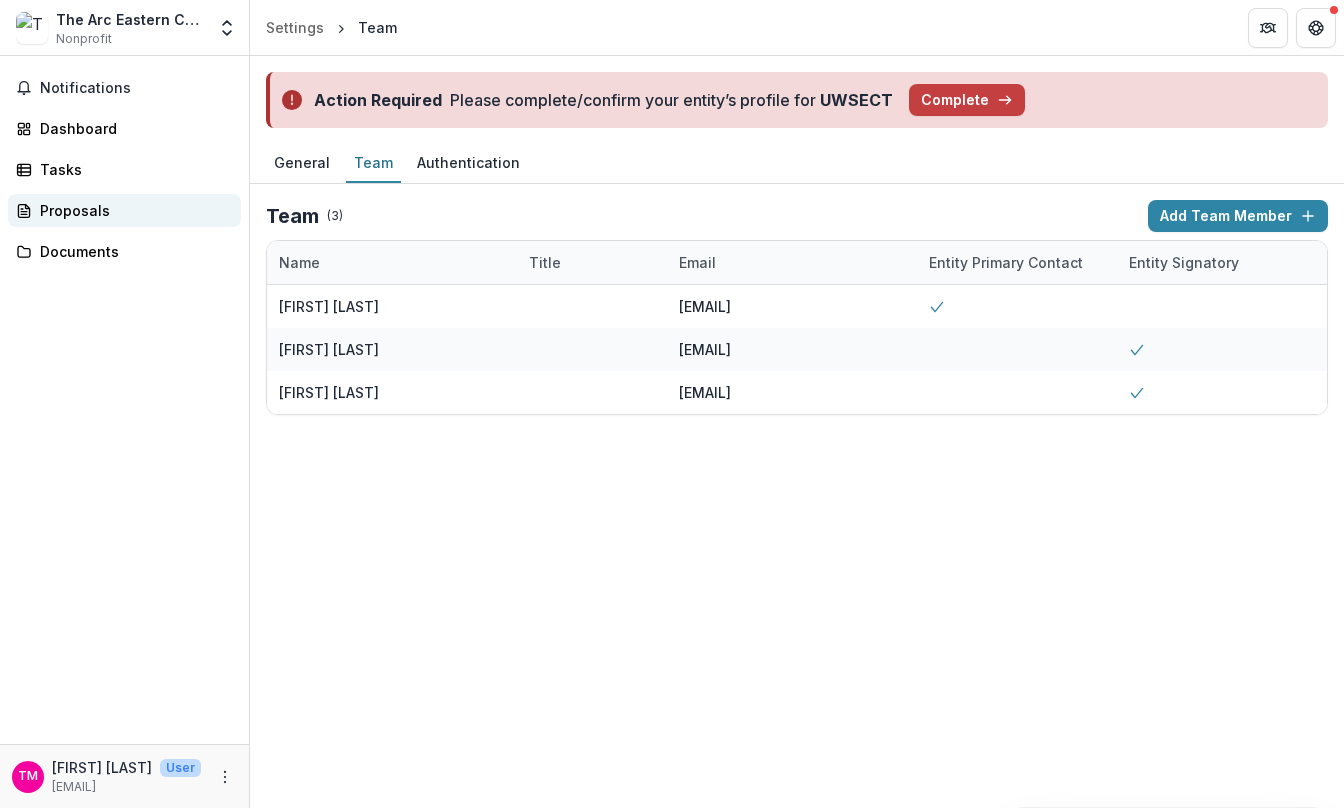 click on "Proposals" at bounding box center [132, 210] 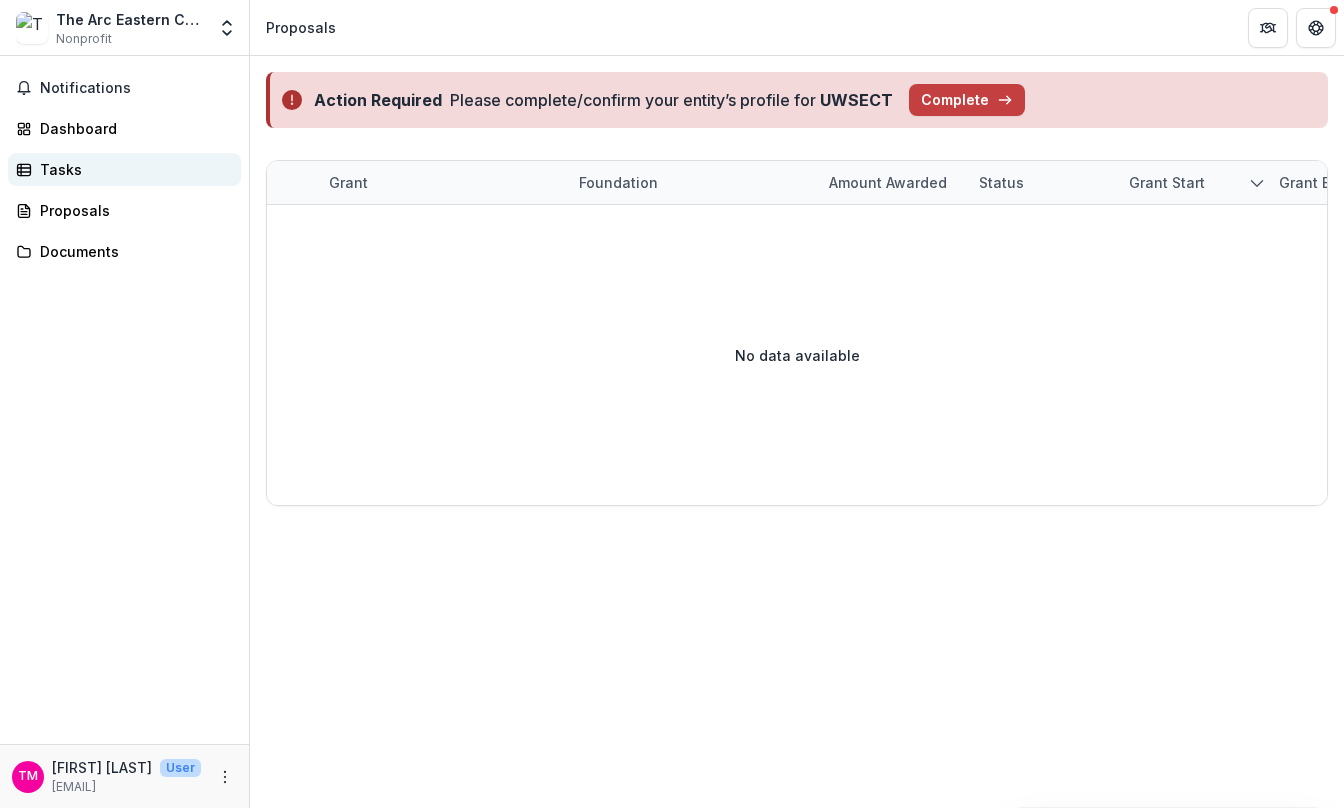 click on "Tasks" at bounding box center (132, 169) 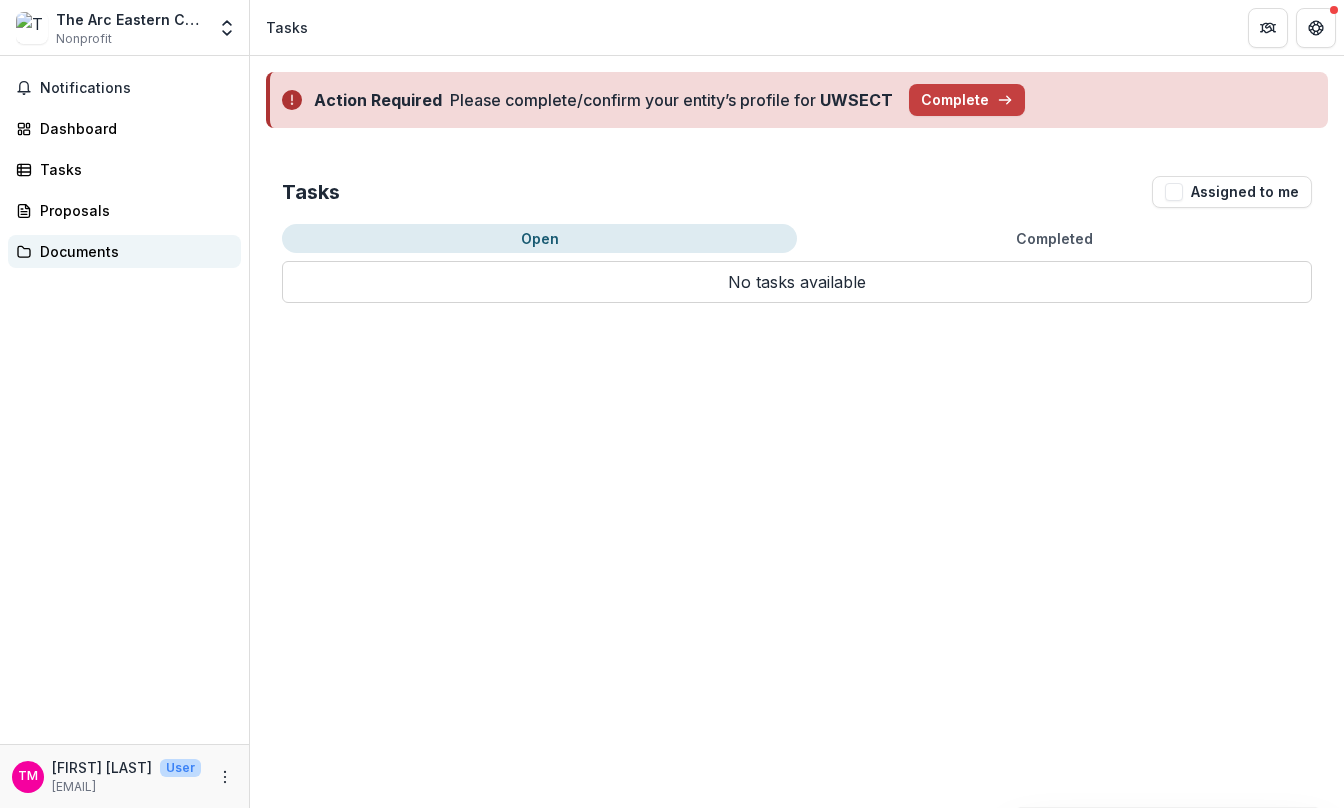 click on "Documents" at bounding box center [132, 251] 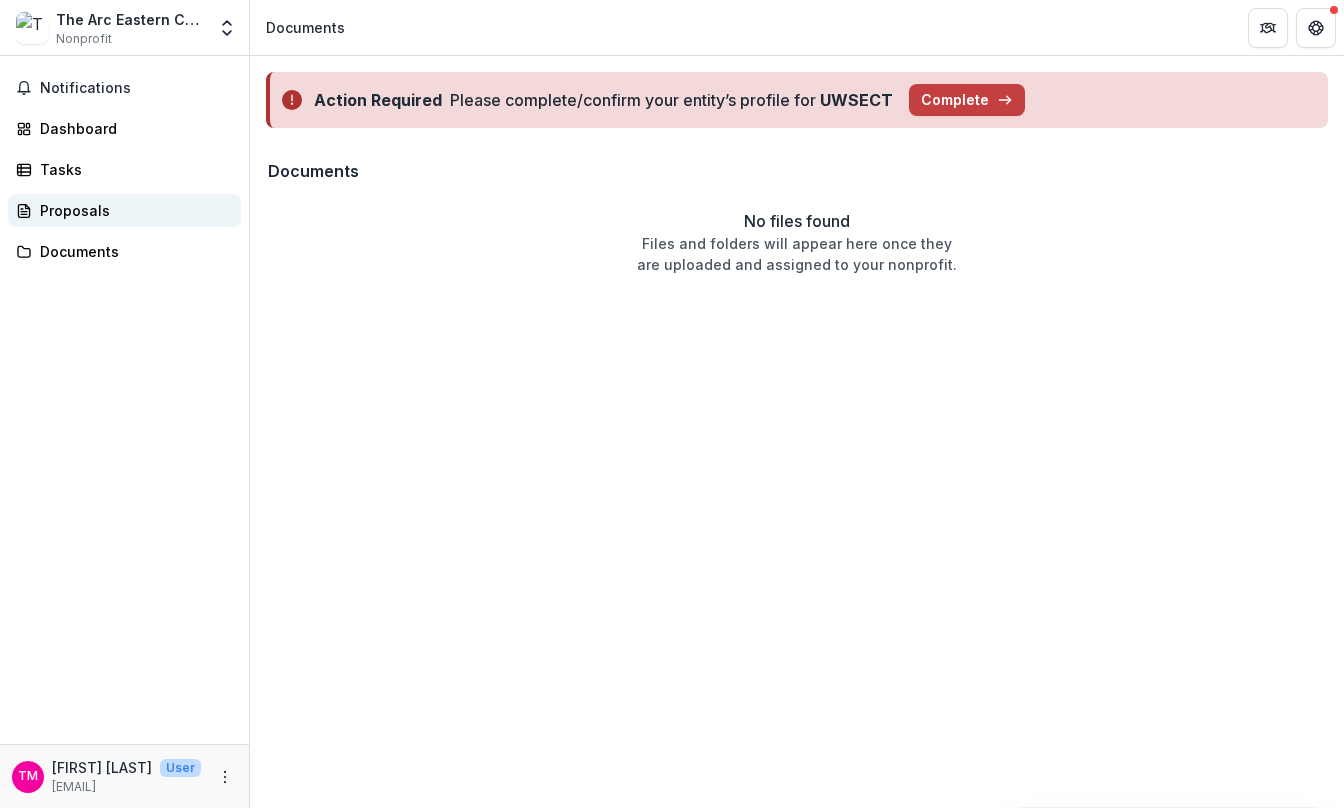 click 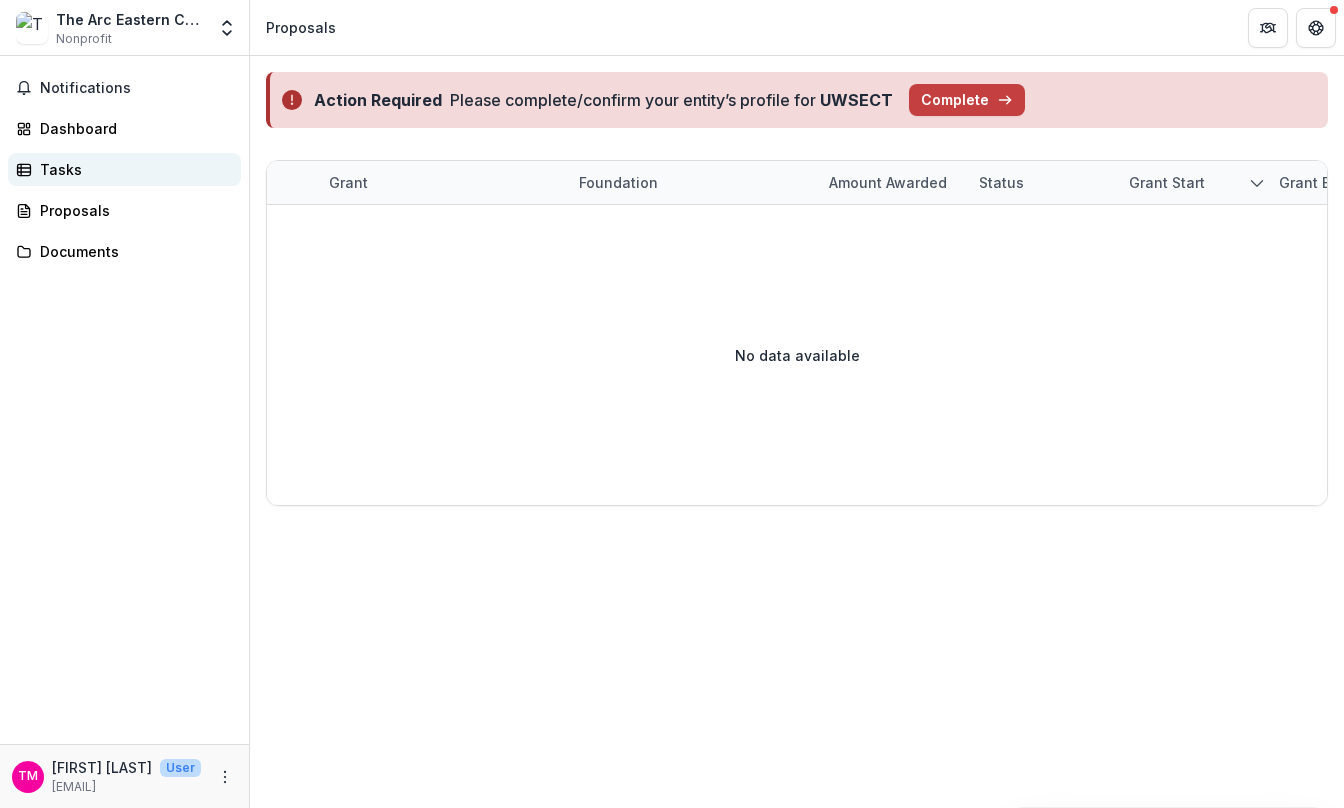 click on "Tasks" at bounding box center [132, 169] 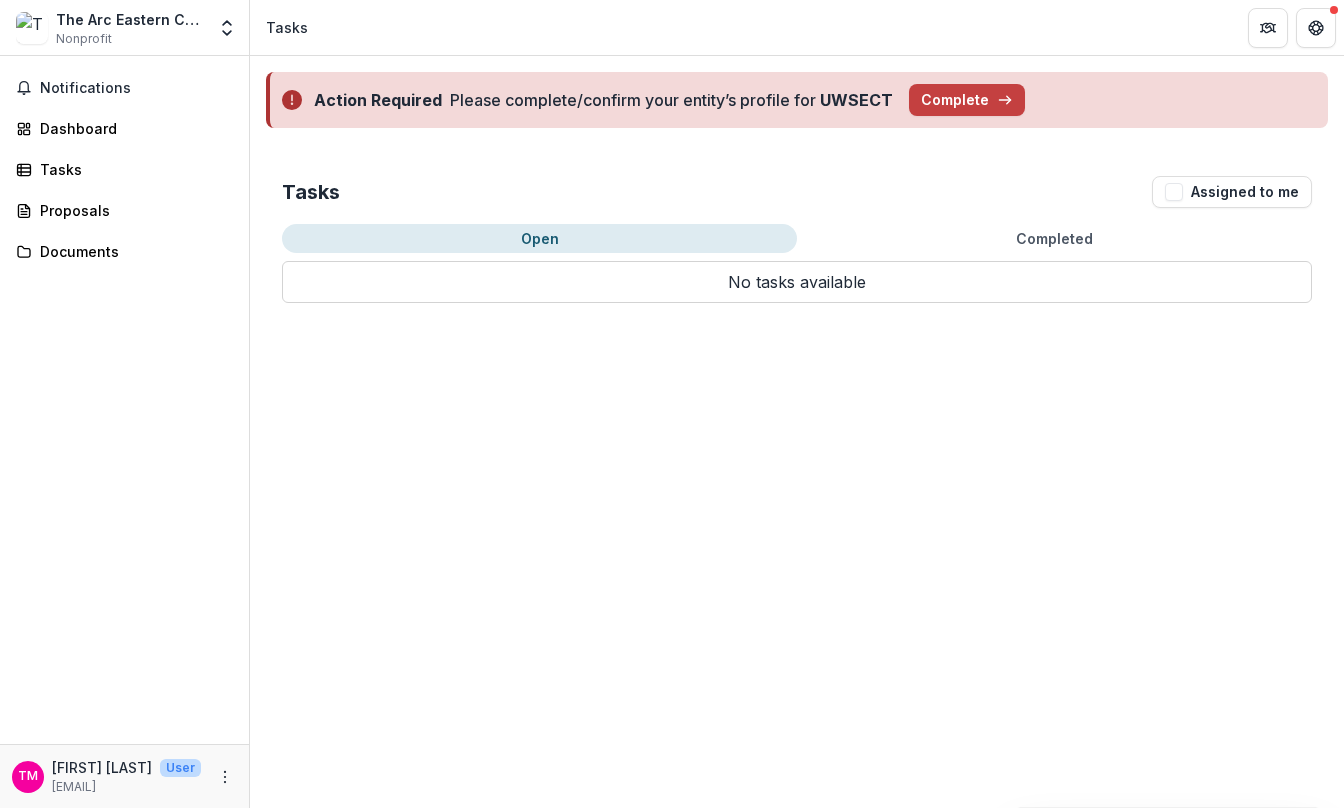 click on "Nonprofit" at bounding box center [84, 39] 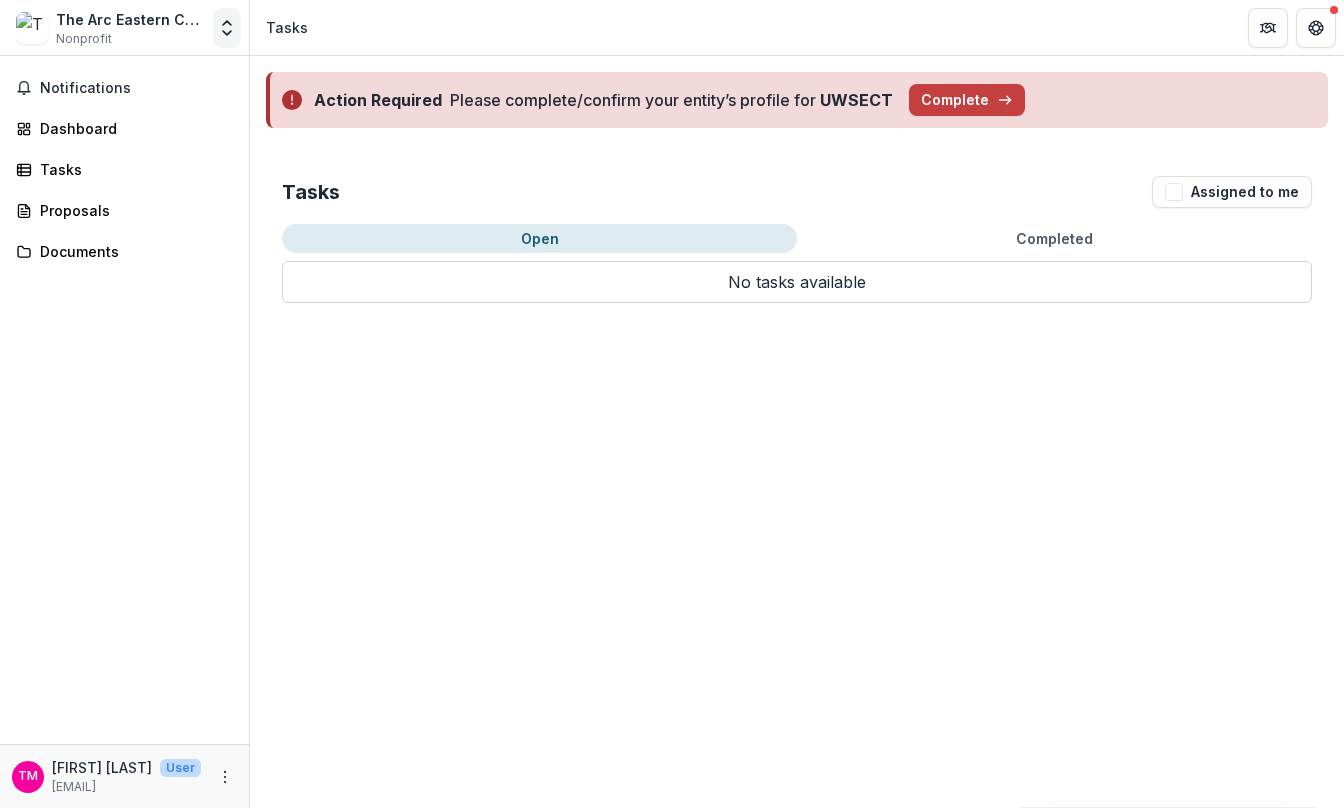 click 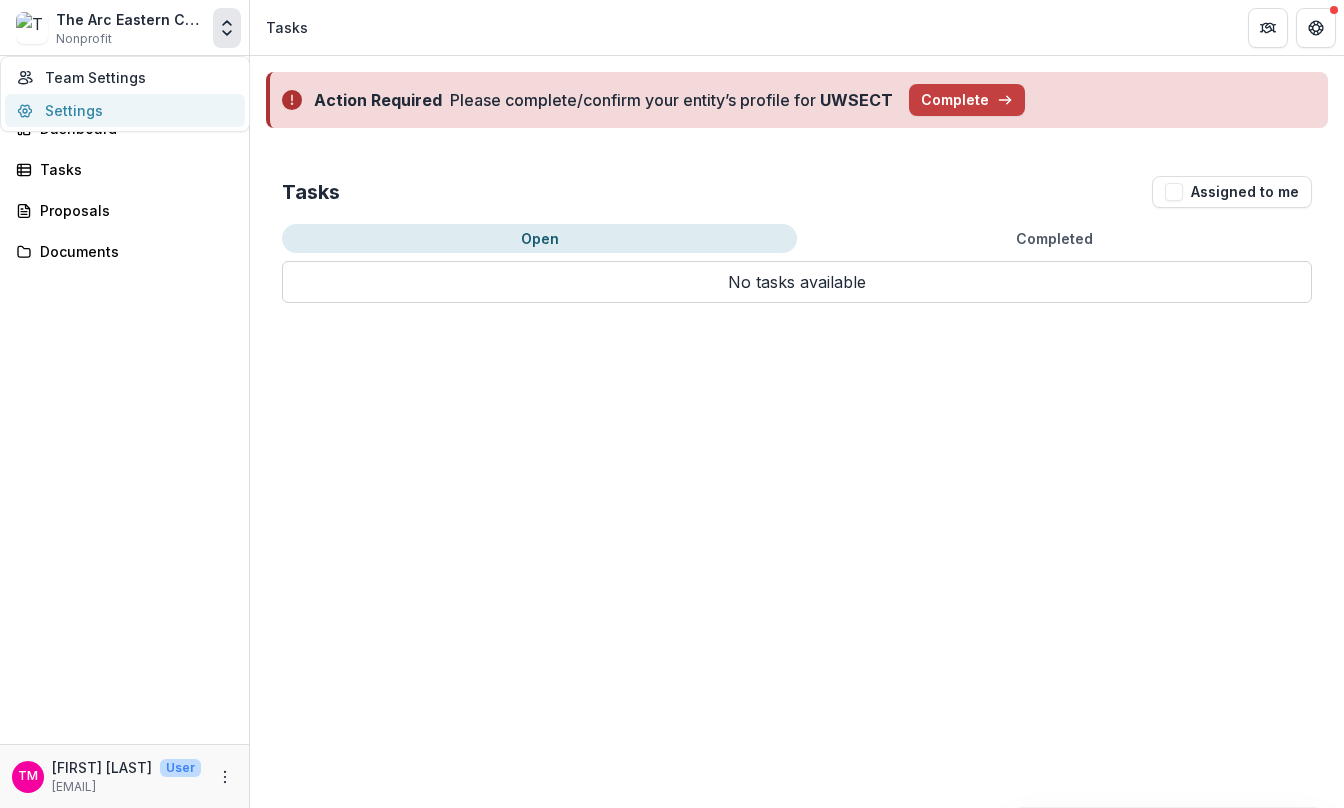 click on "Settings" at bounding box center [125, 110] 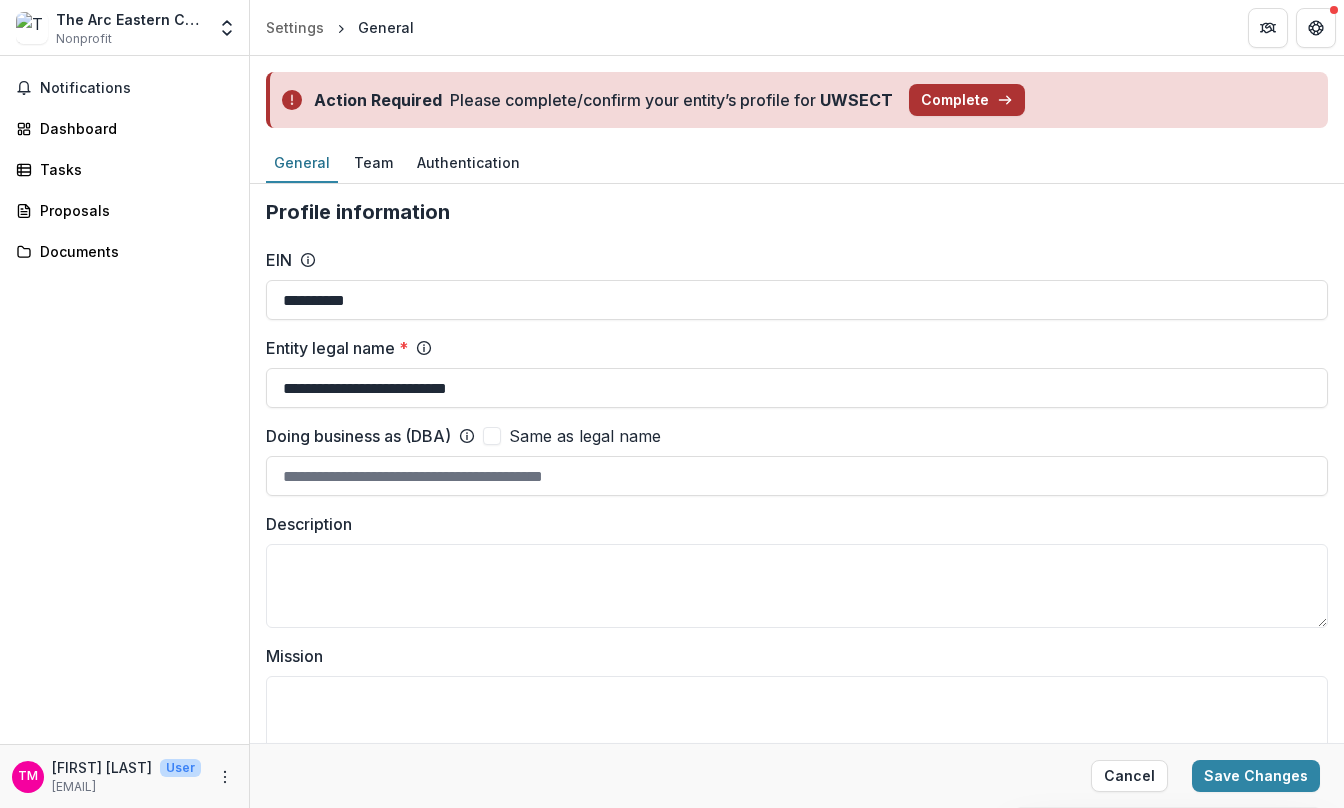 click on "Complete" at bounding box center (967, 100) 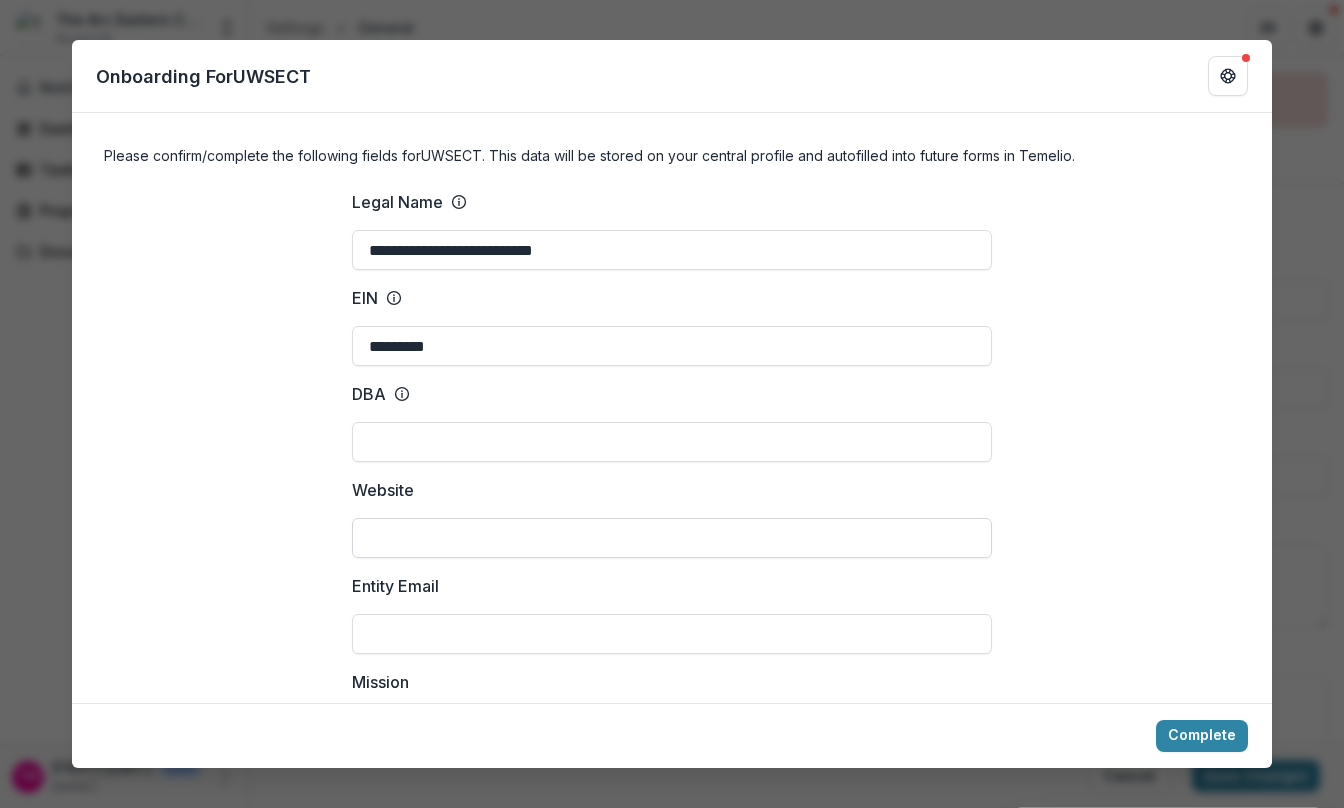 click on "Website" at bounding box center [672, 538] 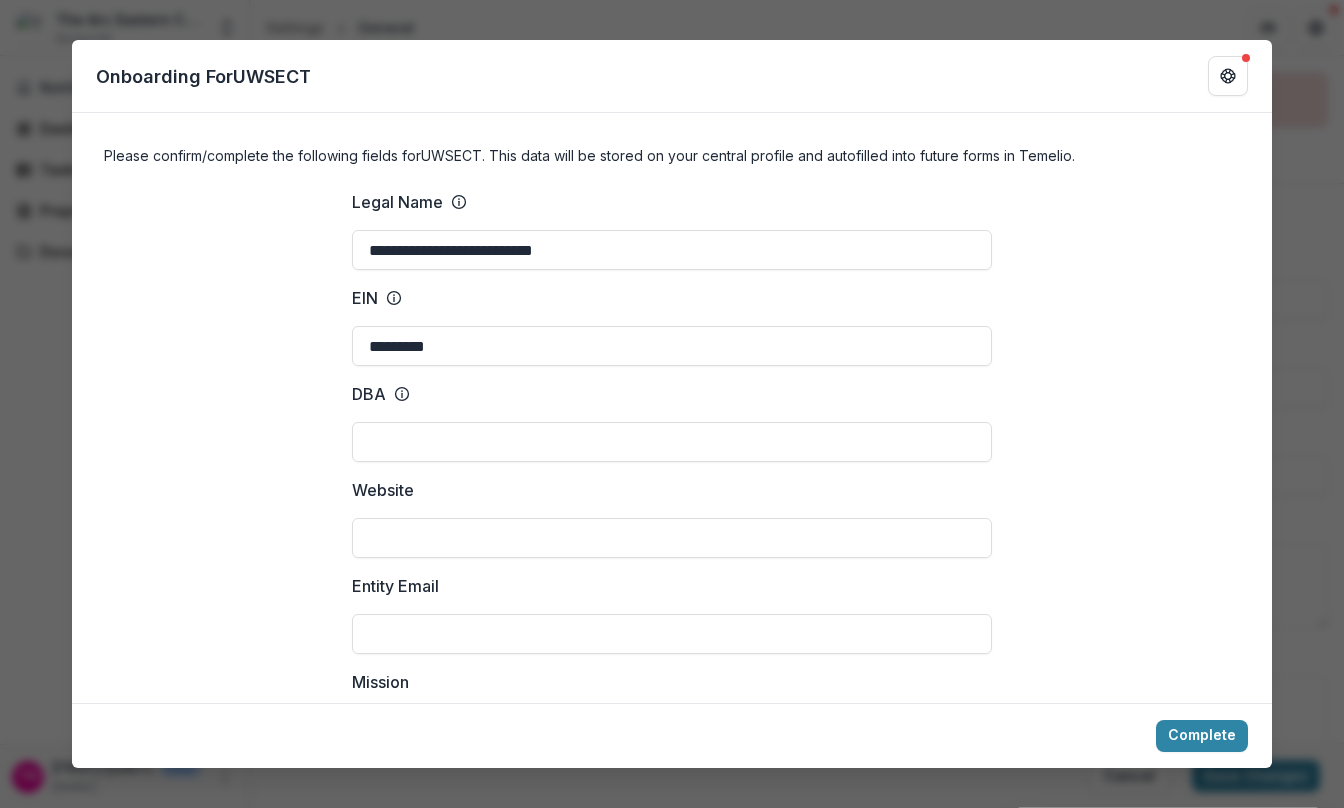 type on "**********" 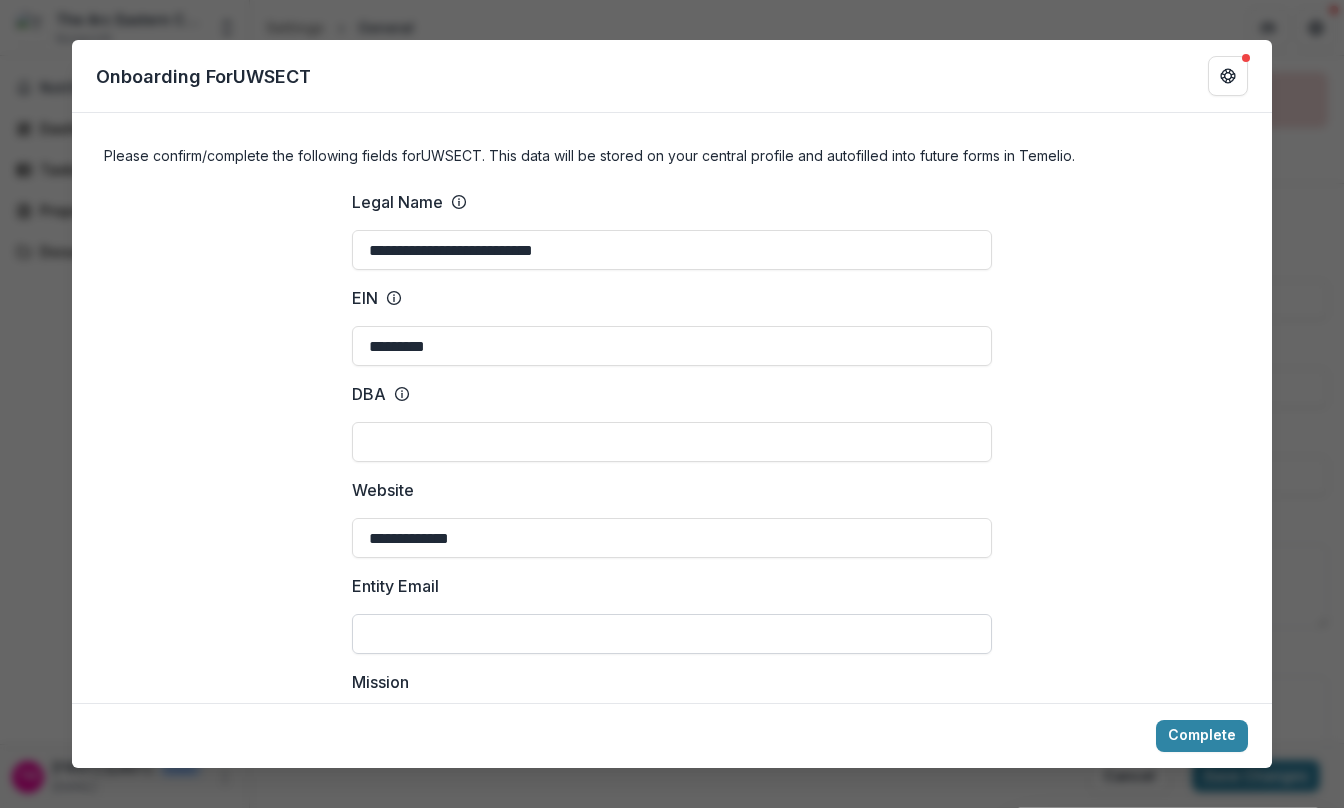 click on "Entity Email" at bounding box center [672, 634] 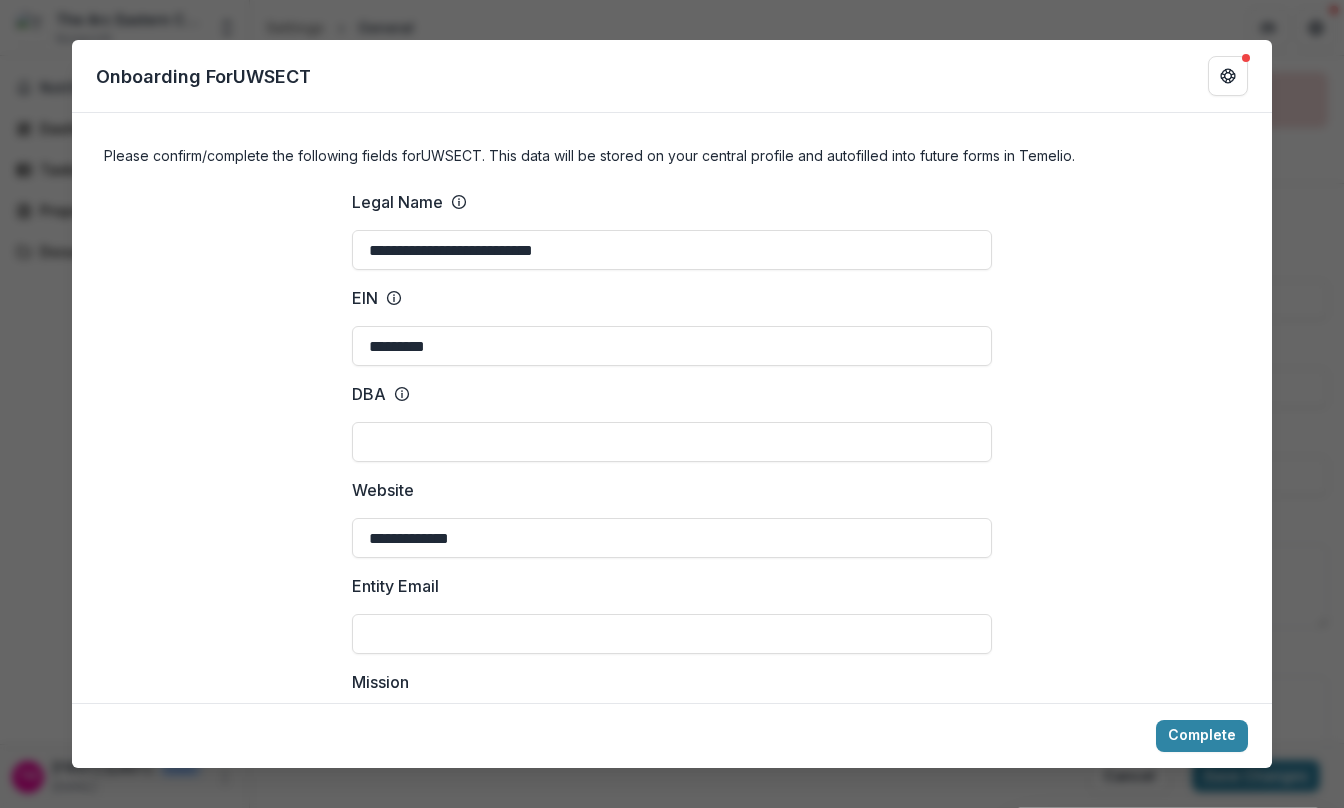 type on "**********" 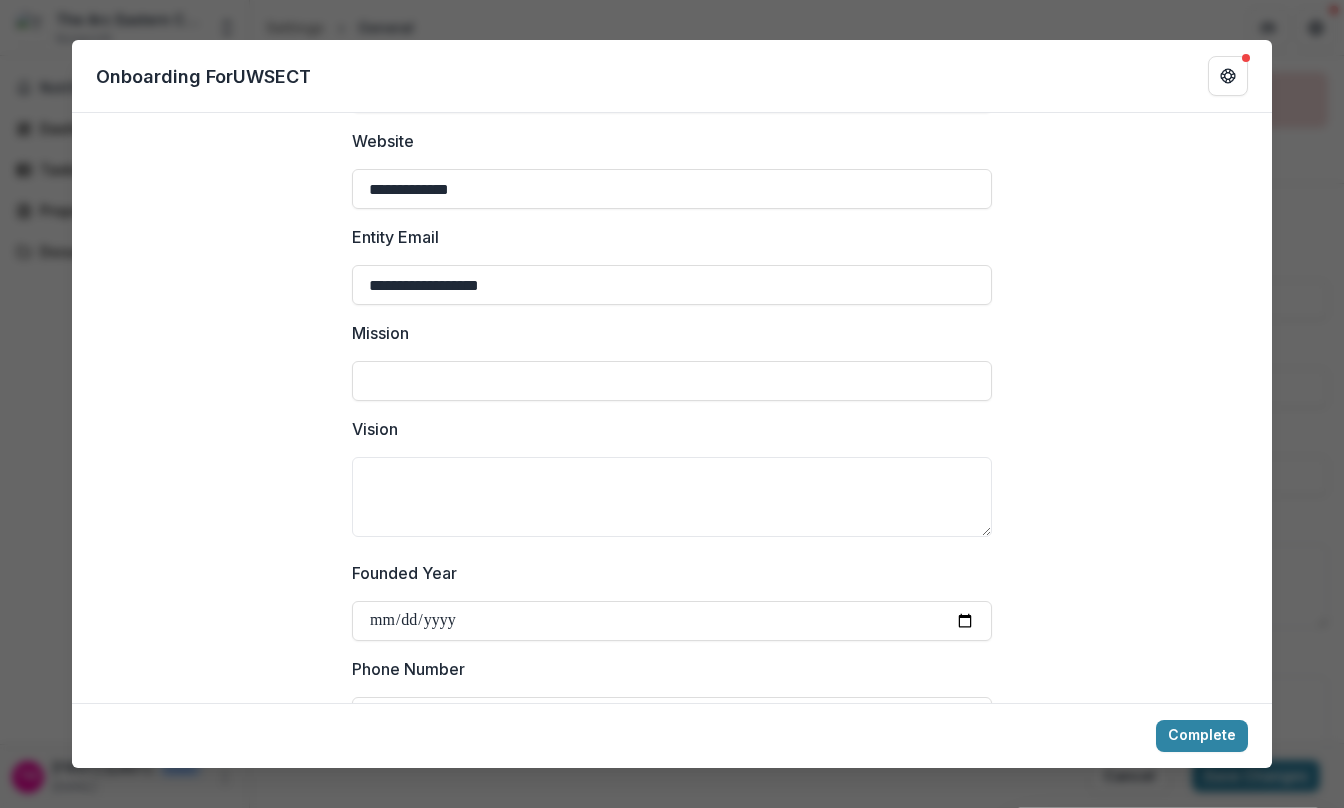 scroll, scrollTop: 400, scrollLeft: 0, axis: vertical 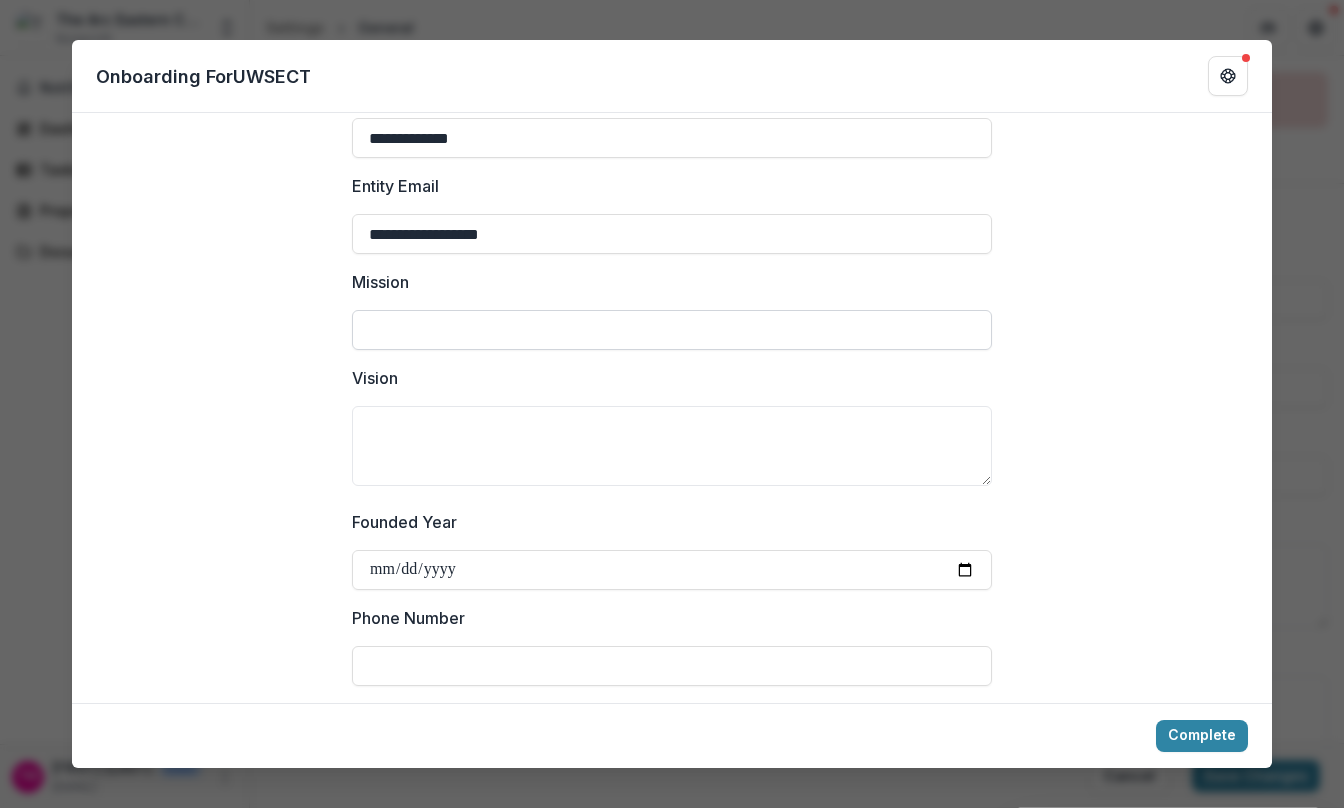 click on "Mission" at bounding box center [672, 330] 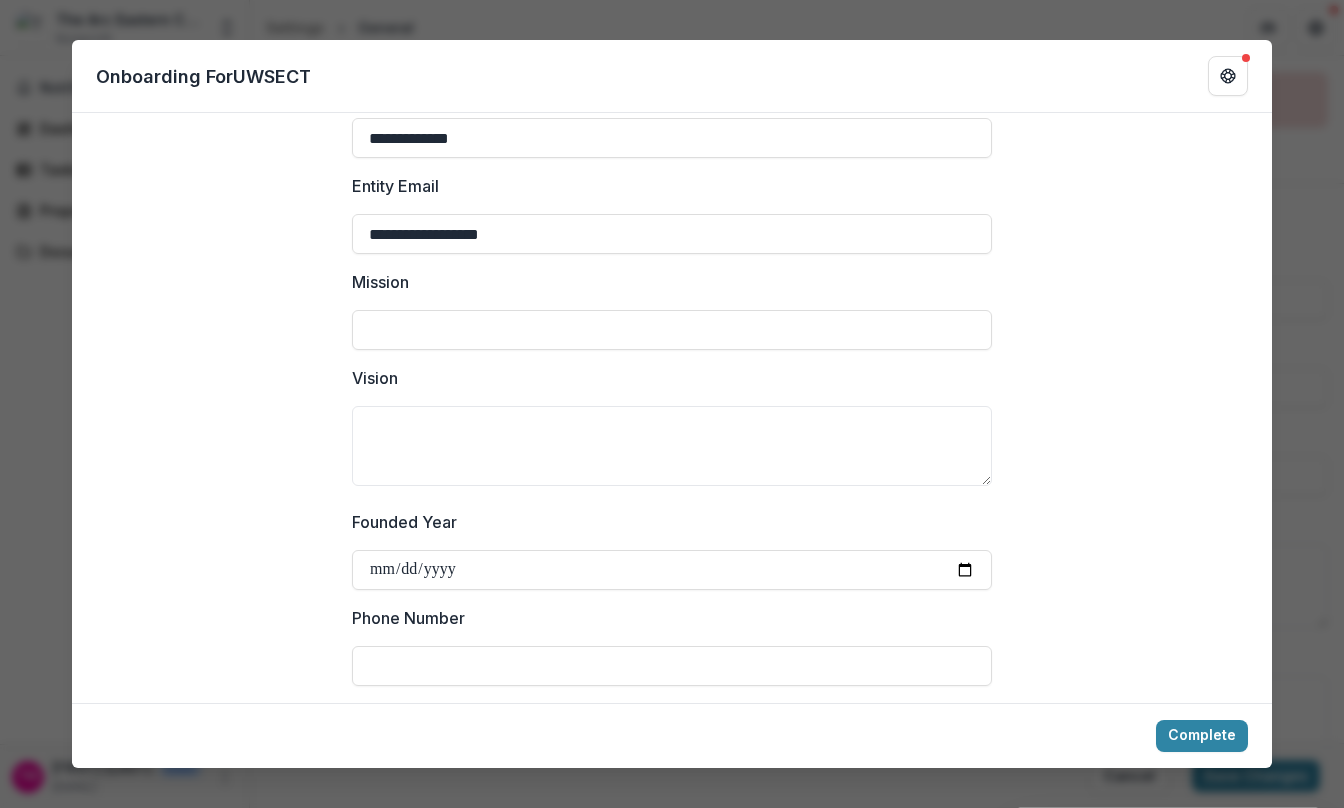 type on "**********" 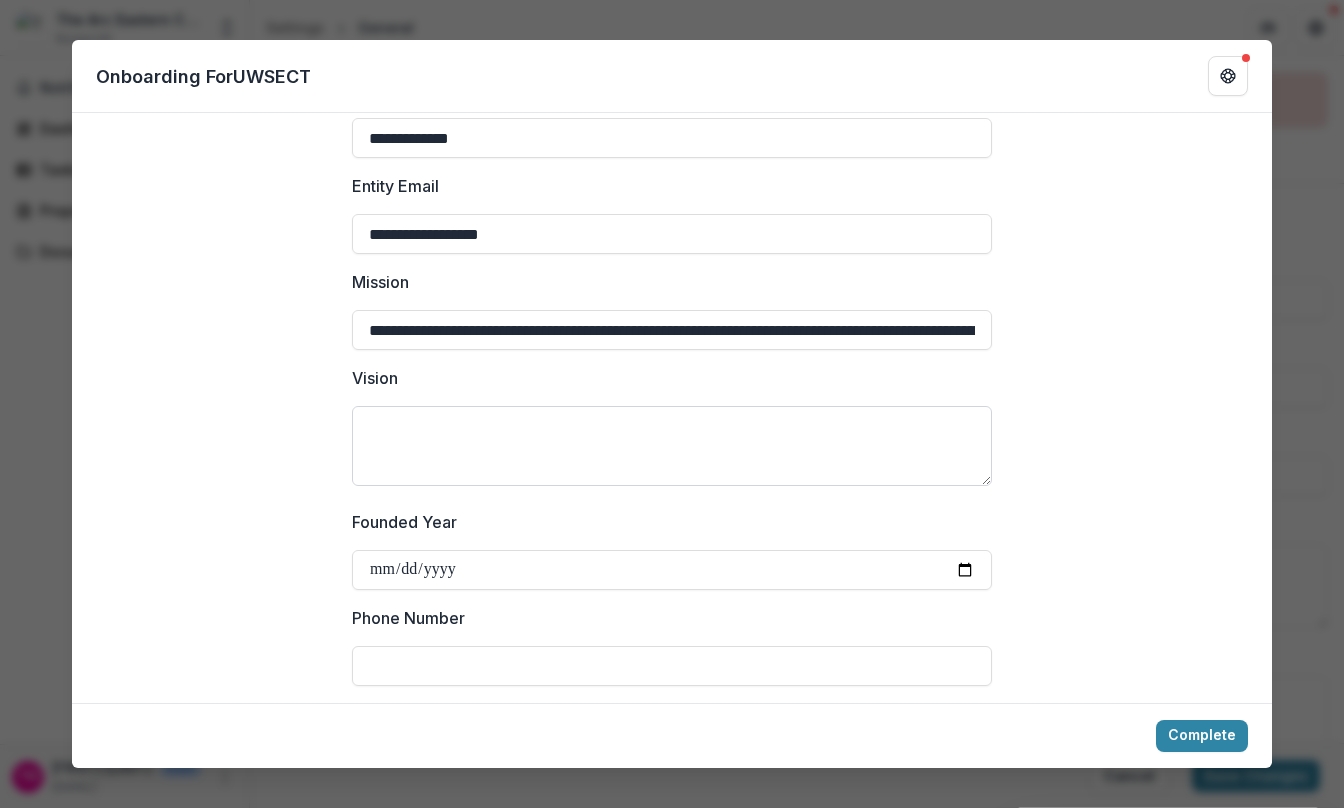 click on "Vision" at bounding box center [672, 446] 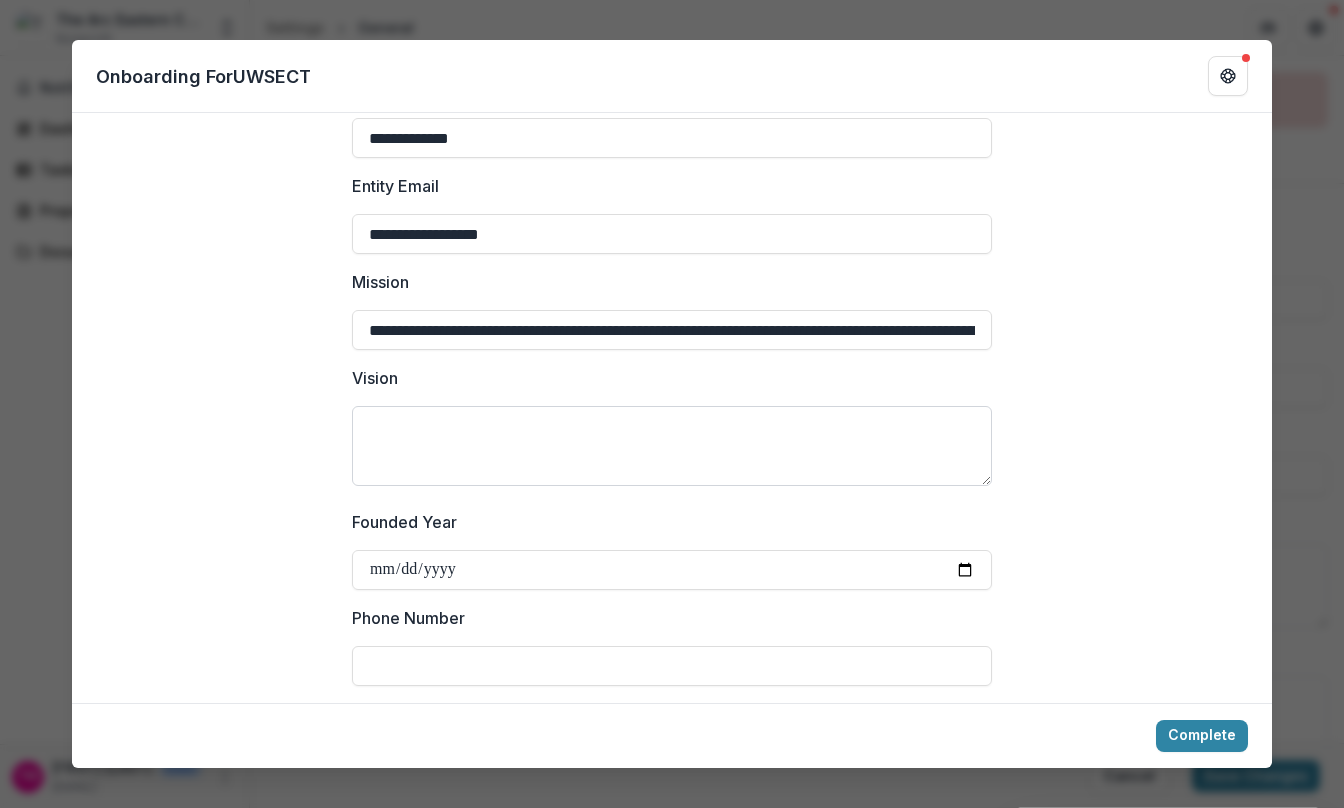 click on "Vision" at bounding box center (672, 446) 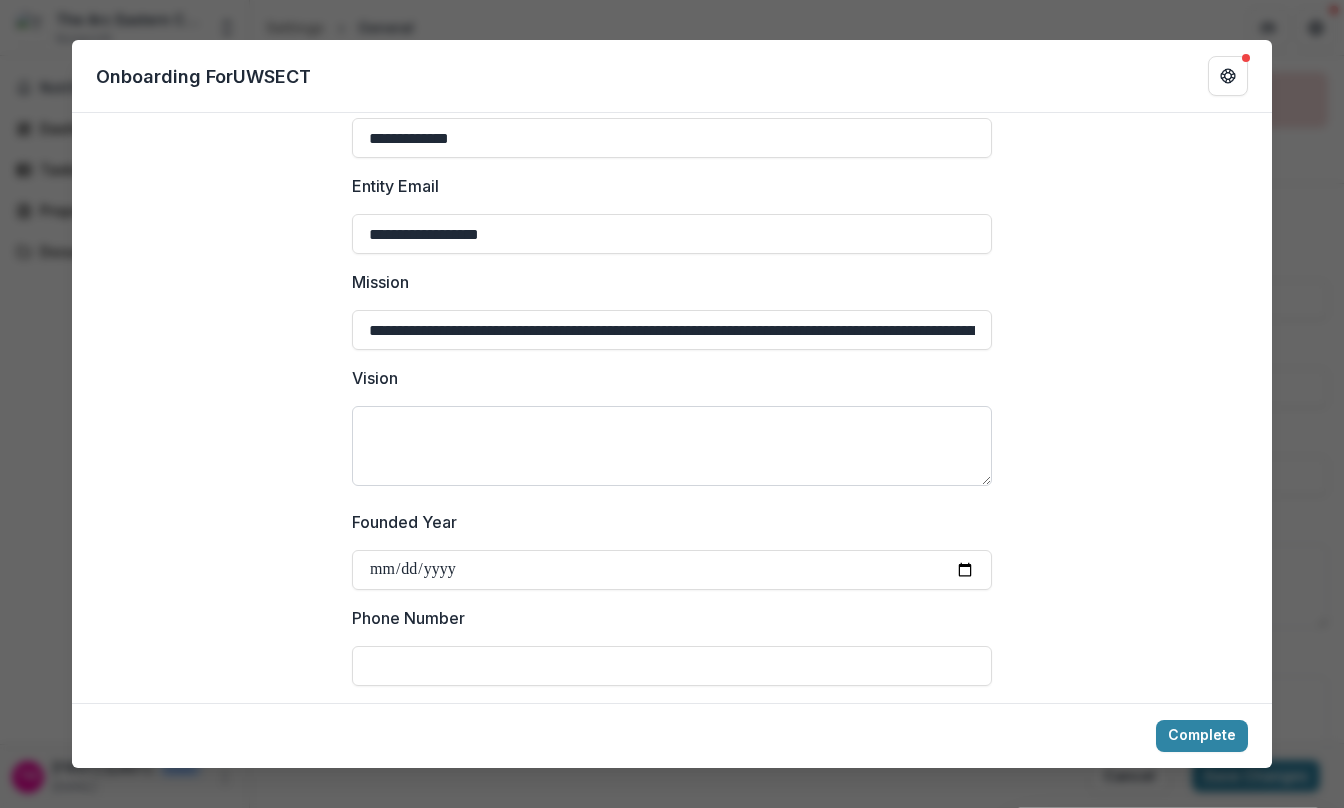 paste on "**********" 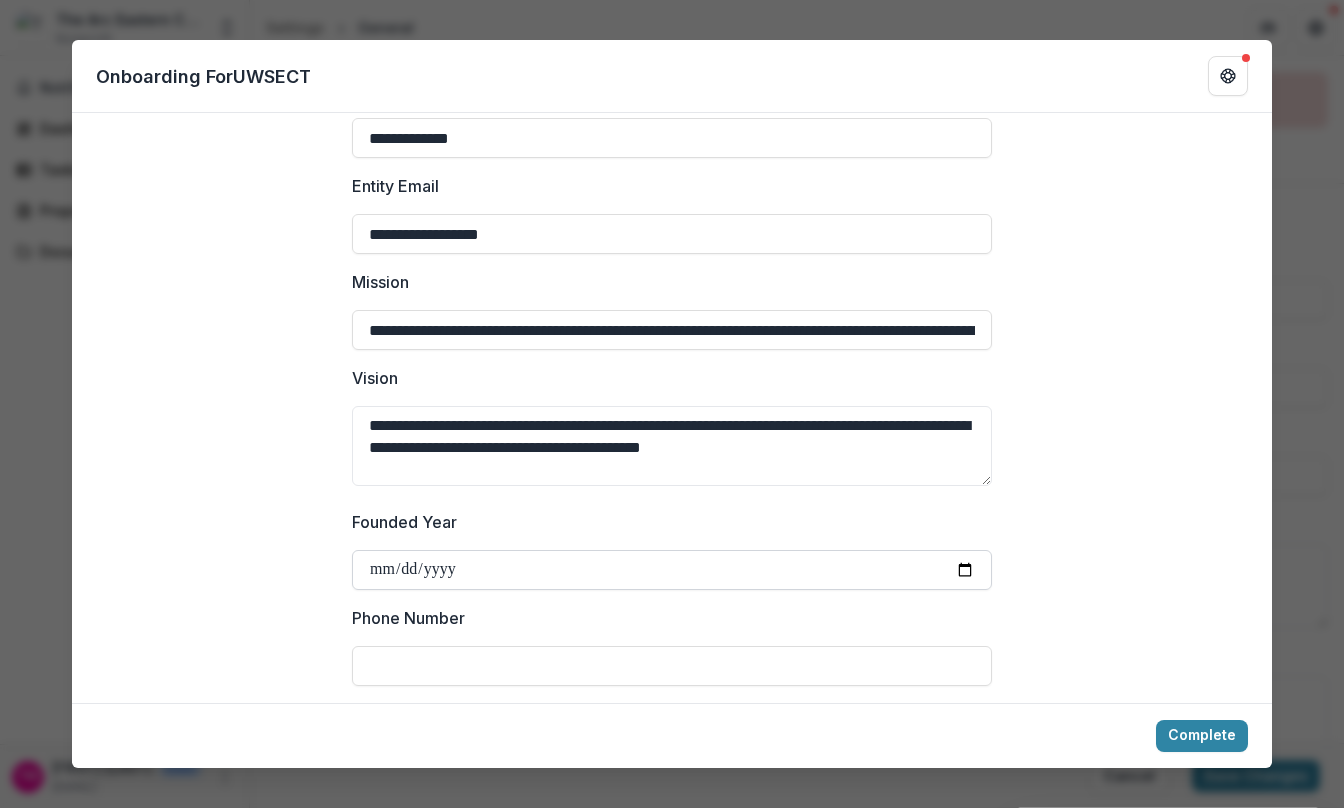type on "**********" 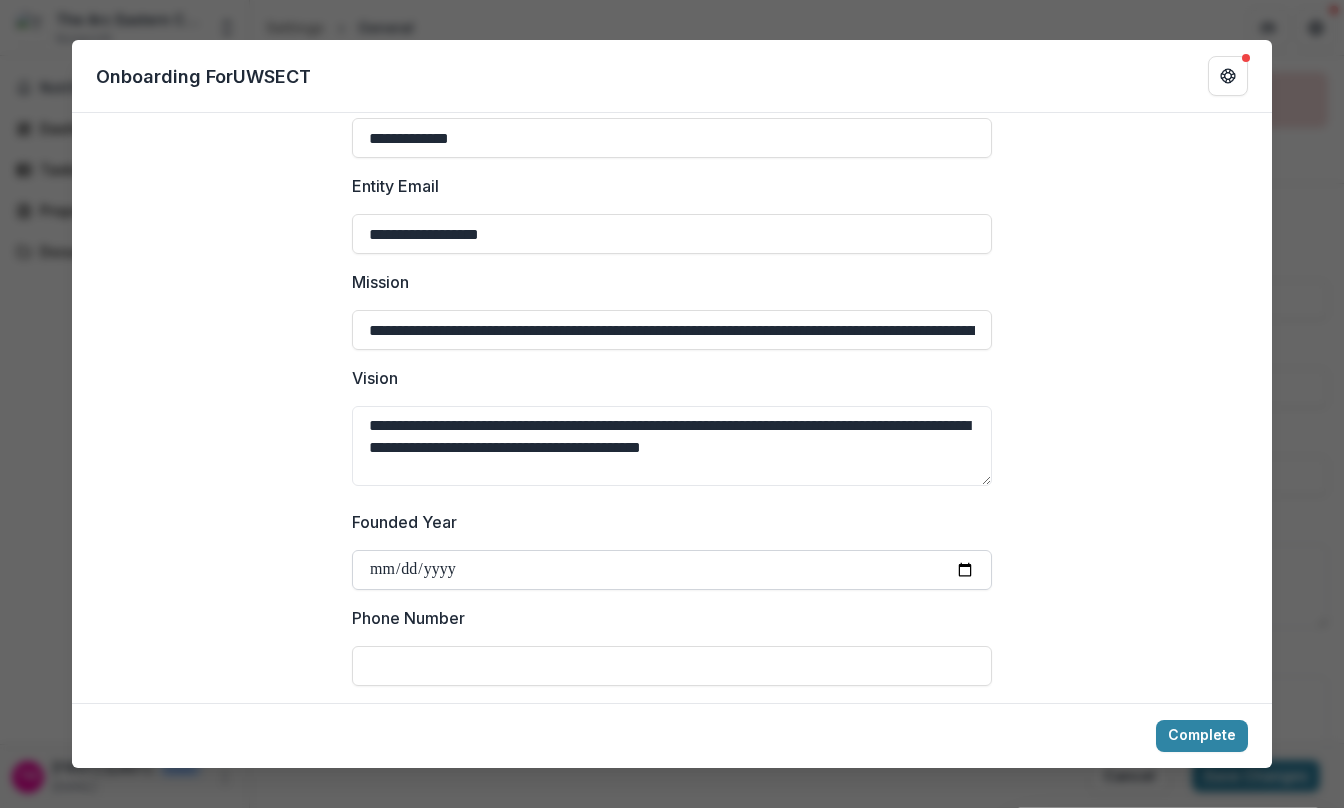 click on "Founded Year" at bounding box center (672, 570) 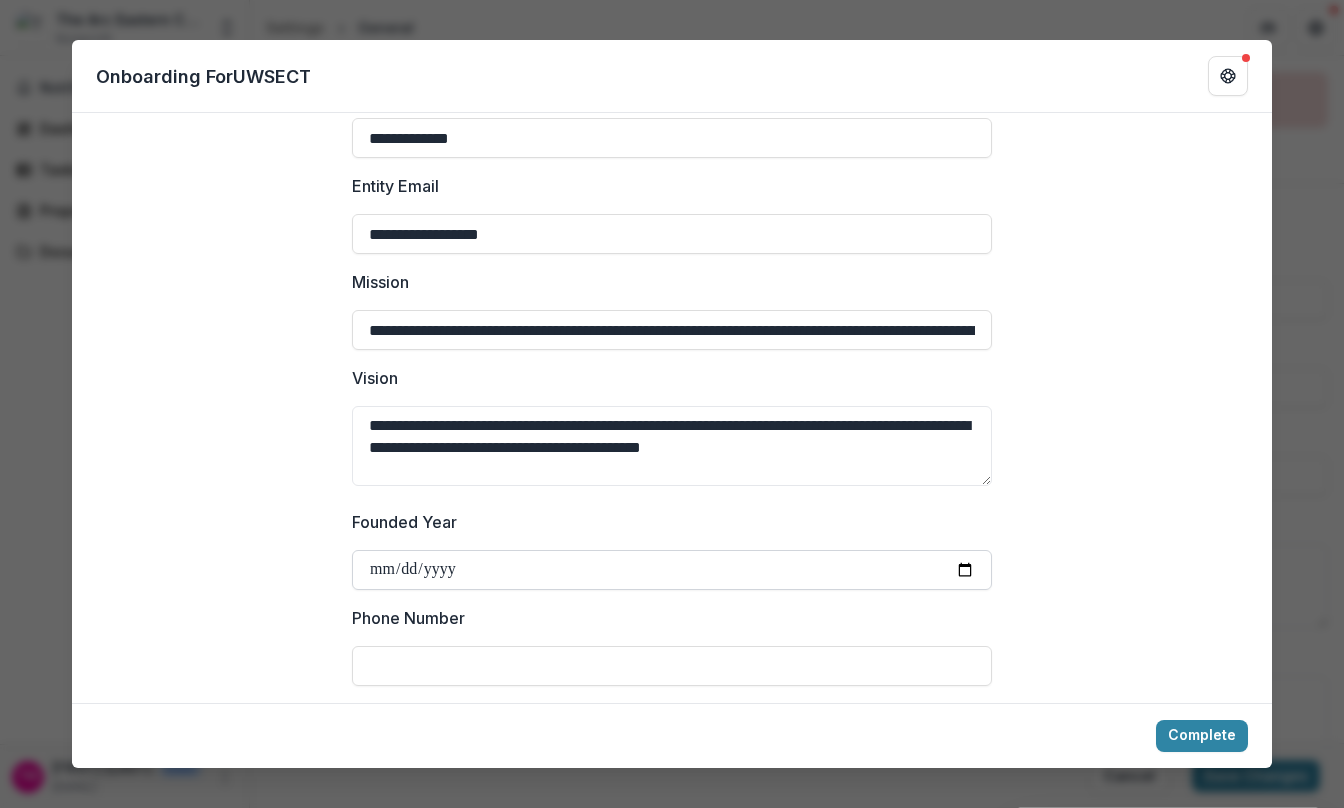 type on "**********" 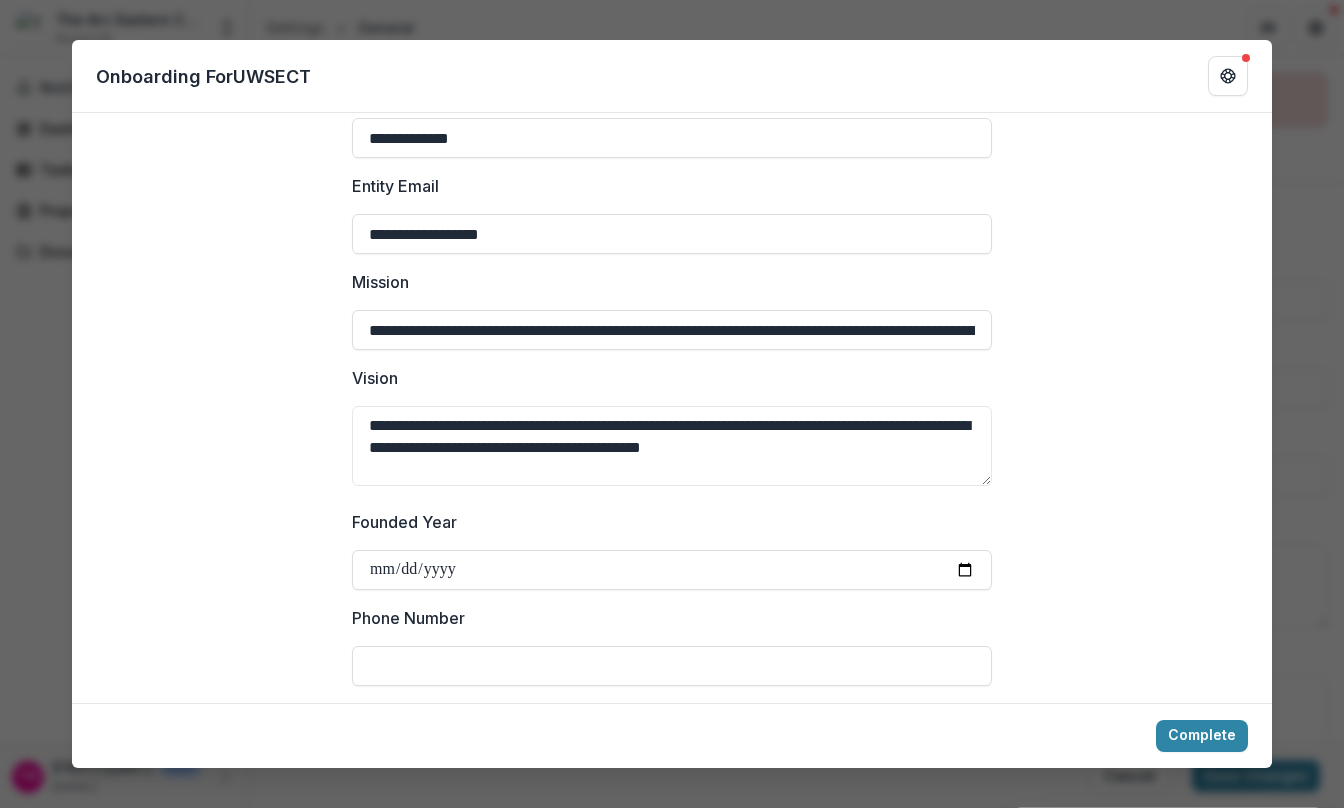 click on "**********" at bounding box center [672, 1407] 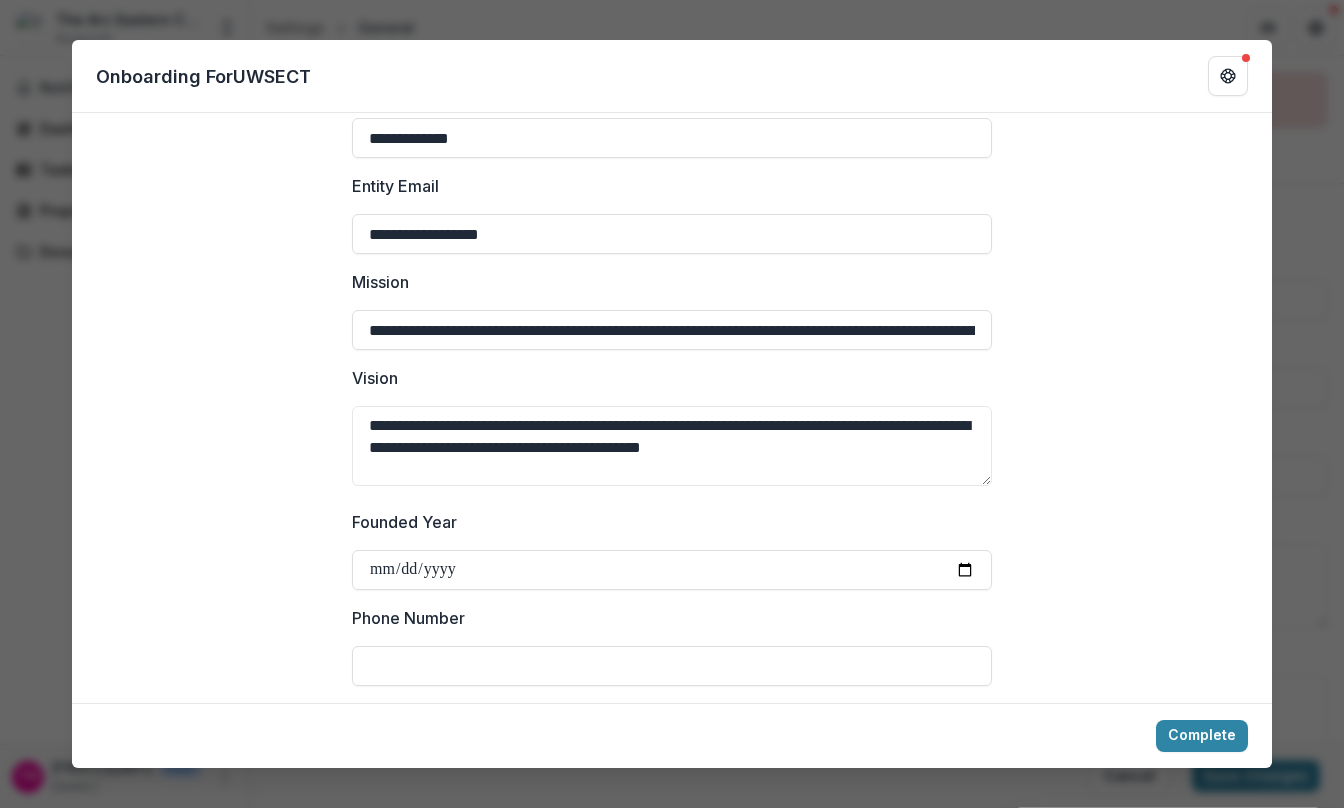 click on "Phone Number" at bounding box center [672, 666] 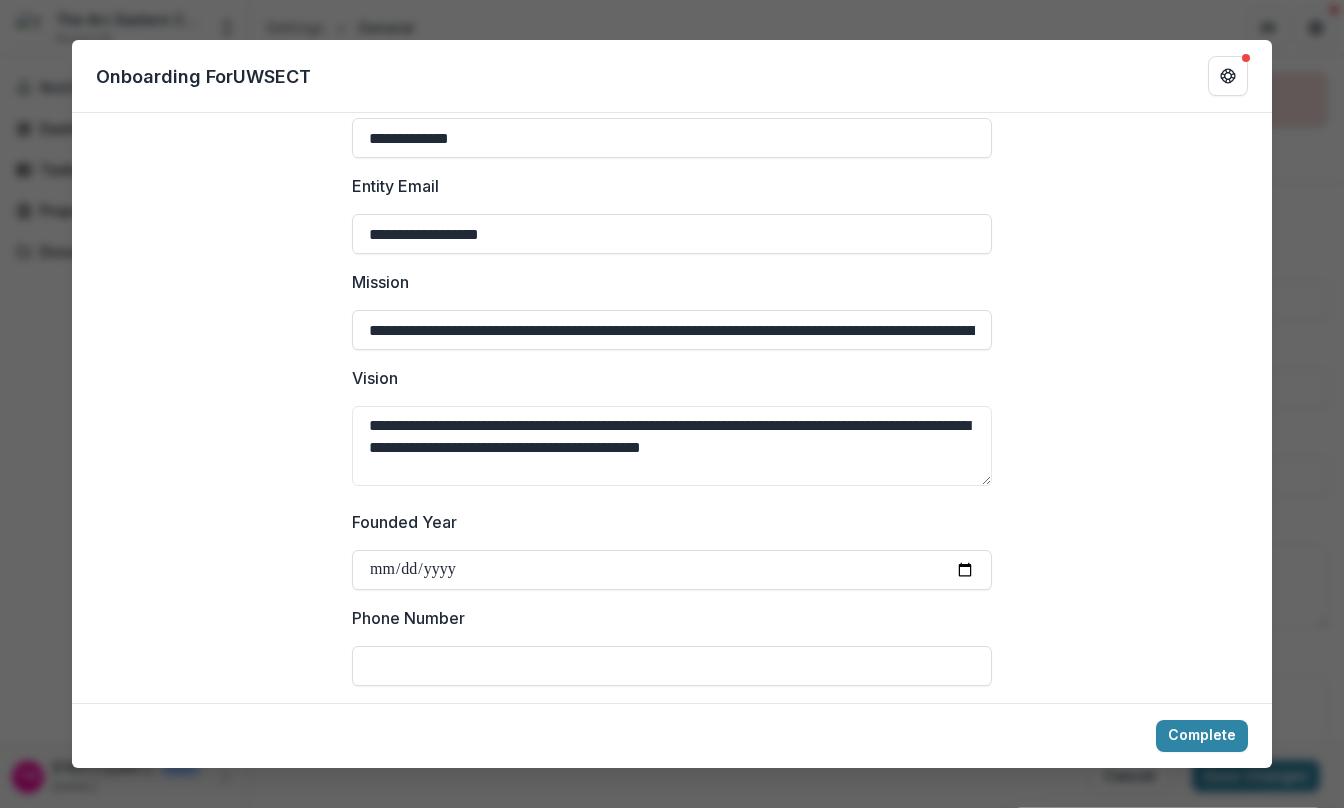 type on "**********" 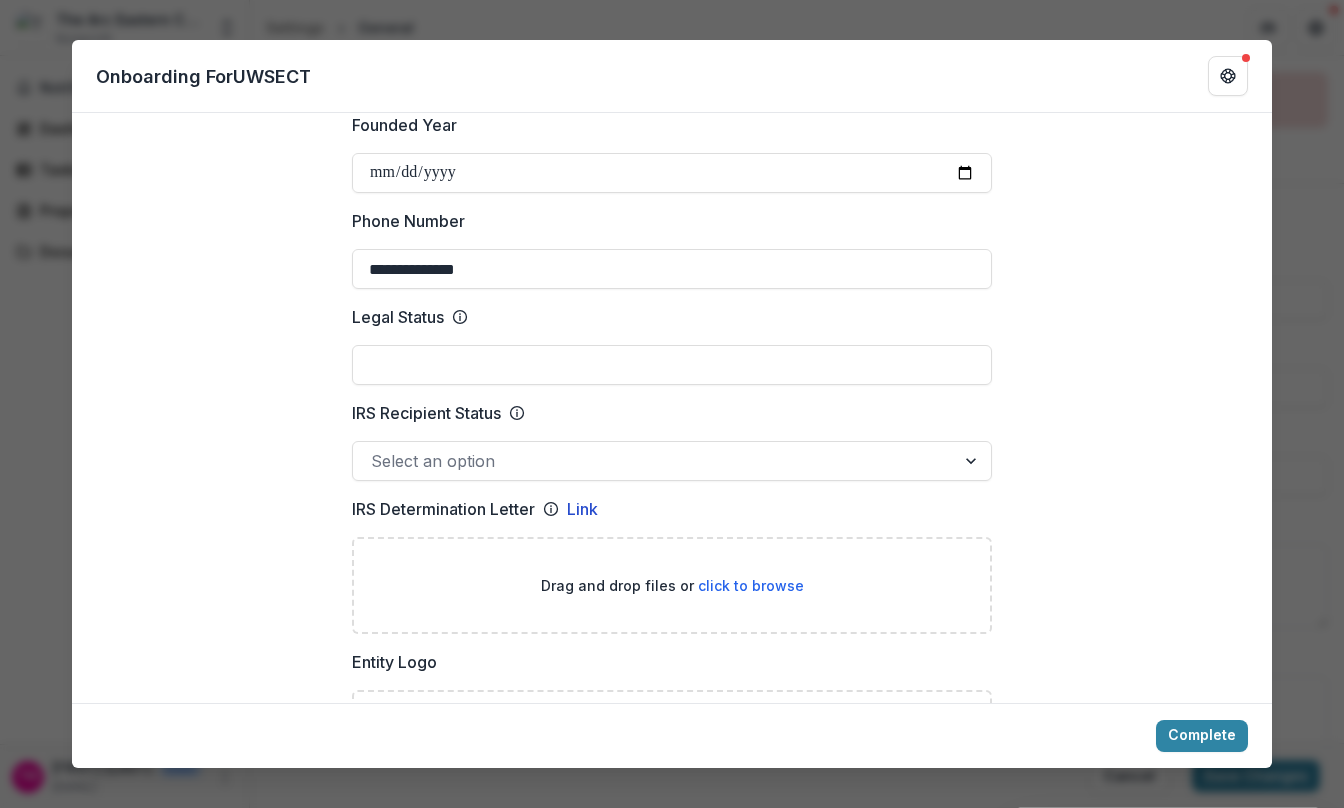 scroll, scrollTop: 800, scrollLeft: 0, axis: vertical 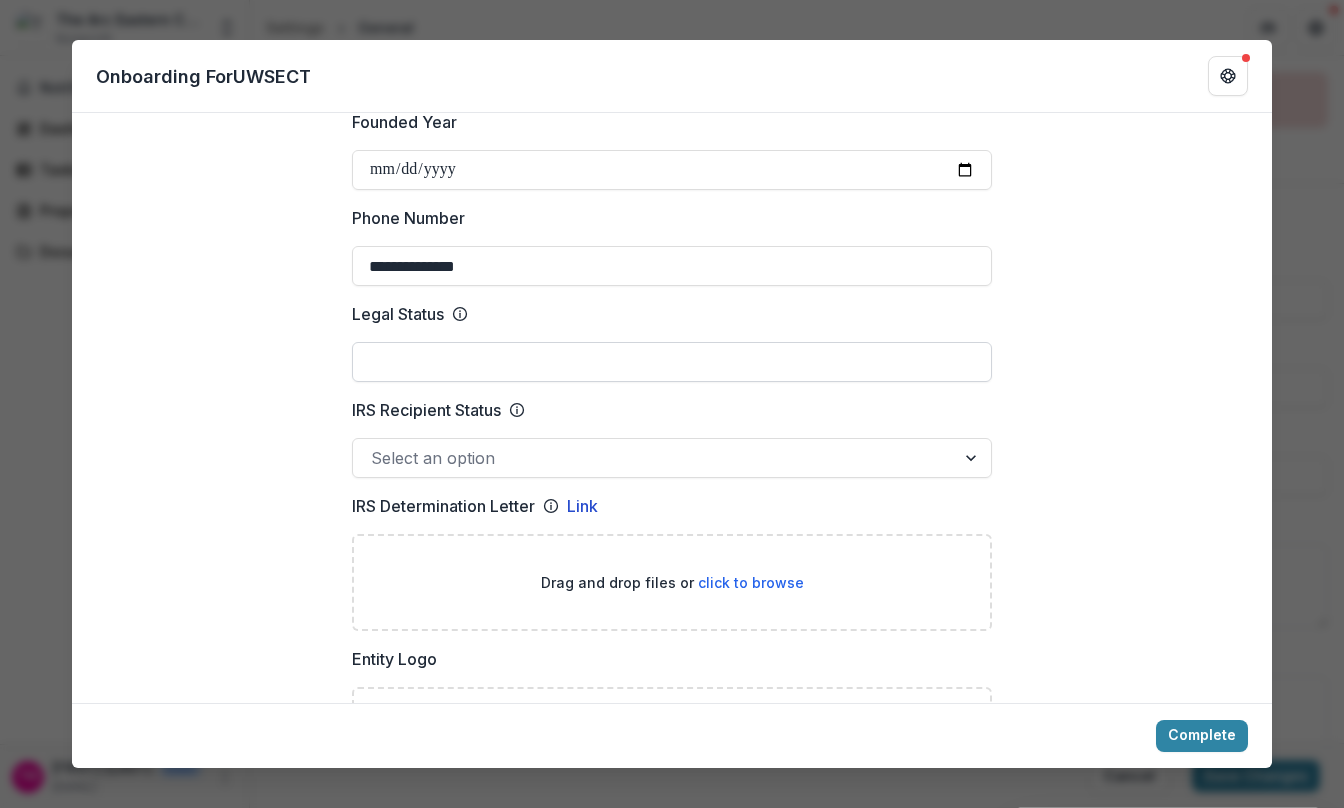 click on "Legal Status" at bounding box center (672, 362) 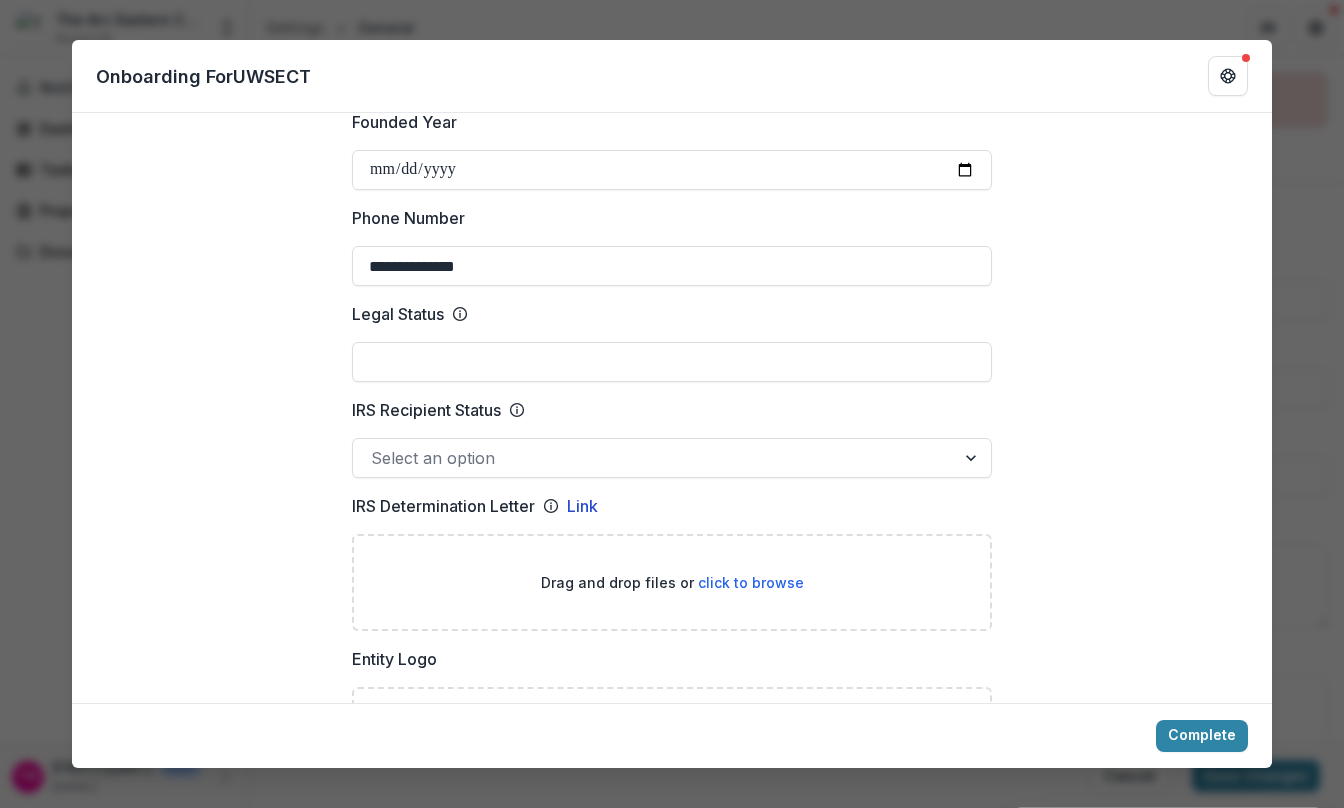 type on "*********" 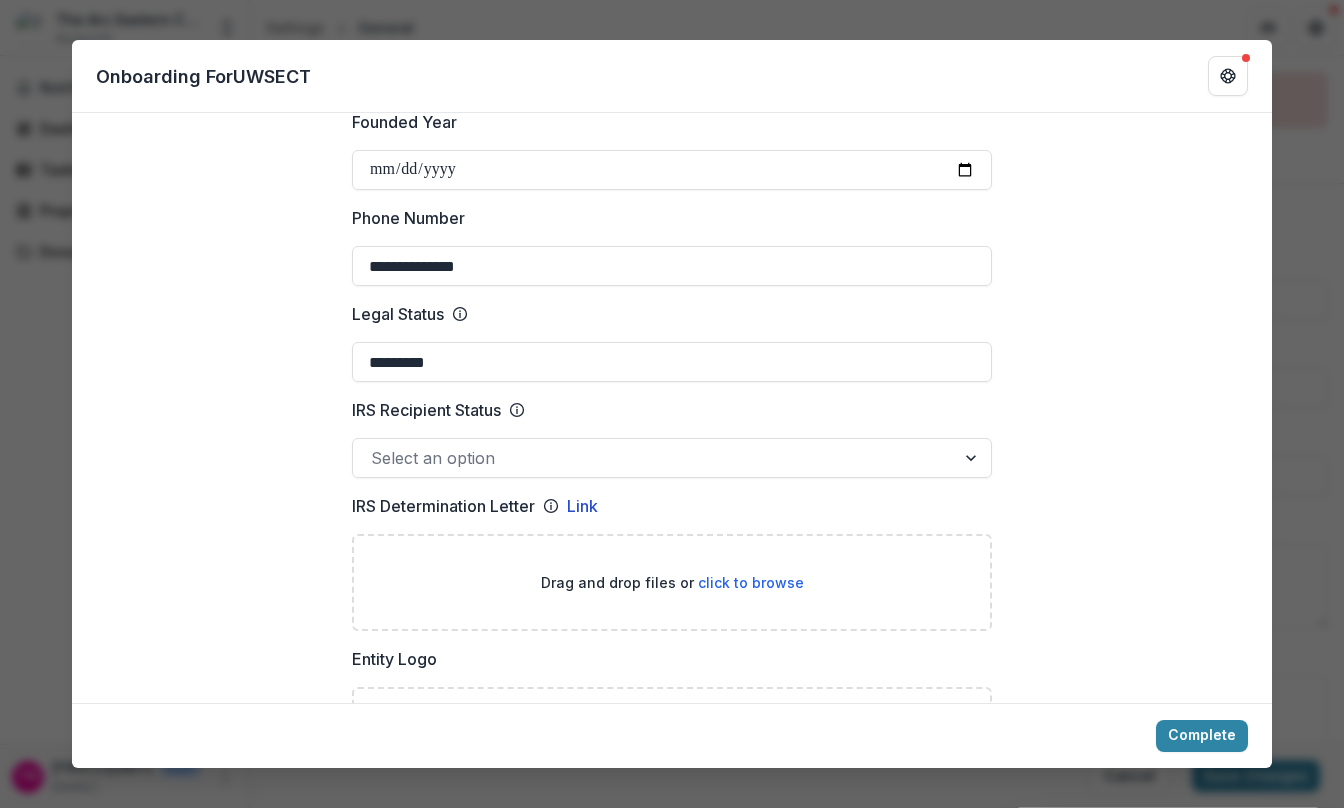 click at bounding box center (654, 458) 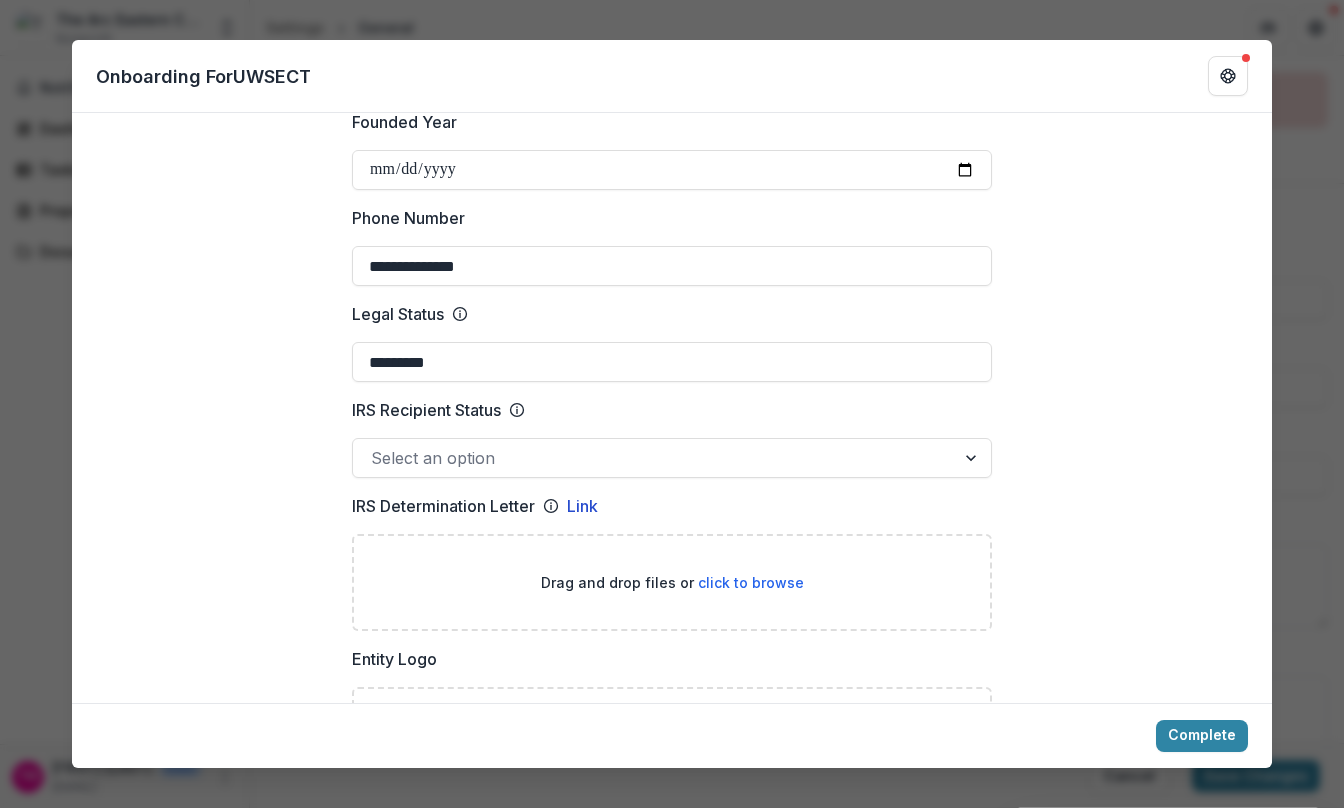 click on "**********" at bounding box center (672, 1007) 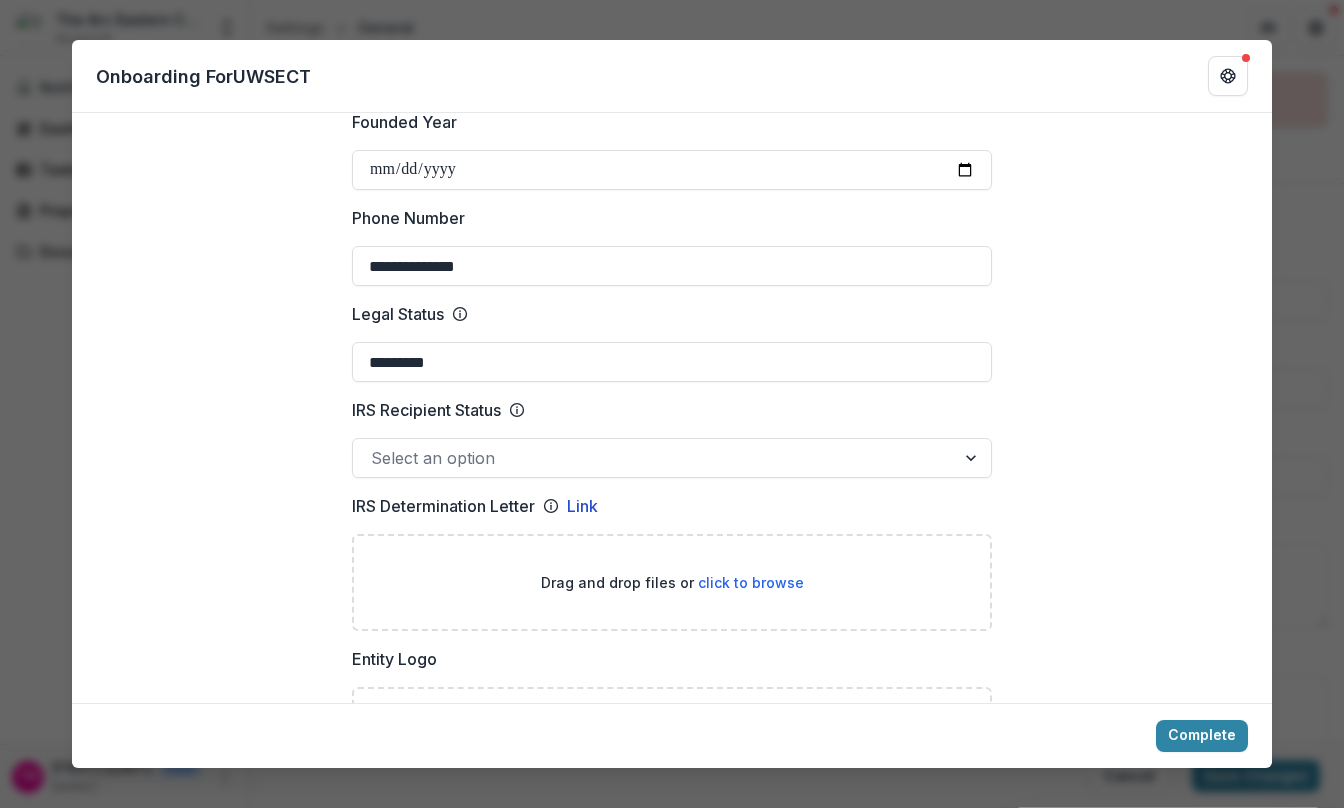 type 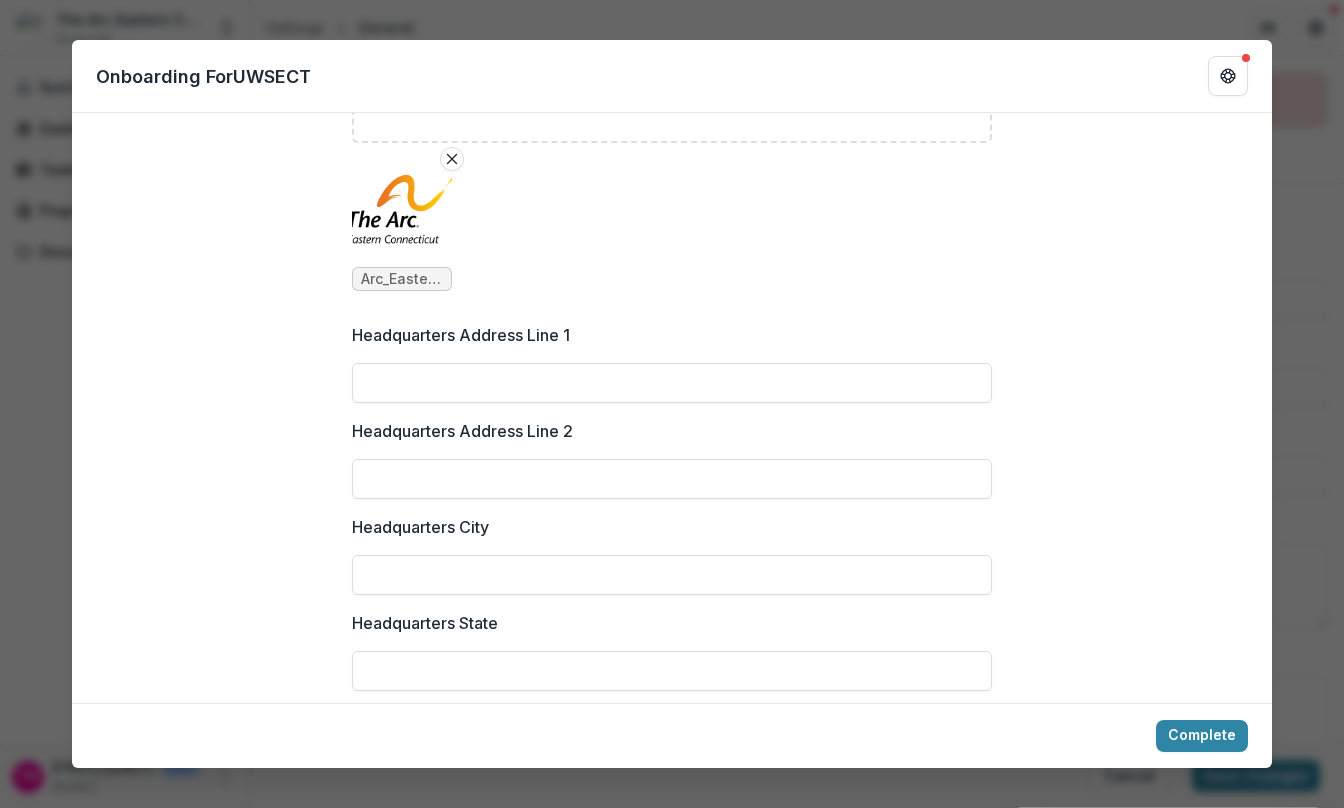 scroll, scrollTop: 1600, scrollLeft: 0, axis: vertical 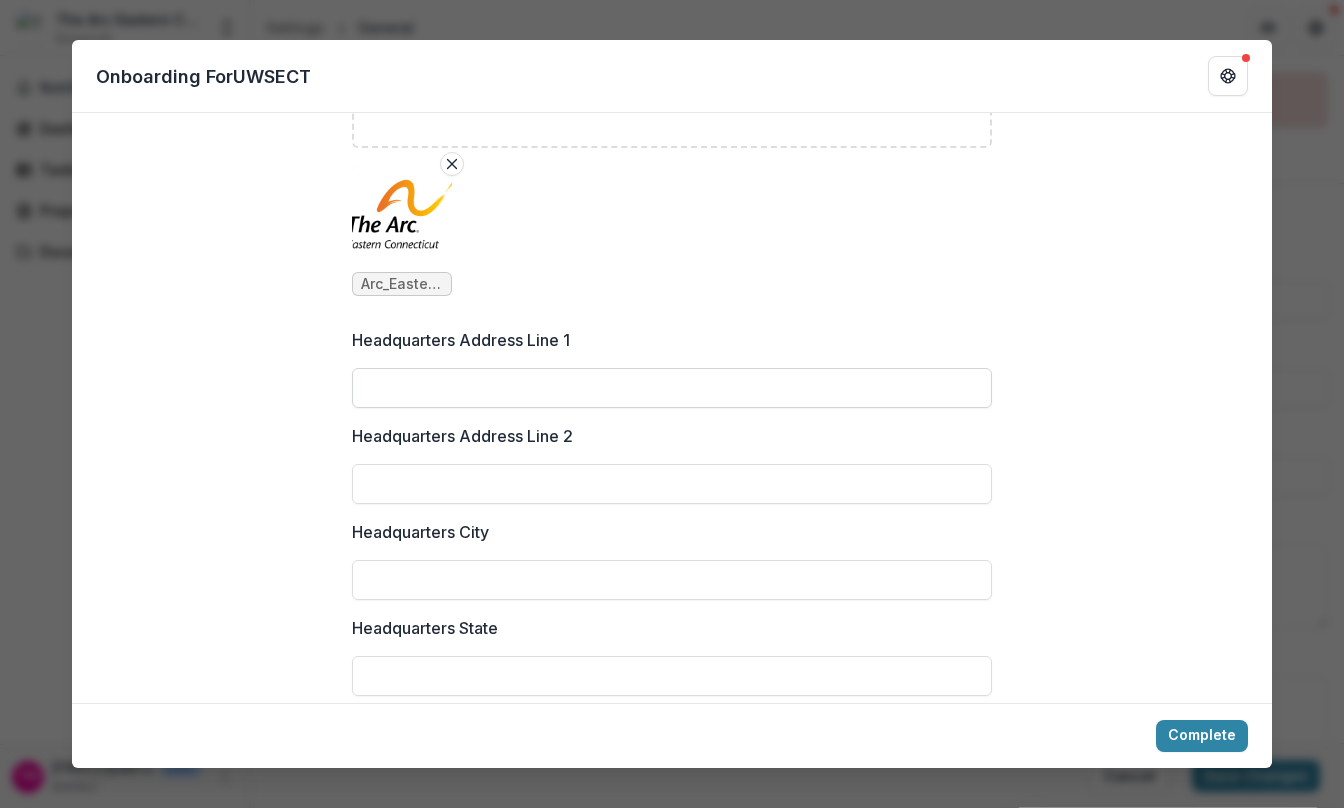 click on "Headquarters Address Line 1" at bounding box center [672, 388] 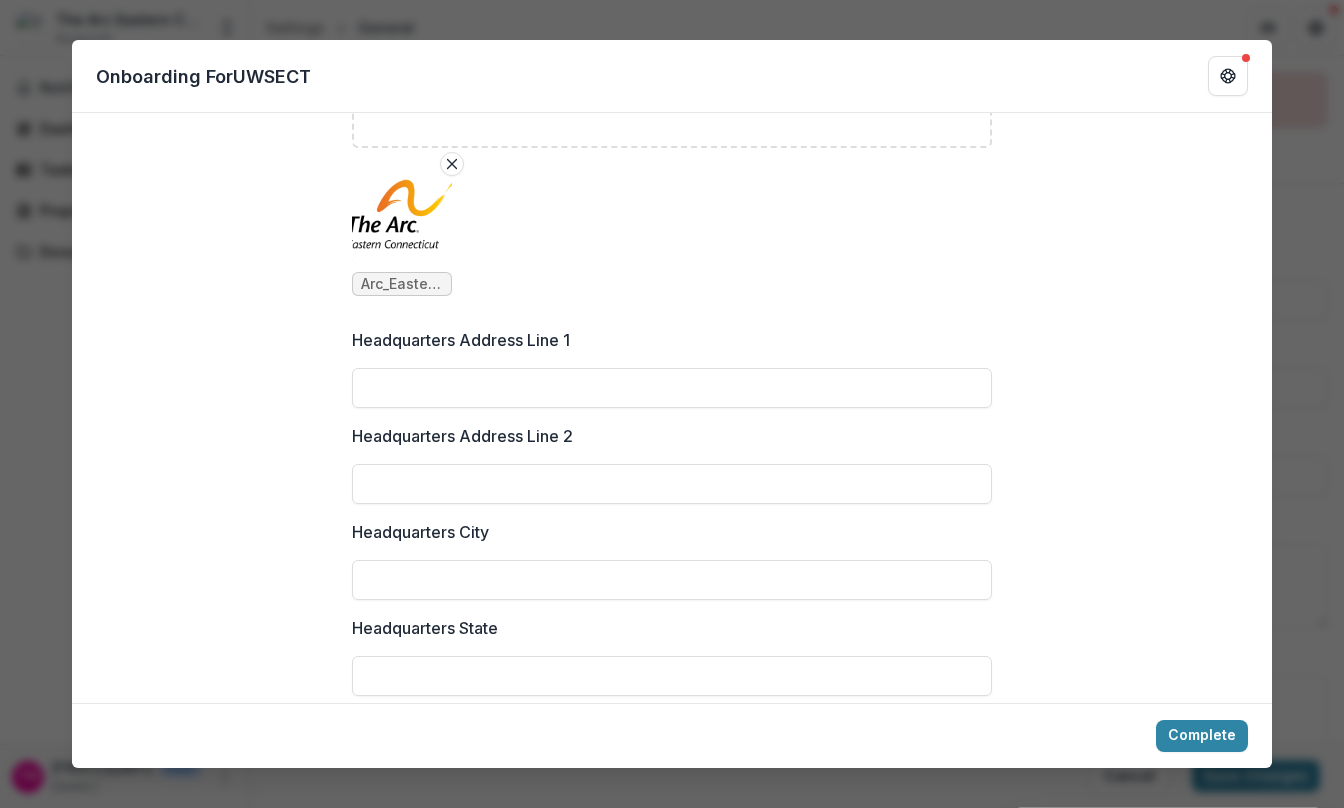 type on "**********" 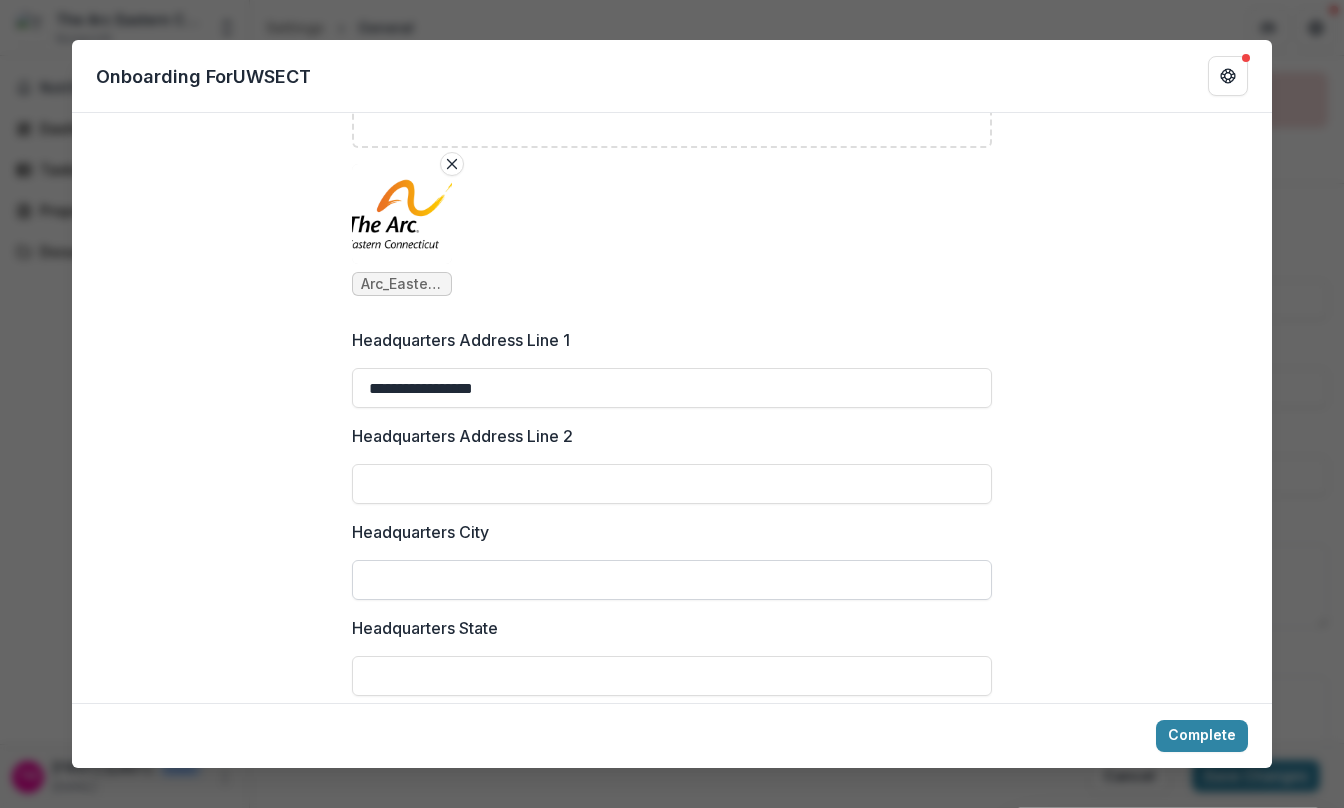 click on "Headquarters City" at bounding box center (672, 580) 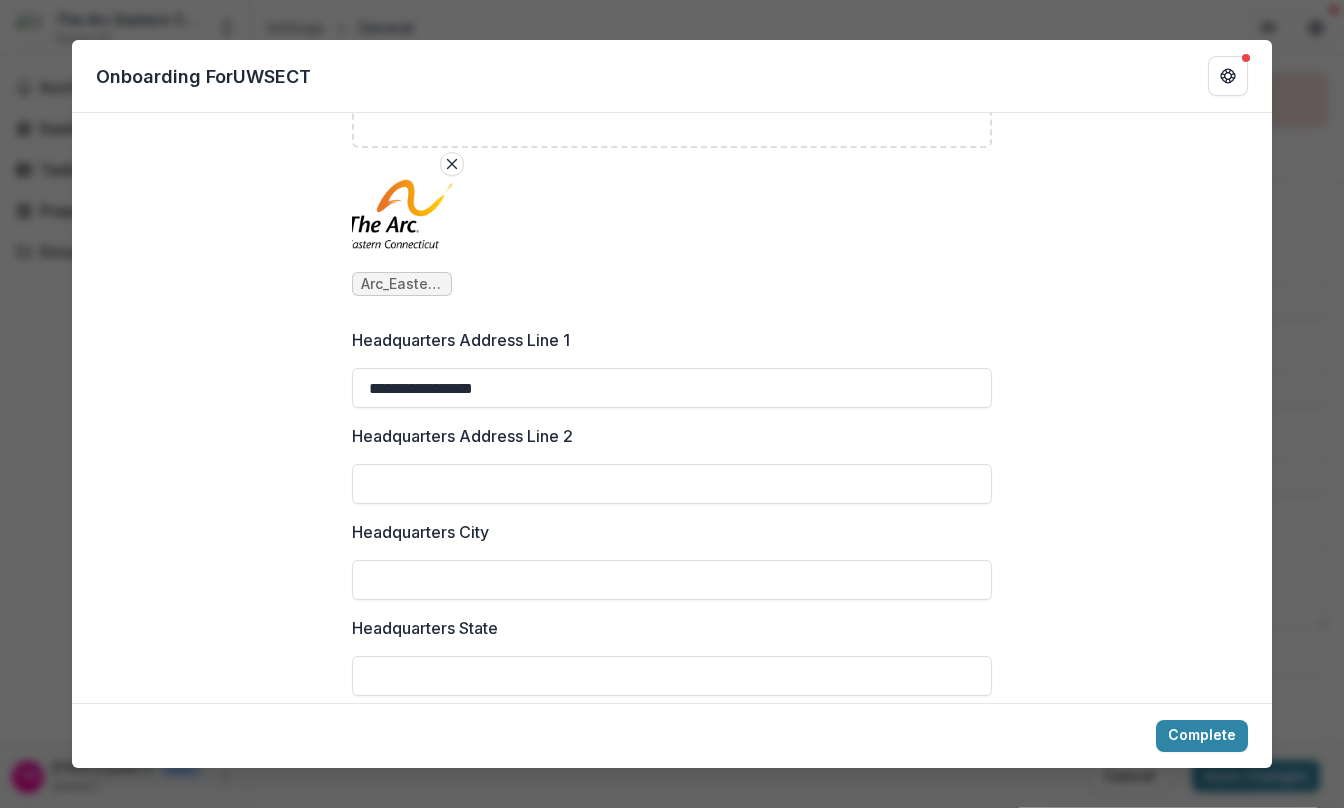 type on "*******" 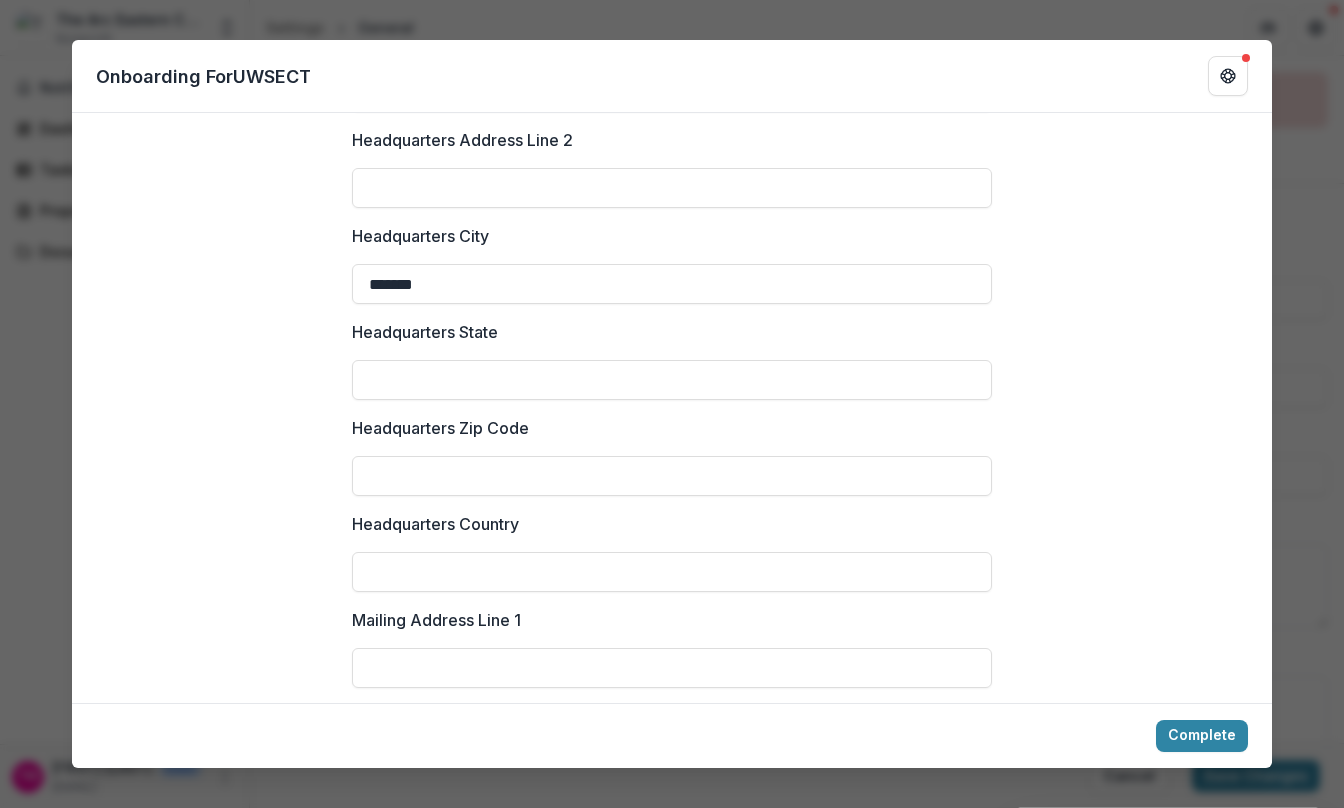 scroll, scrollTop: 1900, scrollLeft: 0, axis: vertical 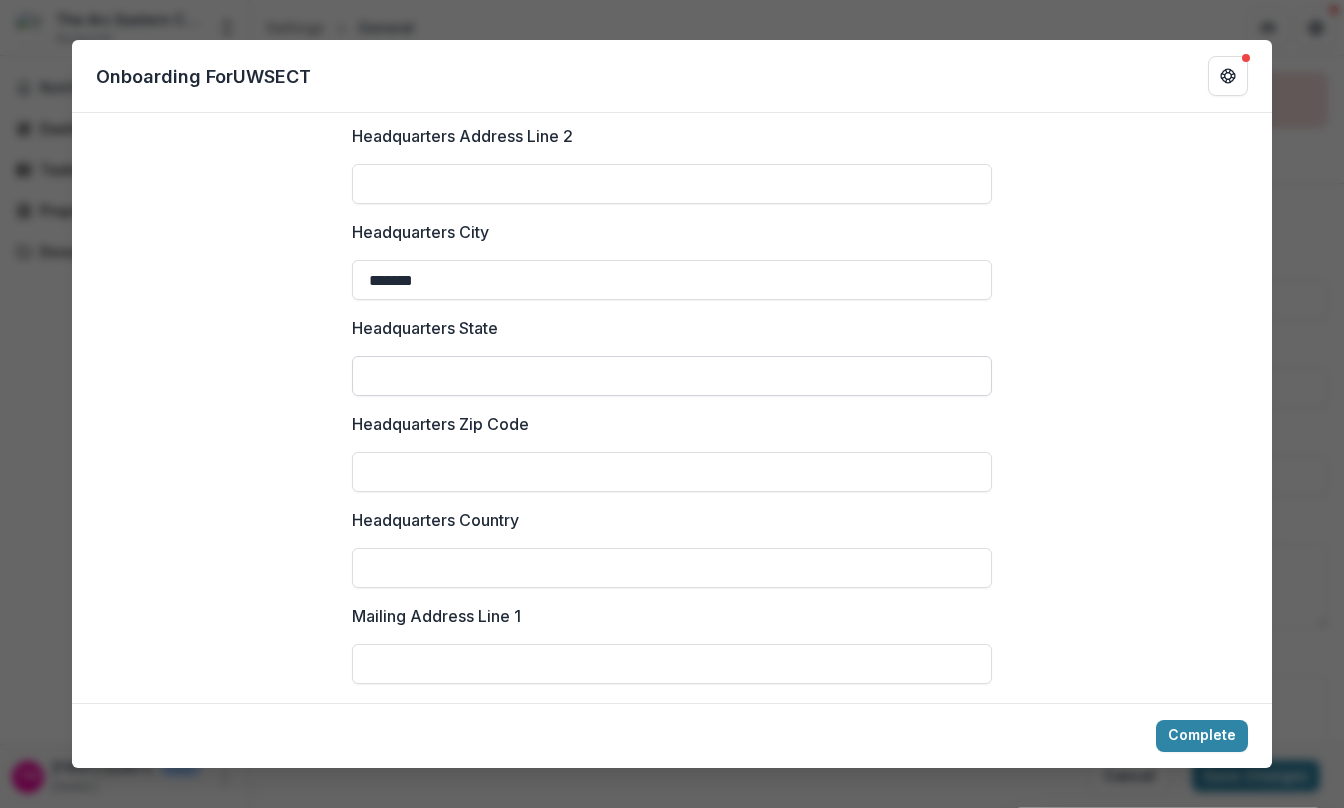 click on "Headquarters State" at bounding box center [672, 376] 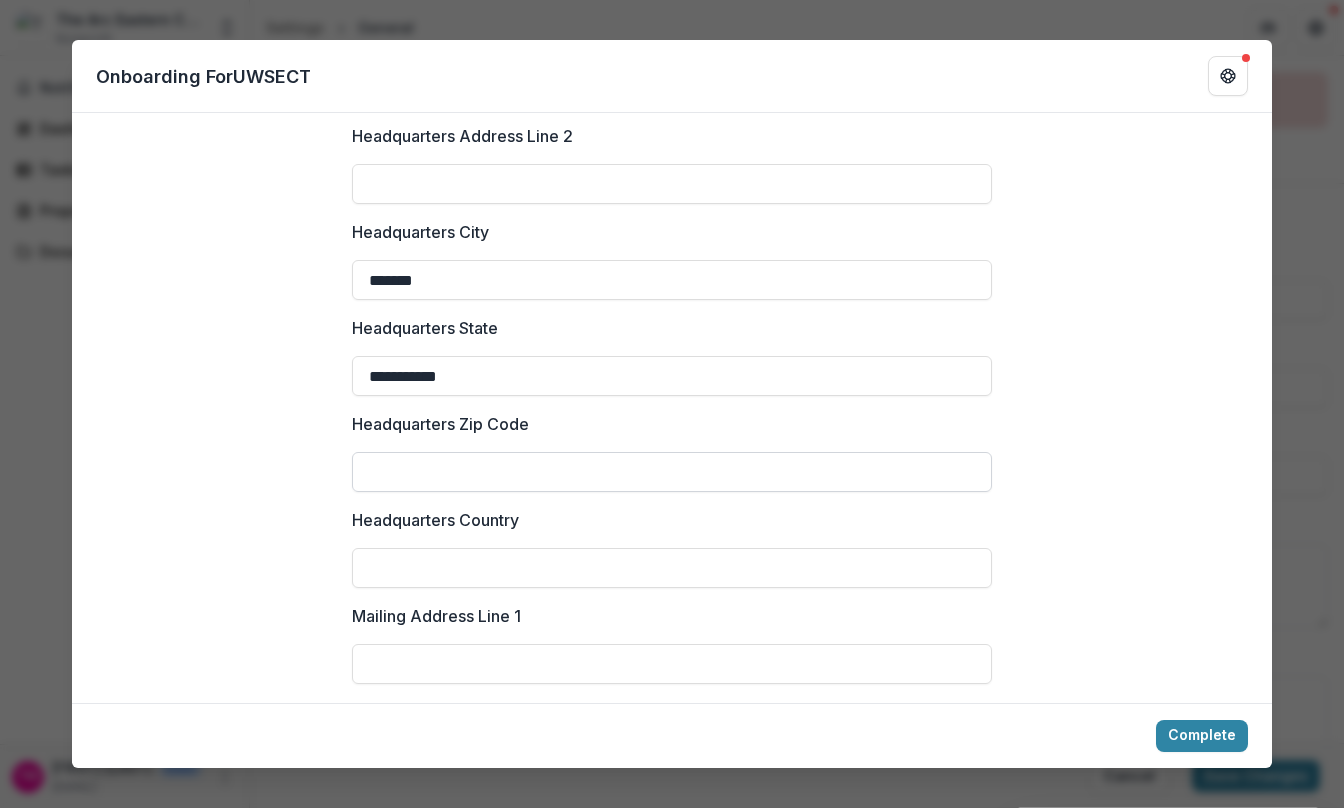 type on "**********" 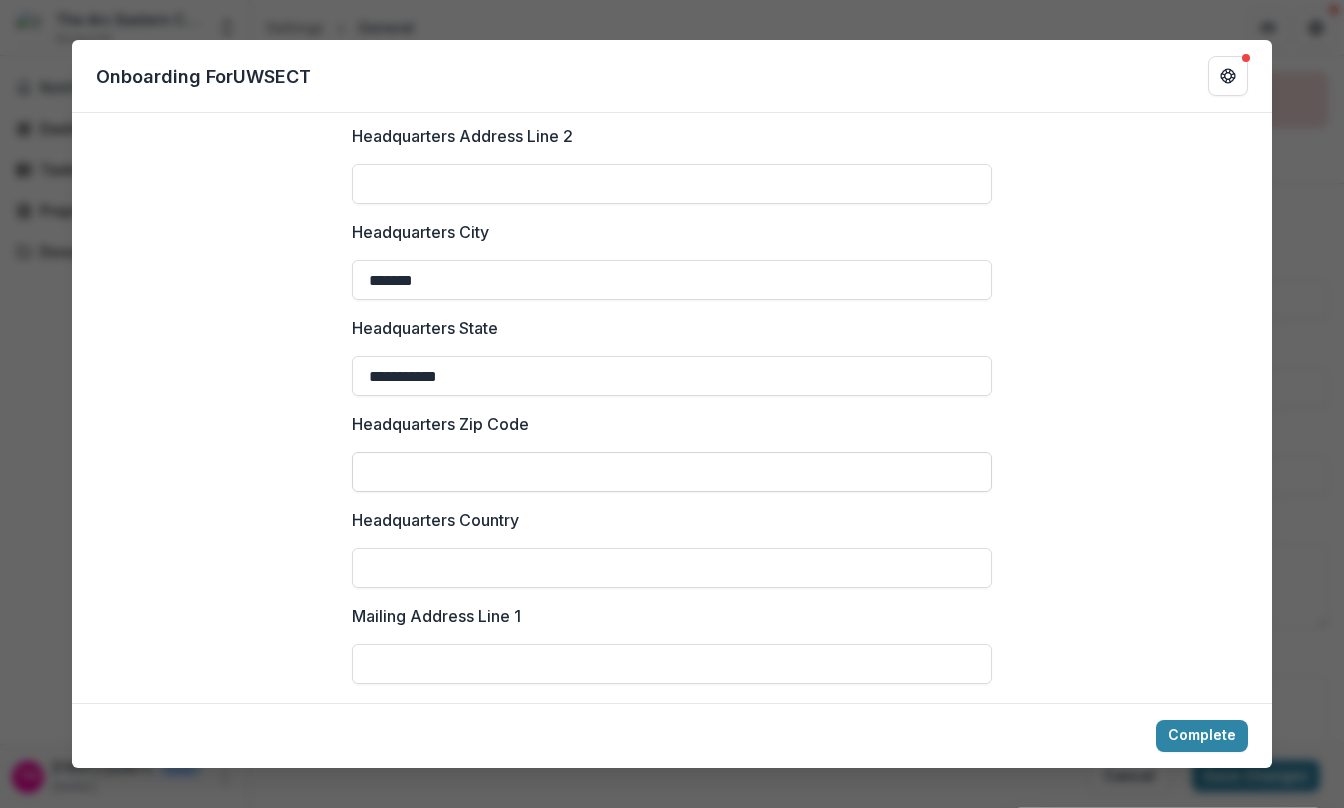 click on "Headquarters Zip Code" at bounding box center [672, 472] 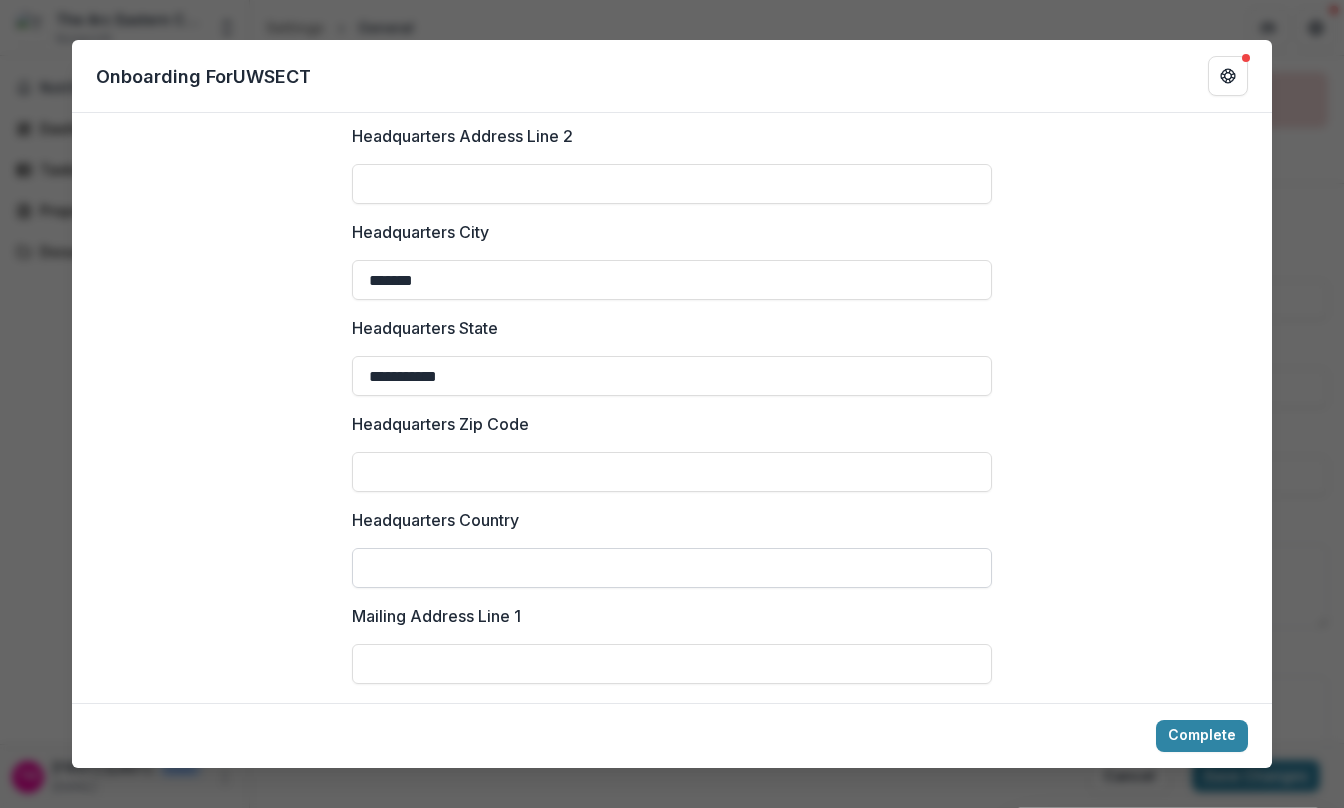 click on "Headquarters Country" at bounding box center (672, 568) 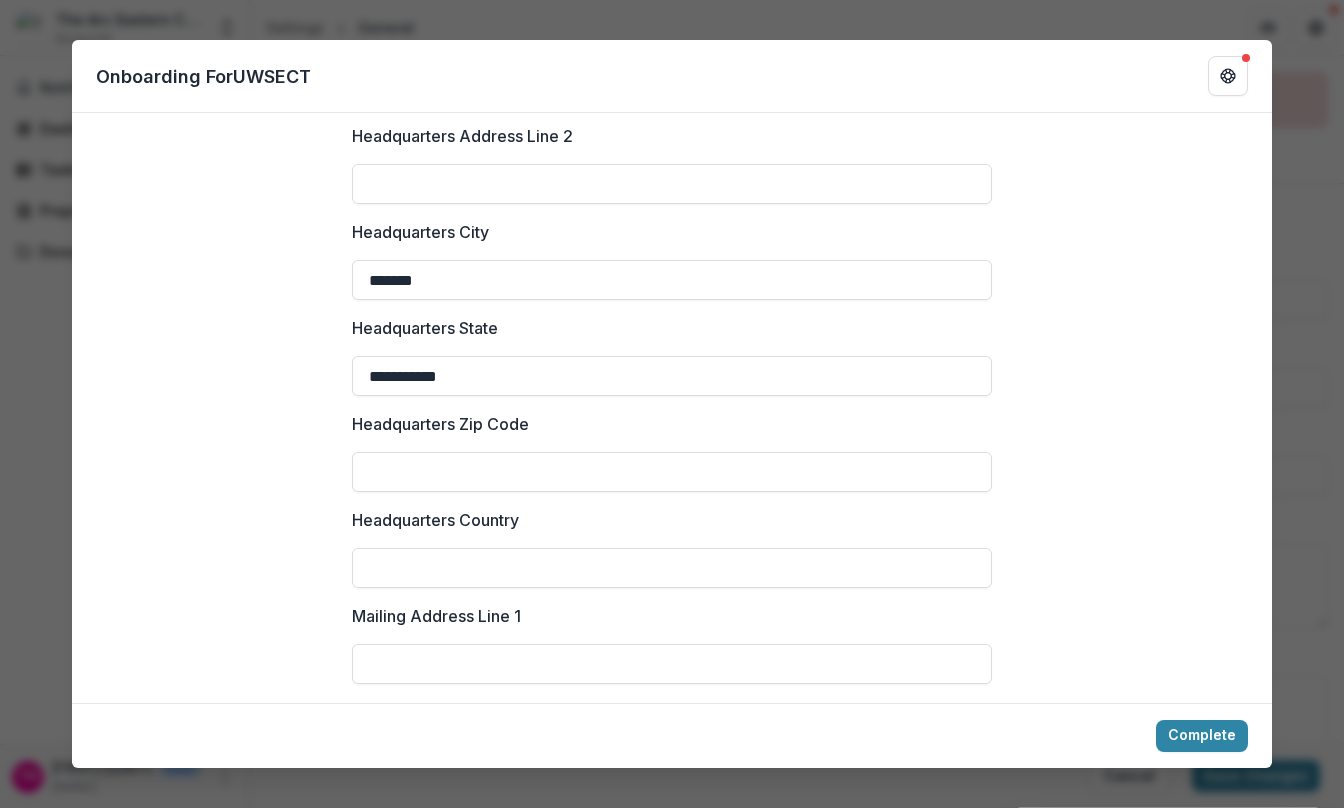 type on "**********" 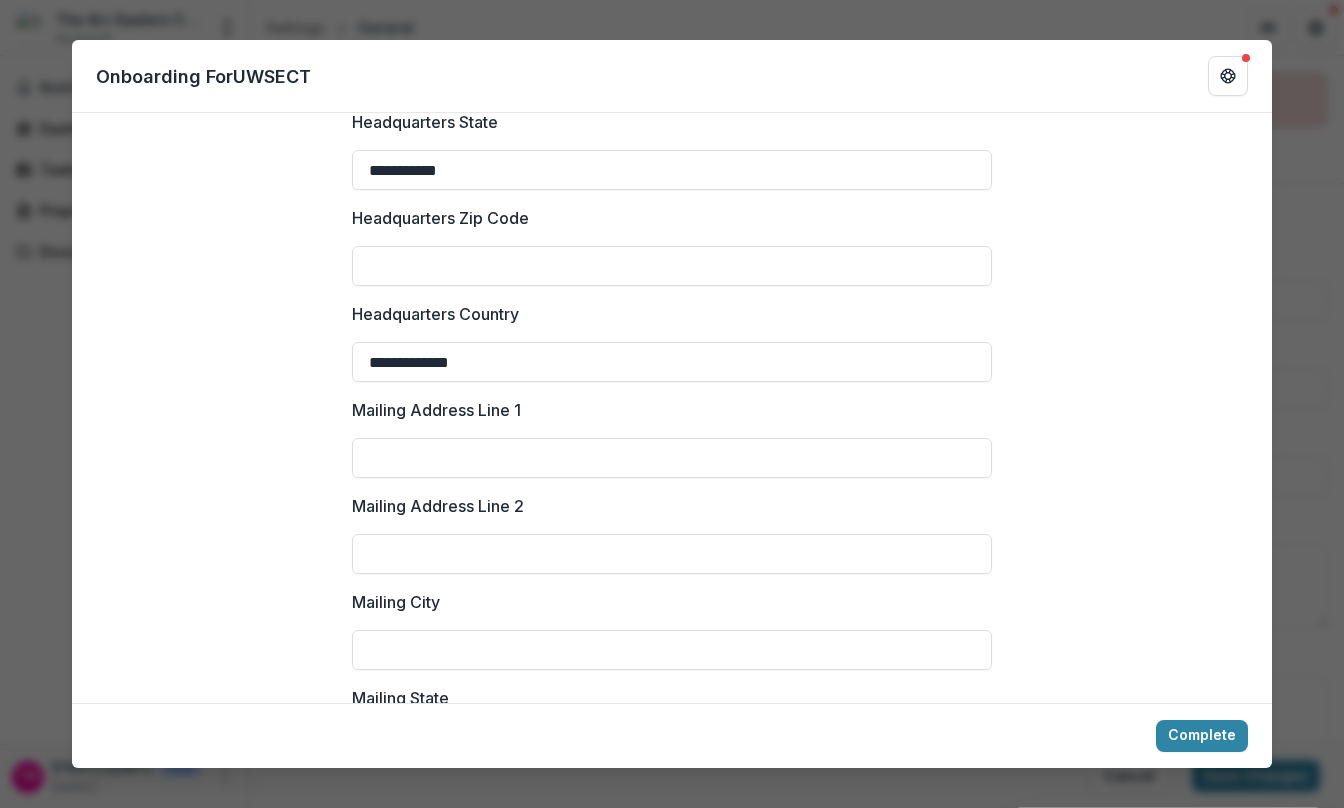 scroll, scrollTop: 2200, scrollLeft: 0, axis: vertical 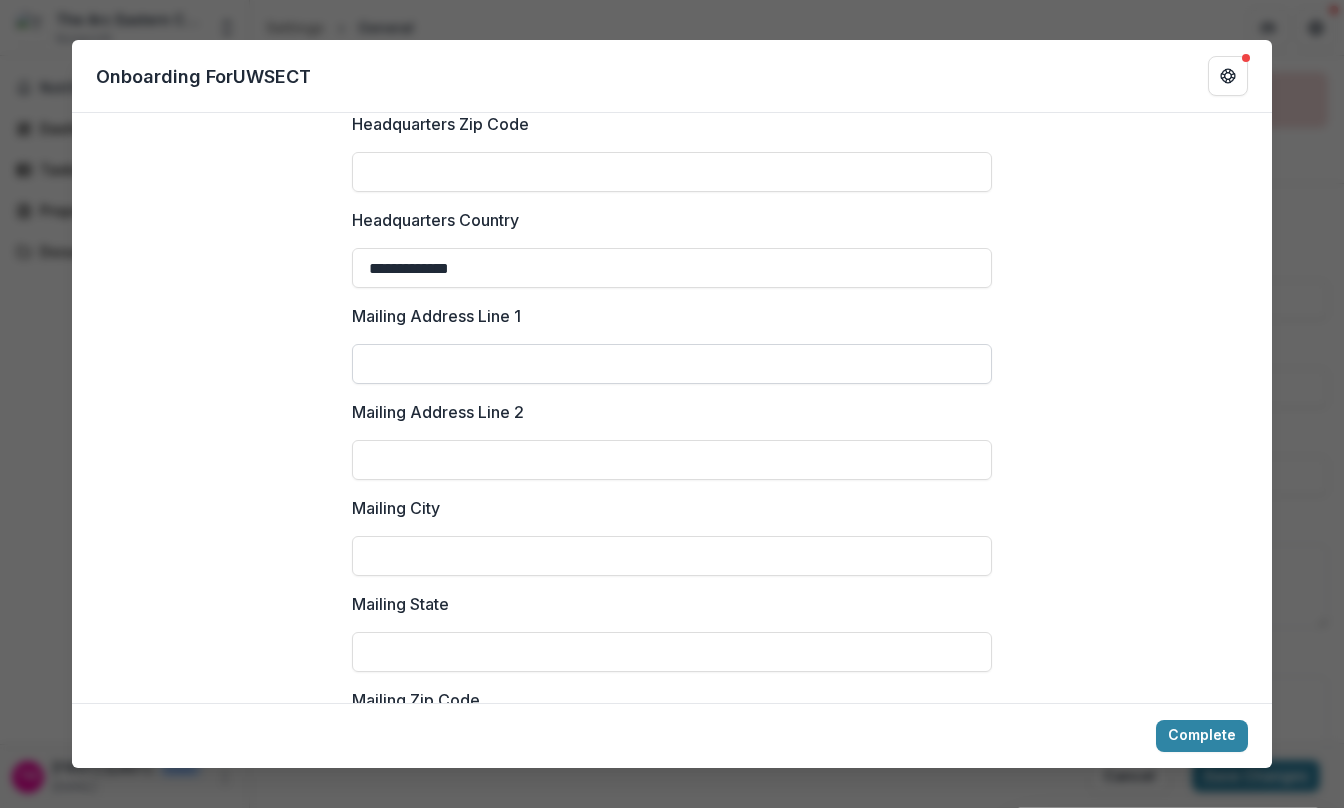 click on "Mailing Address Line 1" at bounding box center (672, 364) 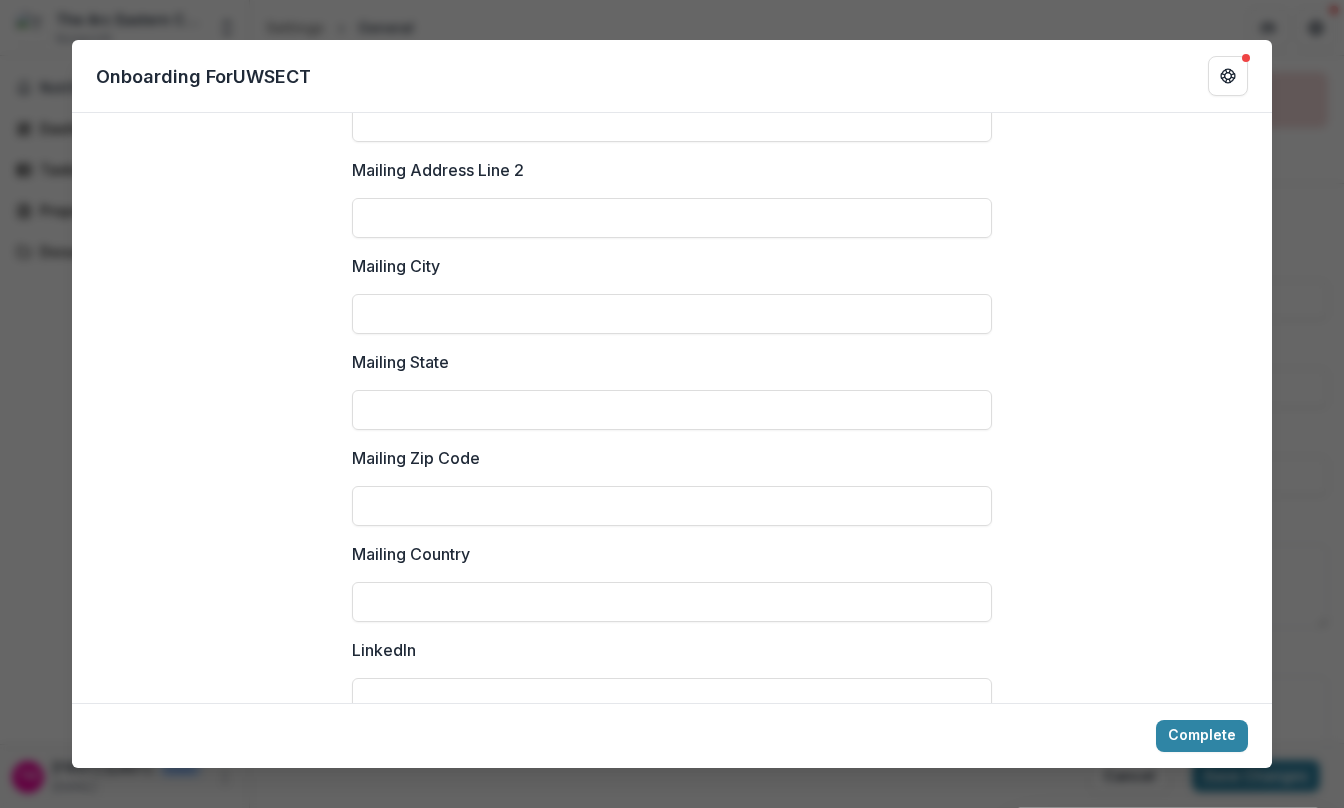 scroll, scrollTop: 2500, scrollLeft: 0, axis: vertical 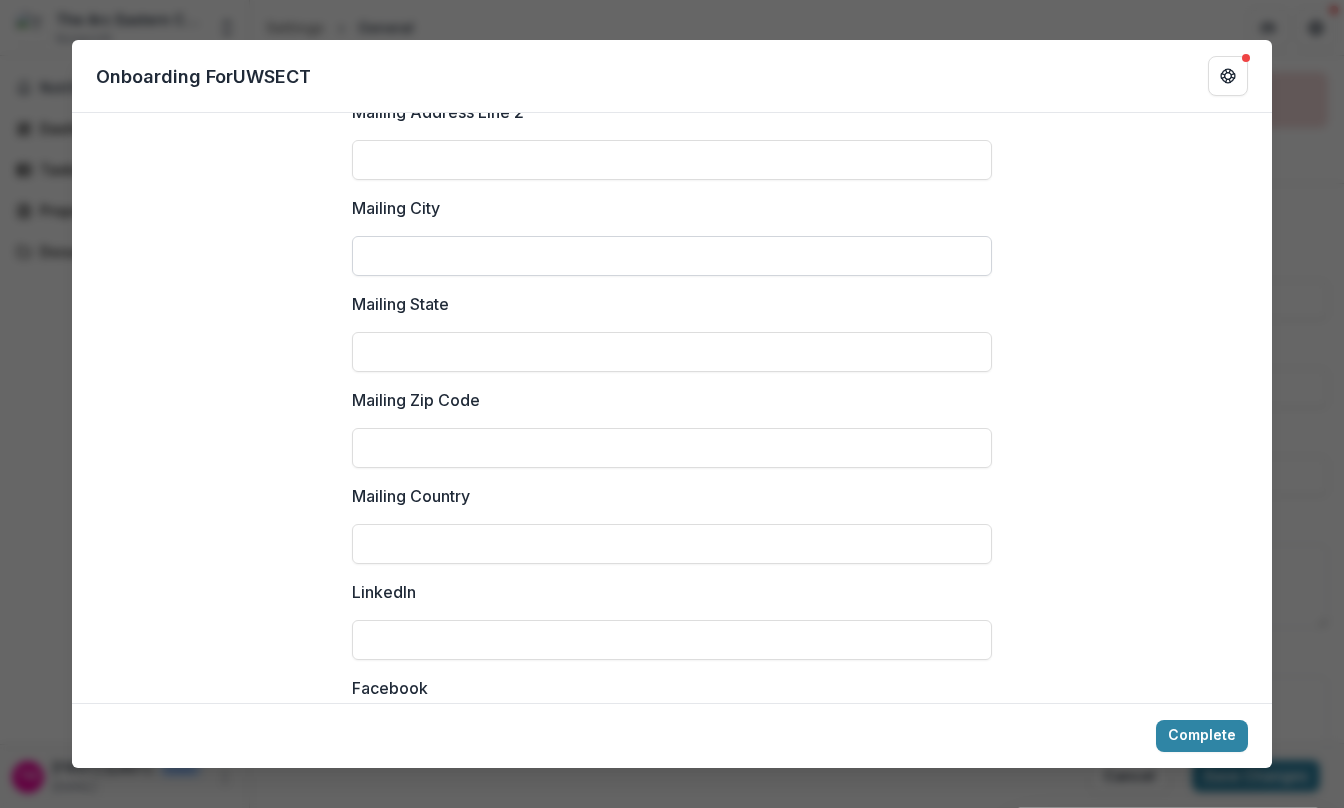 click on "Mailing City" at bounding box center [672, 256] 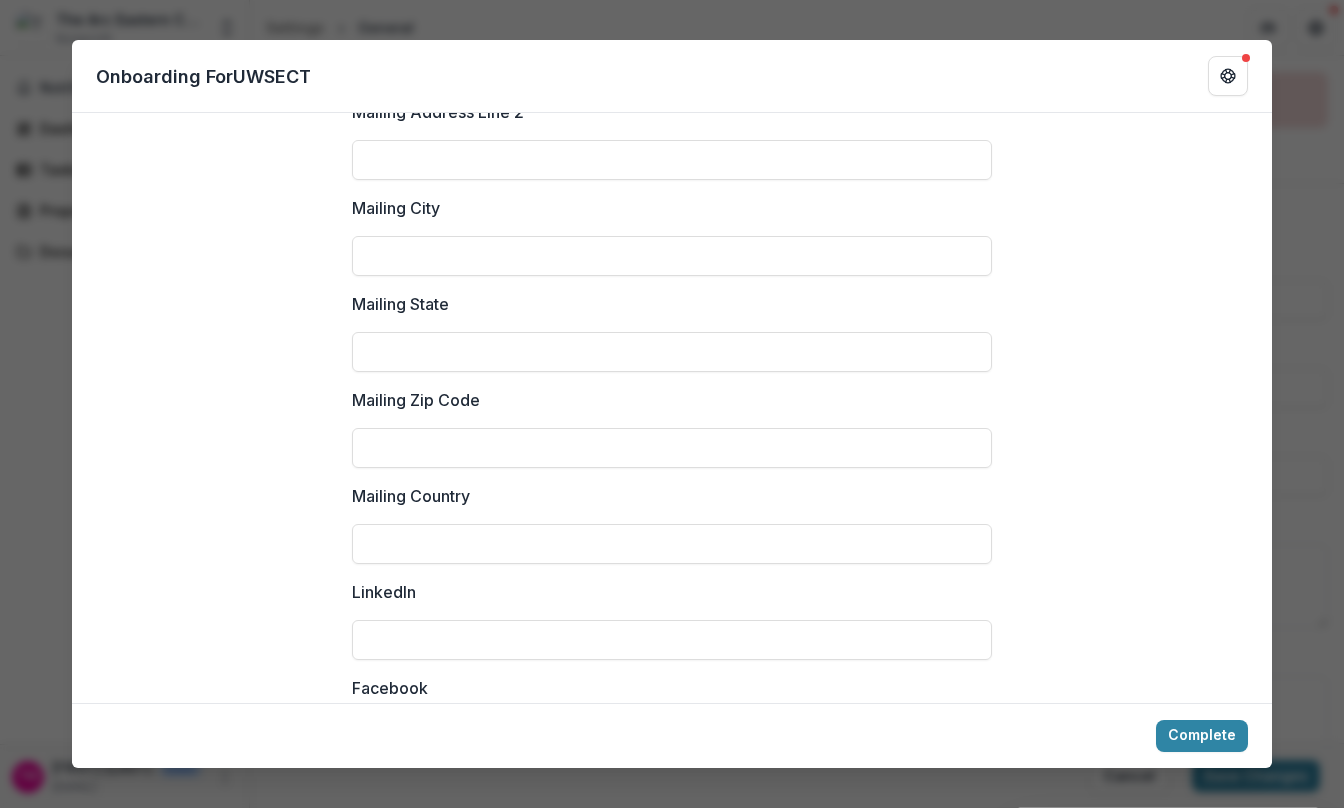 type on "*******" 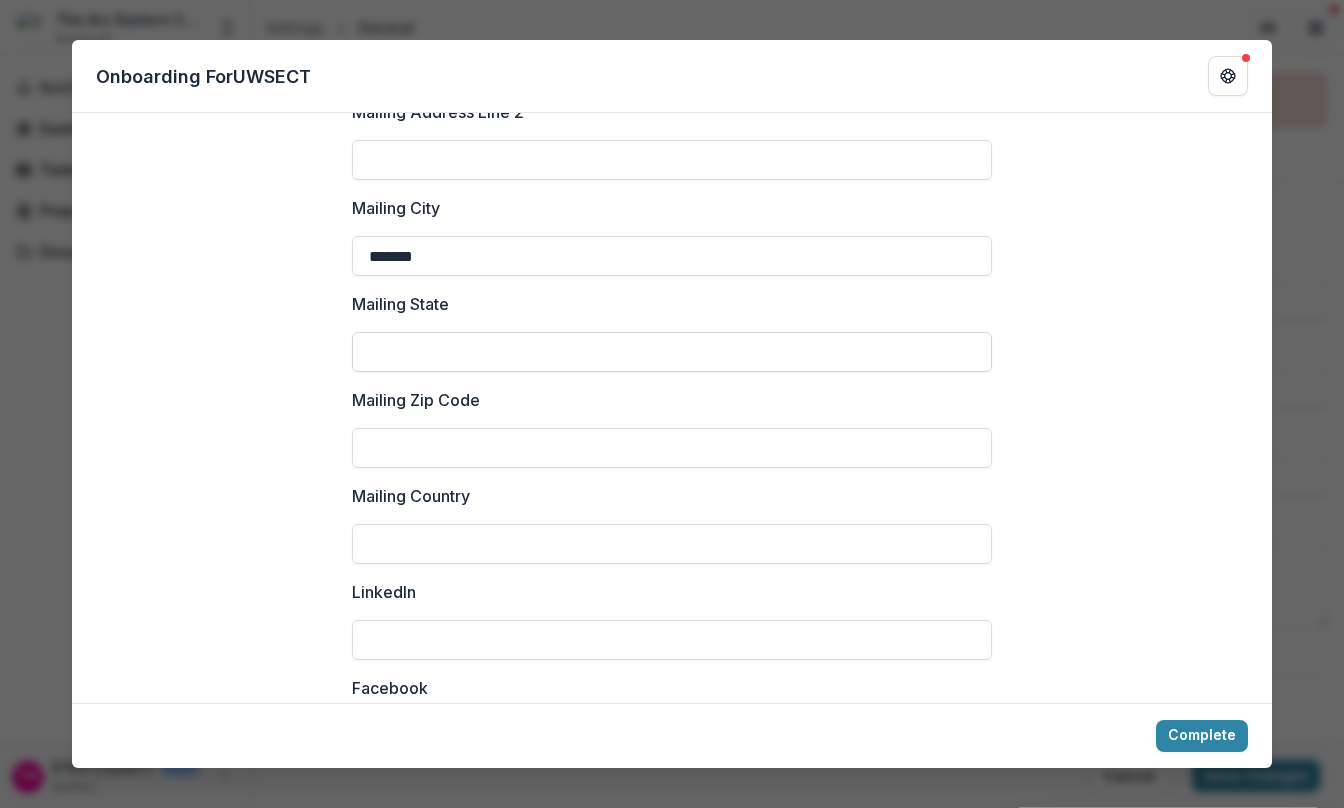 click on "Mailing State" at bounding box center (672, 352) 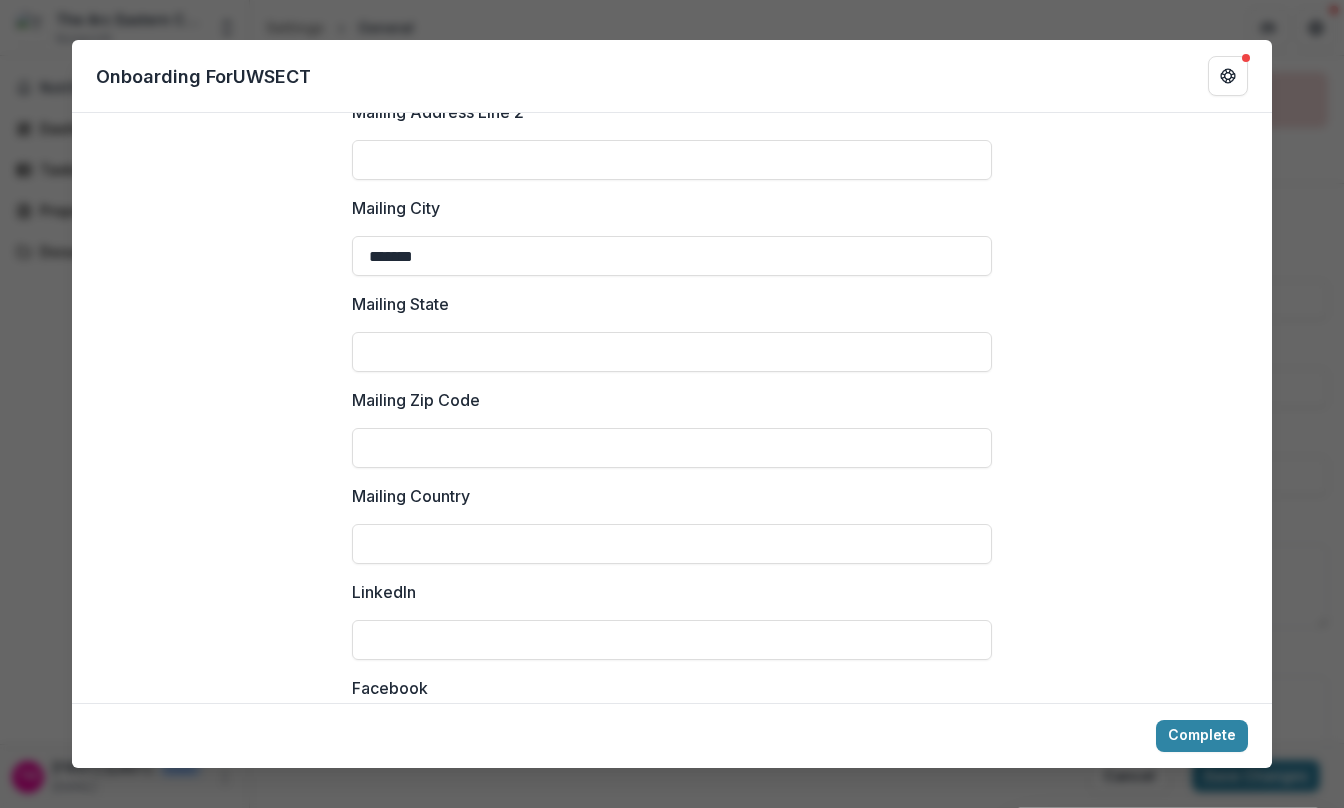 type on "**" 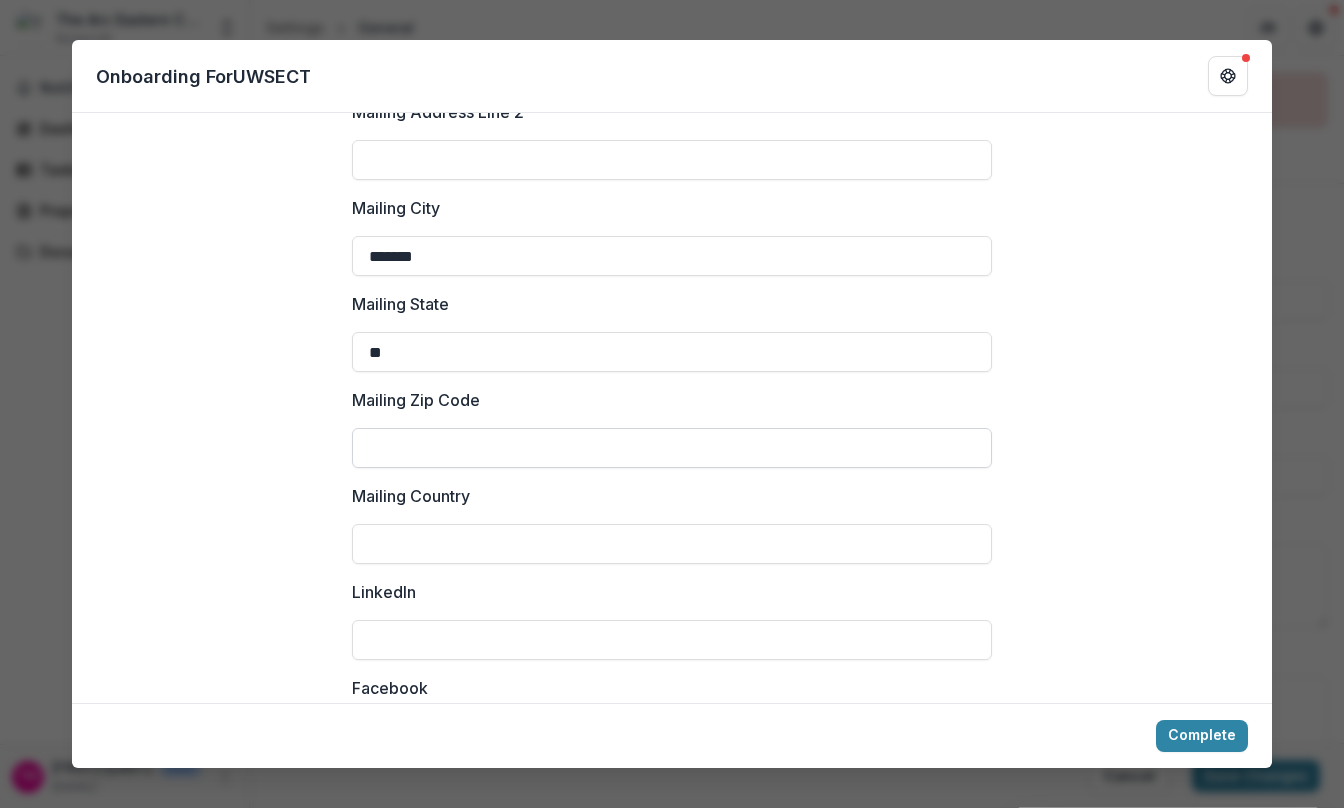 drag, startPoint x: 588, startPoint y: 448, endPoint x: 605, endPoint y: 465, distance: 24.04163 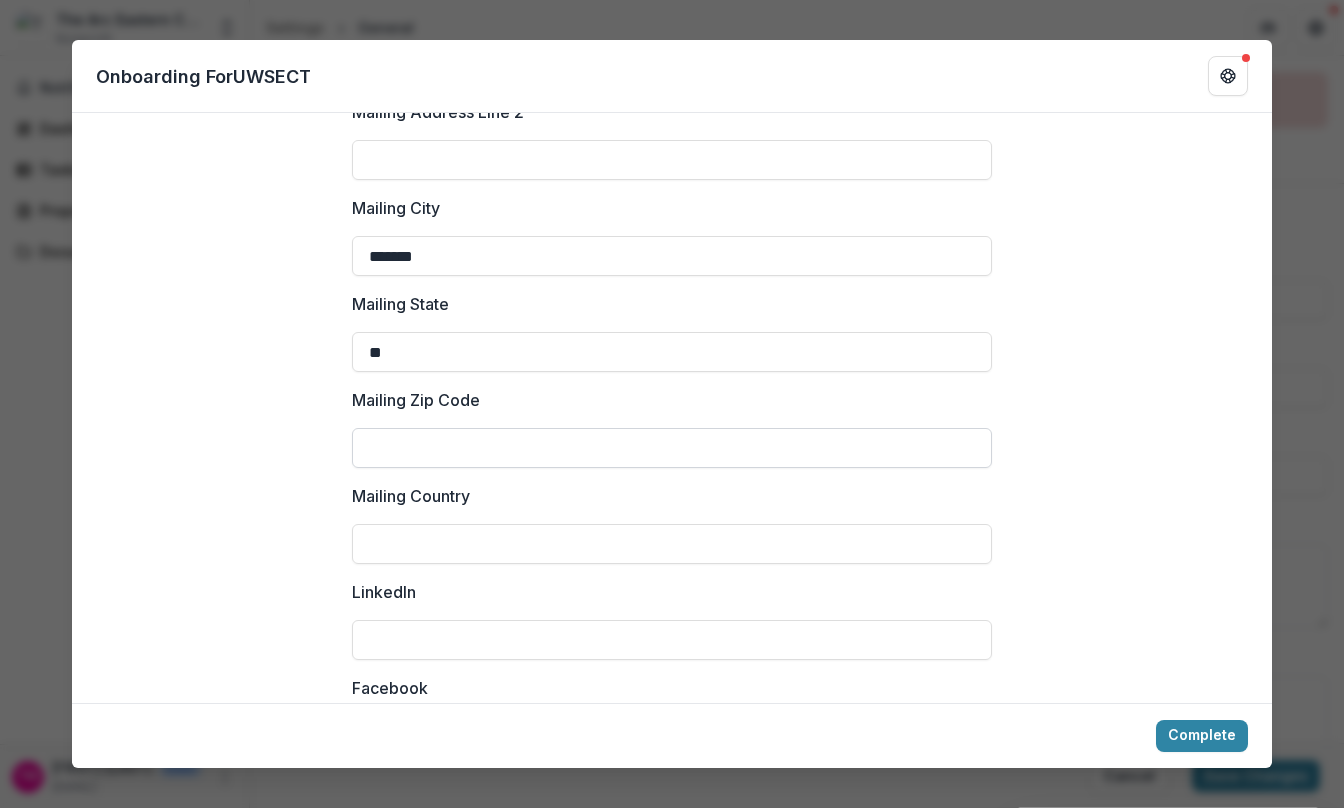 click on "Mailing Zip Code" at bounding box center (672, 448) 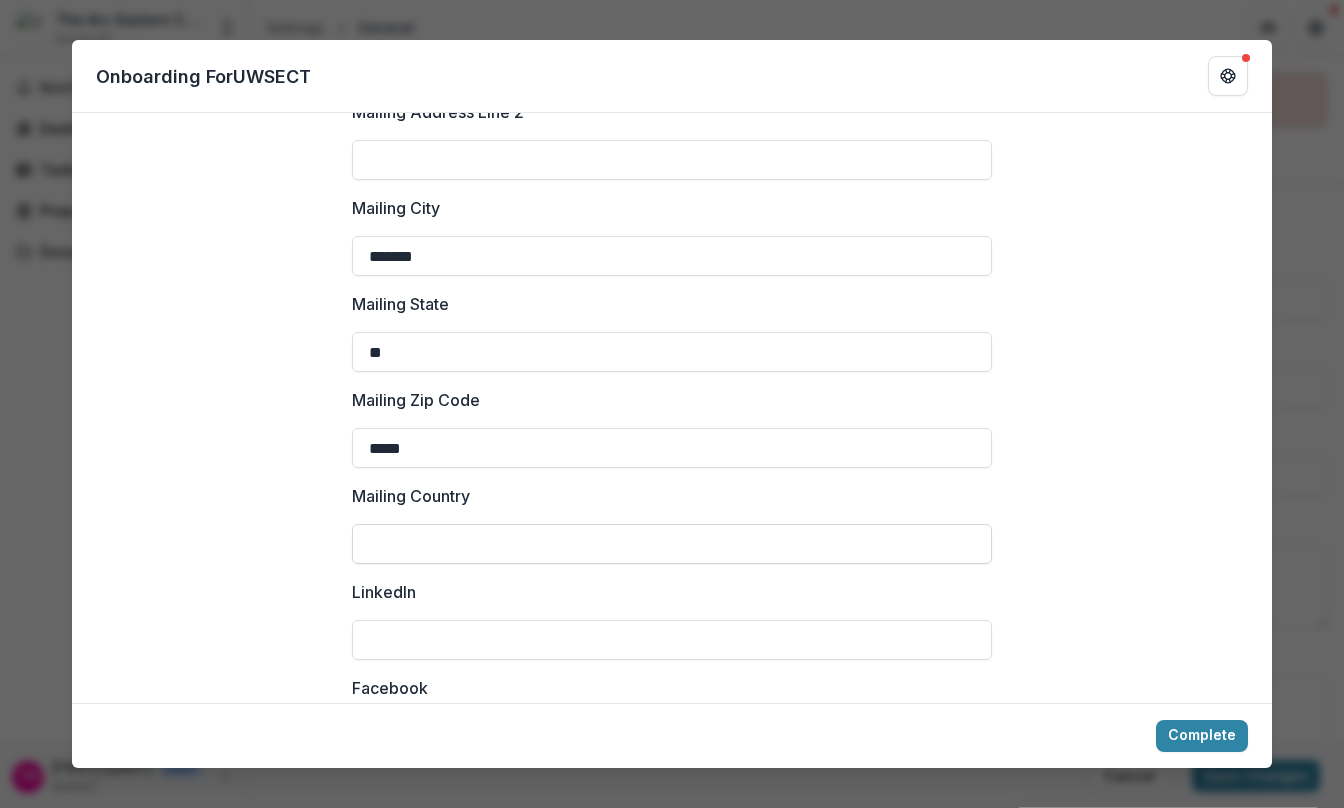 type on "*****" 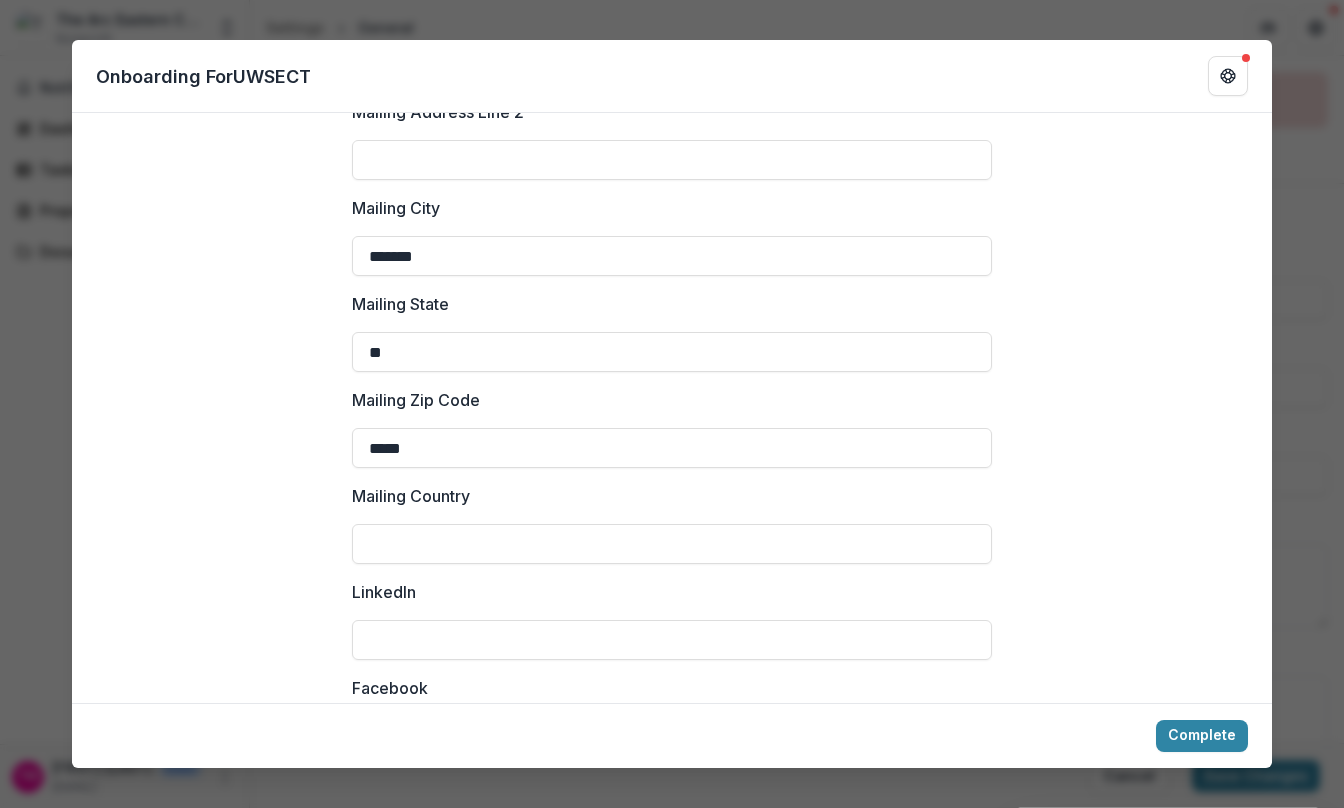 type on "**********" 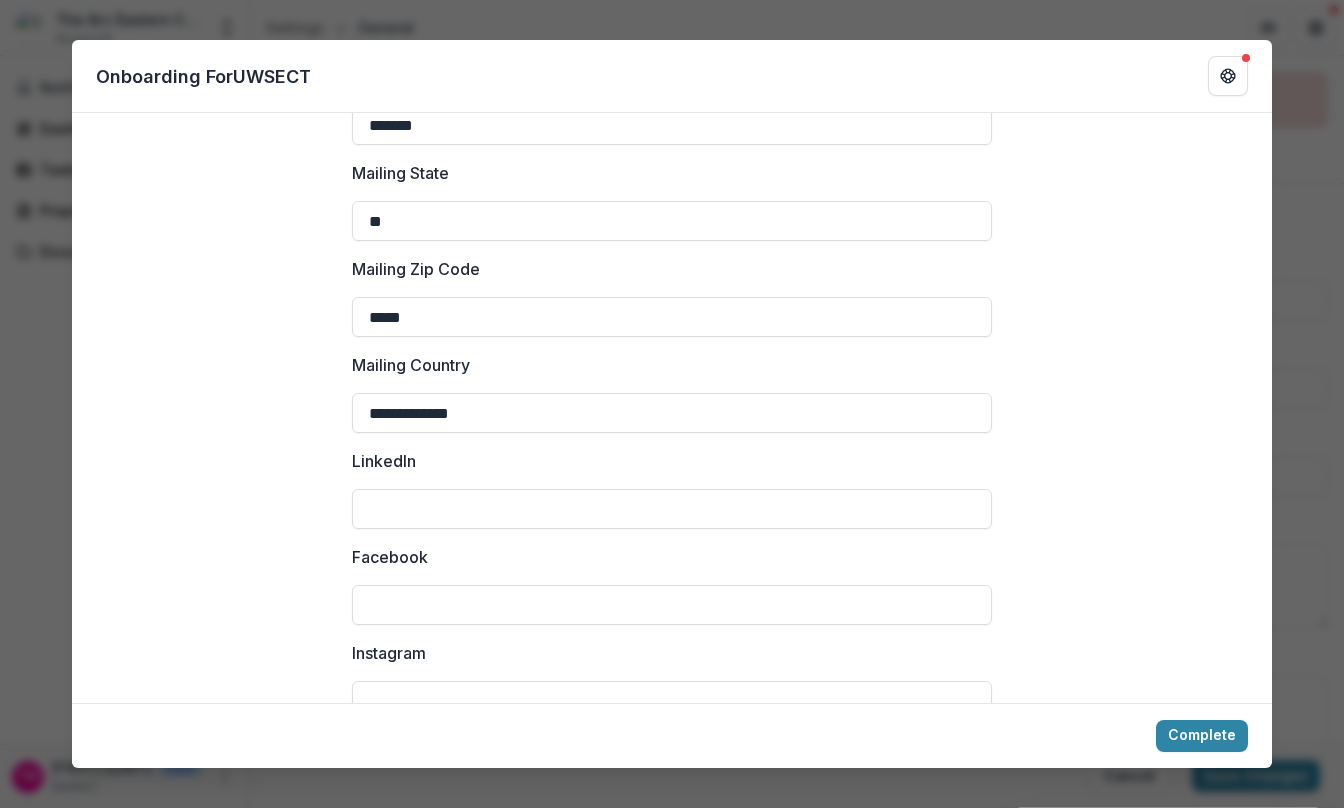 scroll, scrollTop: 2900, scrollLeft: 0, axis: vertical 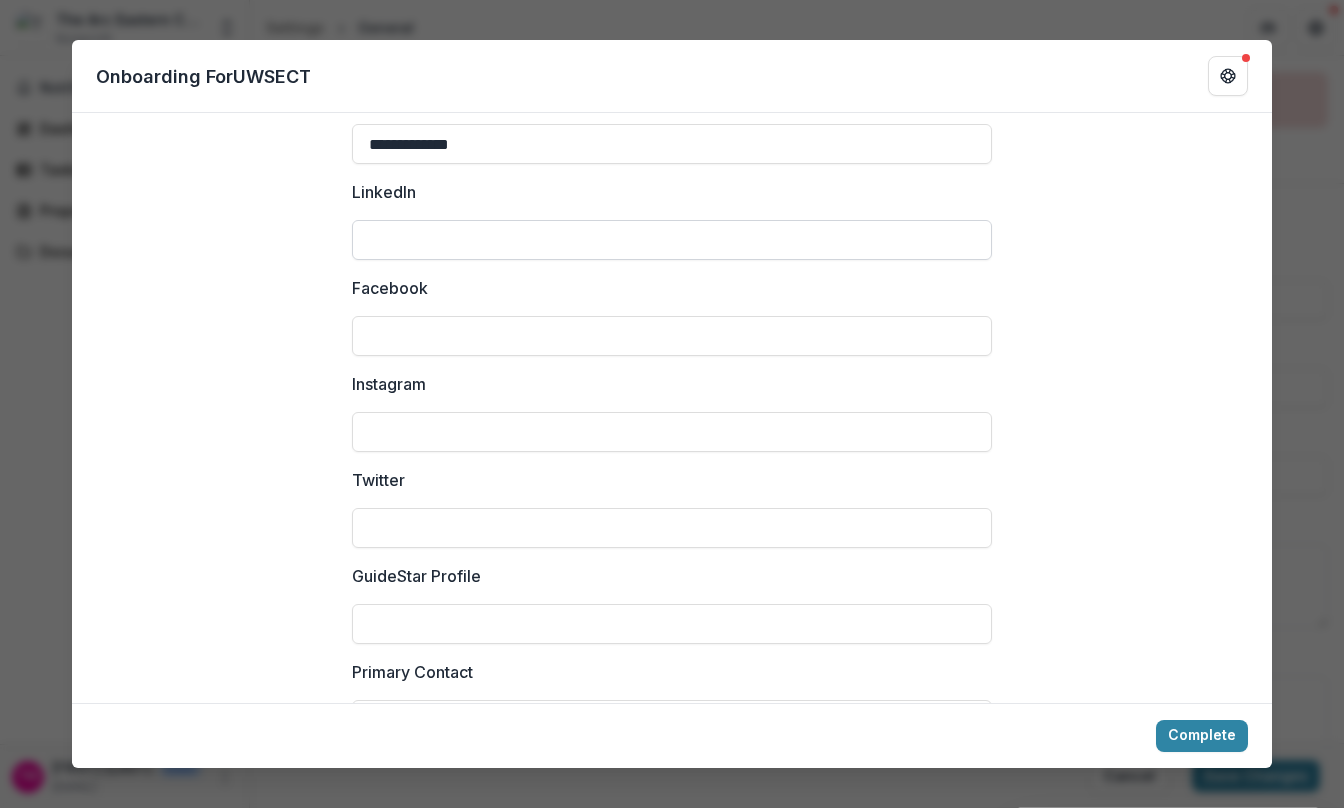 click on "LinkedIn" at bounding box center (672, 240) 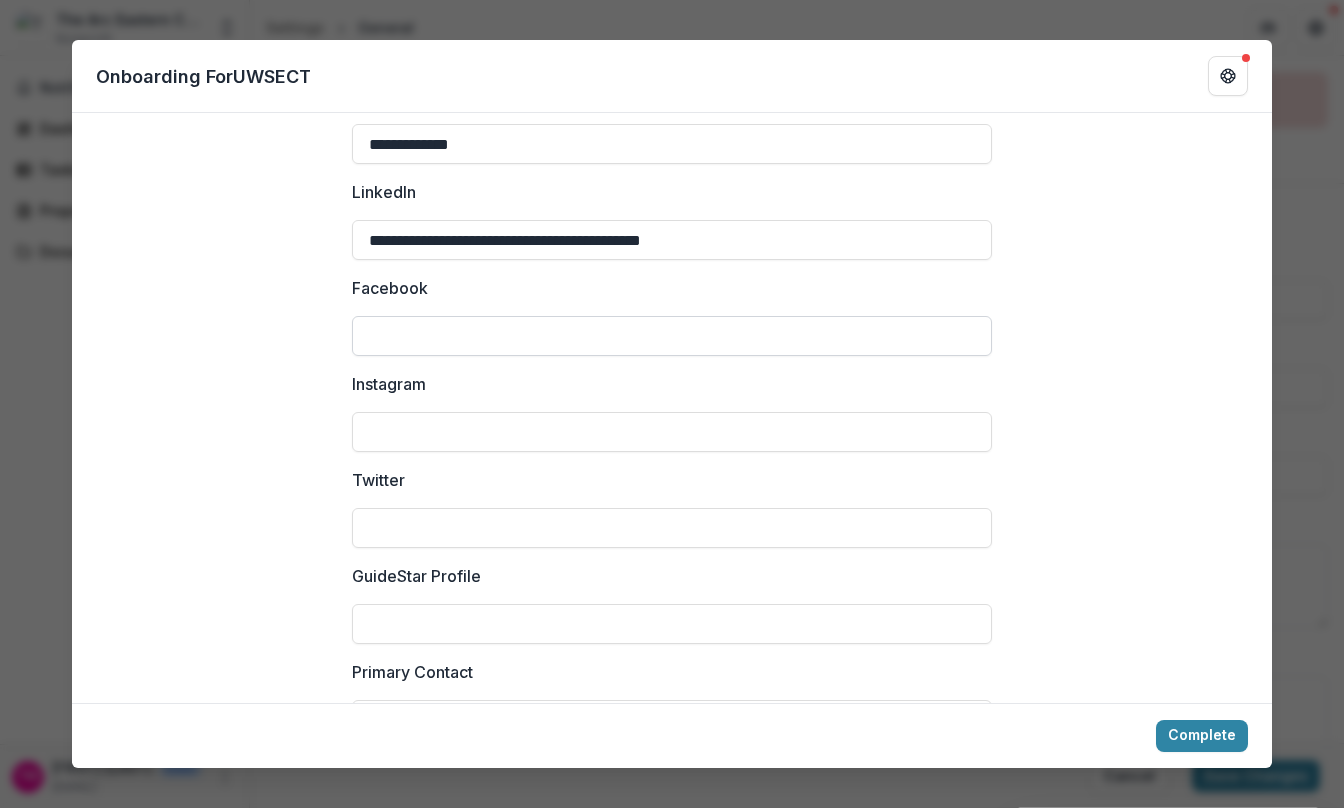 click on "Facebook" at bounding box center [672, 336] 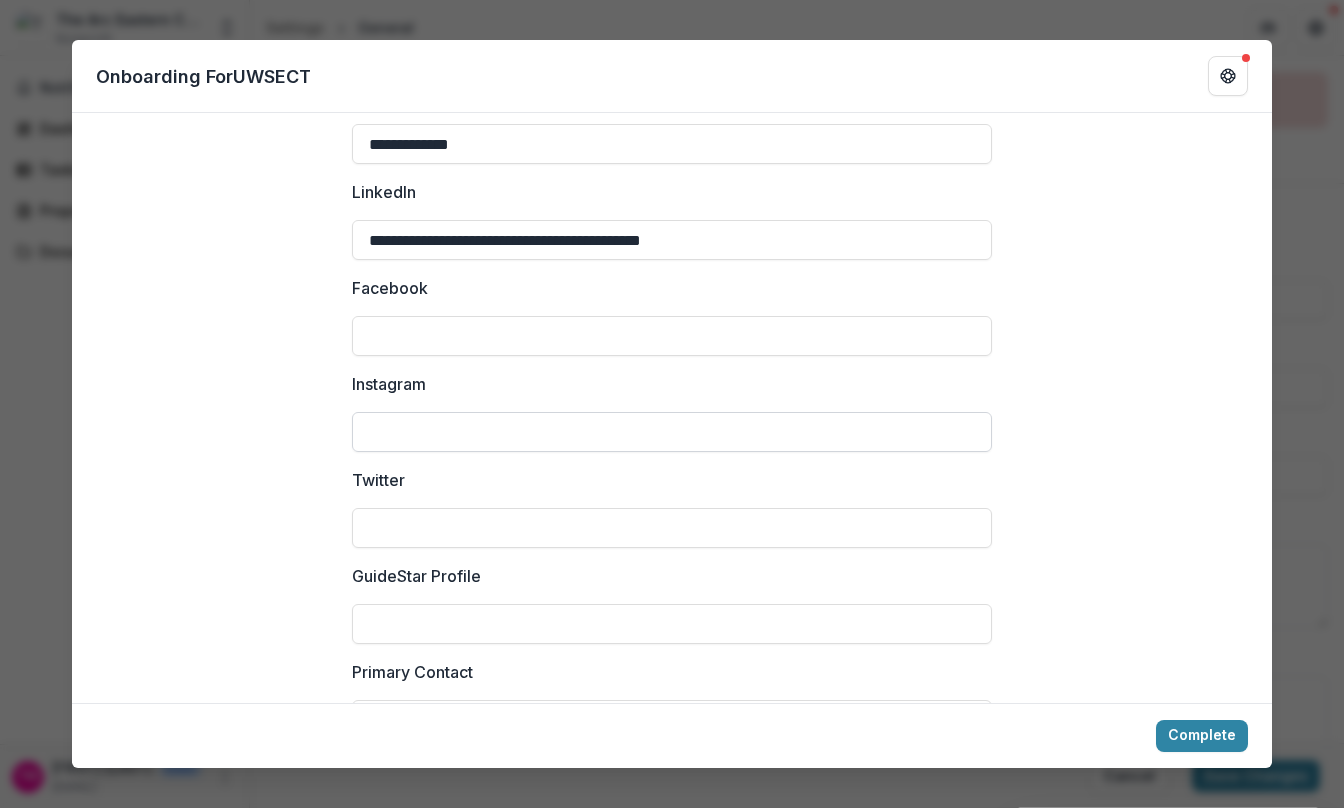 type on "**********" 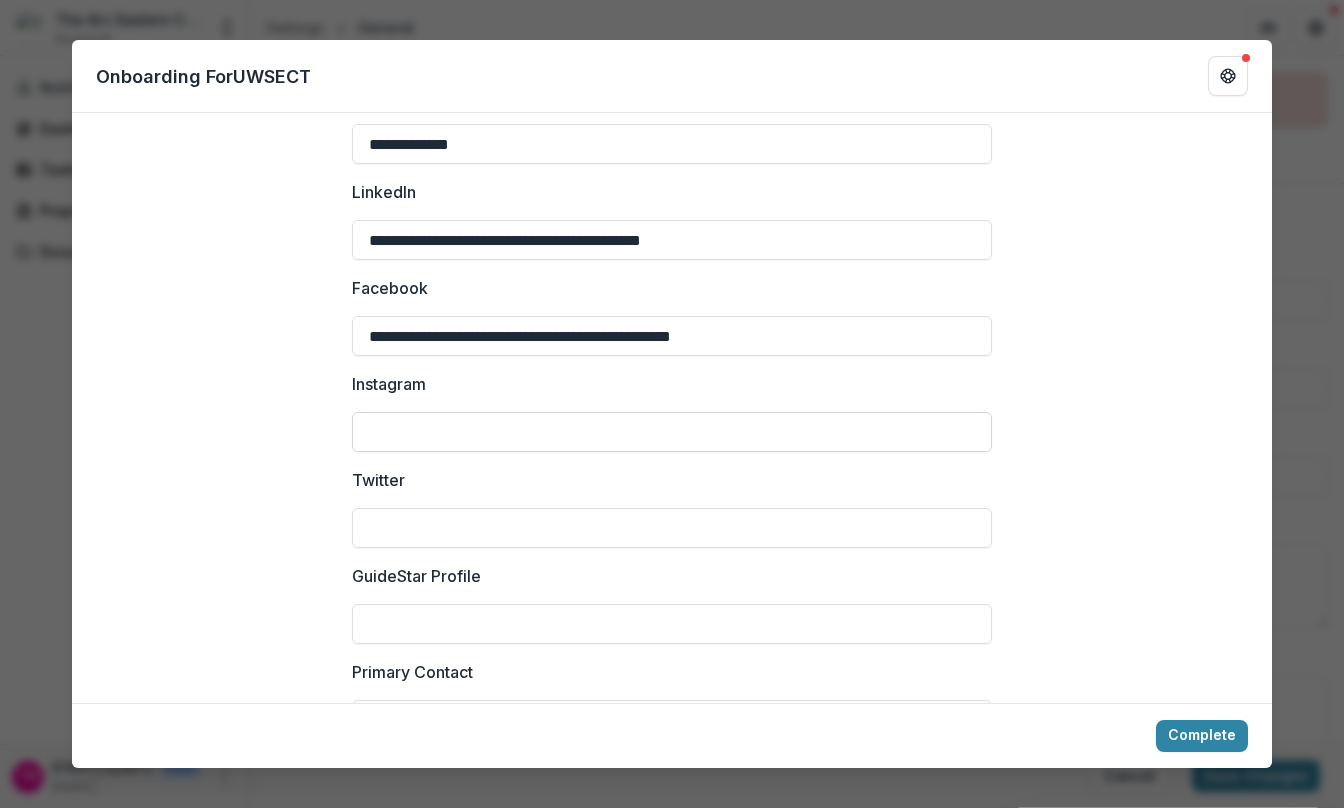 click on "Instagram" at bounding box center (672, 432) 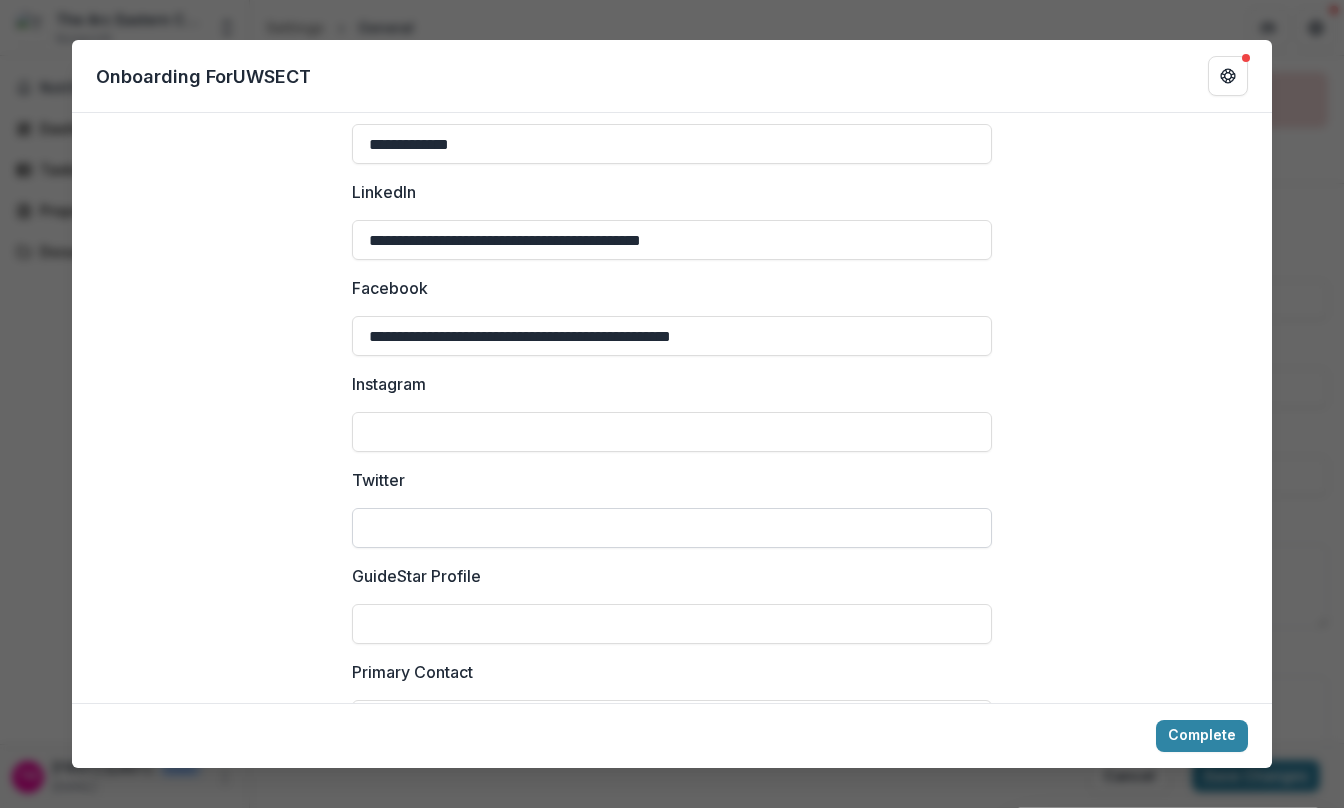 type on "**********" 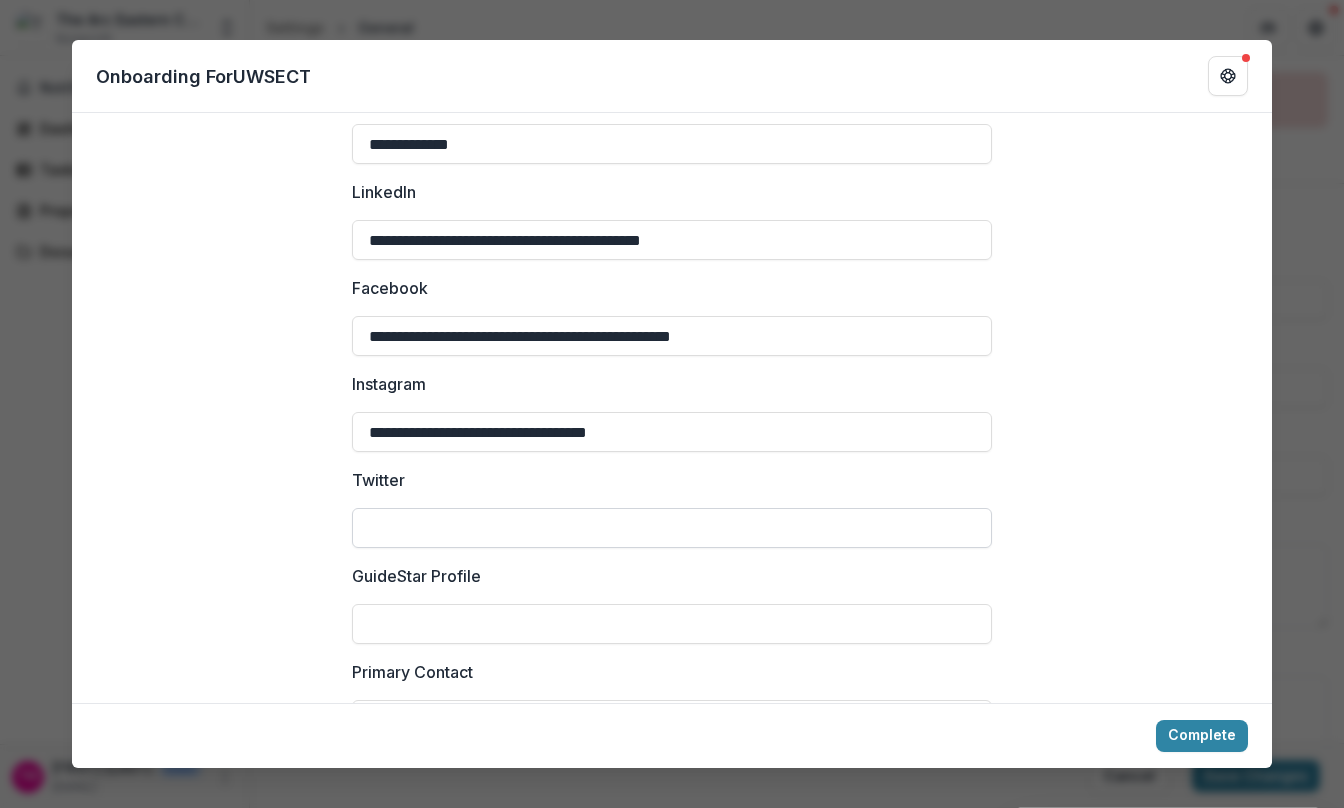 drag, startPoint x: 486, startPoint y: 528, endPoint x: 491, endPoint y: 539, distance: 12.083046 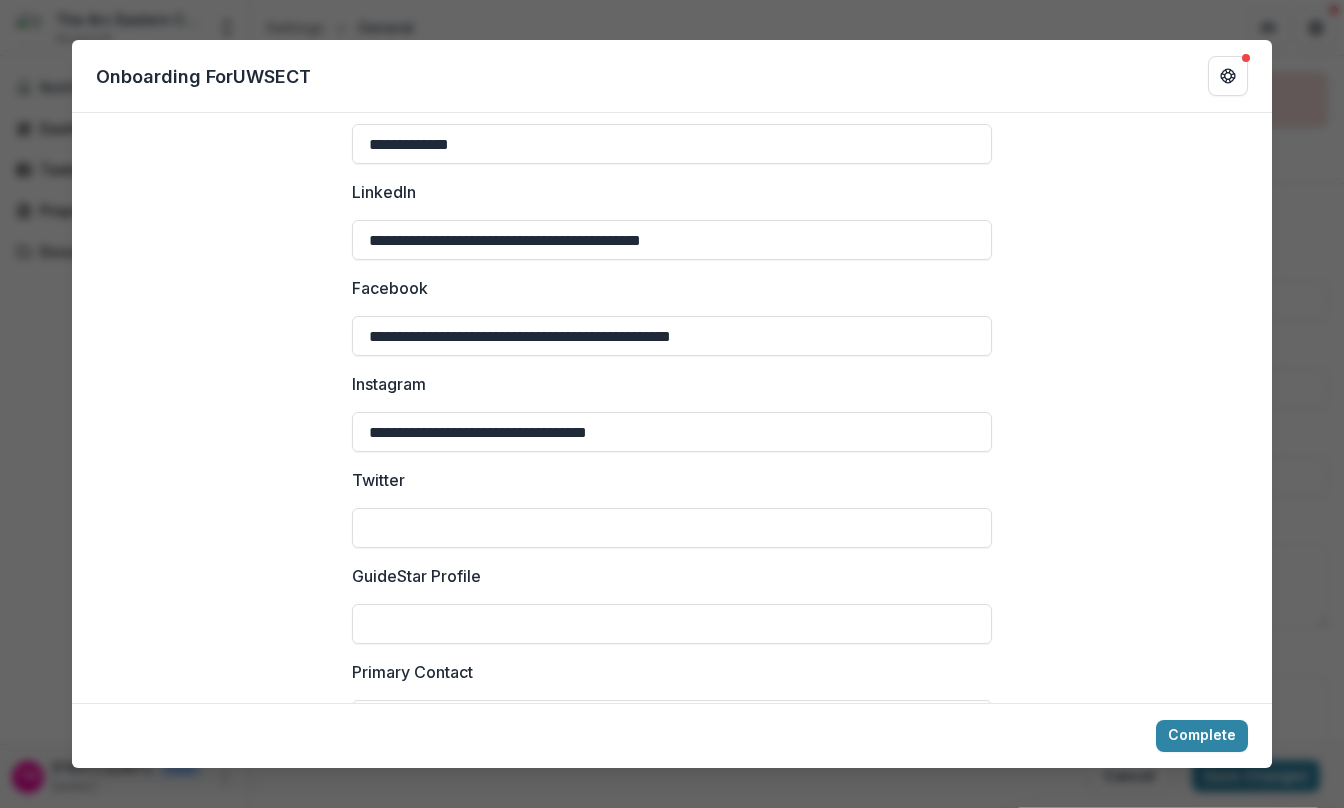 type on "**********" 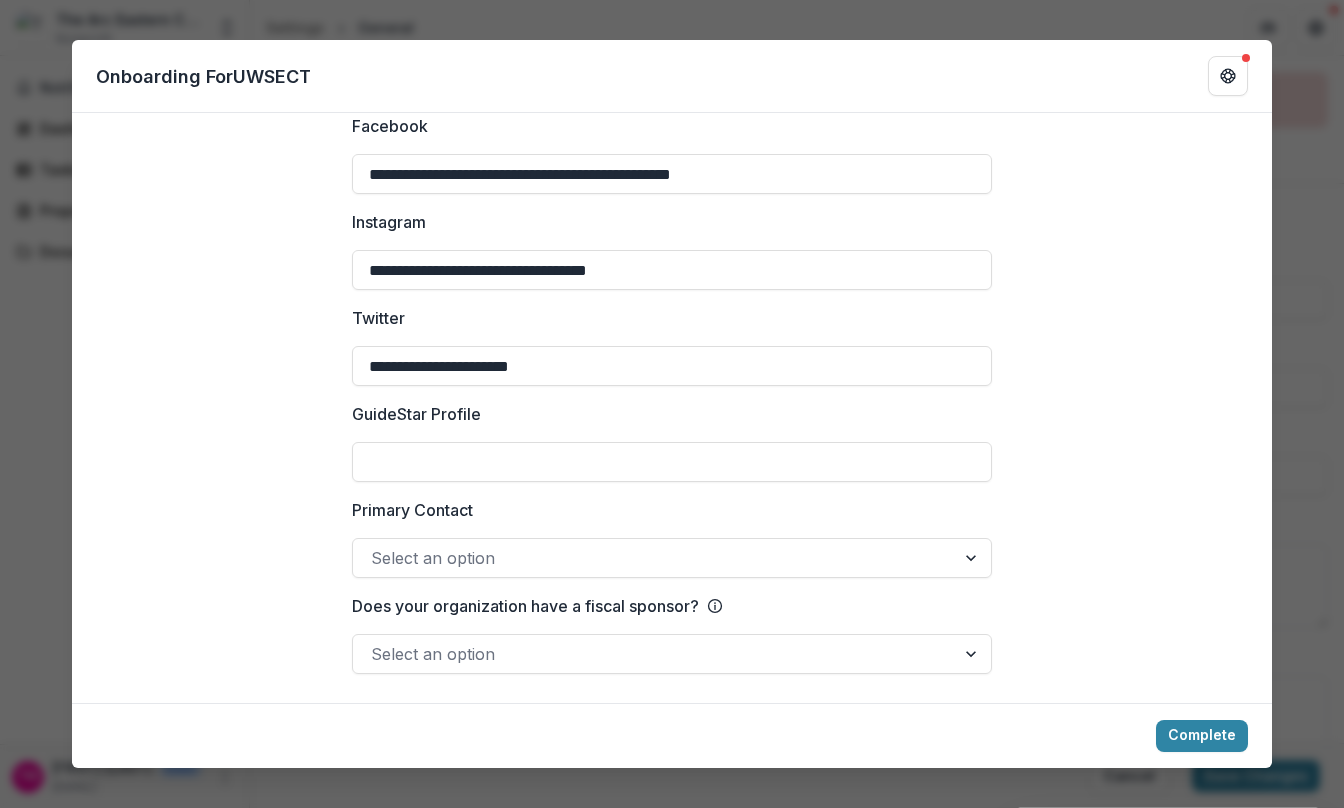 scroll, scrollTop: 3065, scrollLeft: 0, axis: vertical 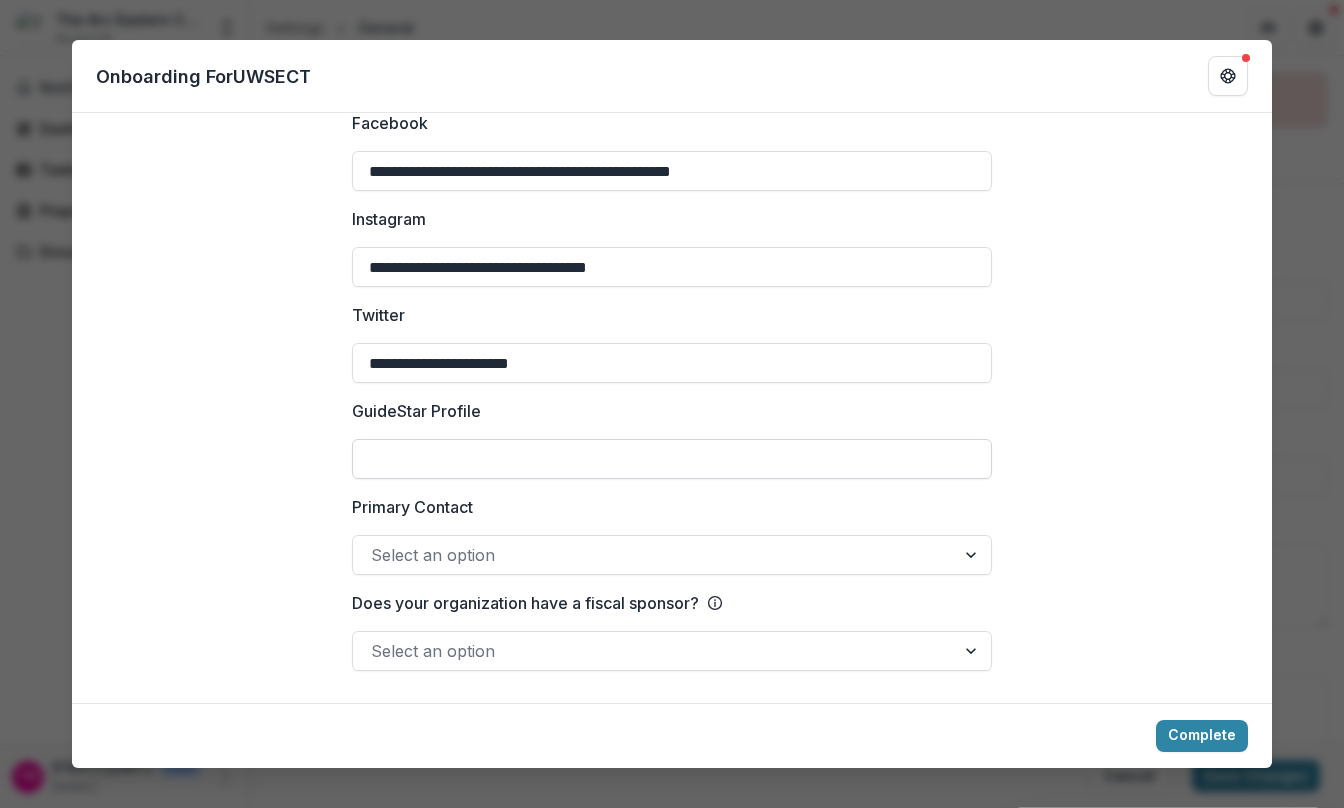 click on "GuideStar Profile" at bounding box center [672, 459] 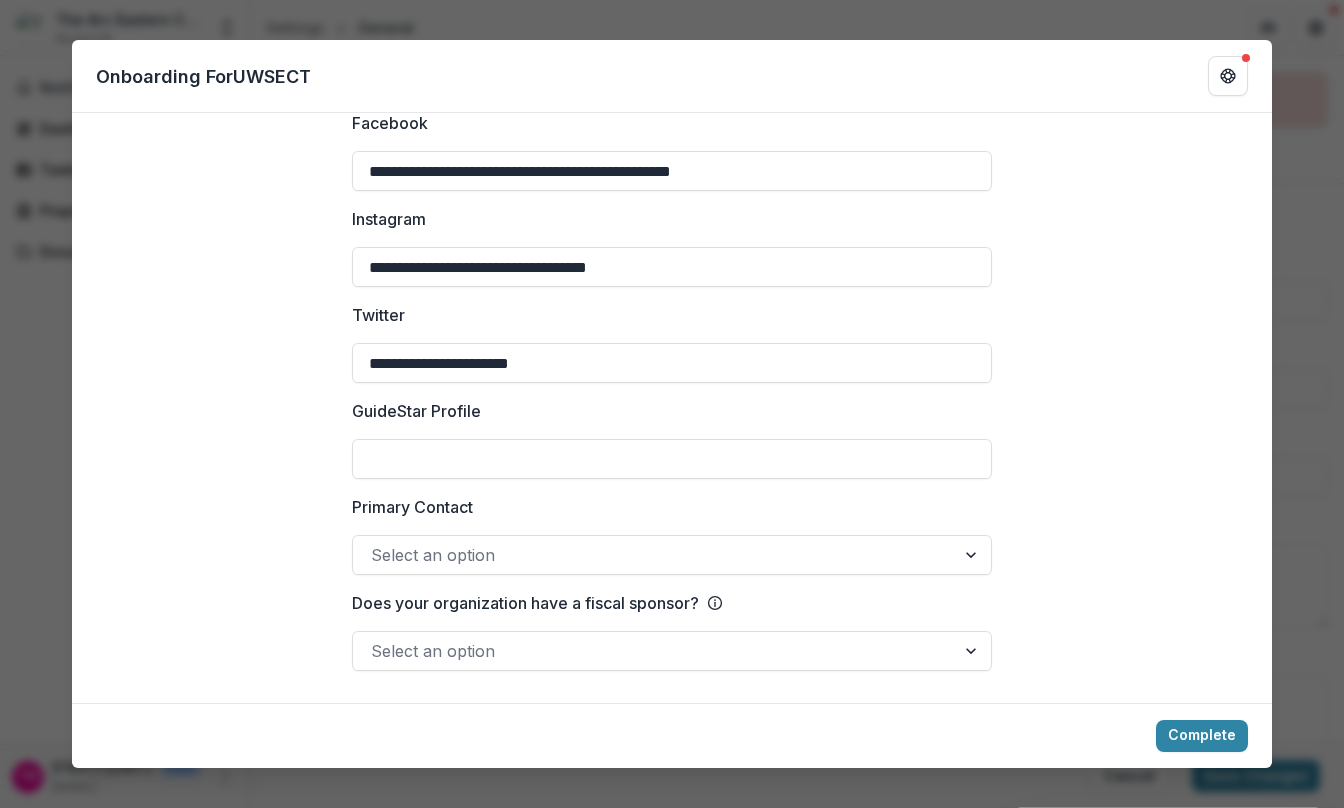 type on "**********" 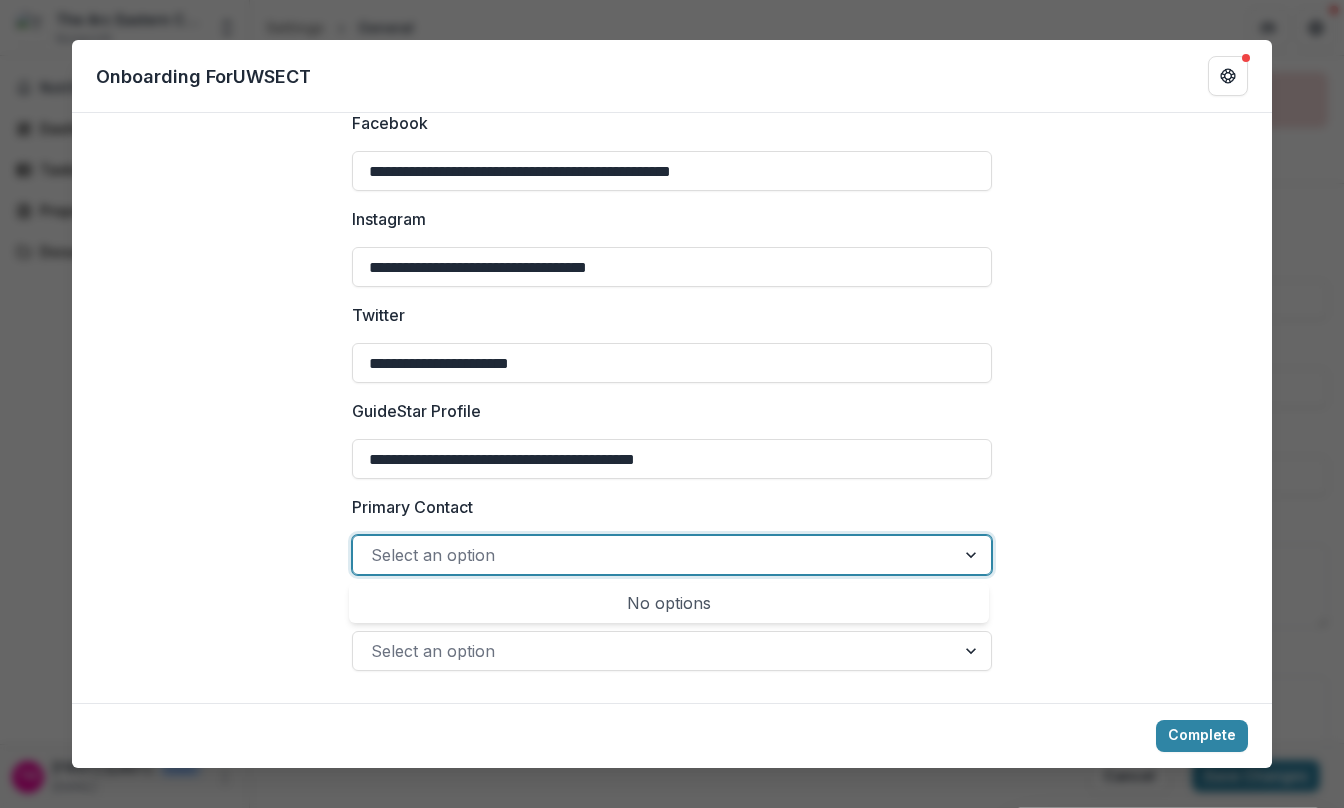 click at bounding box center (973, 555) 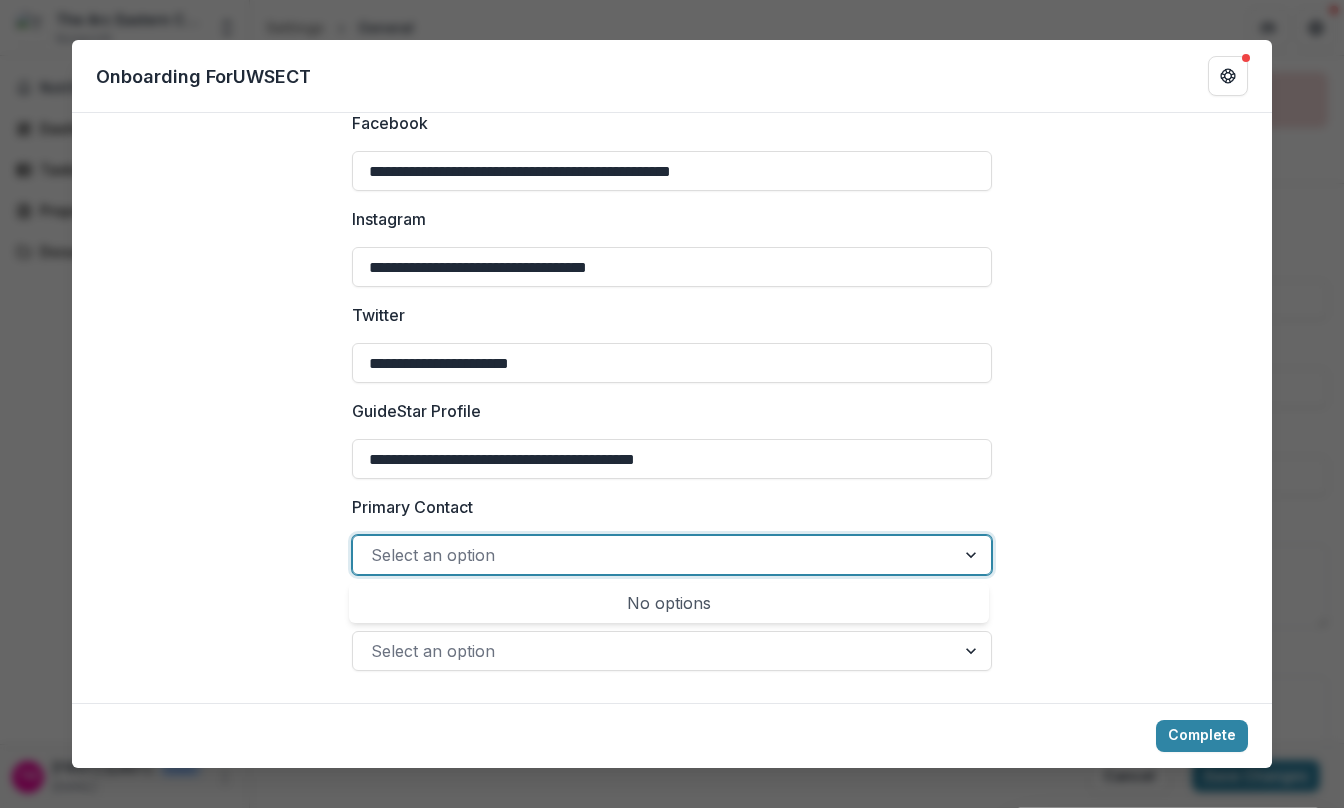 click on "**********" at bounding box center [672, -1094] 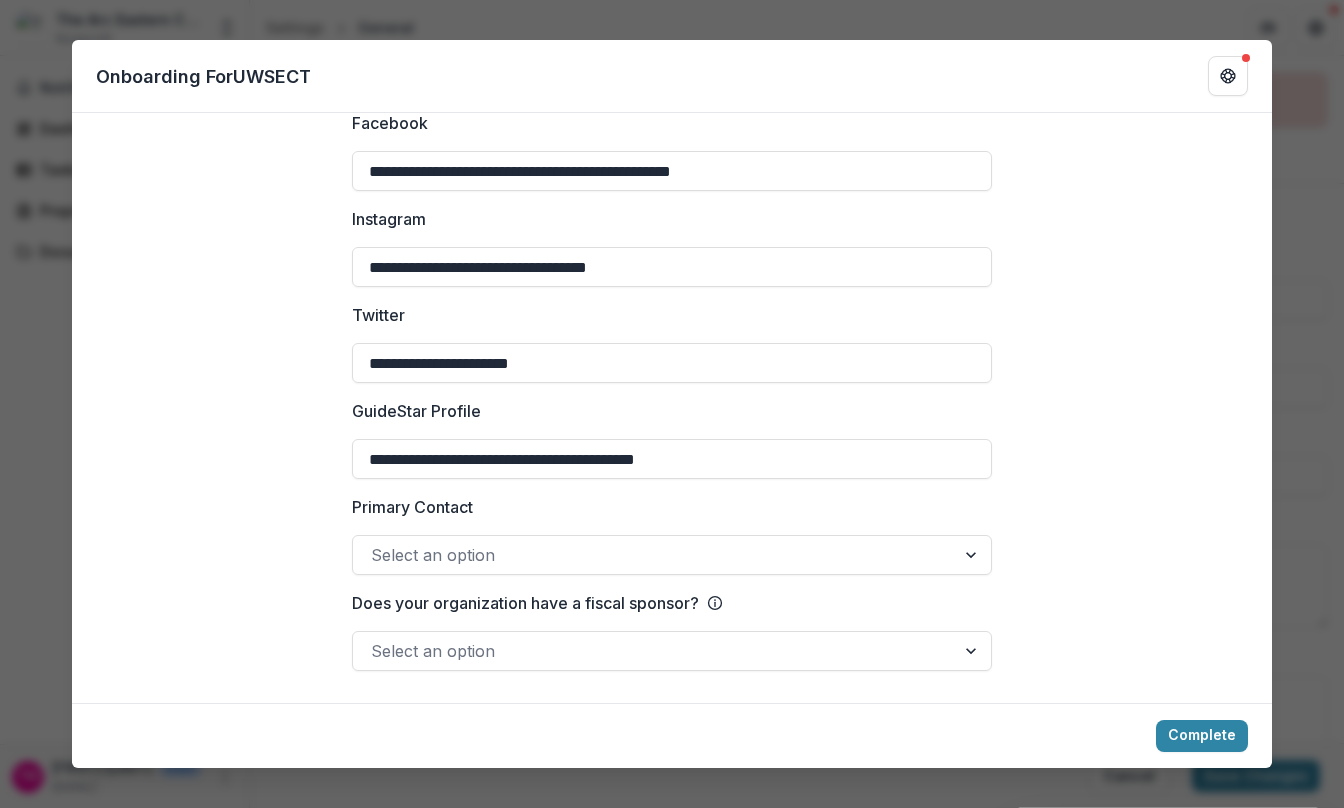 click at bounding box center [973, 651] 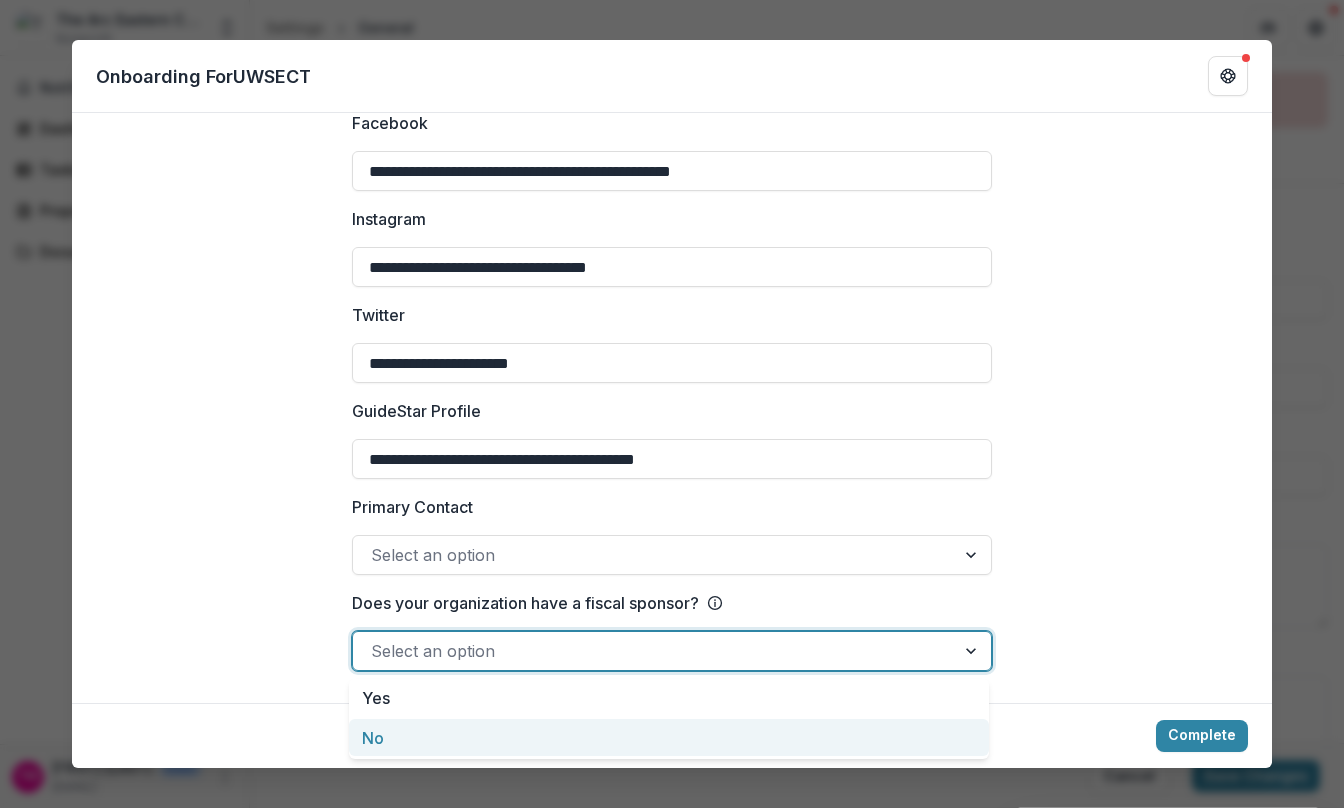 click on "No" at bounding box center [669, 737] 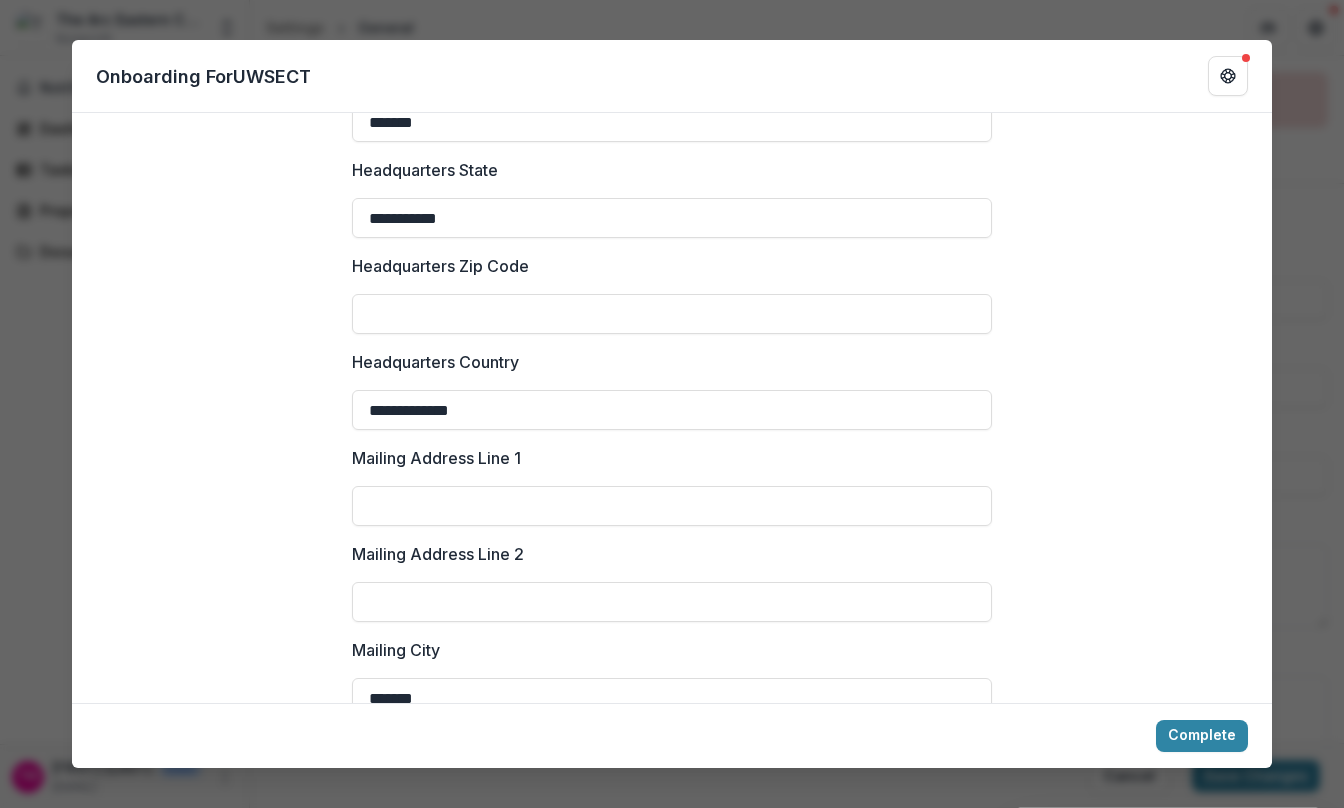 scroll, scrollTop: 1965, scrollLeft: 0, axis: vertical 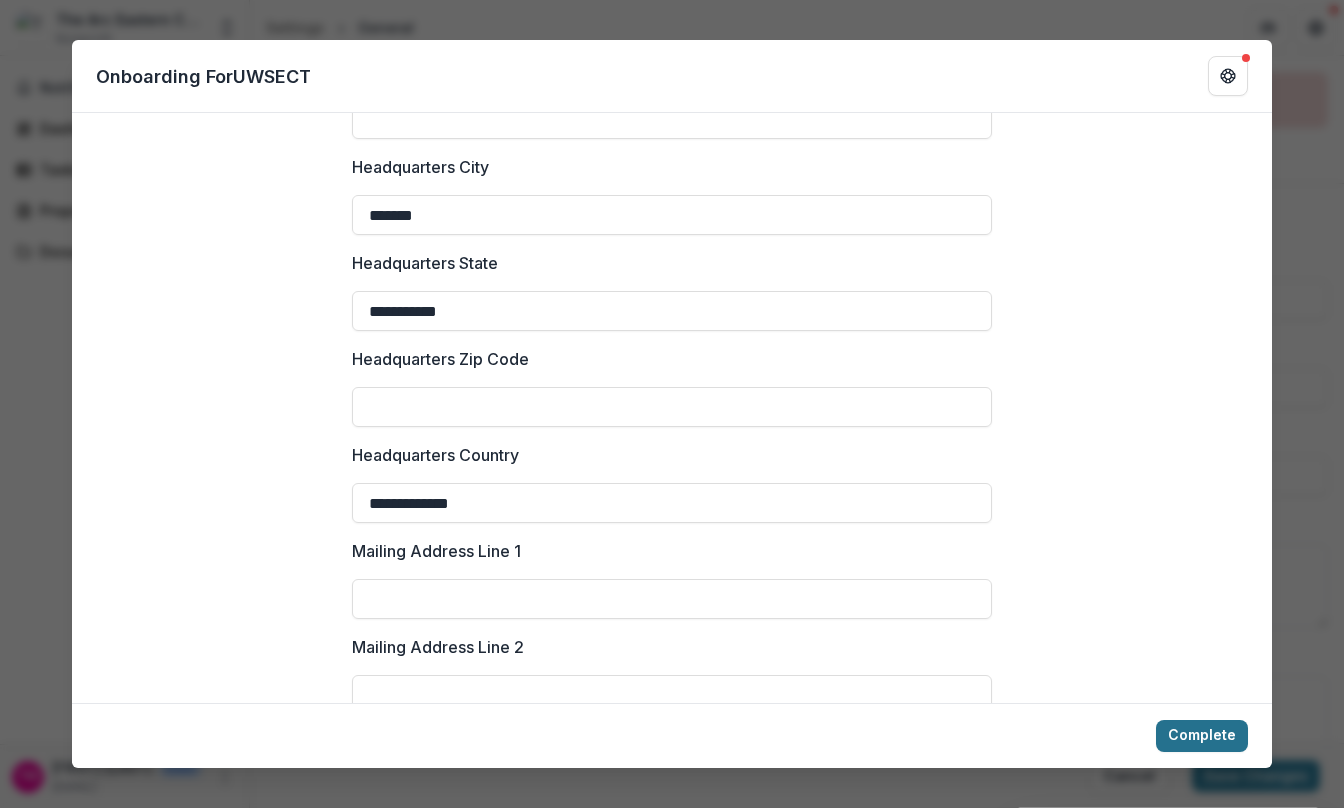 click on "Complete" at bounding box center (1202, 736) 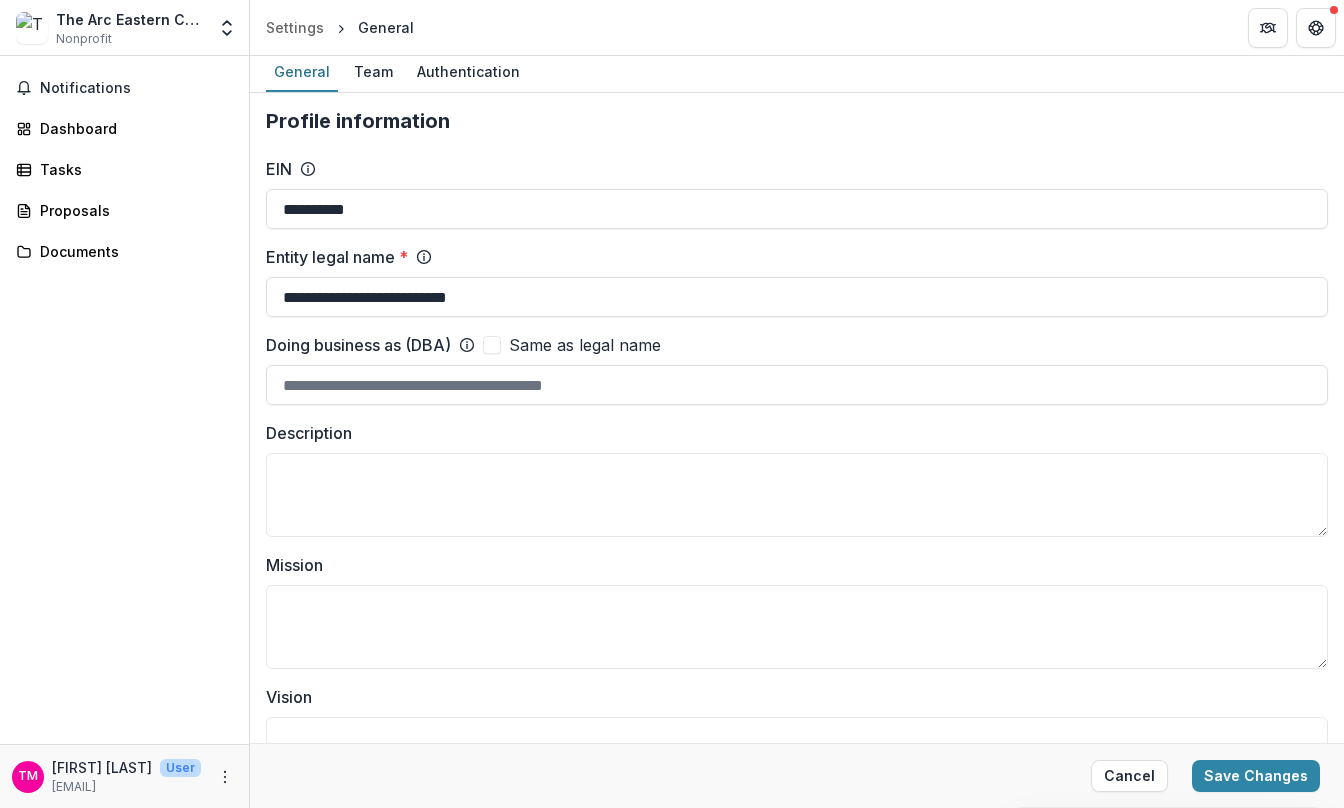 scroll, scrollTop: 0, scrollLeft: 0, axis: both 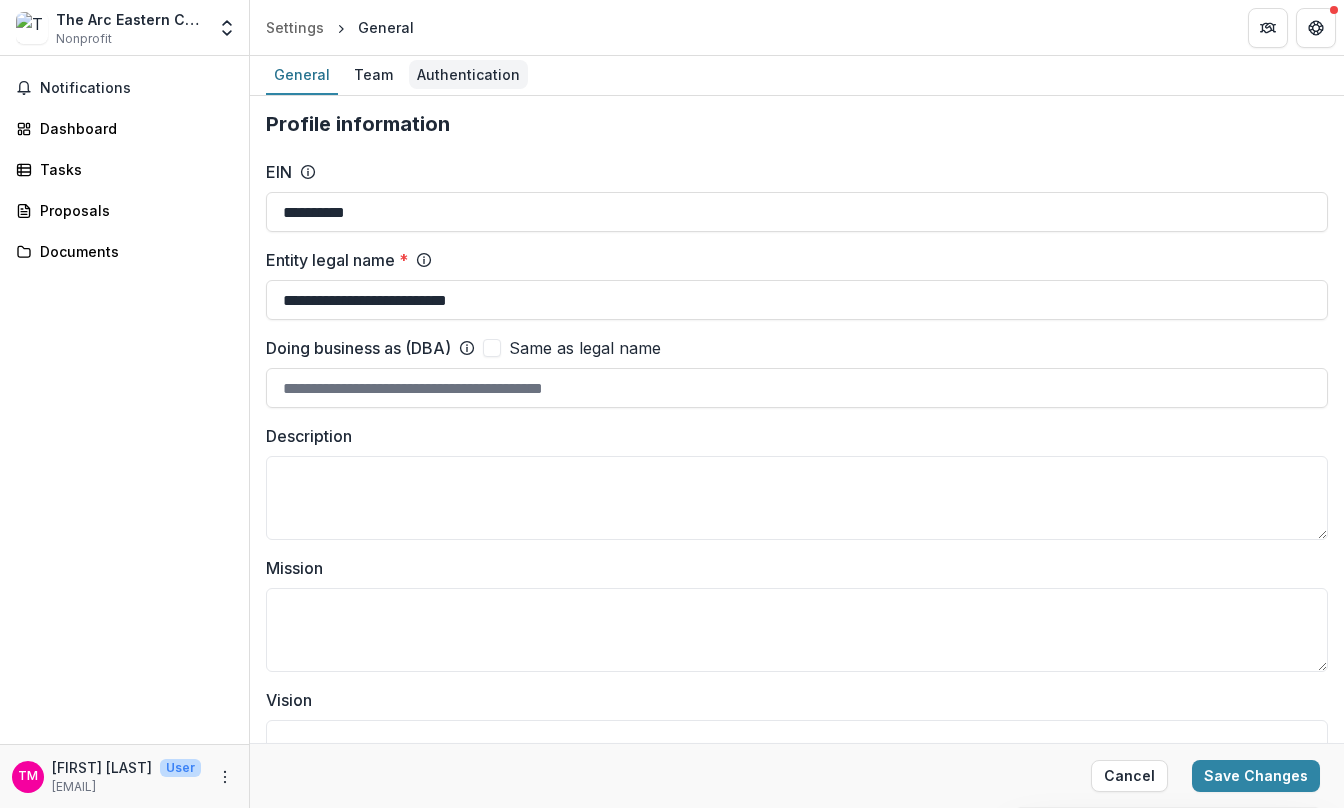 click on "Authentication" at bounding box center [468, 74] 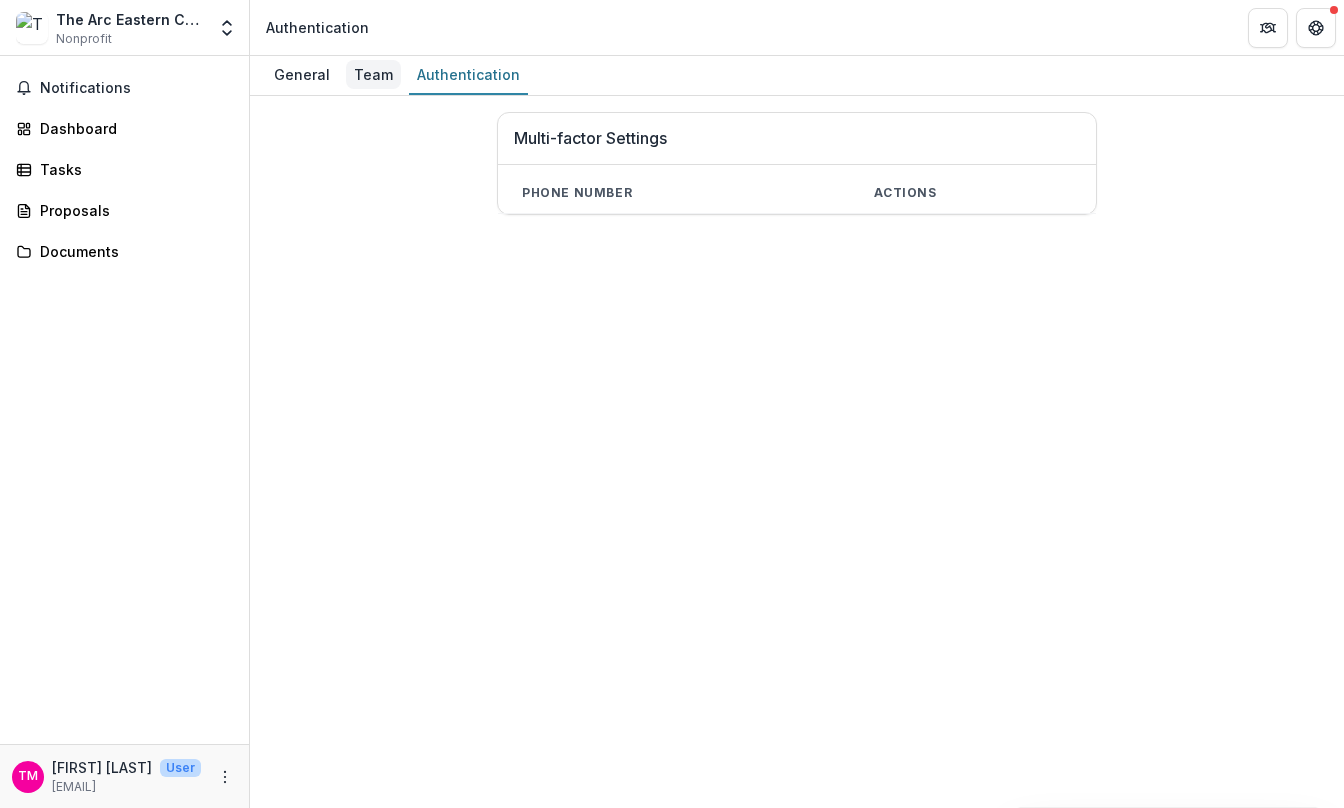click on "Team" at bounding box center [373, 74] 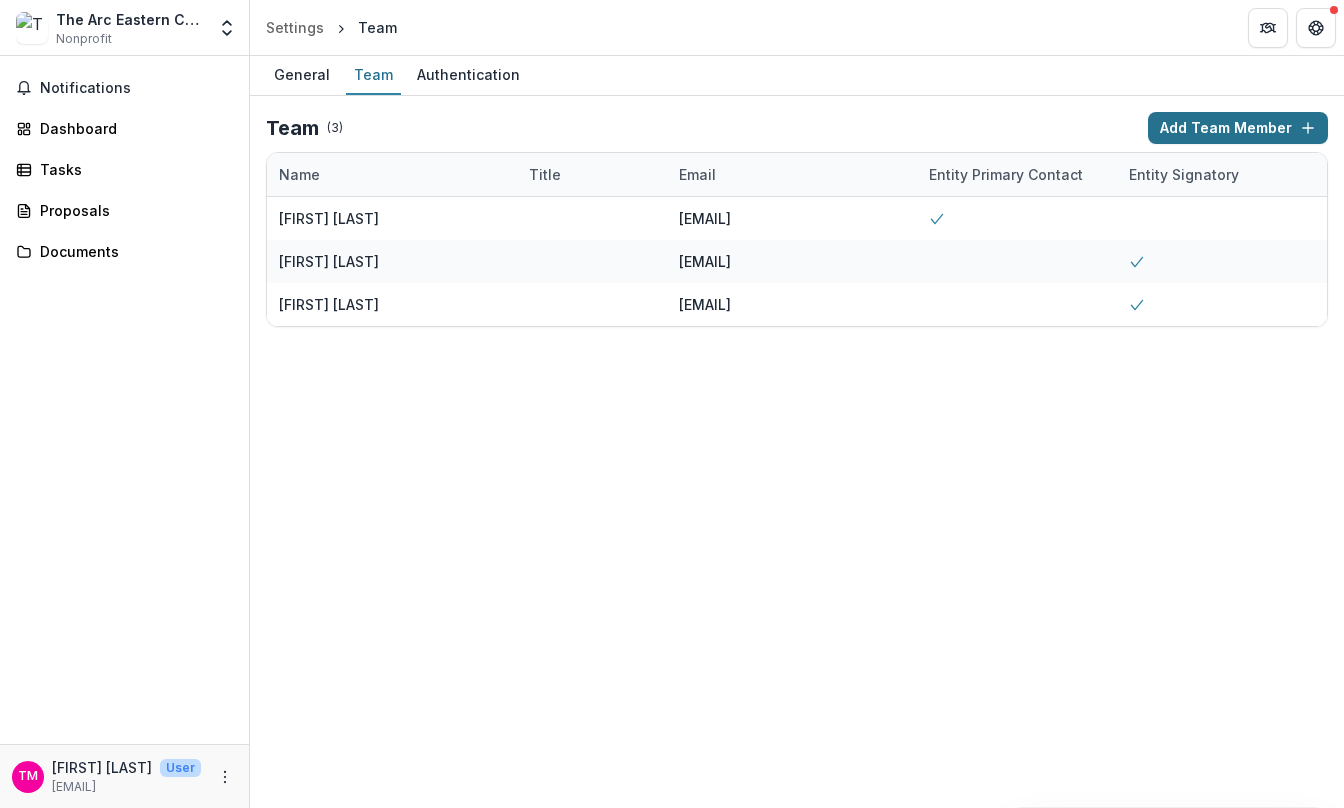 click 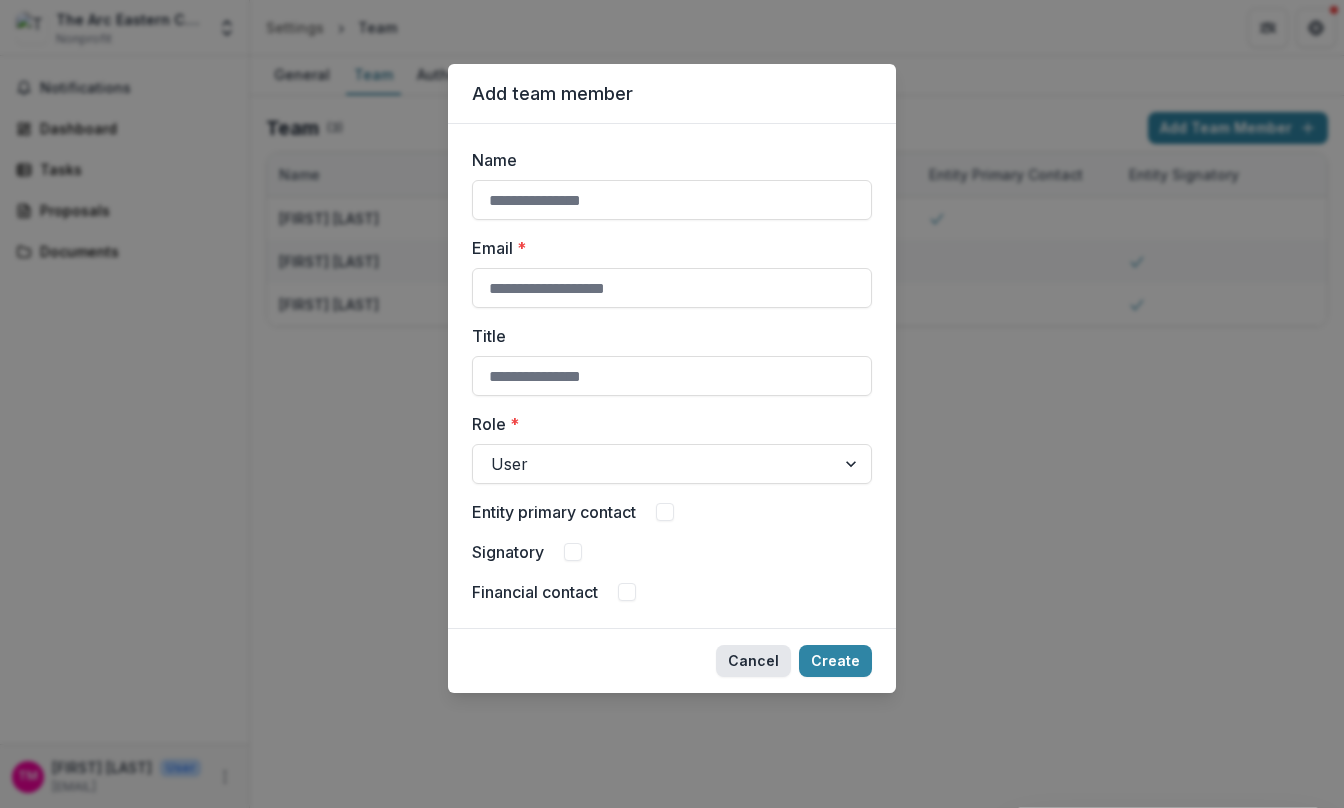 click on "Cancel" at bounding box center [753, 661] 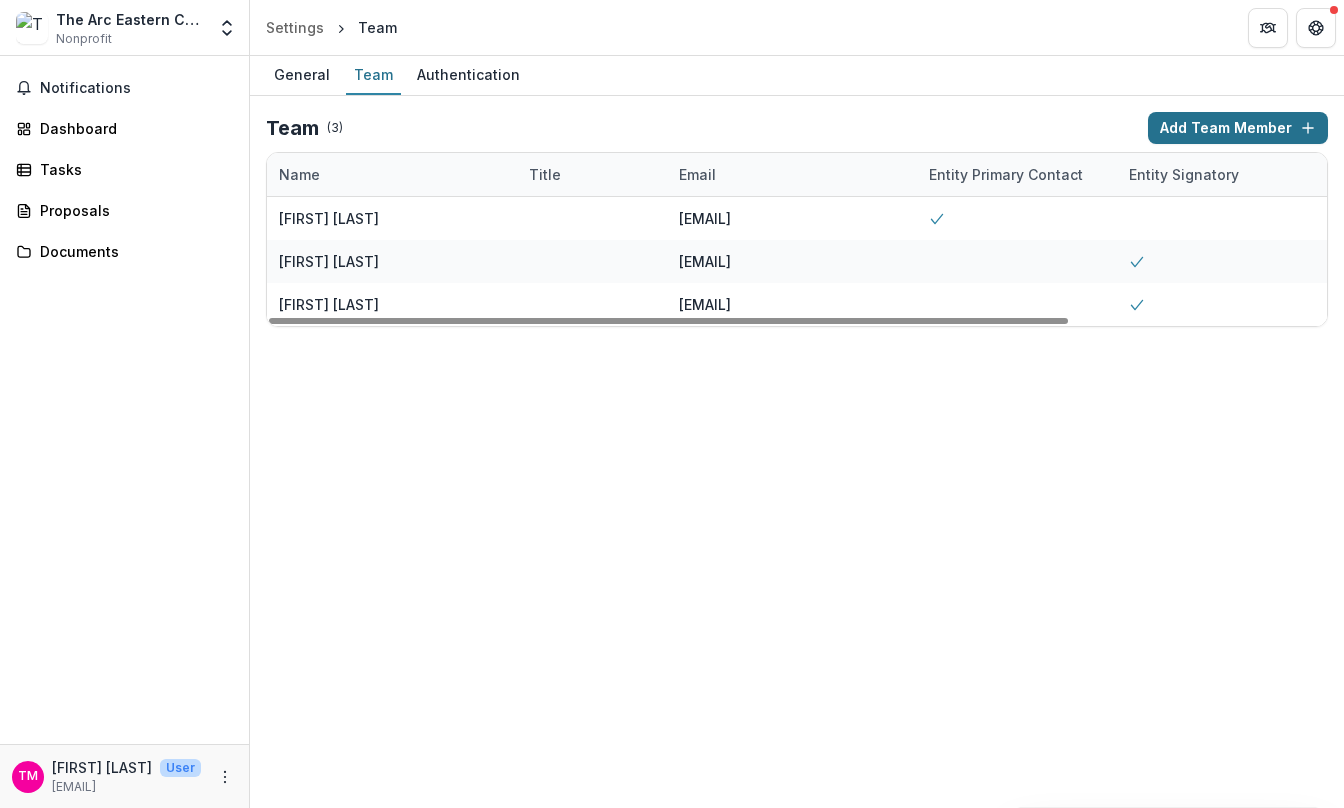 click on "Add Team Member" at bounding box center (1238, 128) 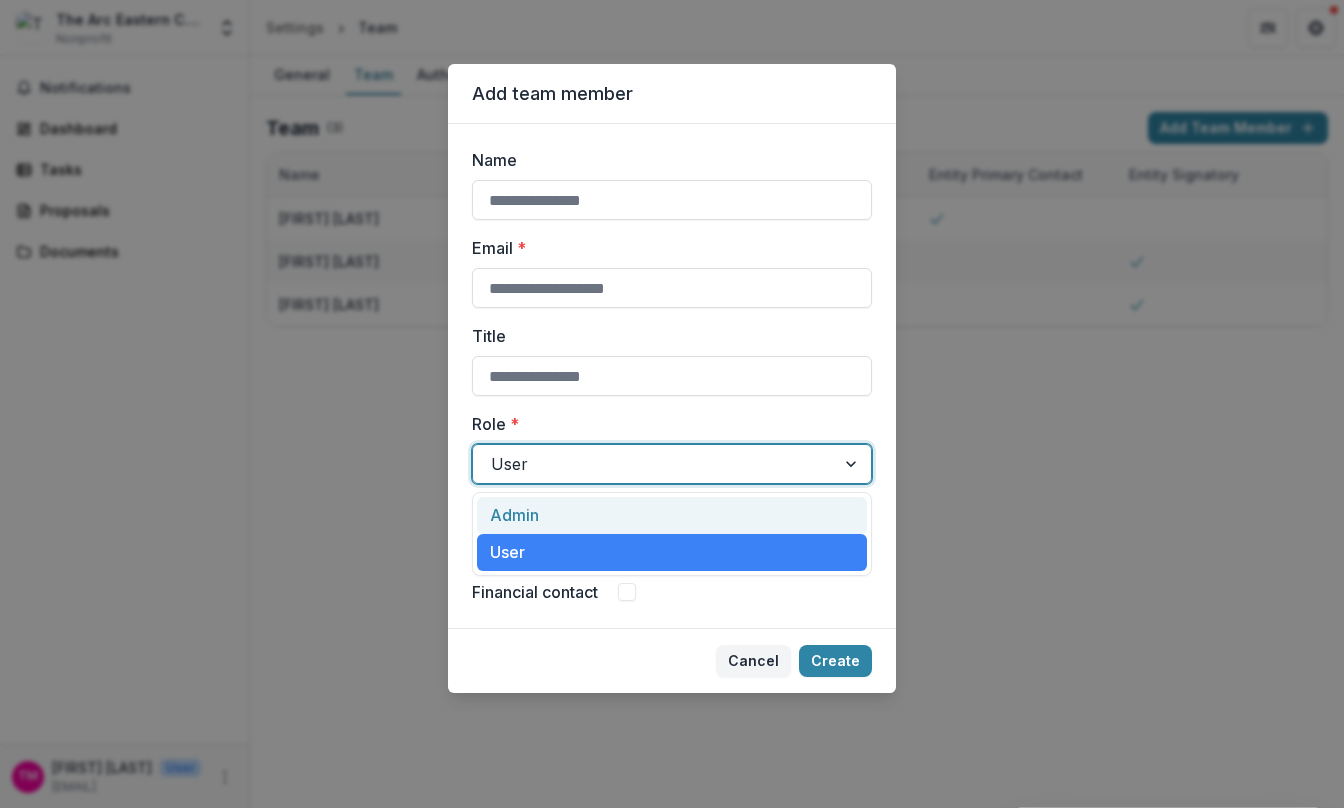click at bounding box center [853, 464] 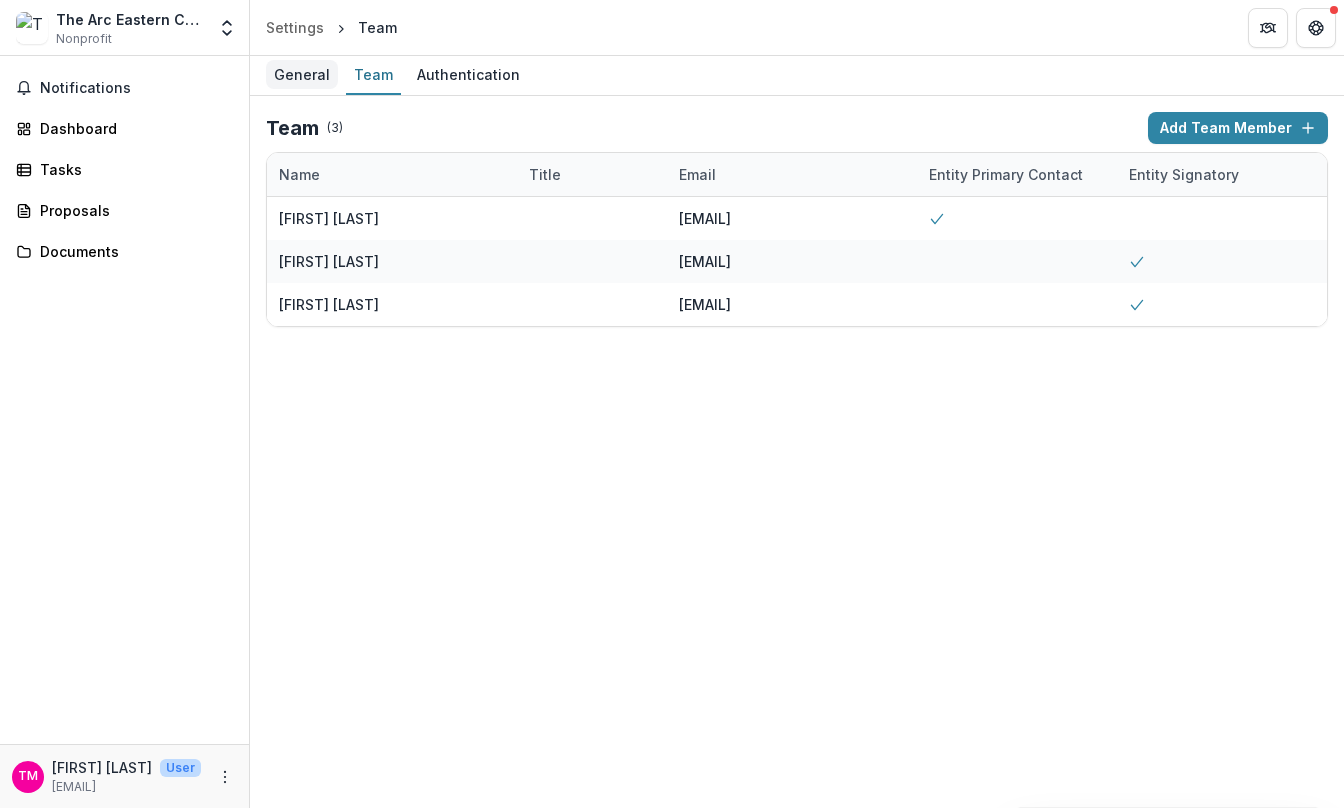 click on "General" at bounding box center [302, 74] 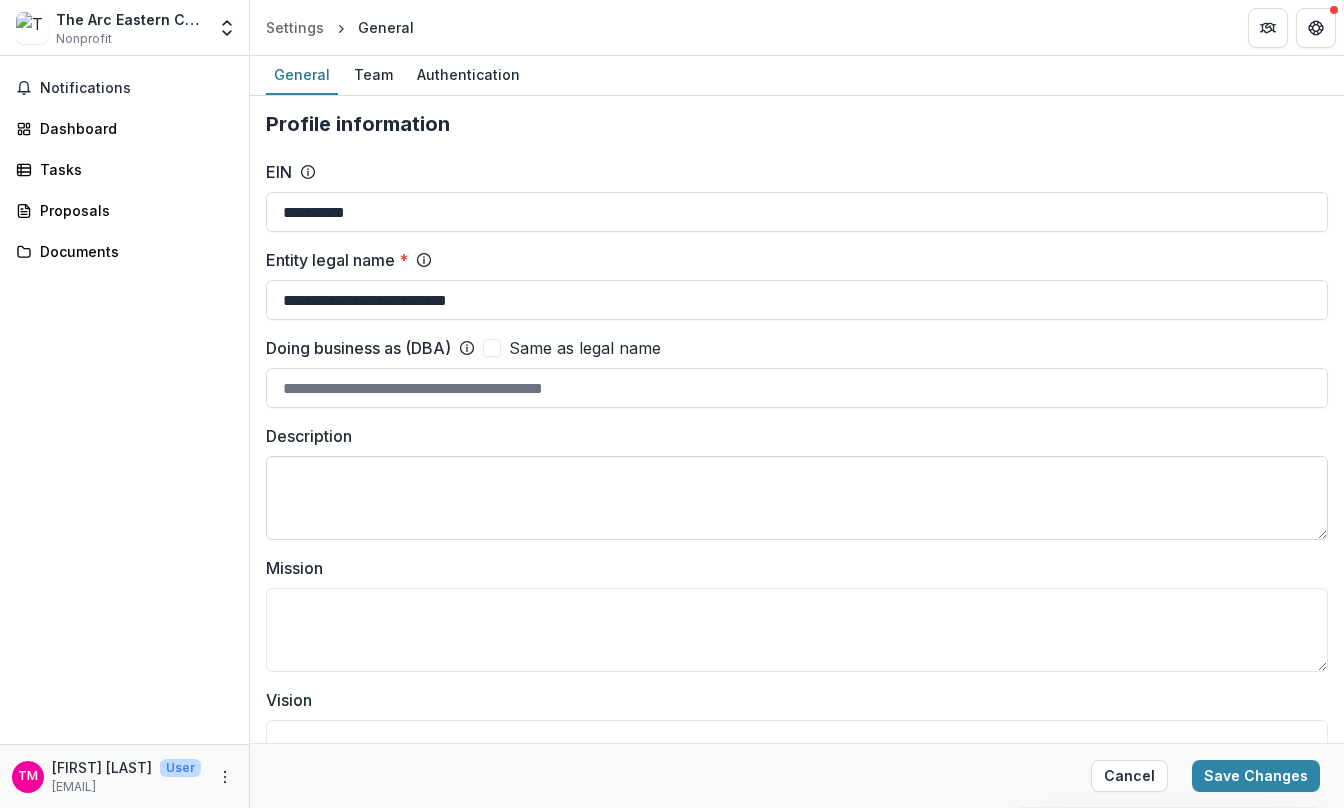 click on "Description" at bounding box center [797, 498] 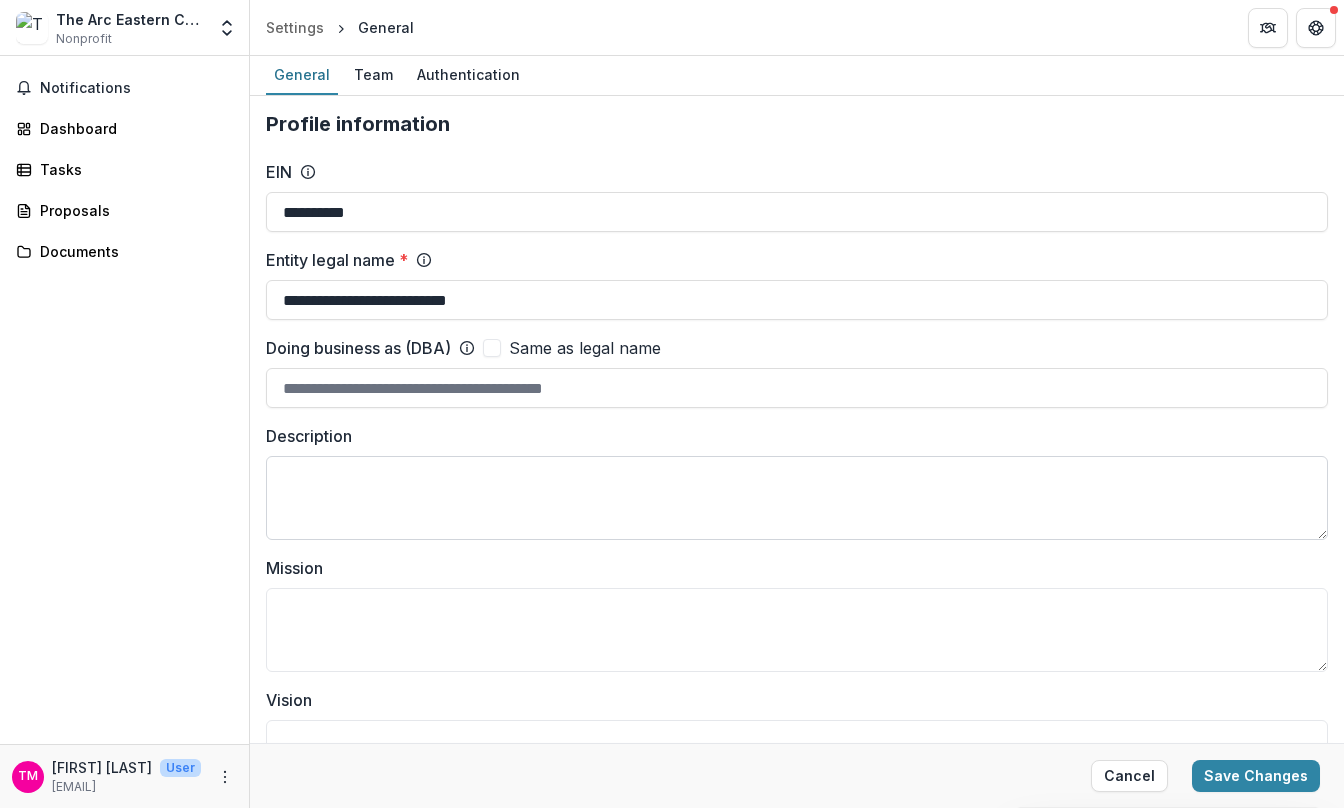 click on "Description" at bounding box center [797, 498] 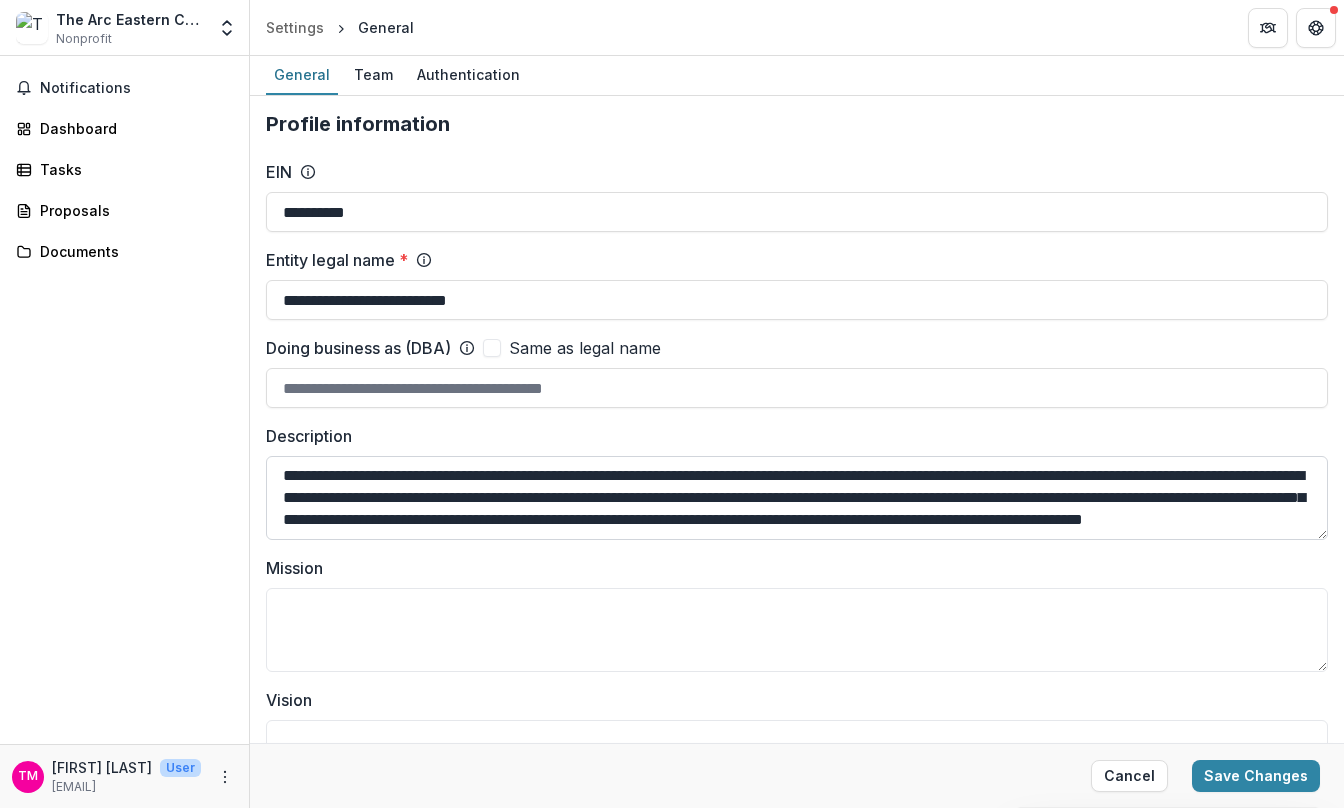 scroll, scrollTop: 13, scrollLeft: 0, axis: vertical 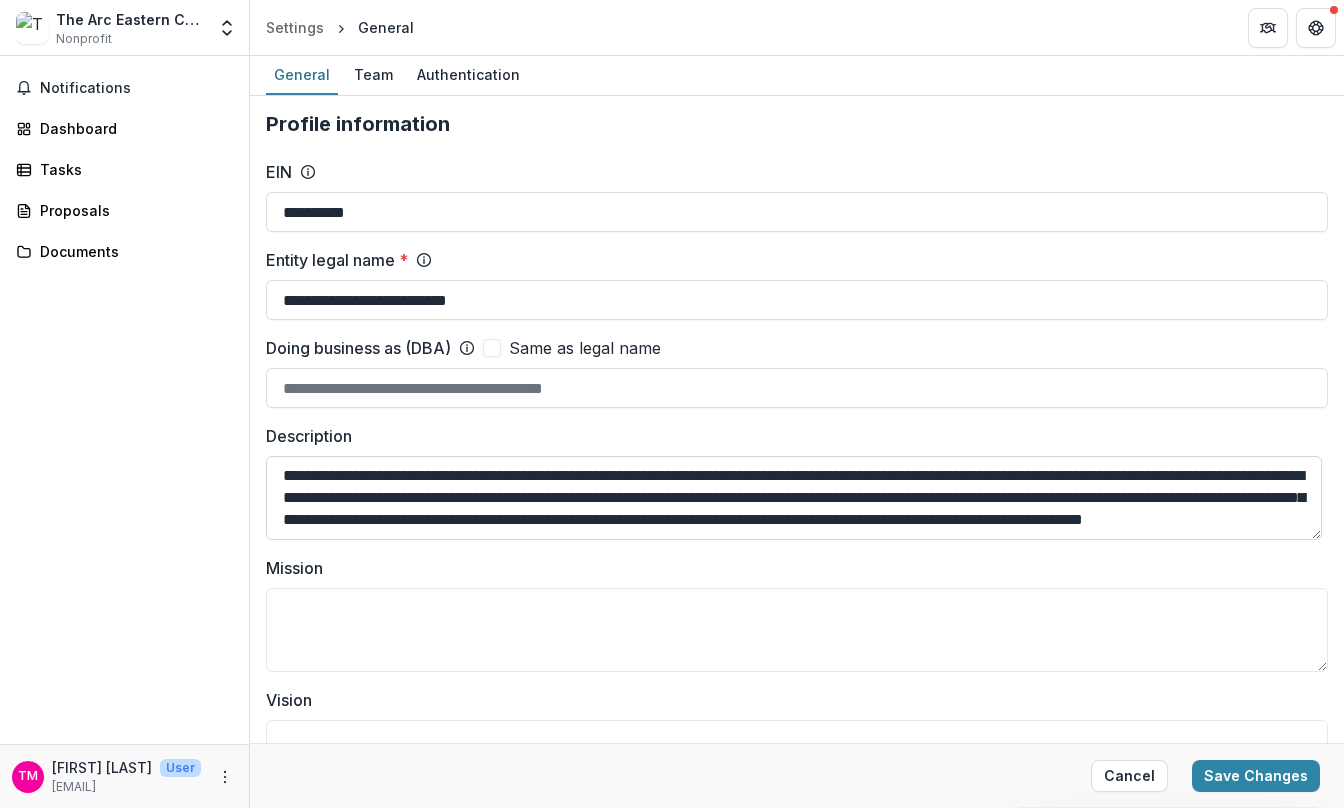 drag, startPoint x: 616, startPoint y: 530, endPoint x: 1019, endPoint y: 535, distance: 403.031 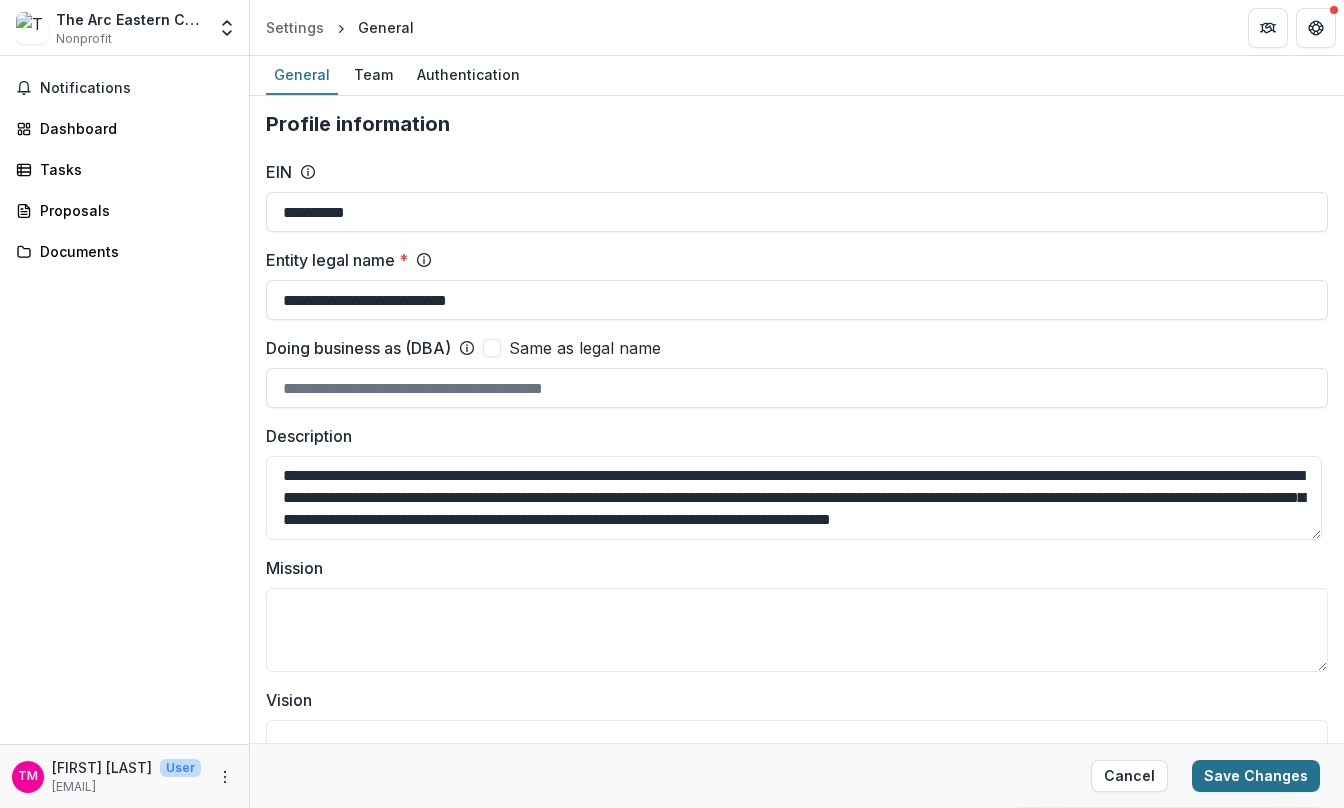 type on "**********" 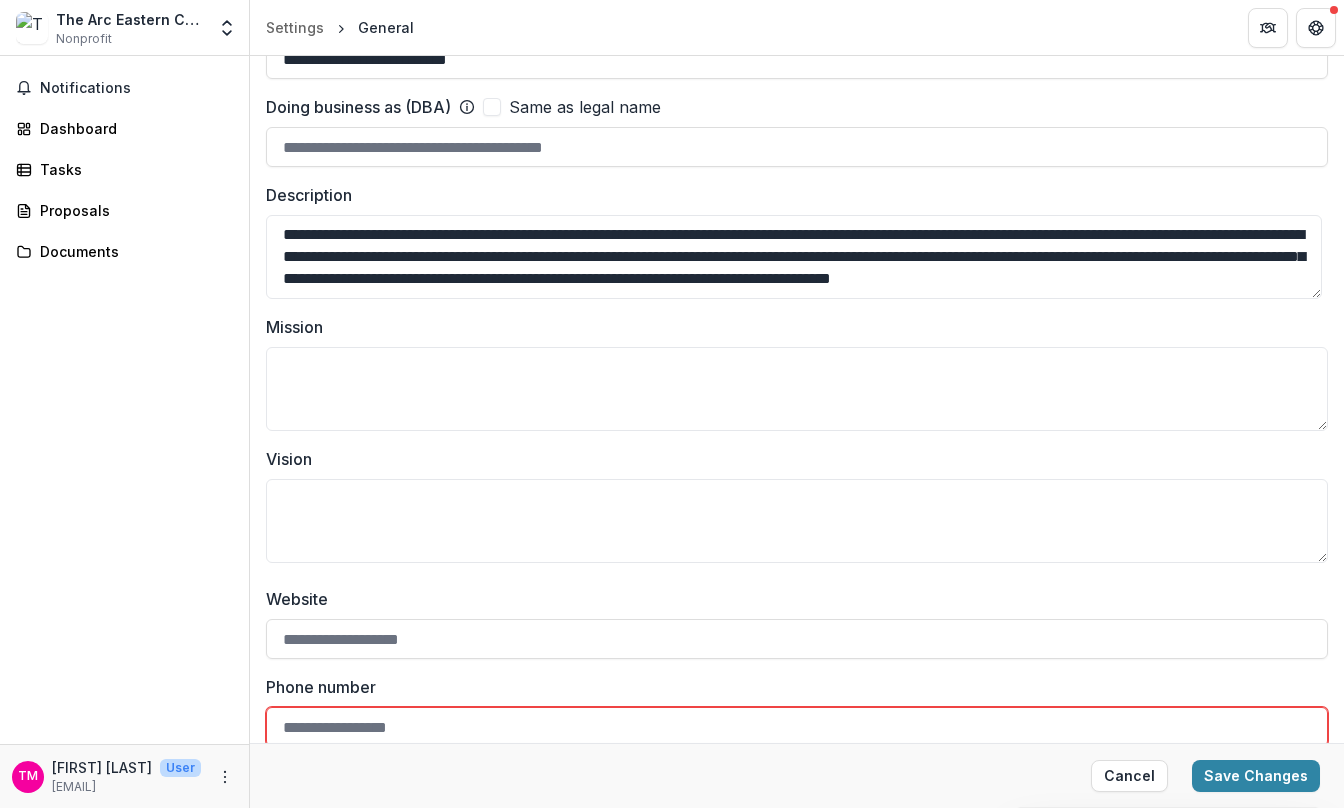 scroll, scrollTop: 0, scrollLeft: 0, axis: both 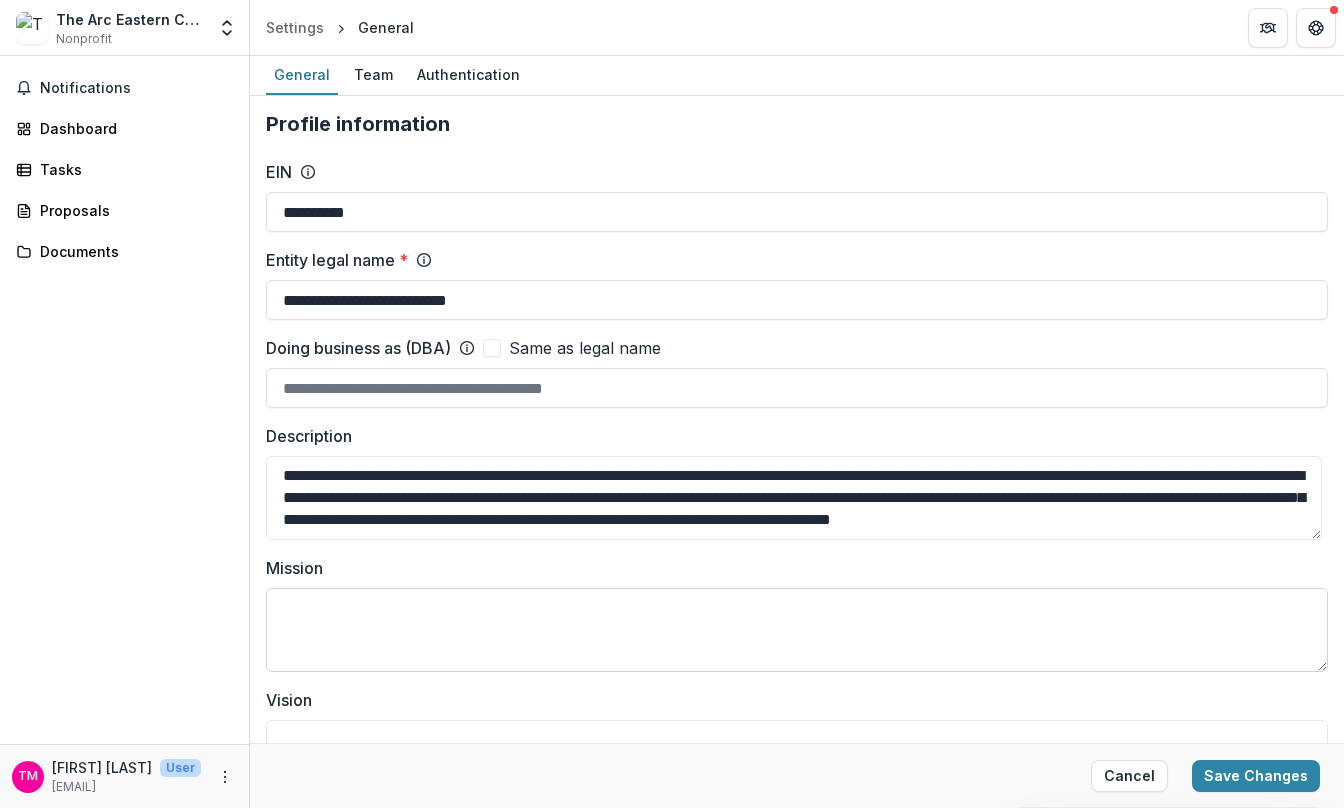 click on "Mission" at bounding box center (797, 630) 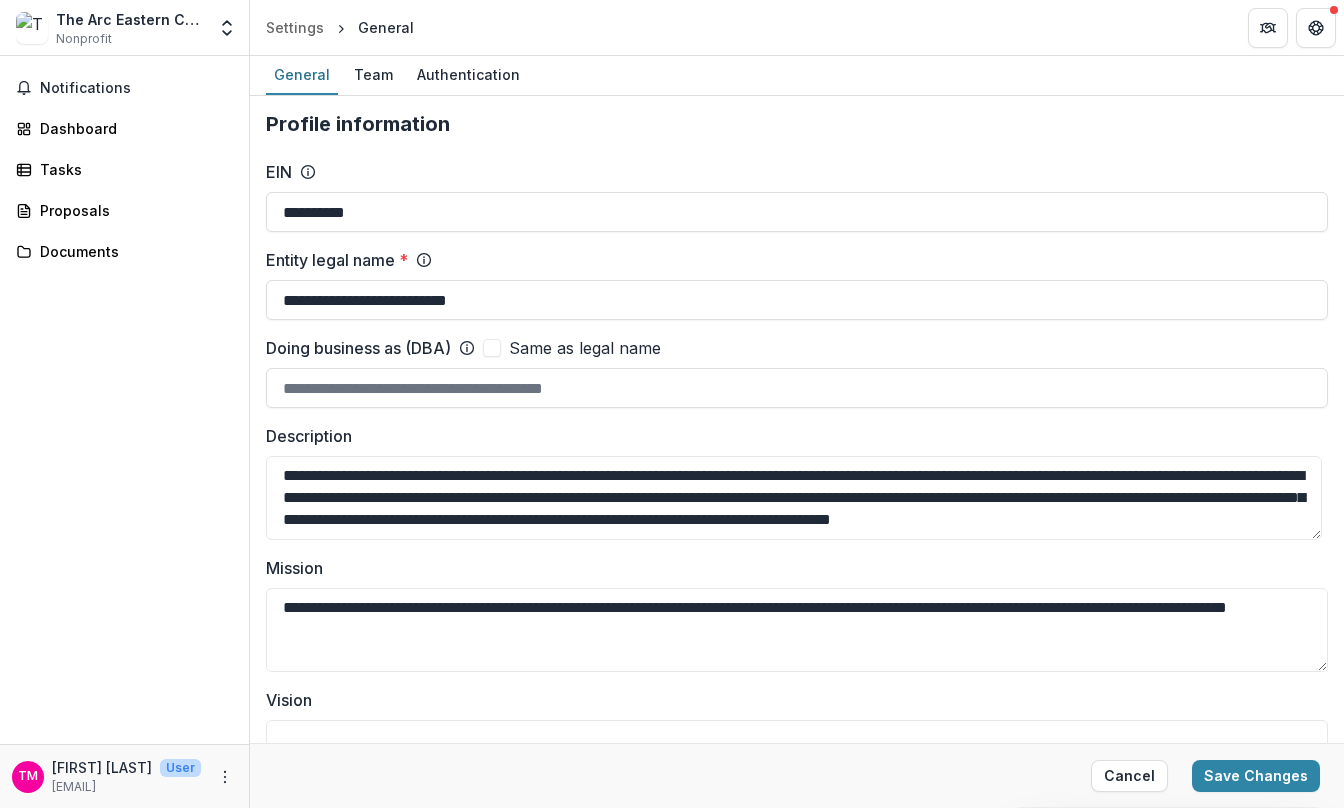 type on "**********" 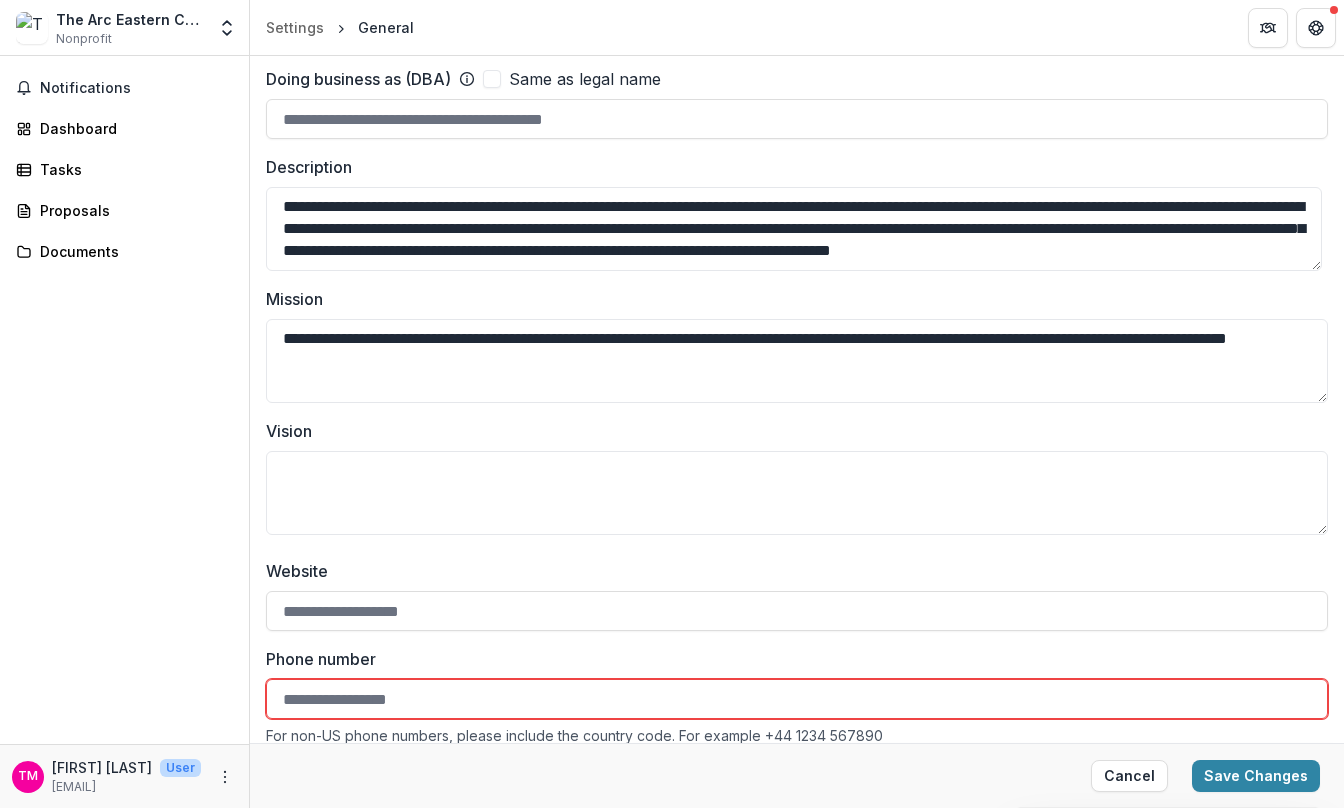 scroll, scrollTop: 400, scrollLeft: 0, axis: vertical 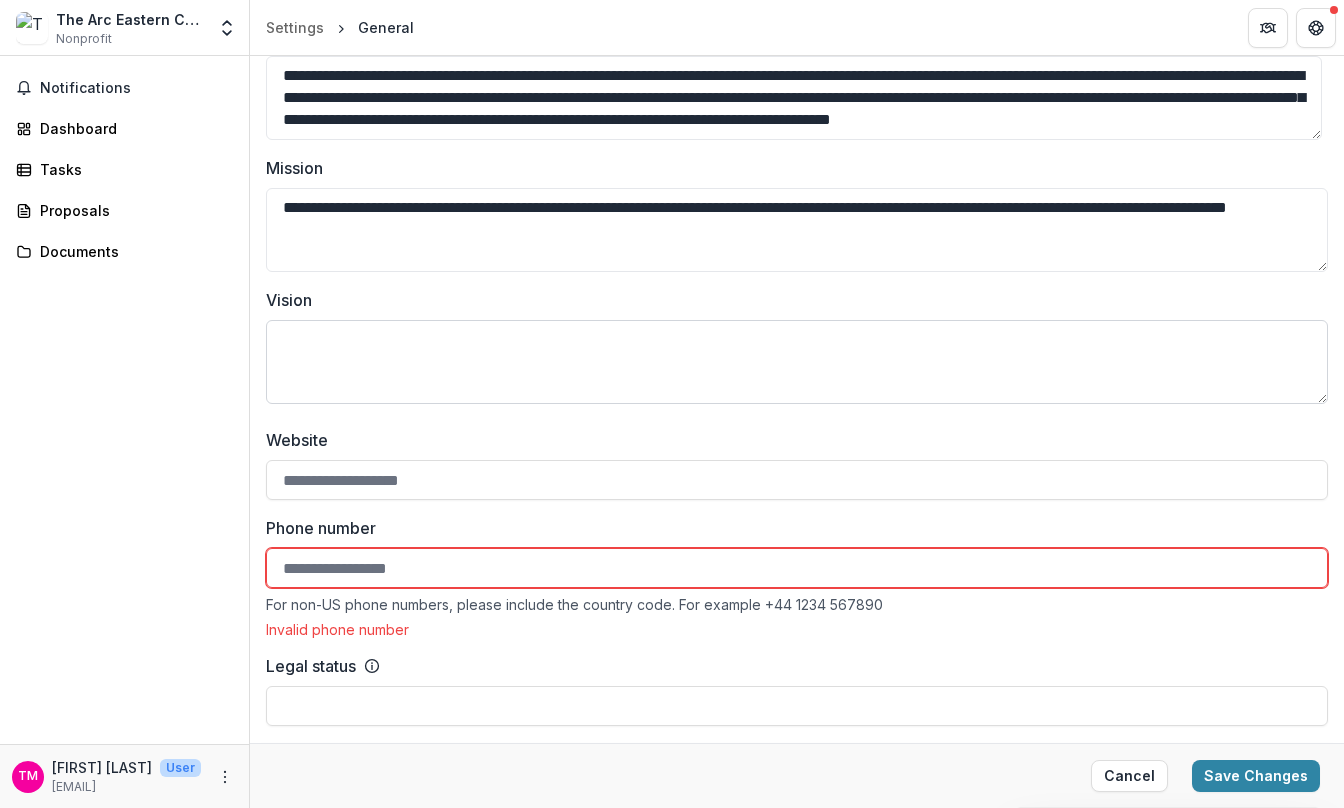 click on "Vision" at bounding box center (797, 362) 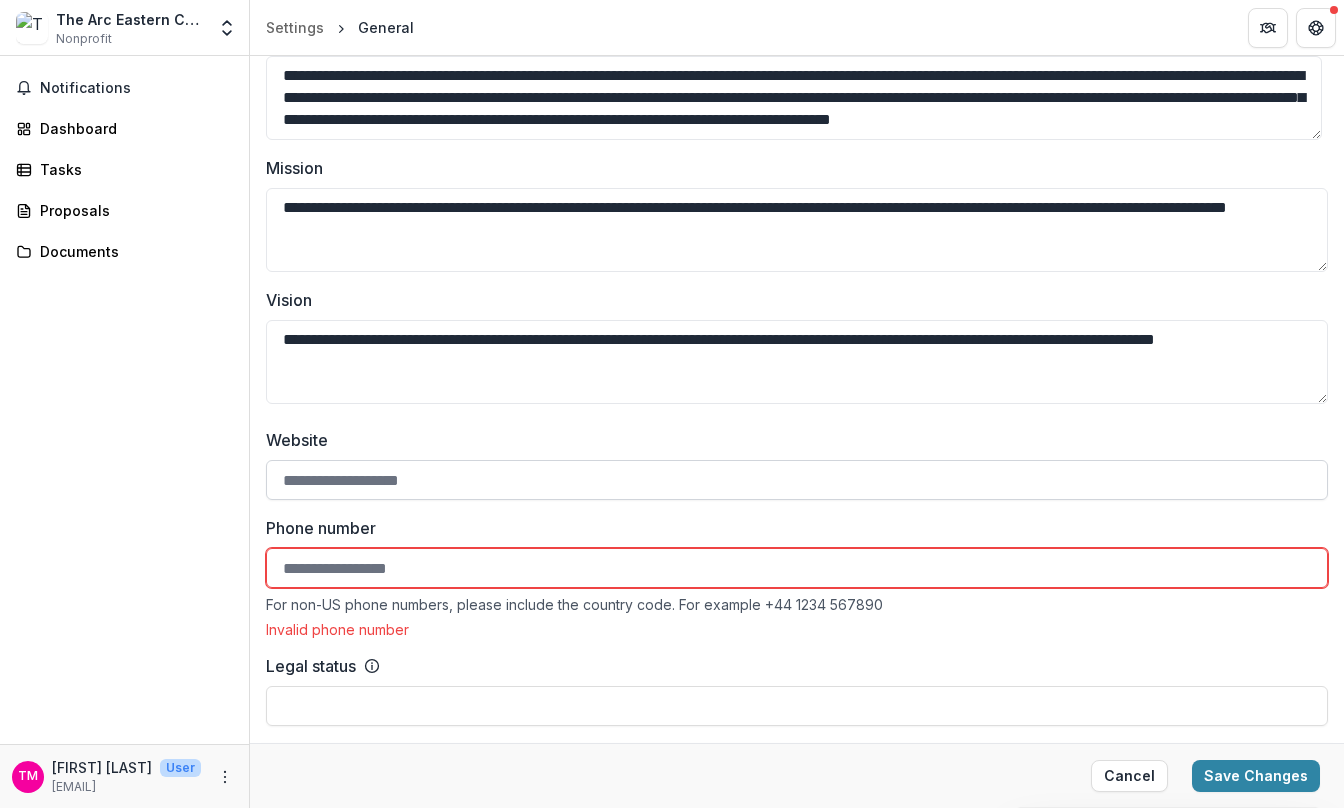 type on "**********" 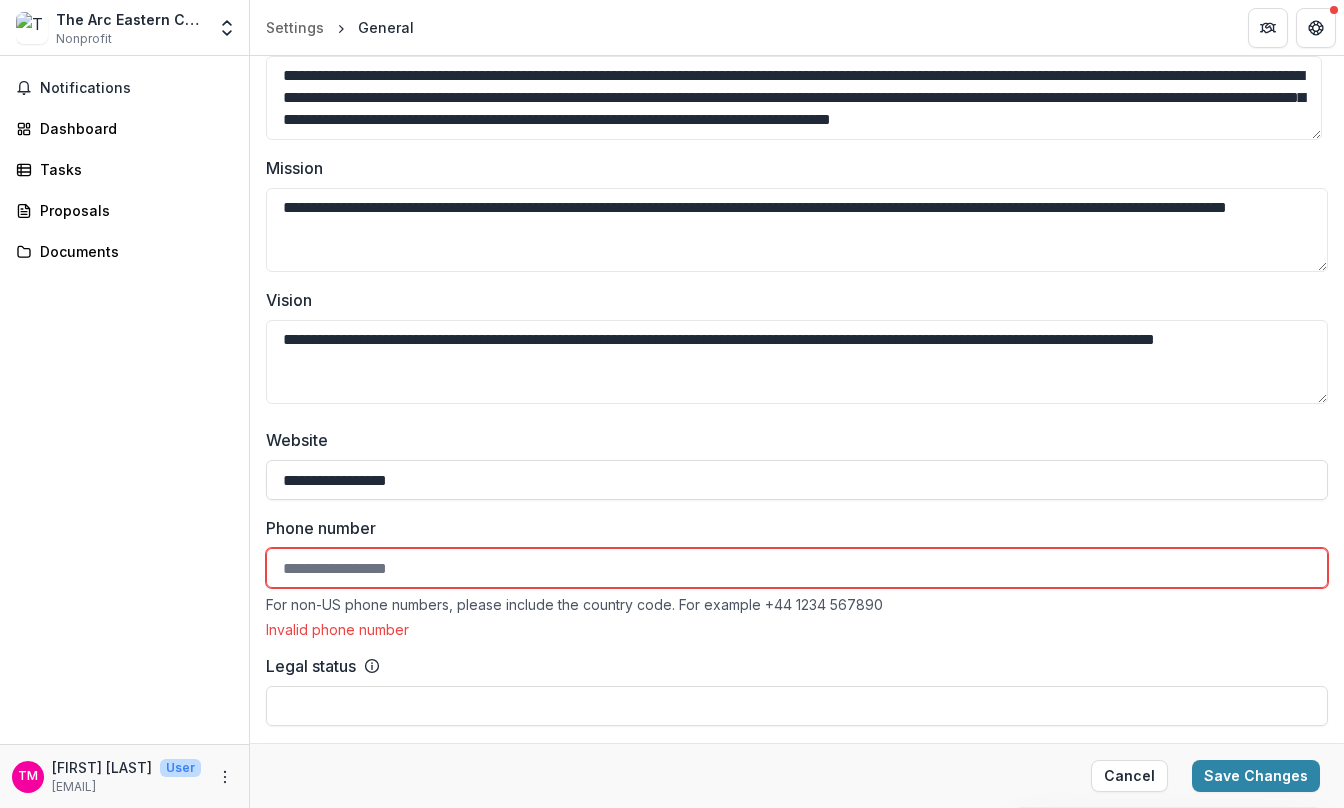 type on "**********" 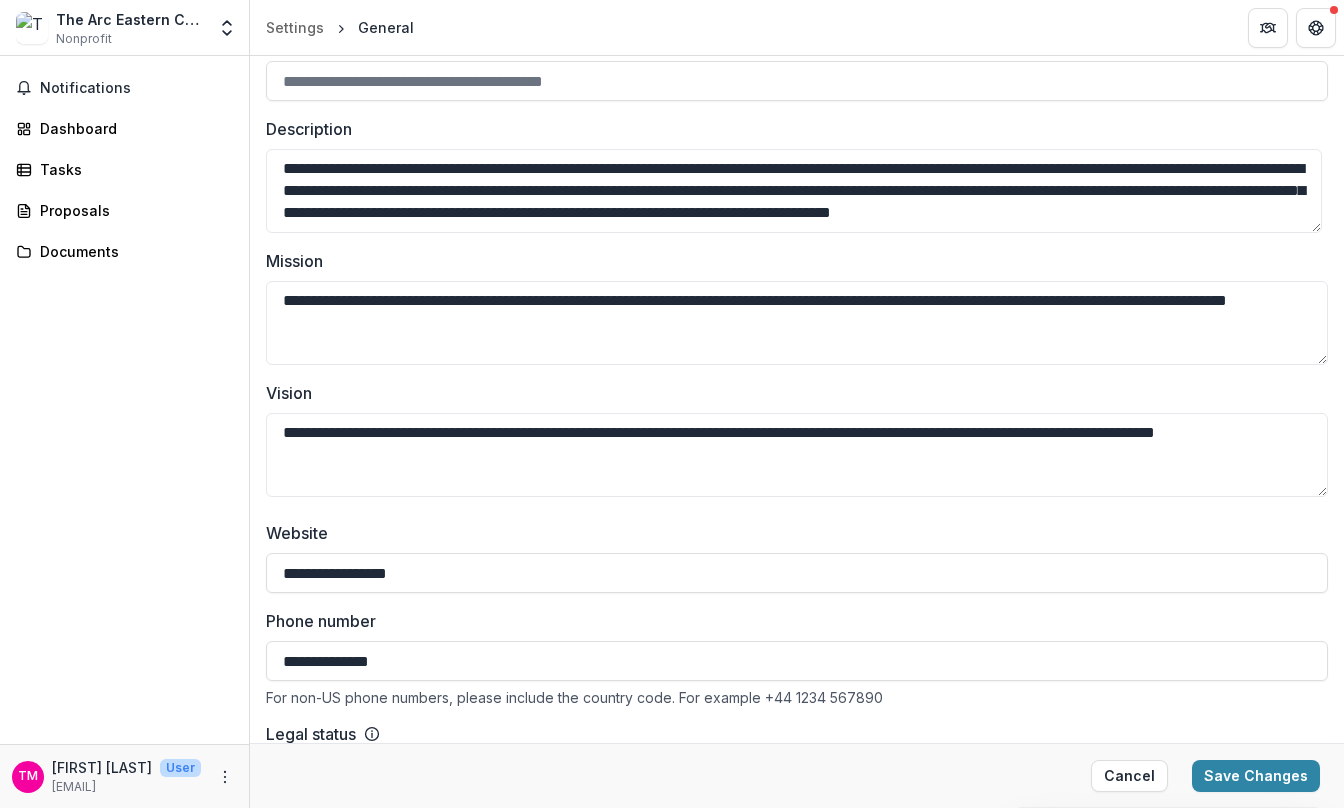 scroll, scrollTop: 600, scrollLeft: 0, axis: vertical 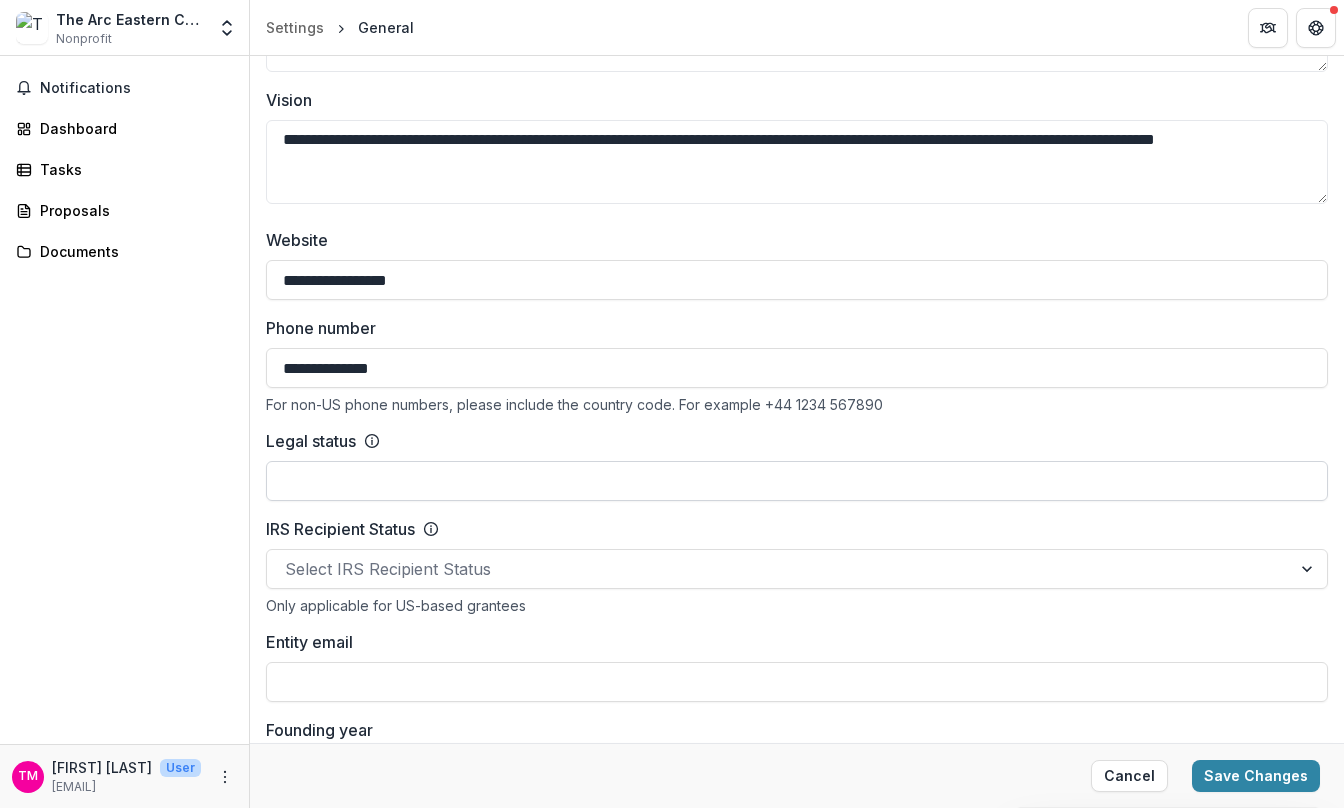 type on "**********" 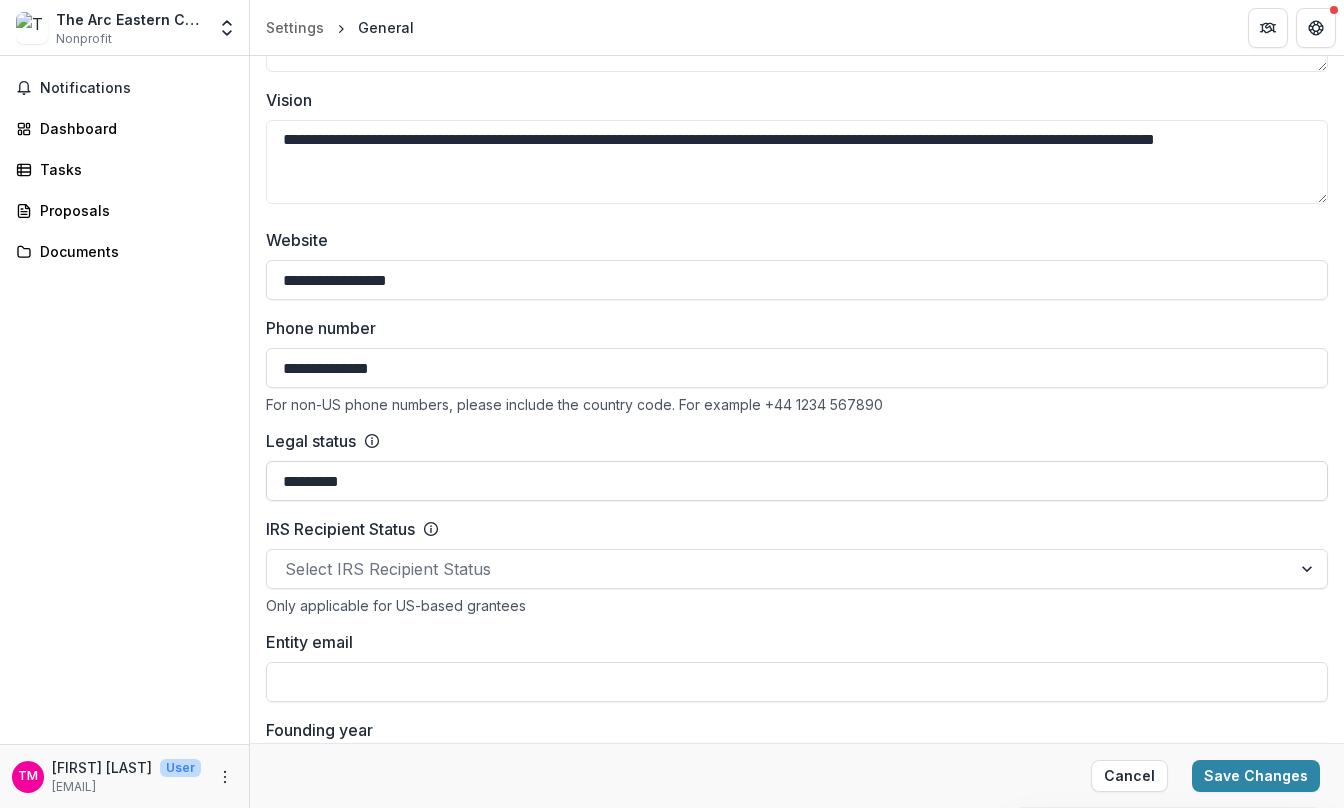 click on "*********" at bounding box center [797, 481] 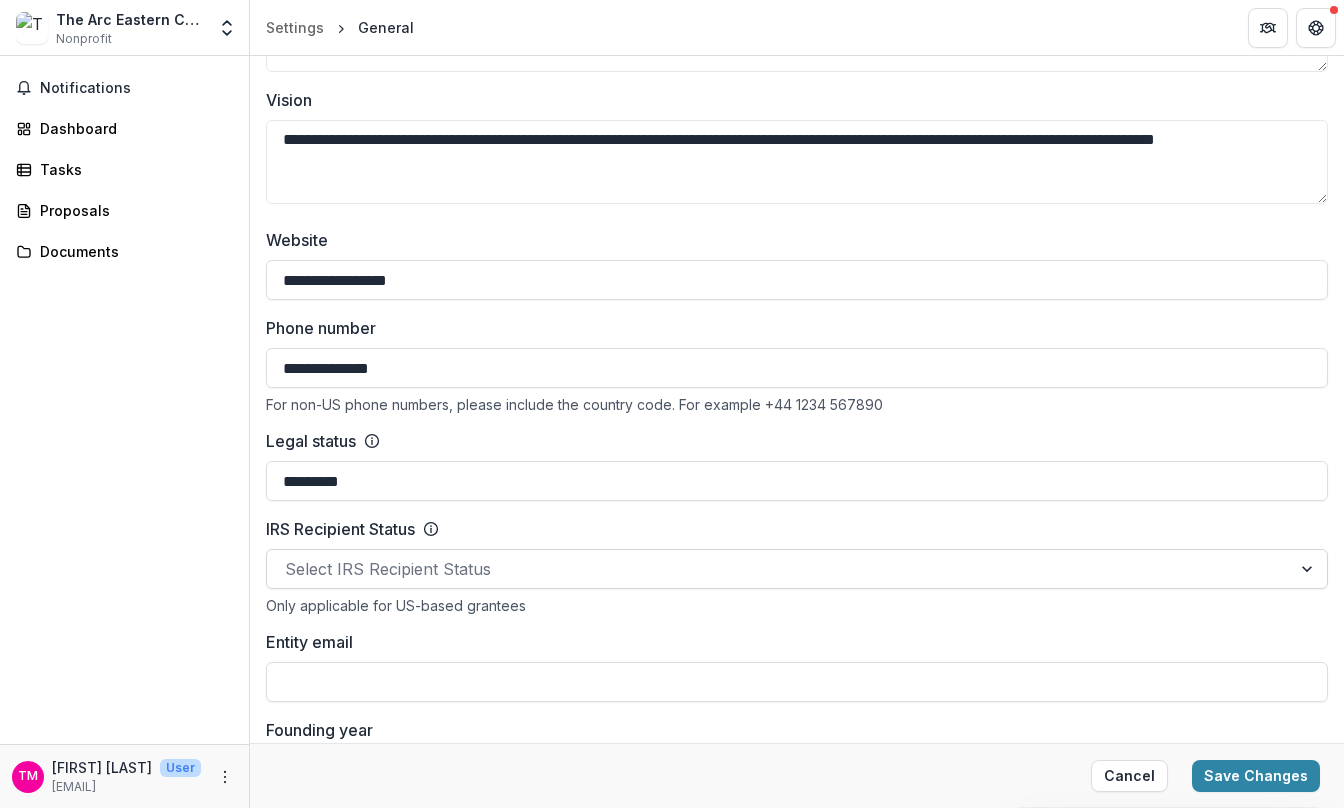type on "*********" 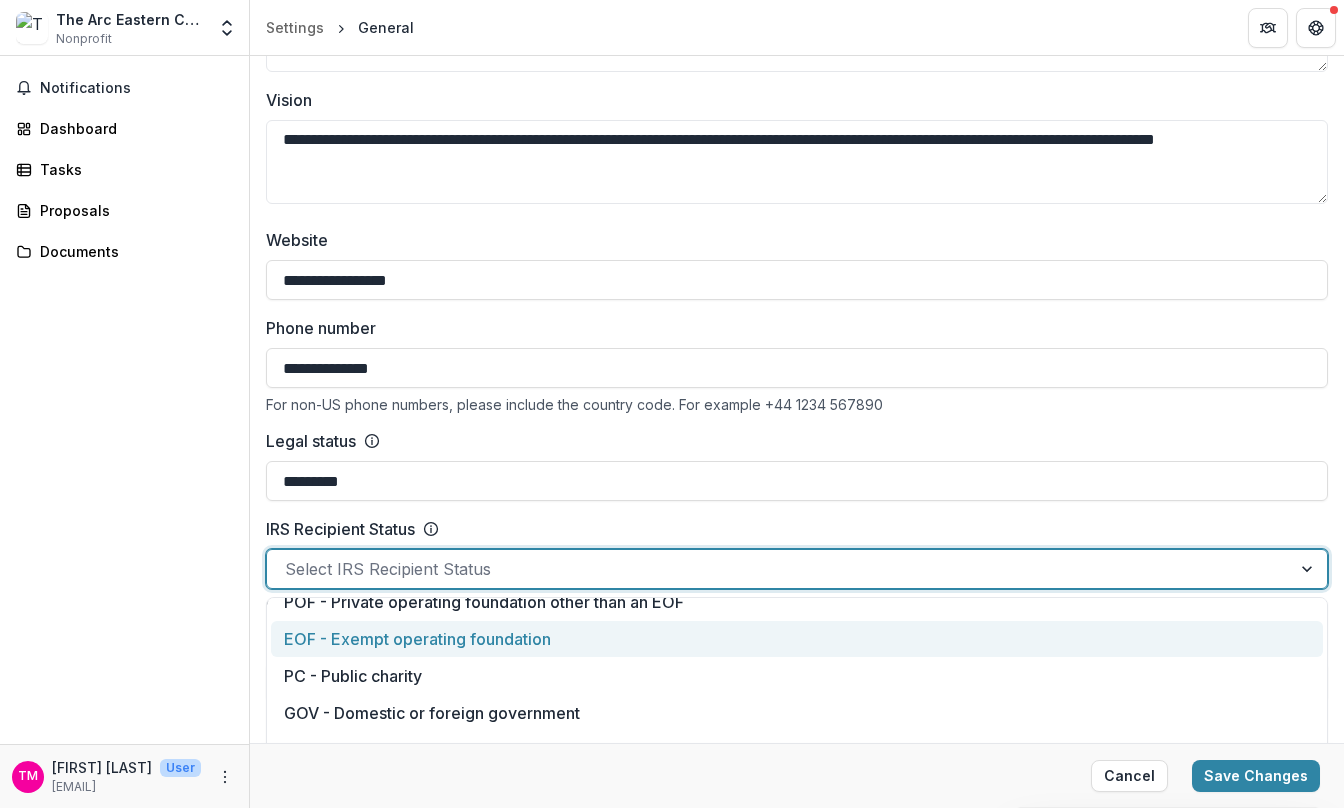 scroll, scrollTop: 100, scrollLeft: 0, axis: vertical 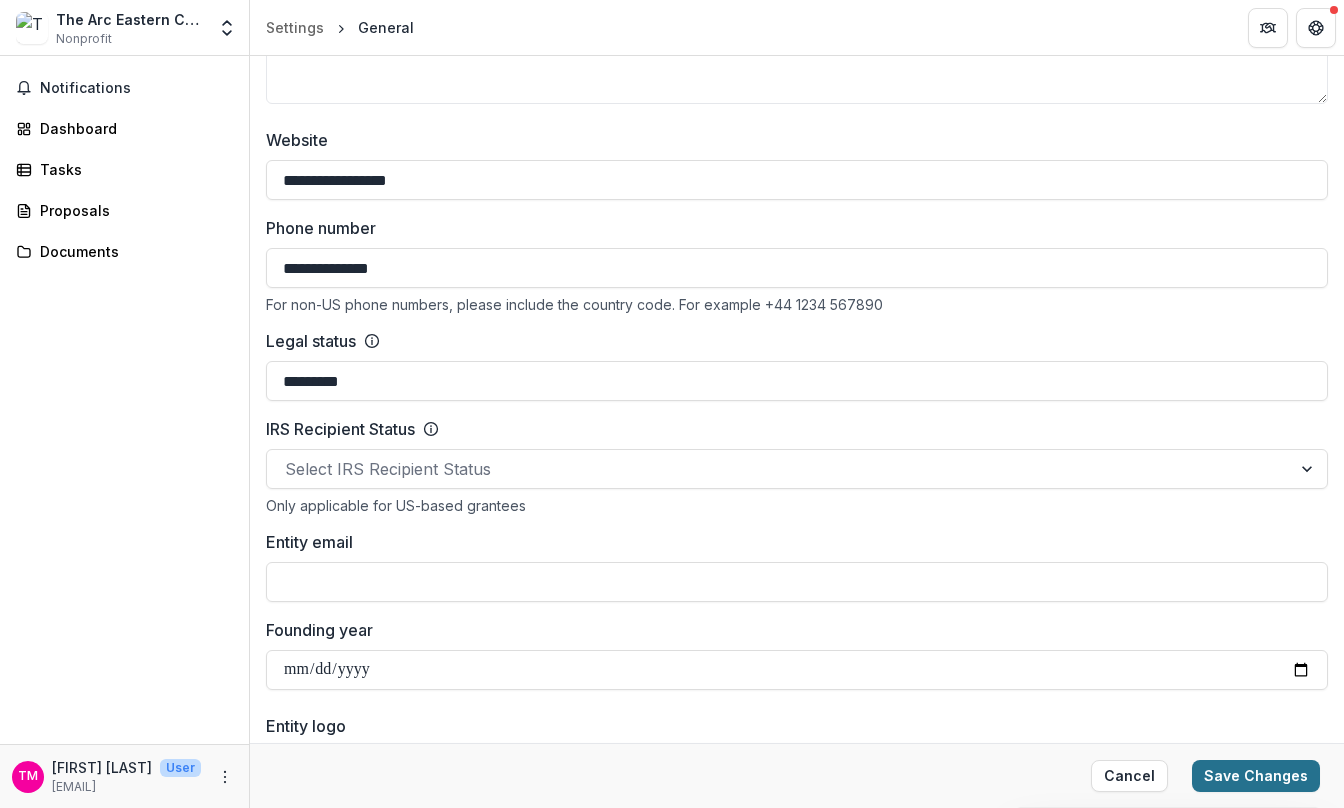 click on "Save Changes" at bounding box center (1256, 776) 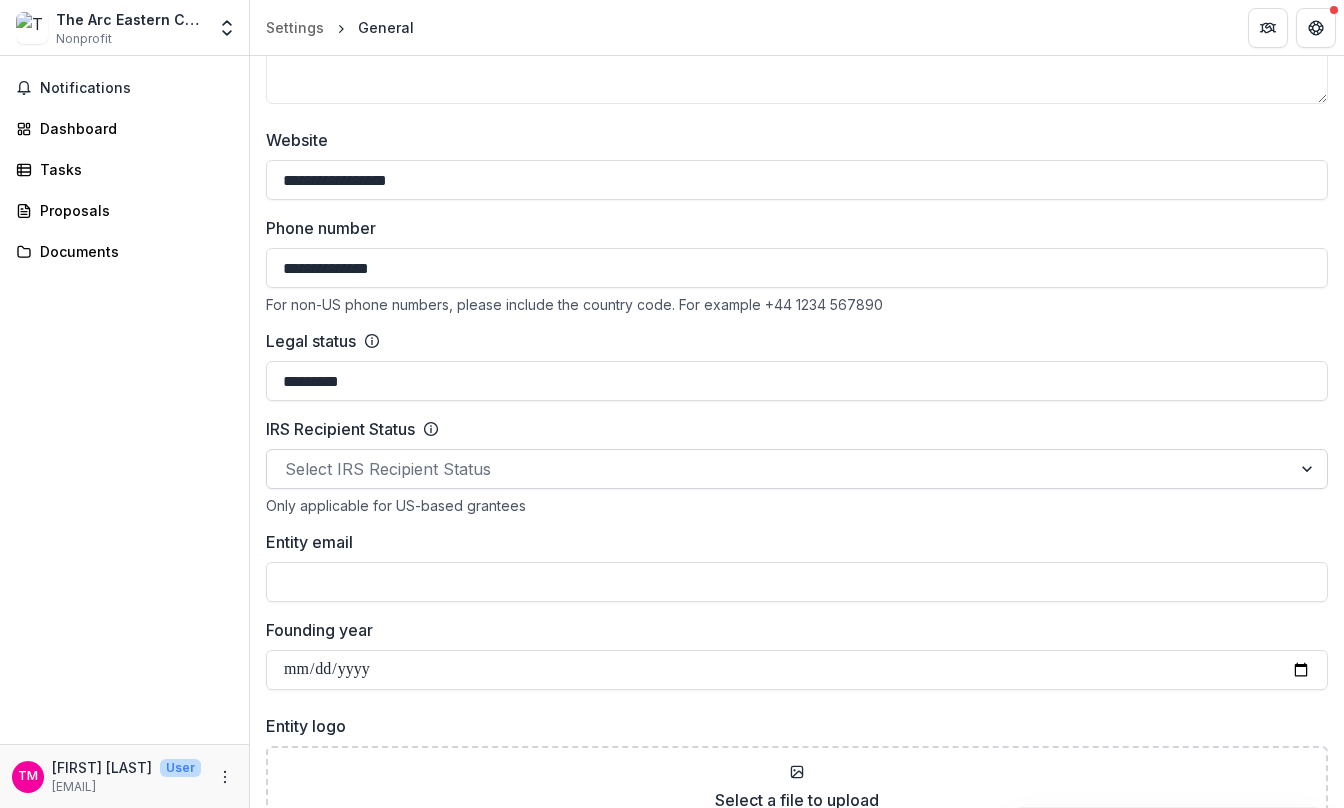 click at bounding box center (779, 469) 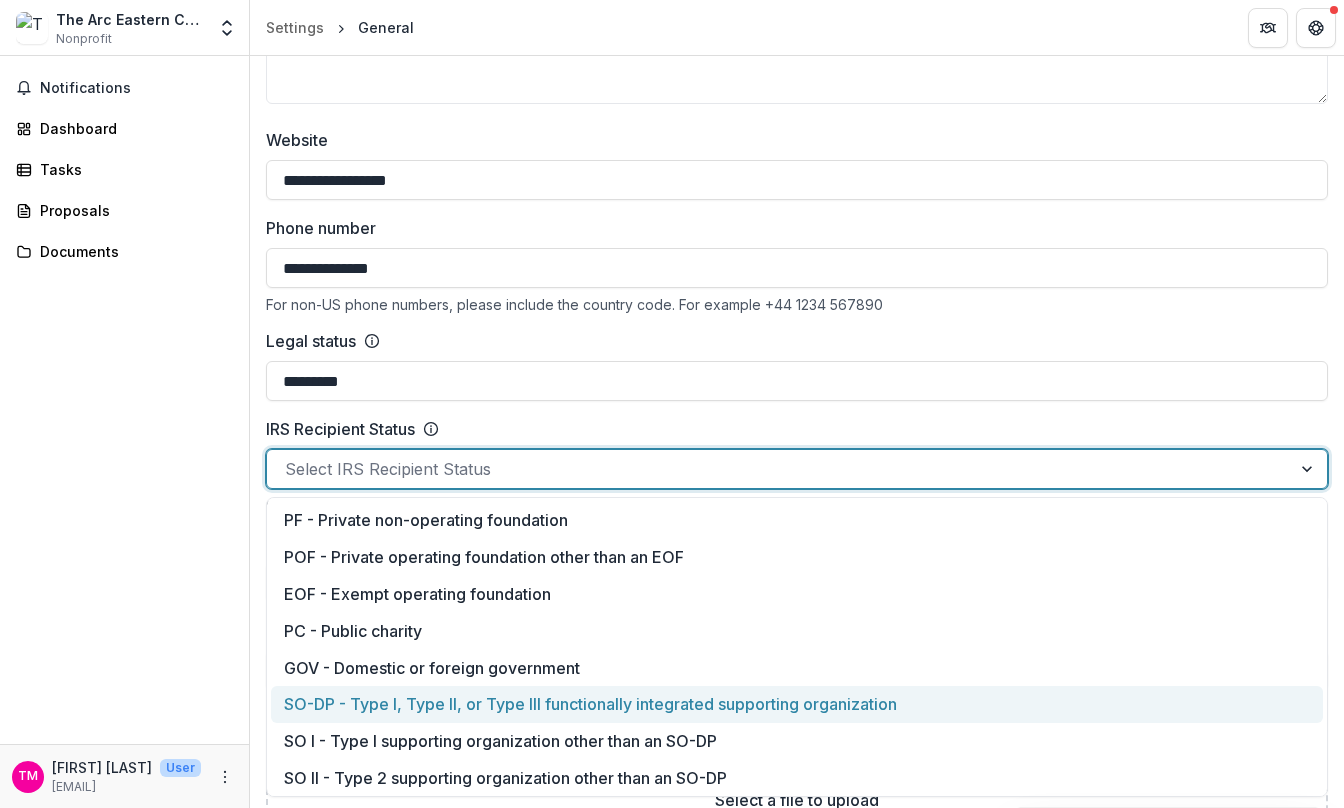 drag, startPoint x: 948, startPoint y: 702, endPoint x: 568, endPoint y: 698, distance: 380.02106 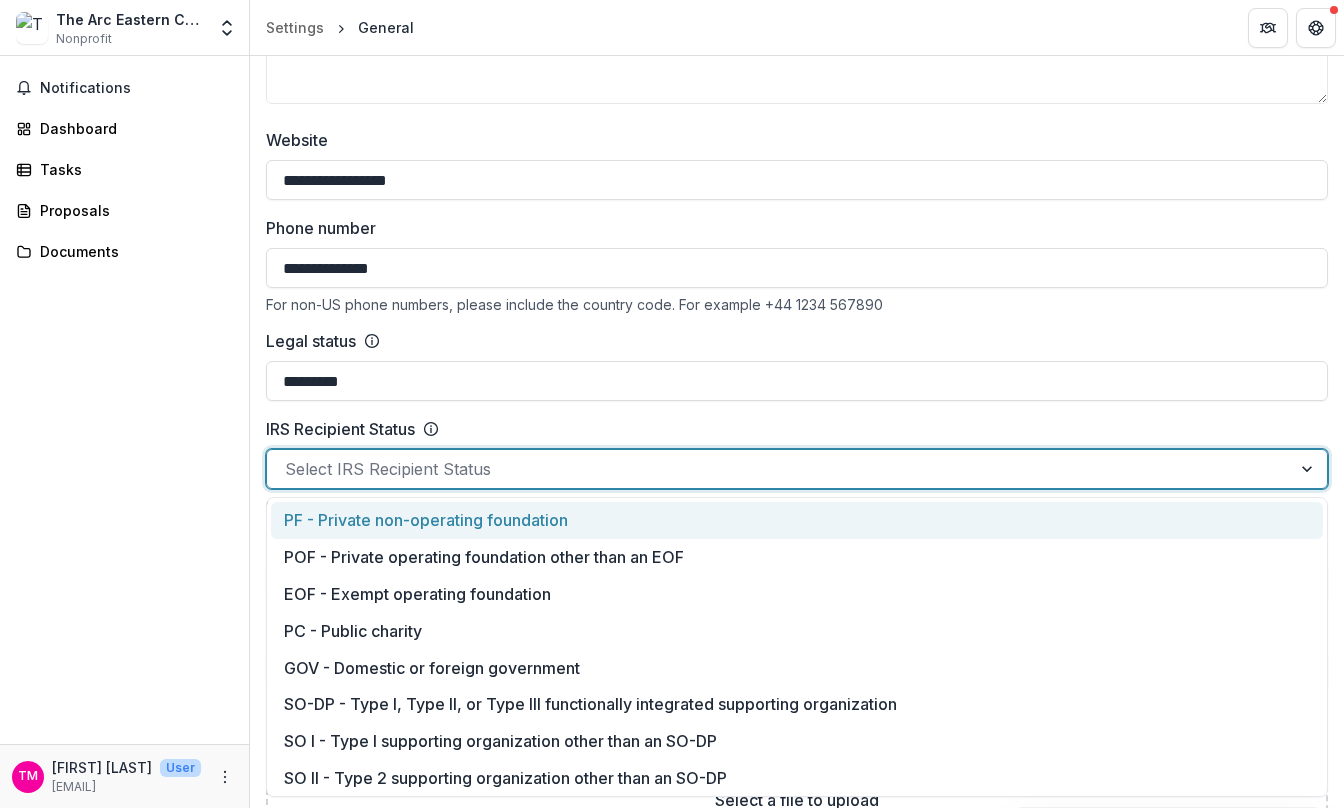 click at bounding box center (1309, 469) 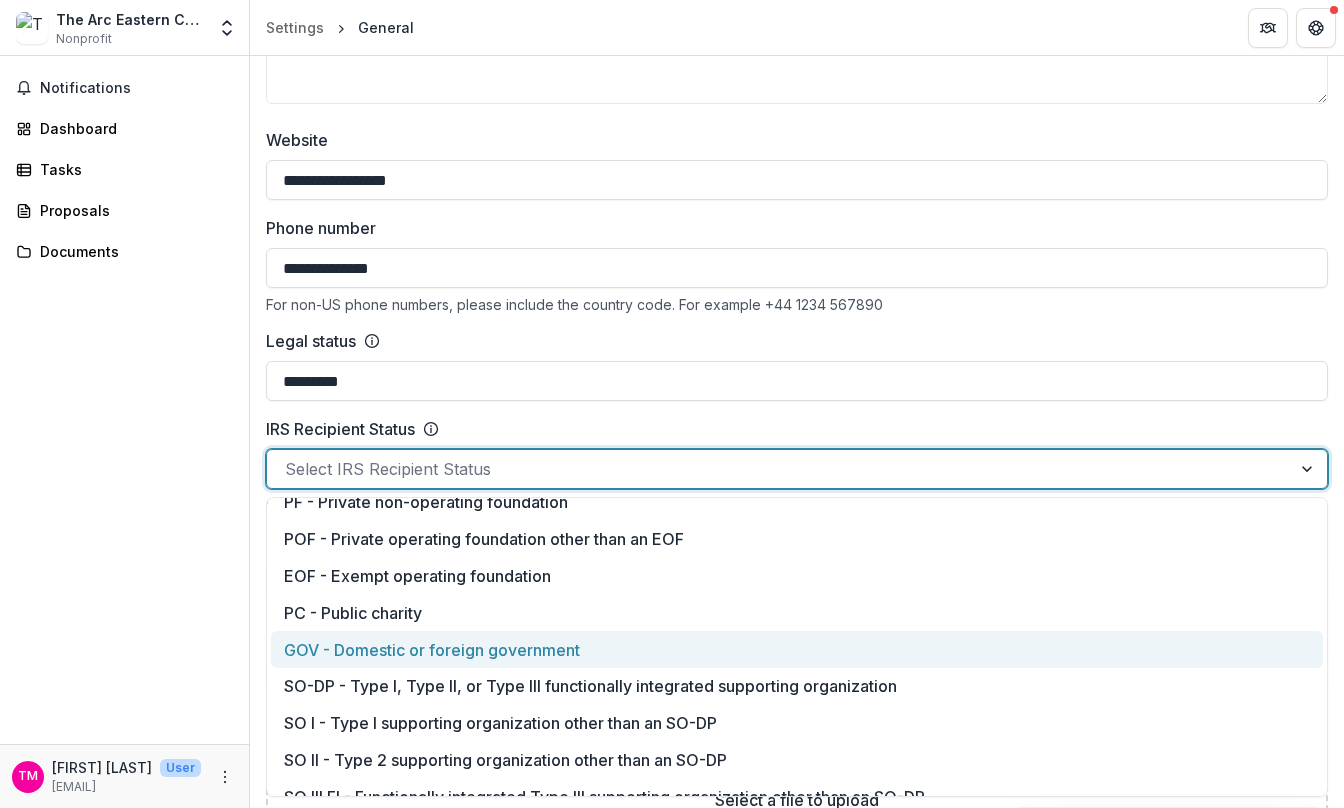 scroll, scrollTop: 5, scrollLeft: 0, axis: vertical 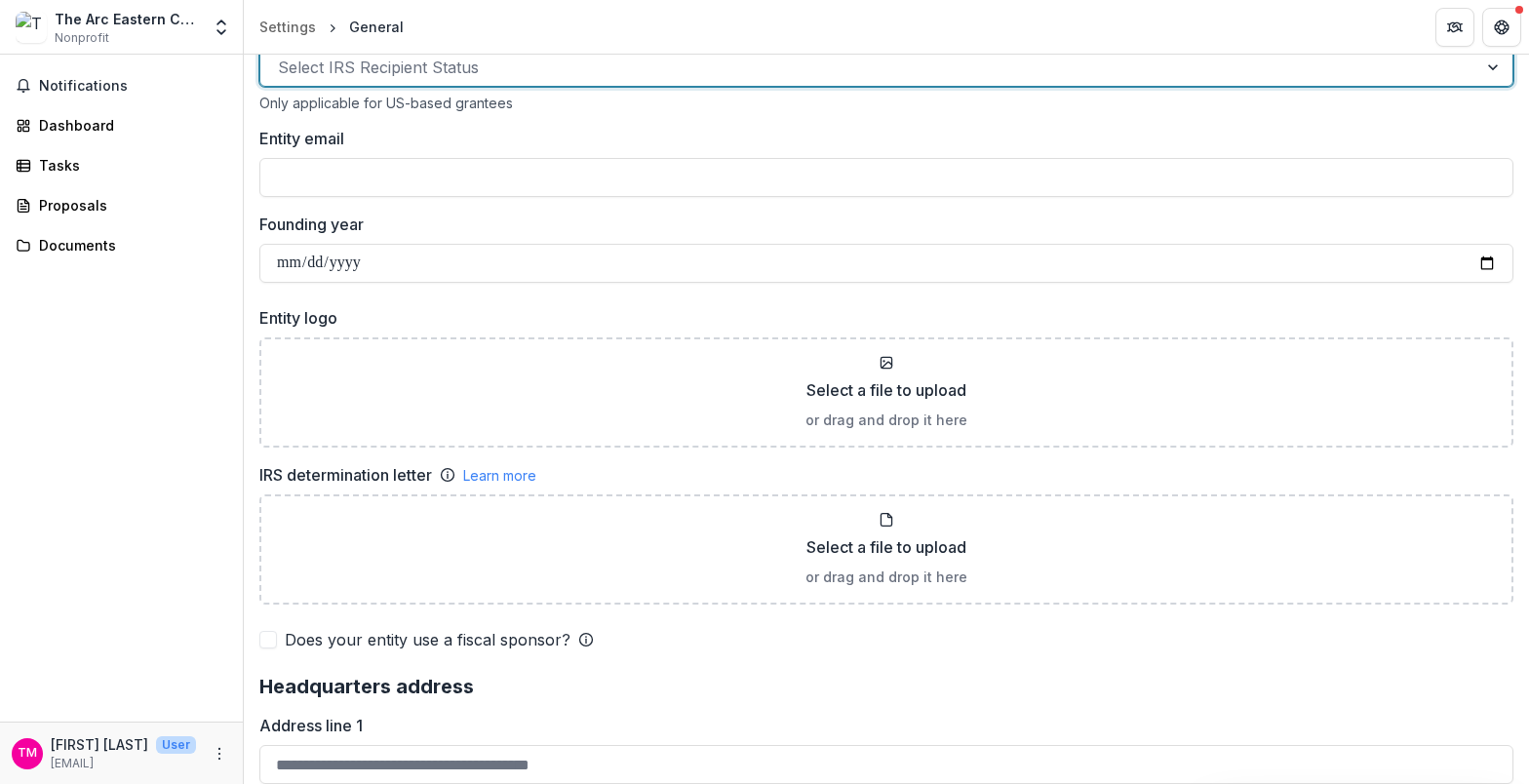 click at bounding box center (869, 67) 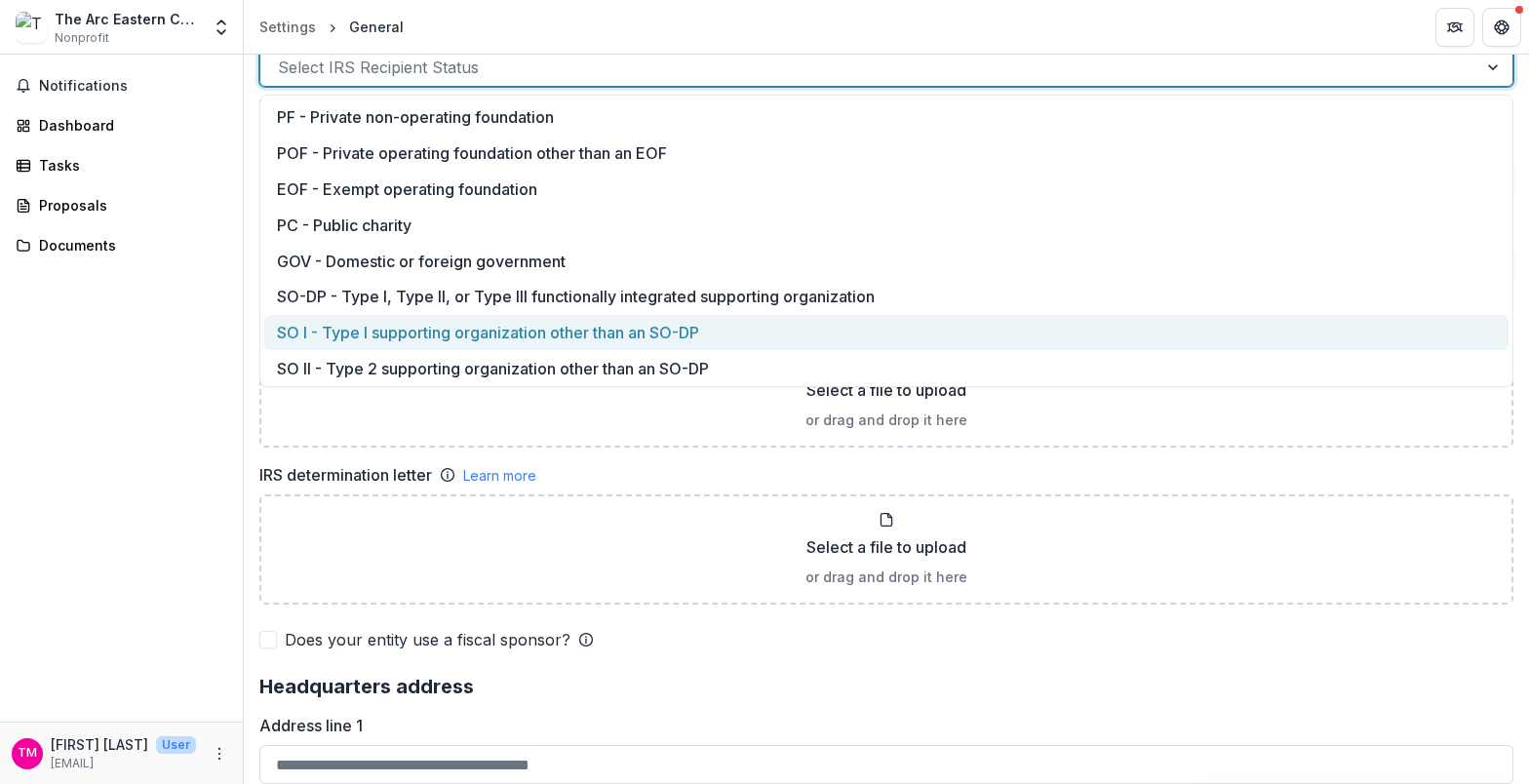 drag, startPoint x: 271, startPoint y: 119, endPoint x: 555, endPoint y: 331, distance: 354.4009 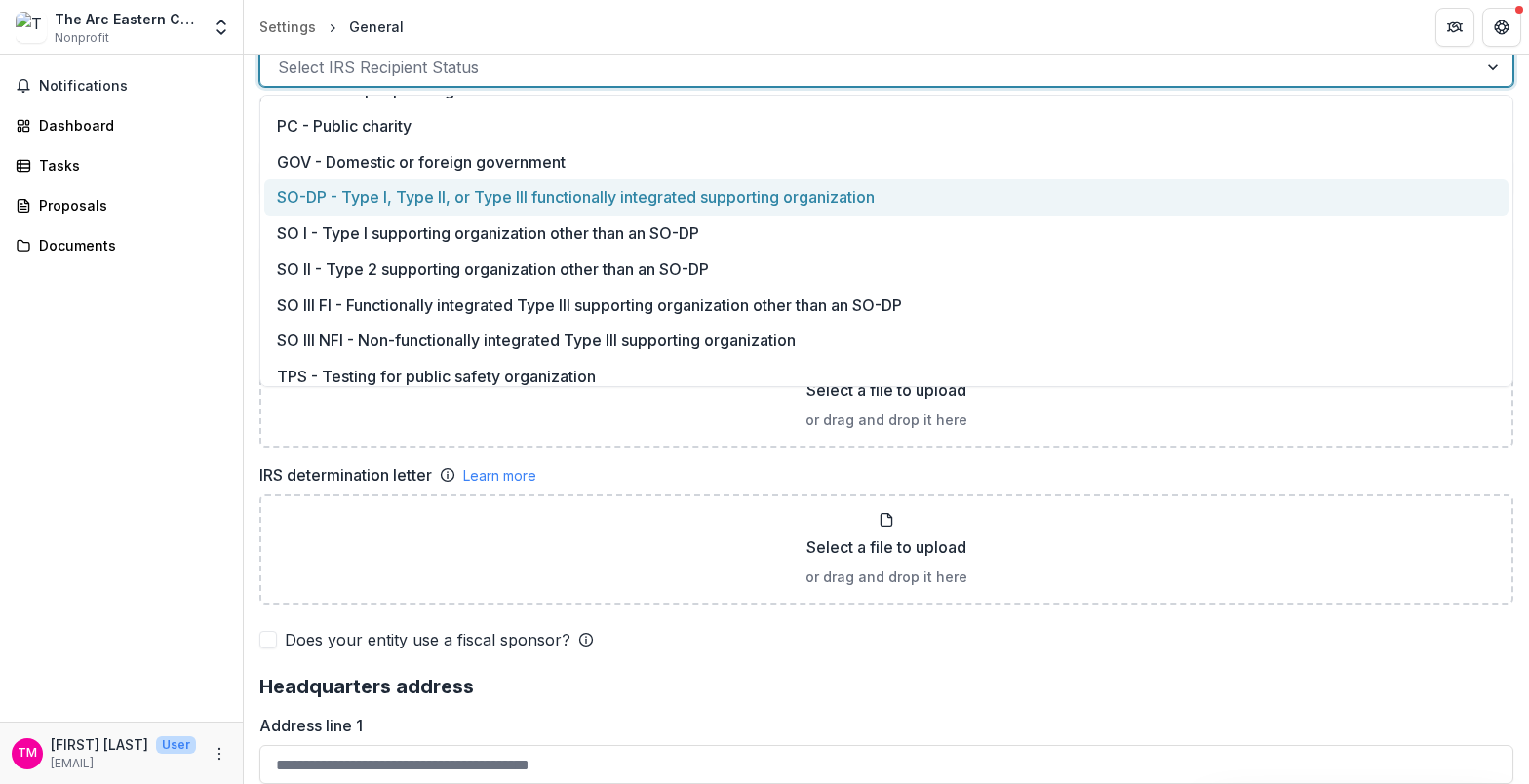 scroll, scrollTop: 120, scrollLeft: 0, axis: vertical 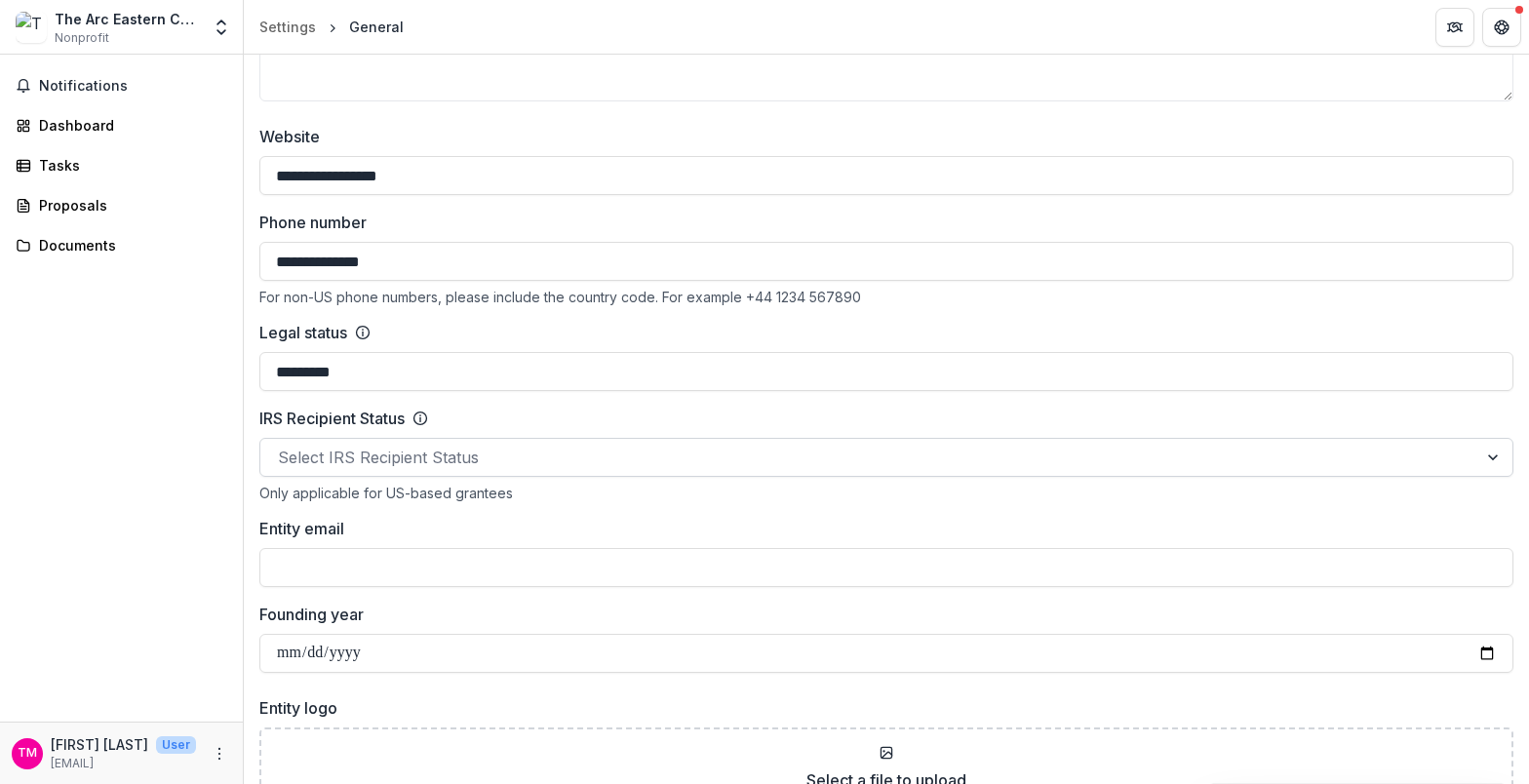 click at bounding box center (1495, 457) 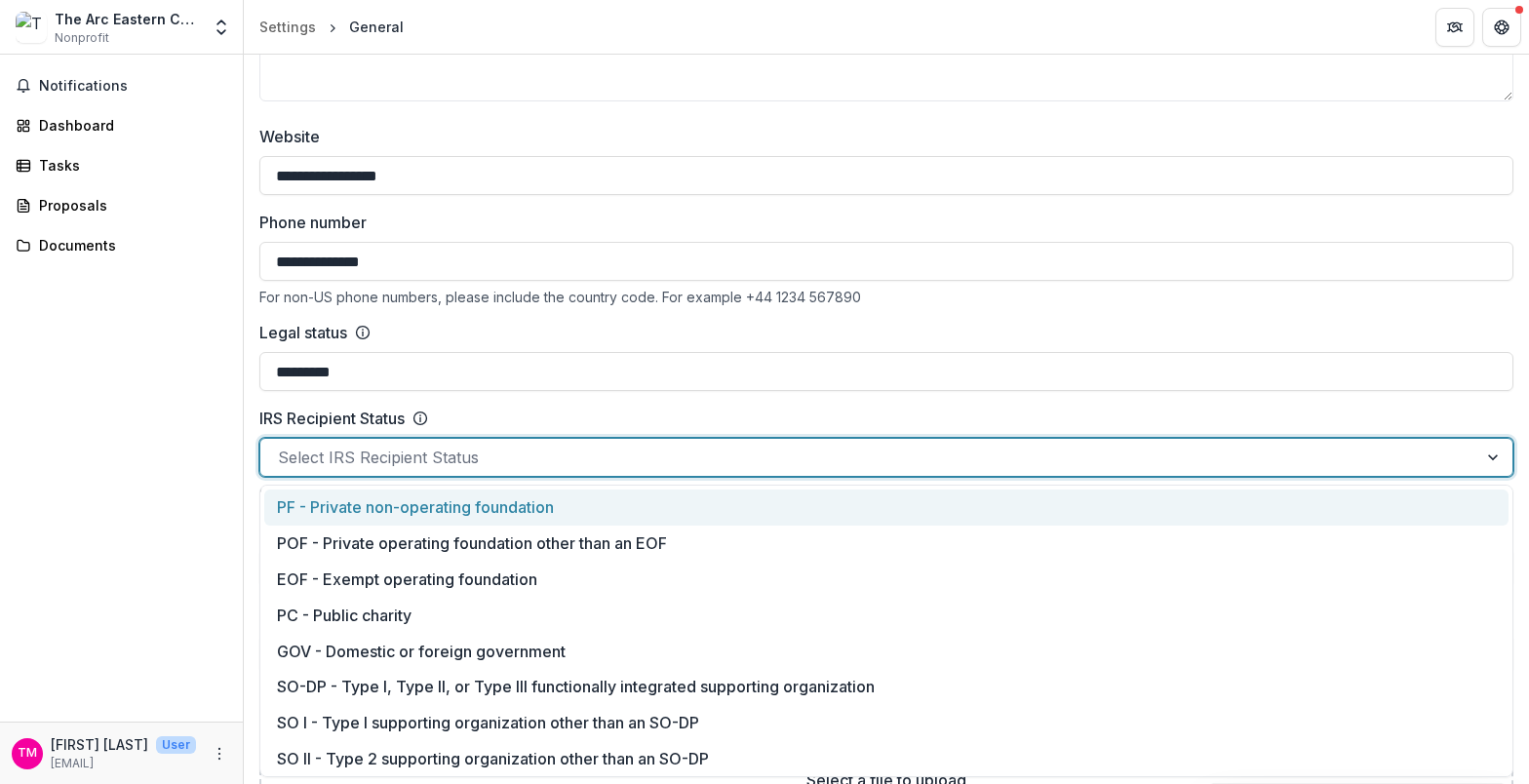click on "PF - Private non-operating foundation" at bounding box center [886, 507] 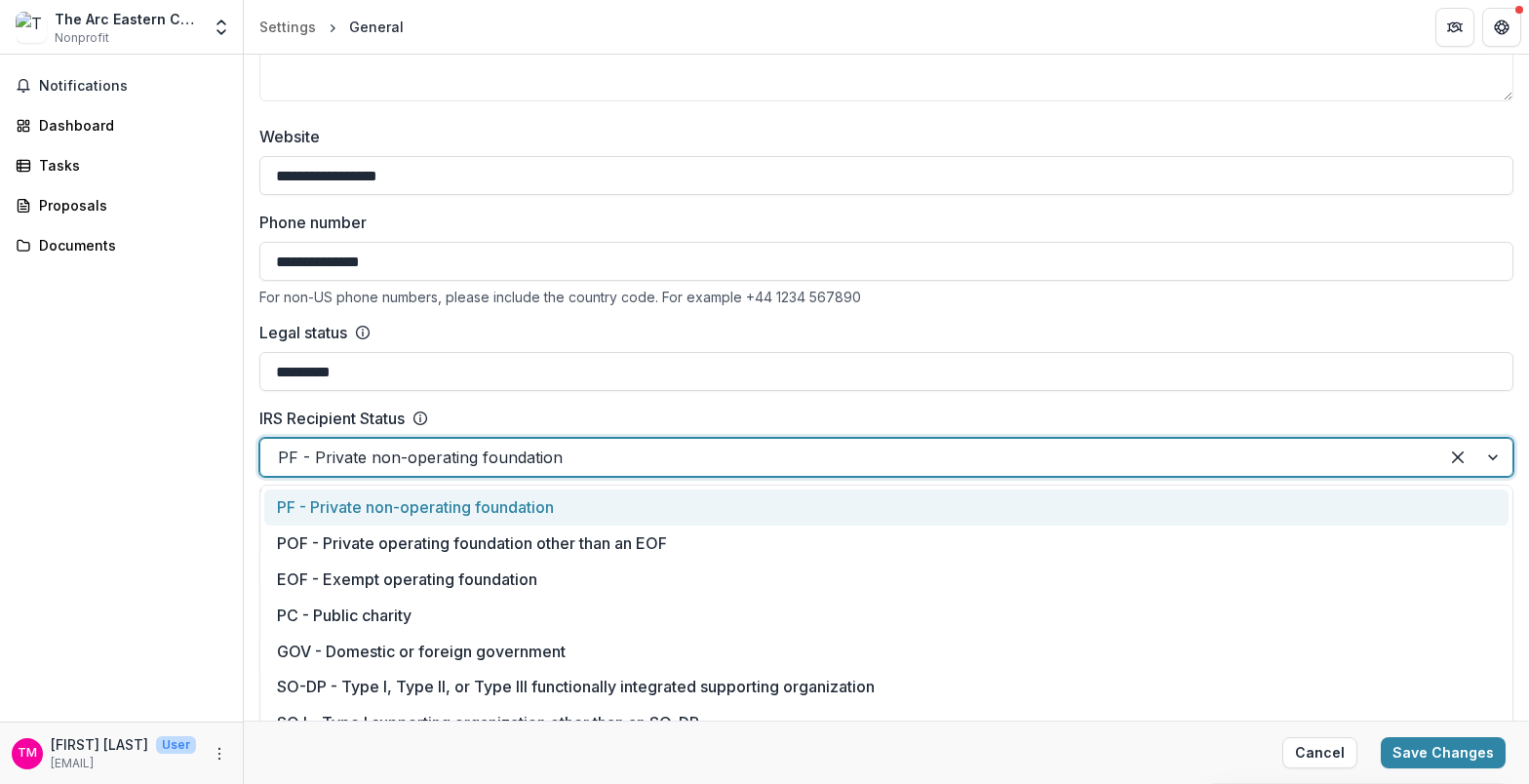 drag, startPoint x: 567, startPoint y: 449, endPoint x: 323, endPoint y: 452, distance: 244.018 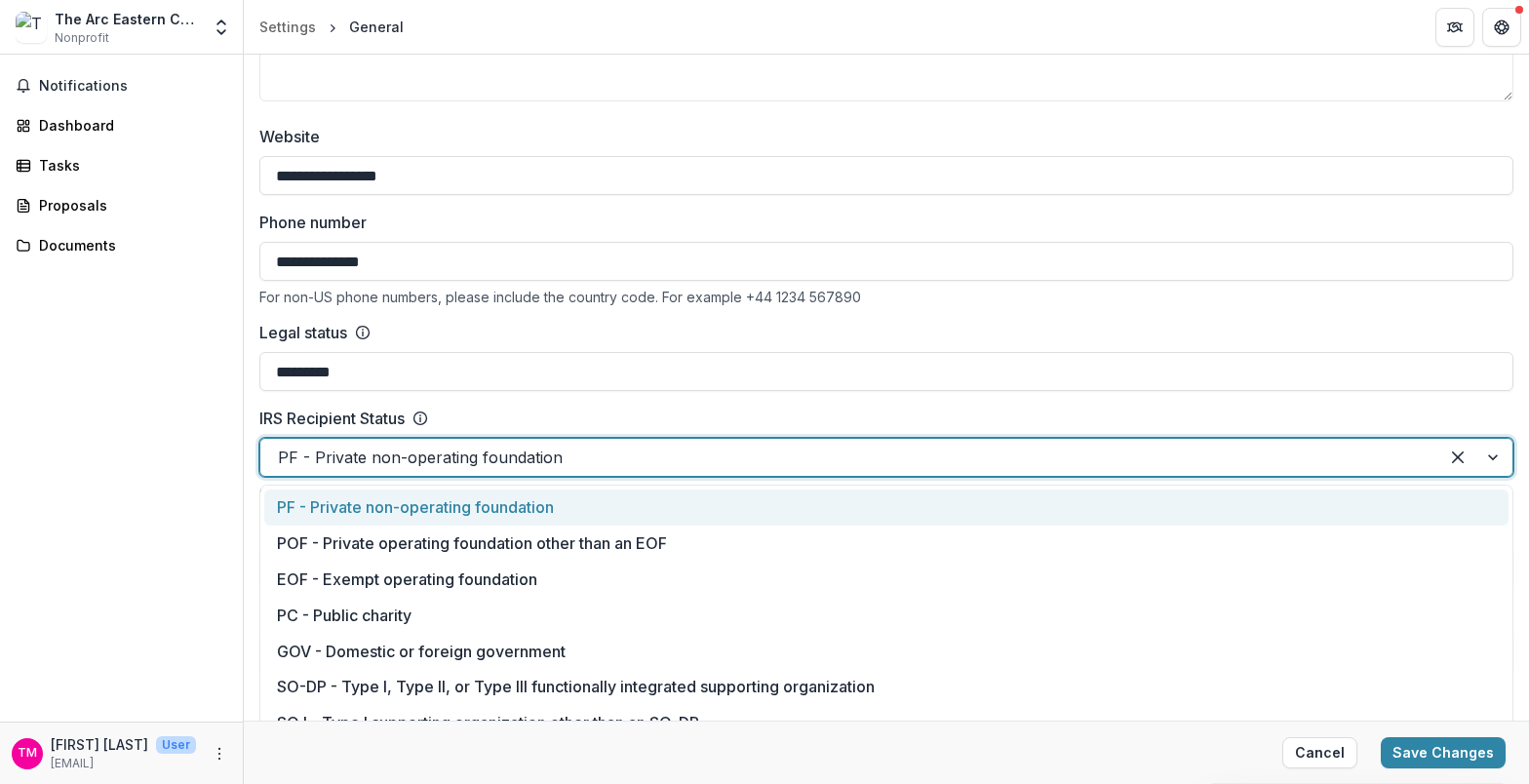 click at bounding box center [849, 457] 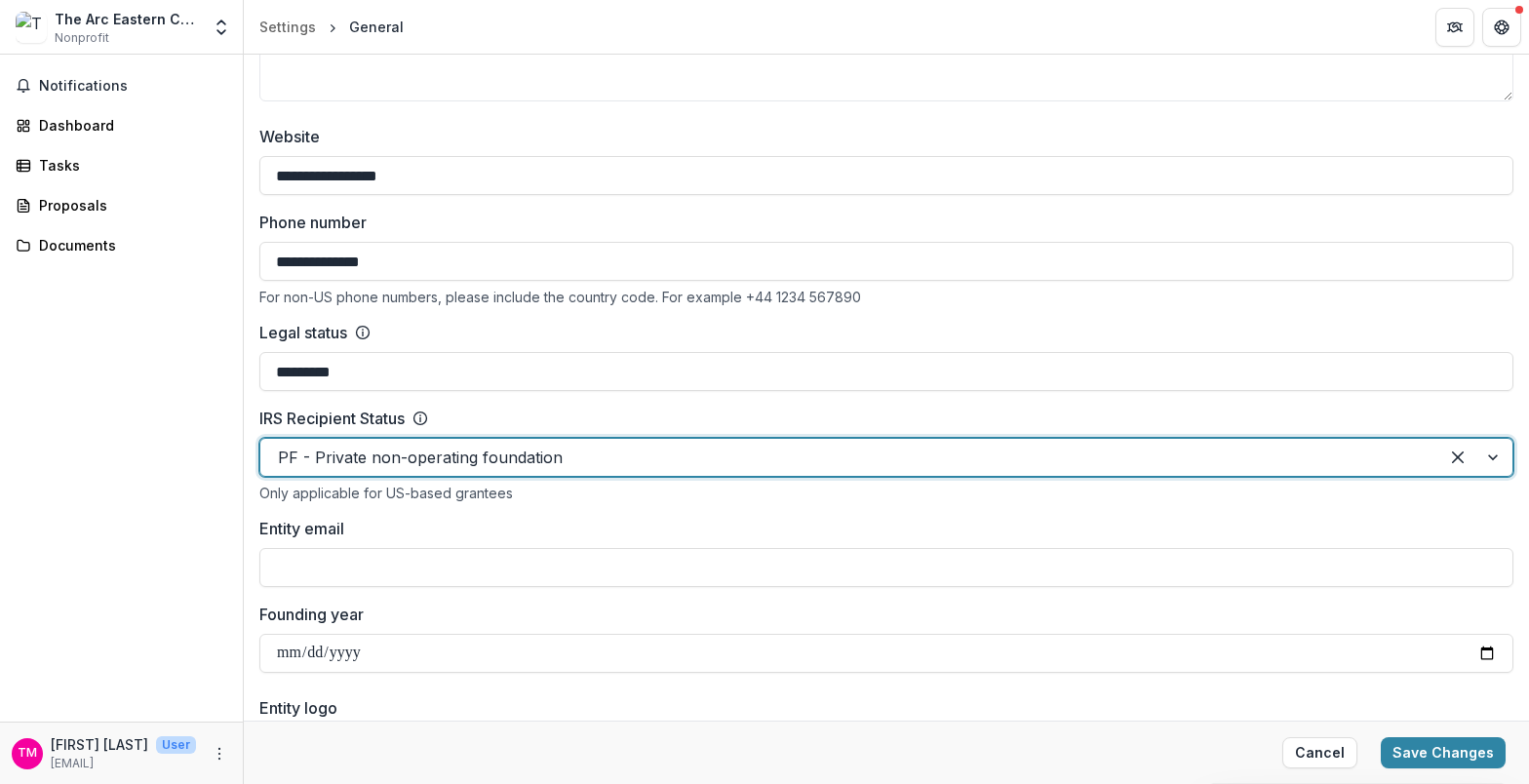 click at bounding box center [849, 457] 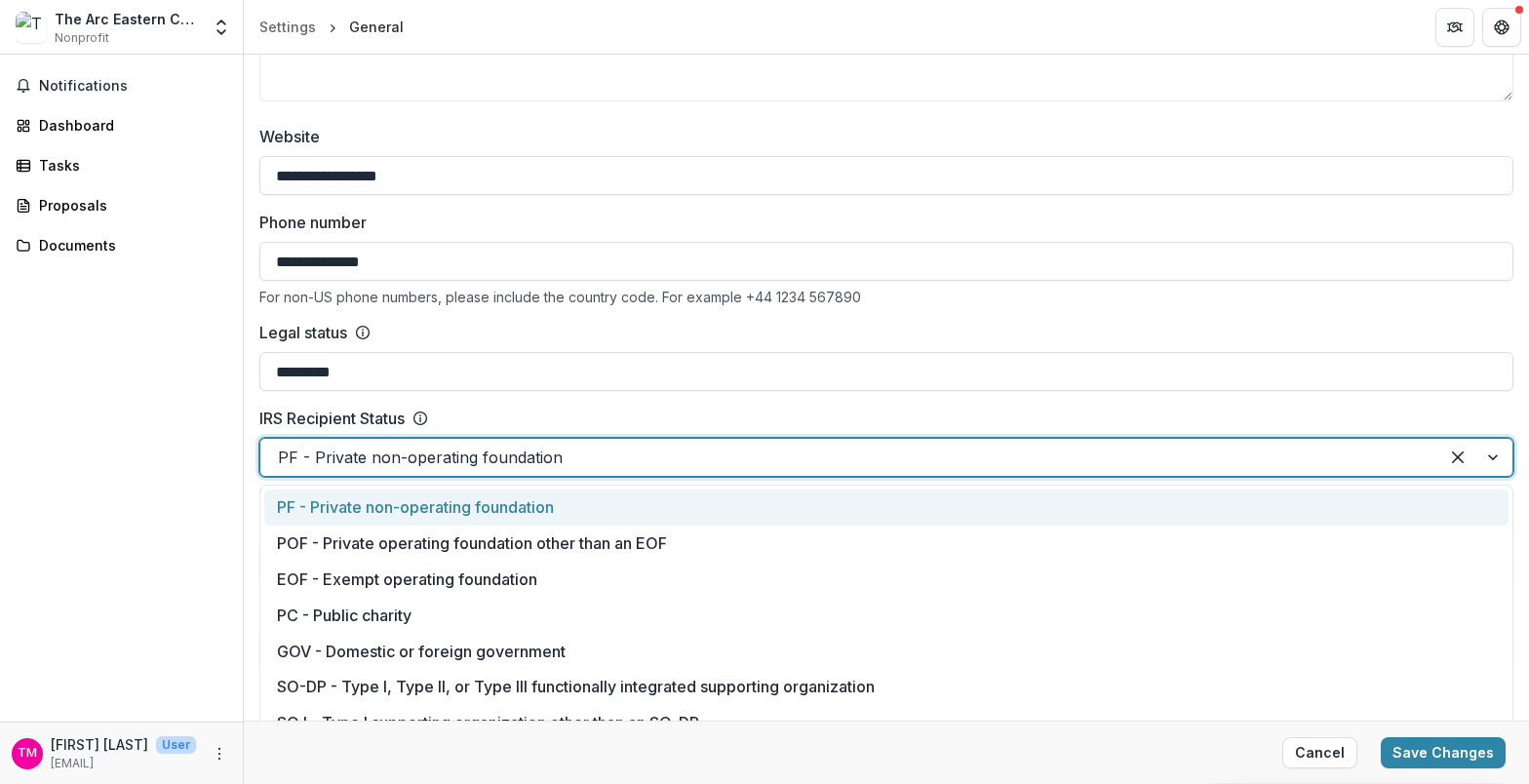 click at bounding box center [849, 457] 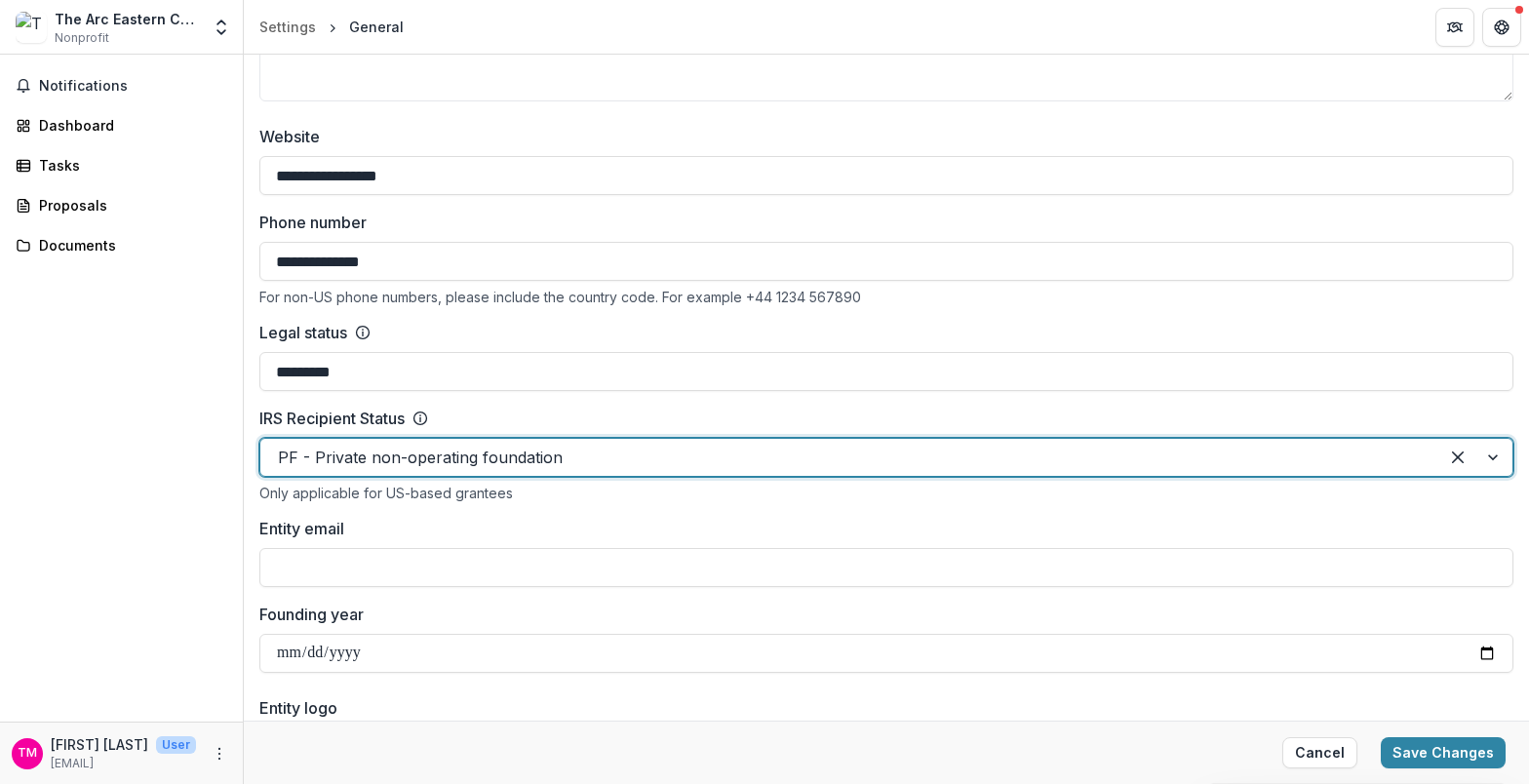 click at bounding box center [849, 457] 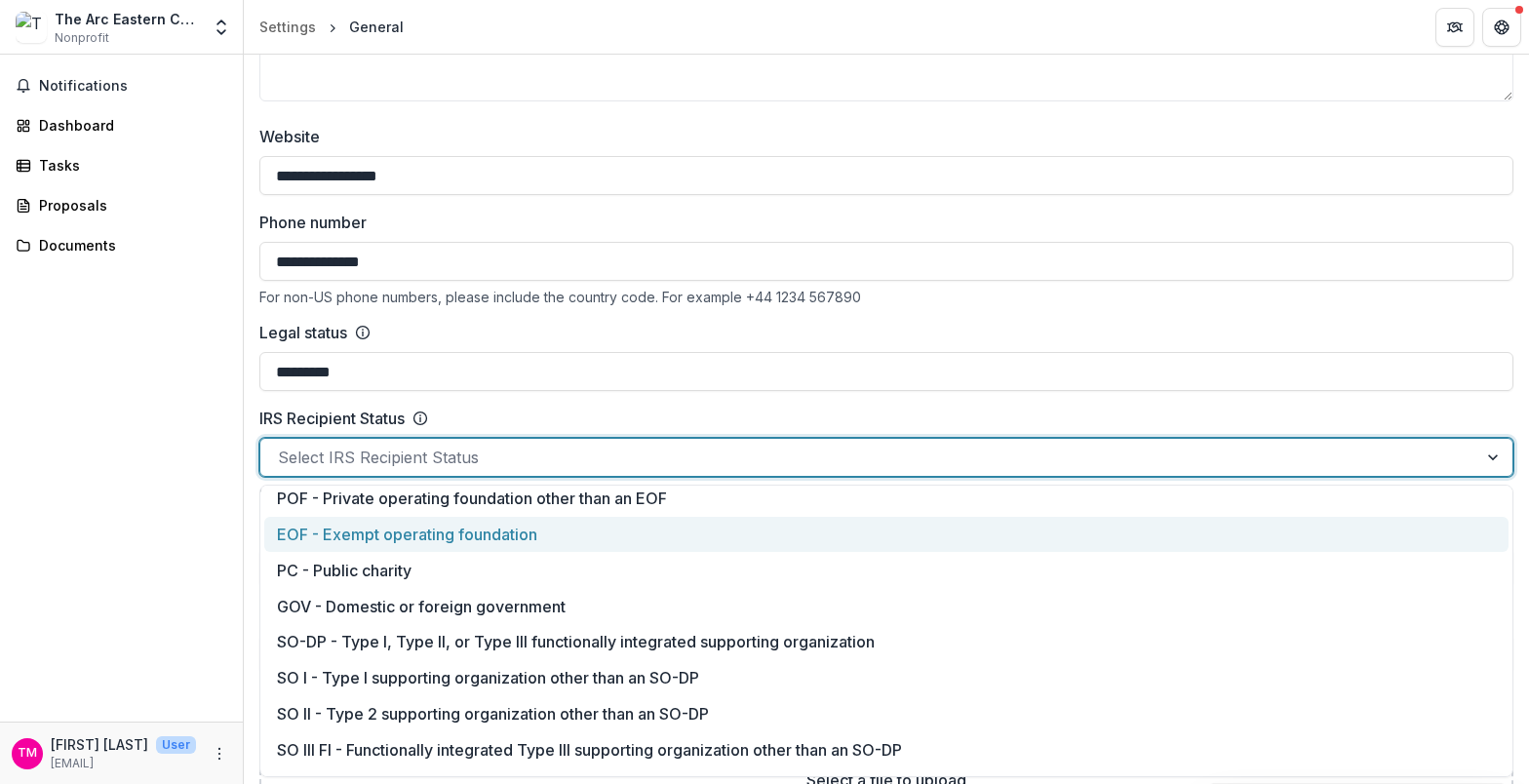 scroll, scrollTop: 0, scrollLeft: 0, axis: both 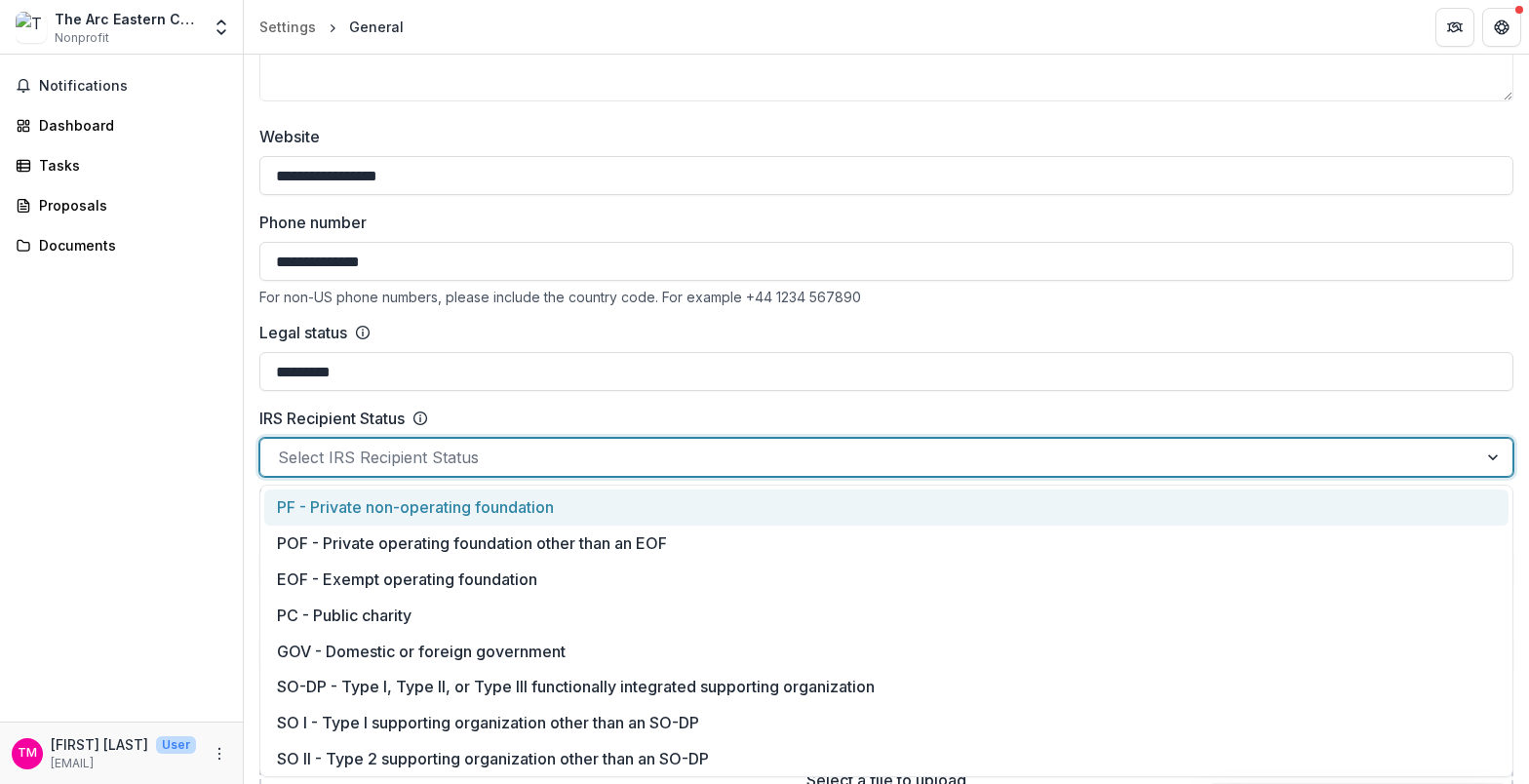 drag, startPoint x: 1492, startPoint y: 458, endPoint x: 1521, endPoint y: 456, distance: 29.068884 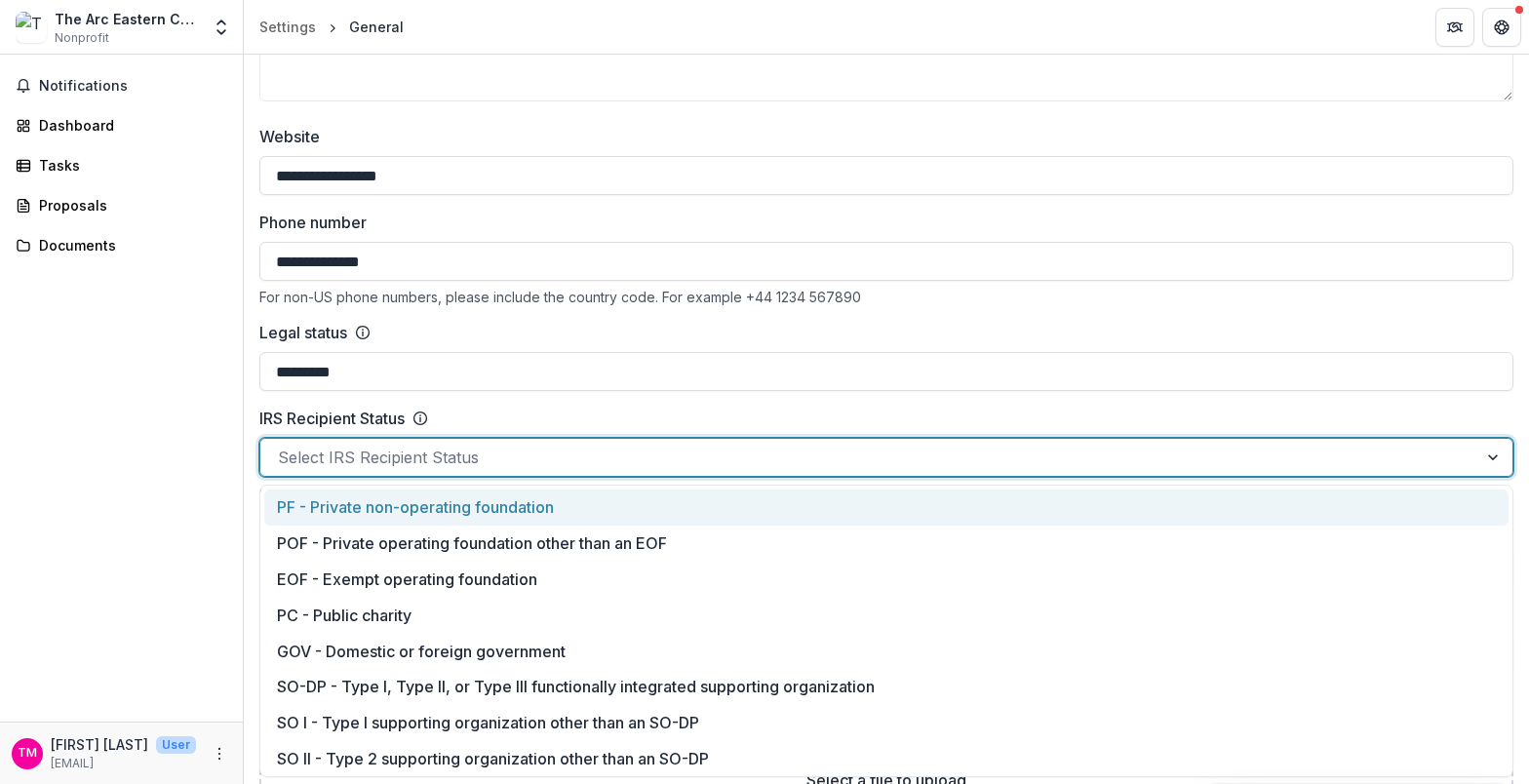 click at bounding box center (1495, 457) 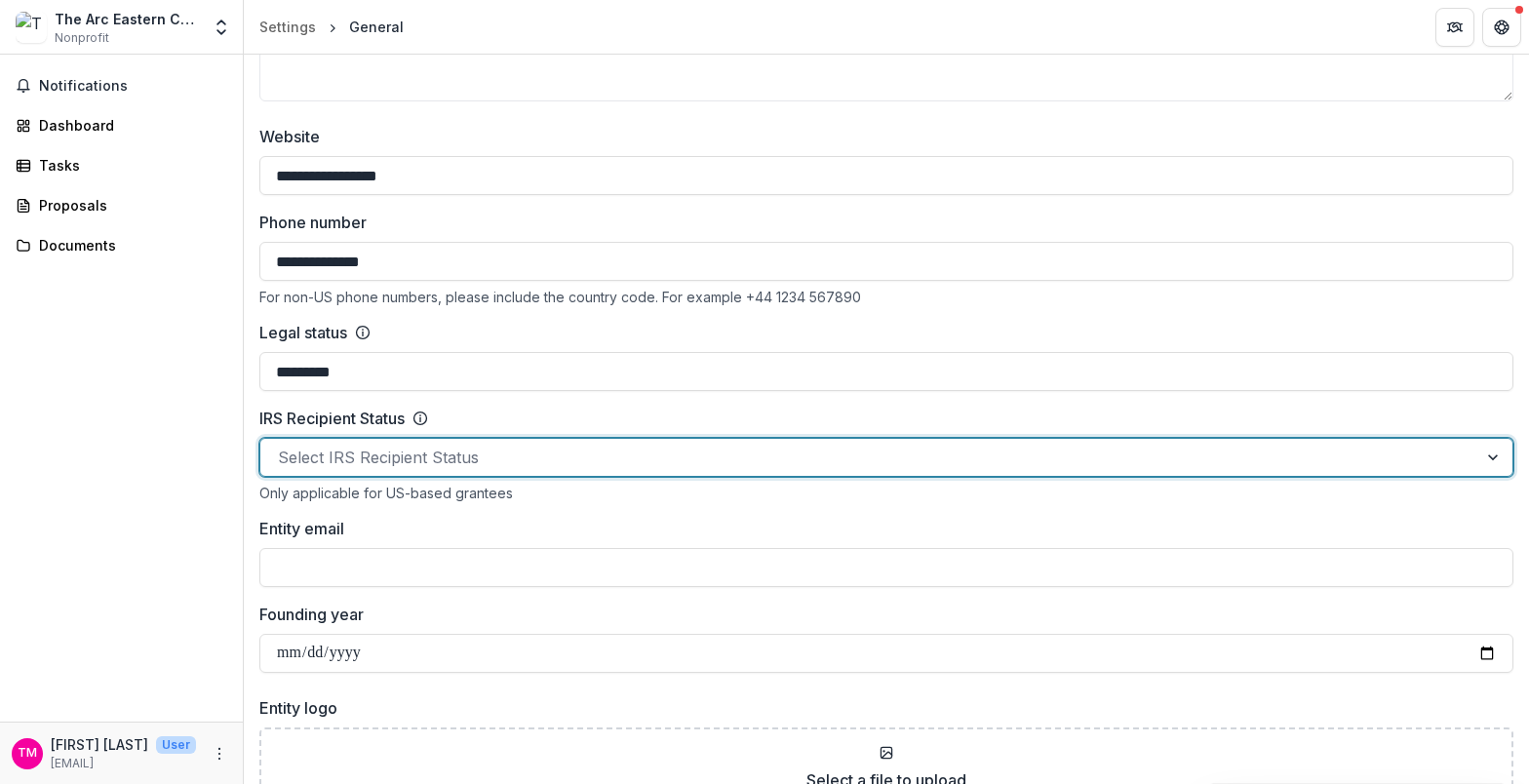 click at bounding box center (1495, 457) 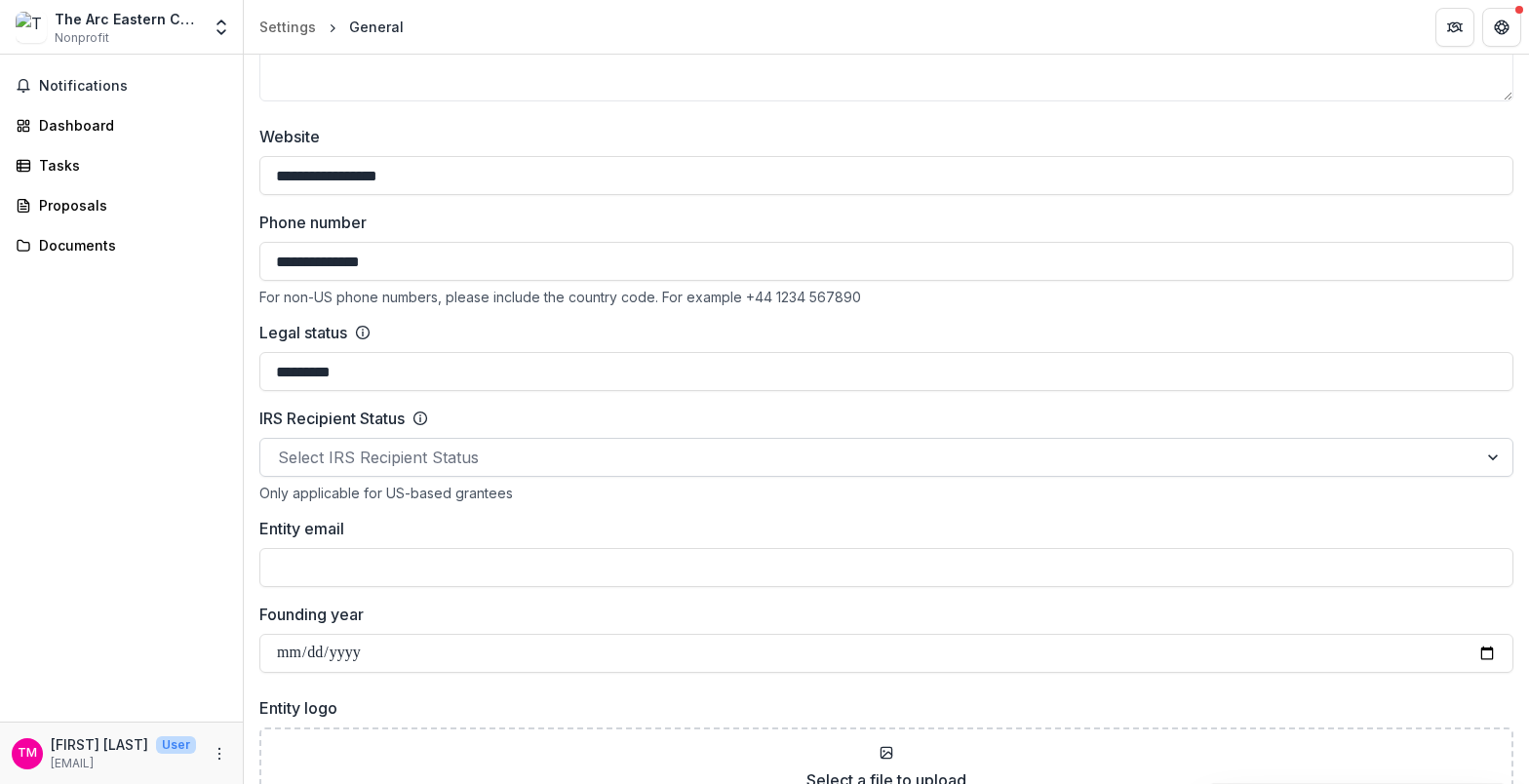 click at bounding box center (1495, 457) 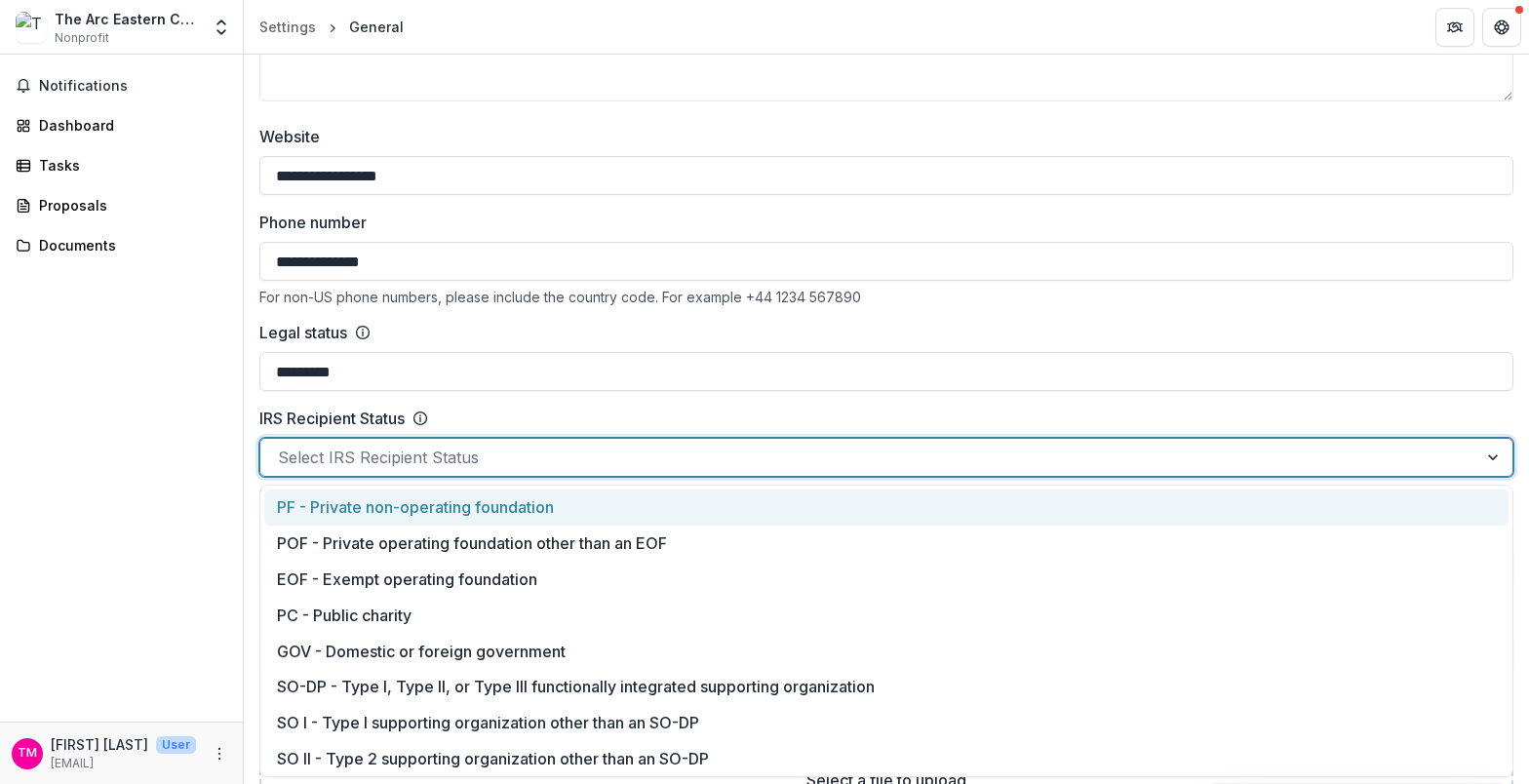 click at bounding box center [1495, 457] 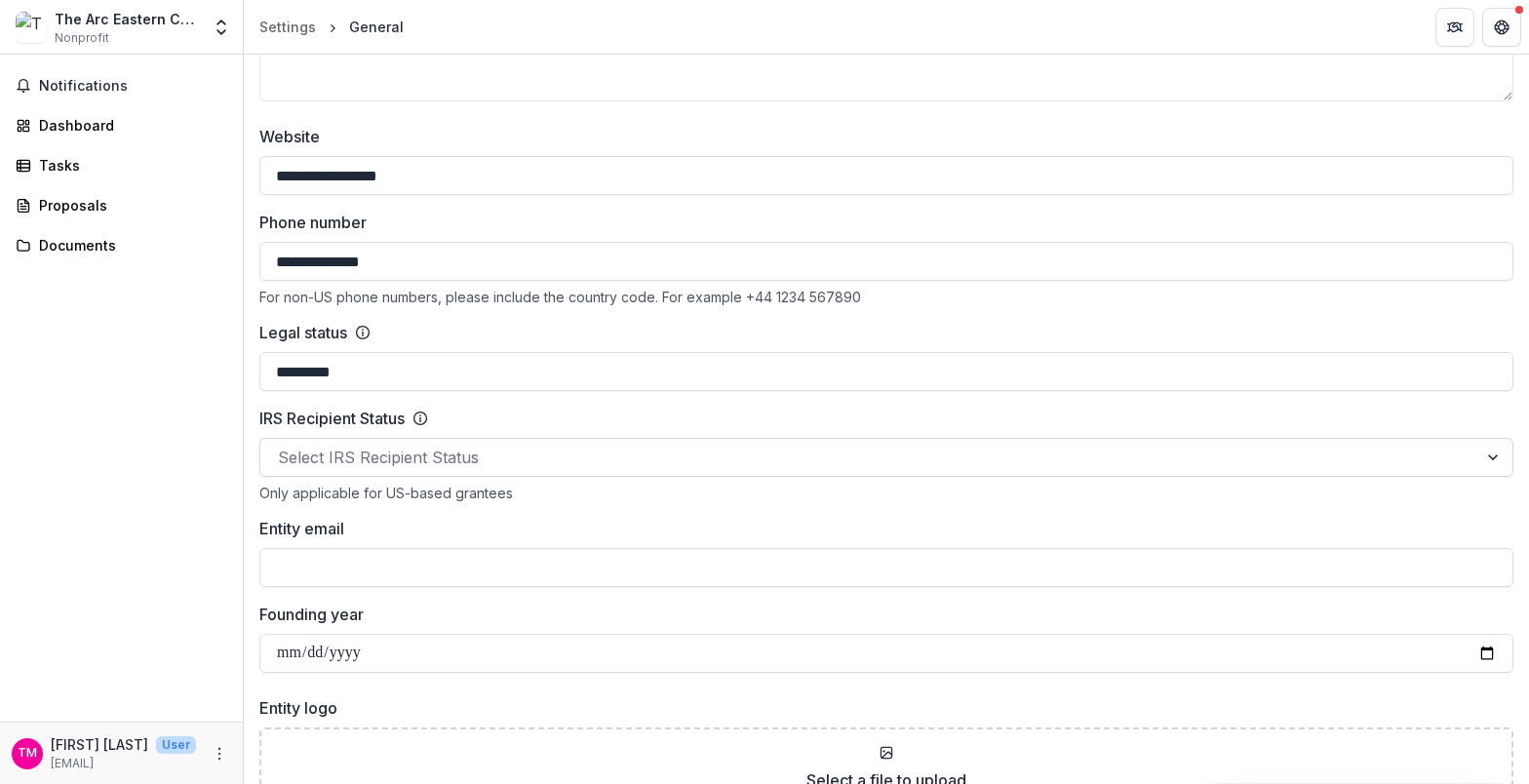click on "Select IRS Recipient Status" at bounding box center [869, 457] 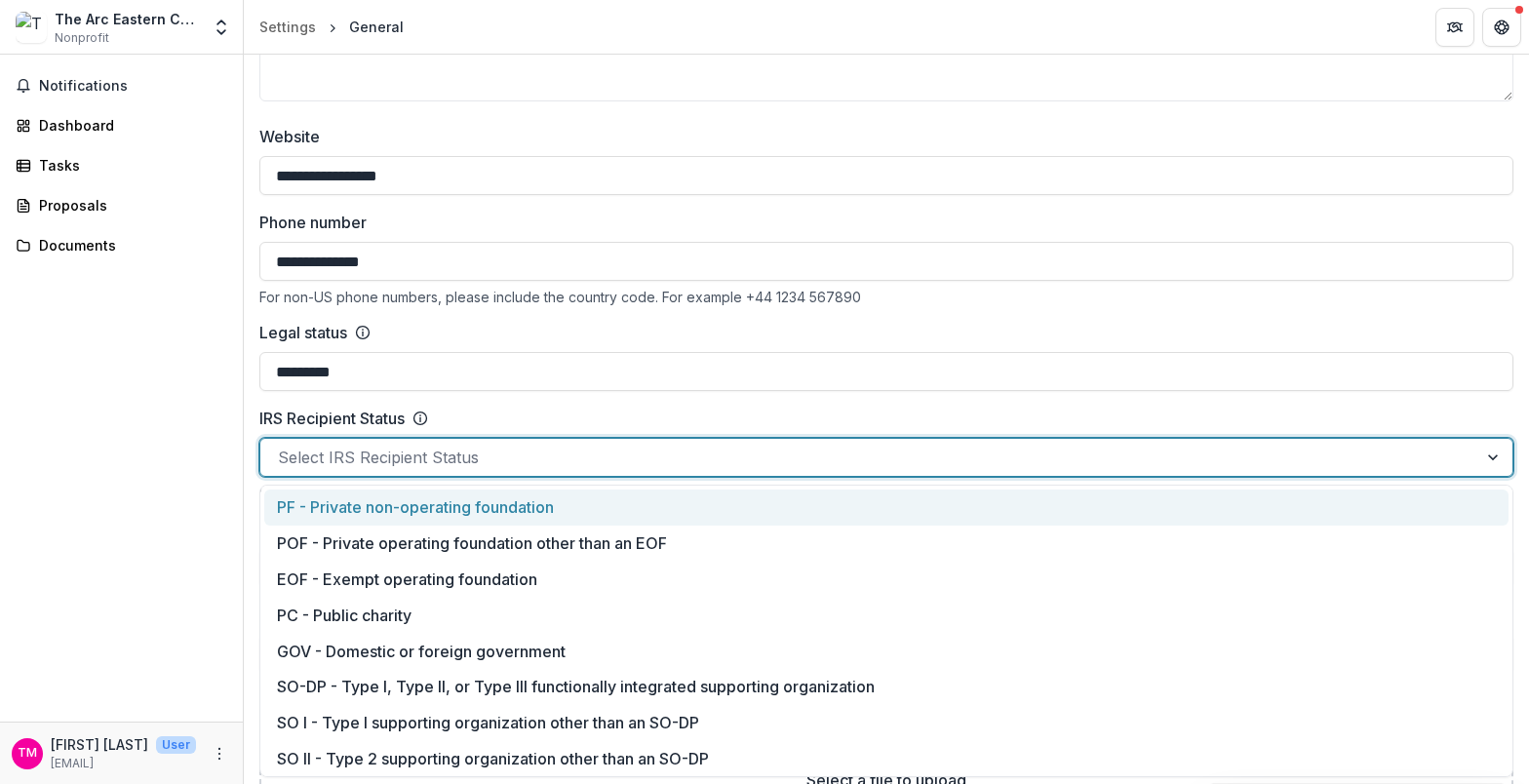 click at bounding box center [869, 457] 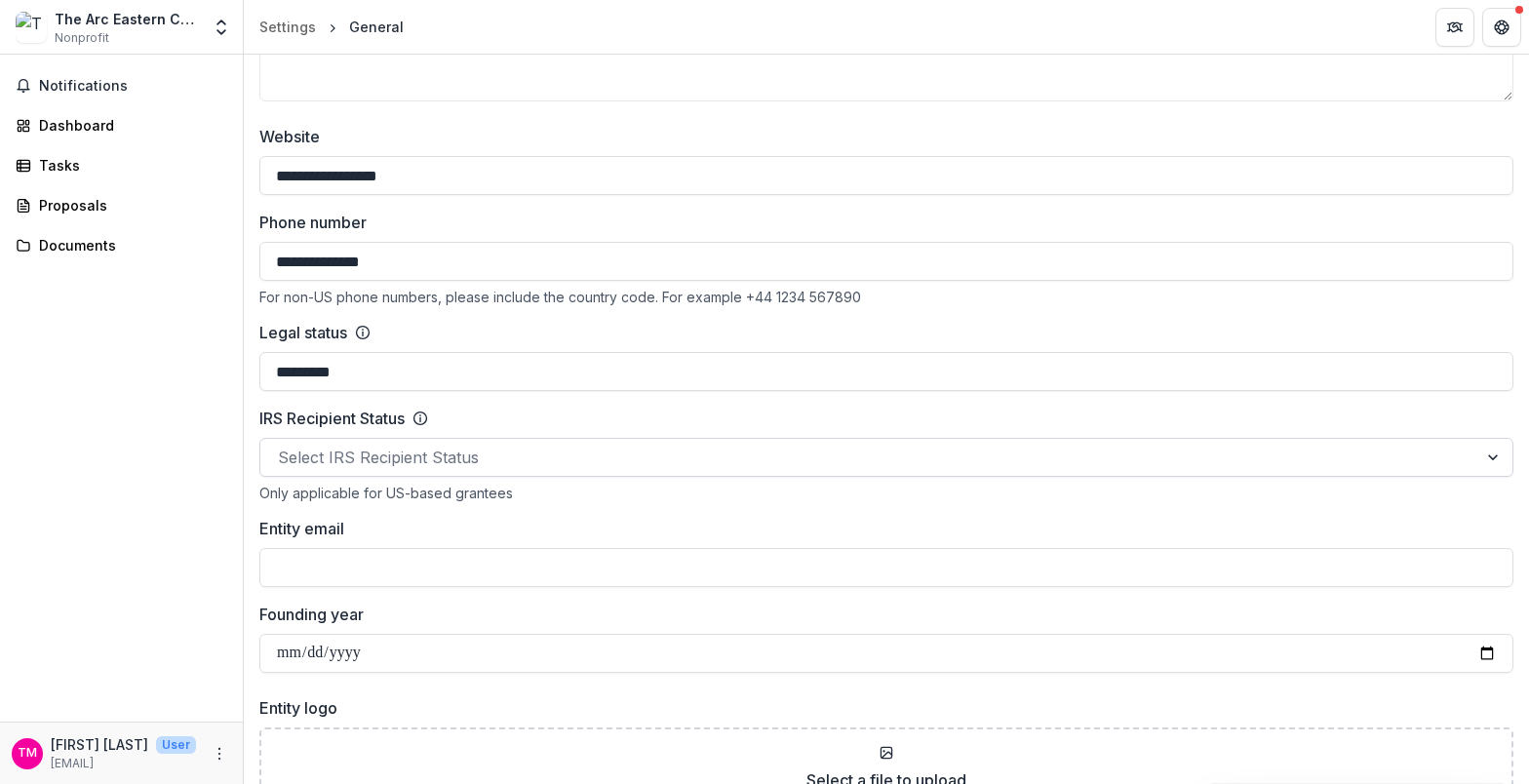 click at bounding box center (869, 457) 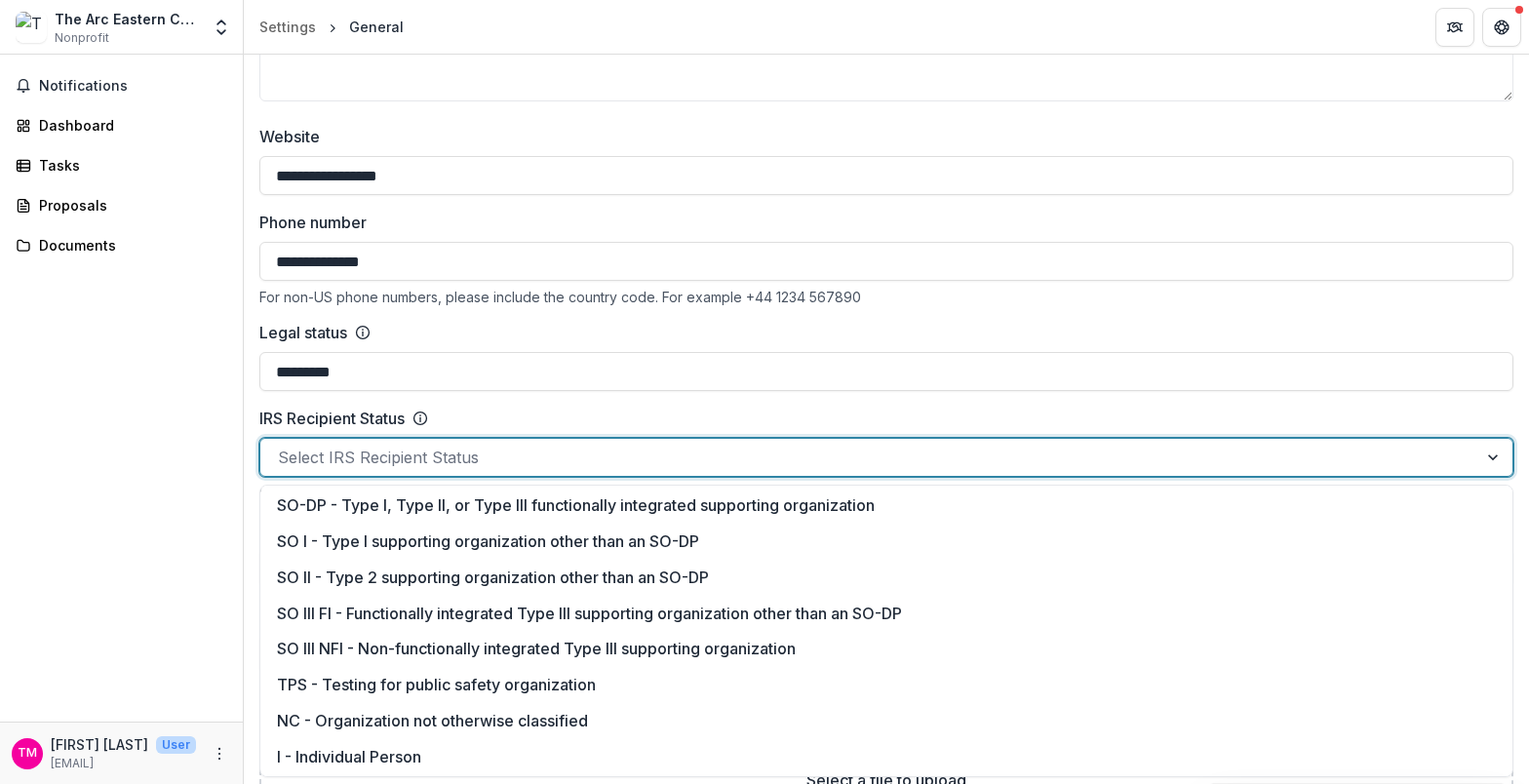 scroll, scrollTop: 183, scrollLeft: 0, axis: vertical 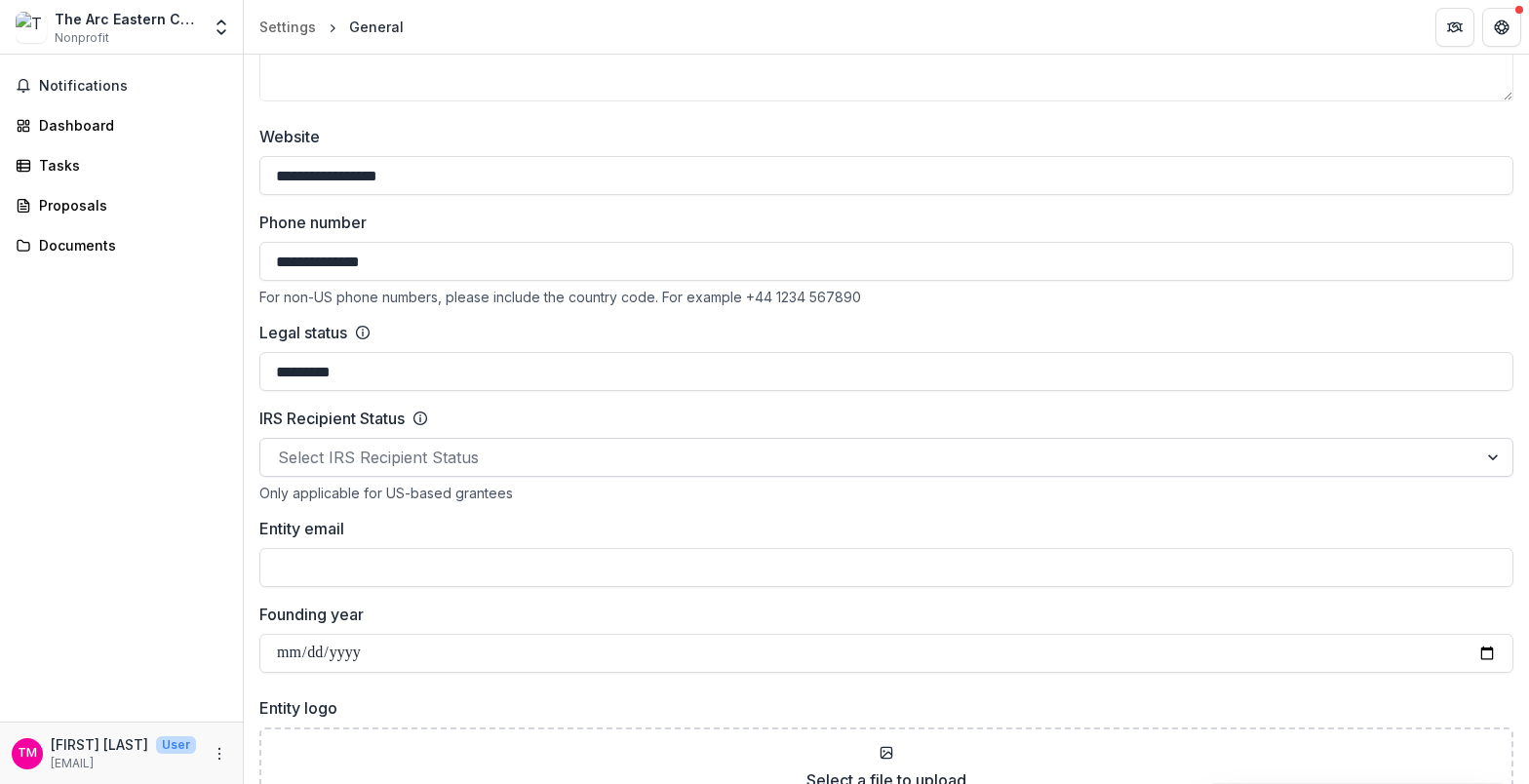 click at bounding box center (869, 457) 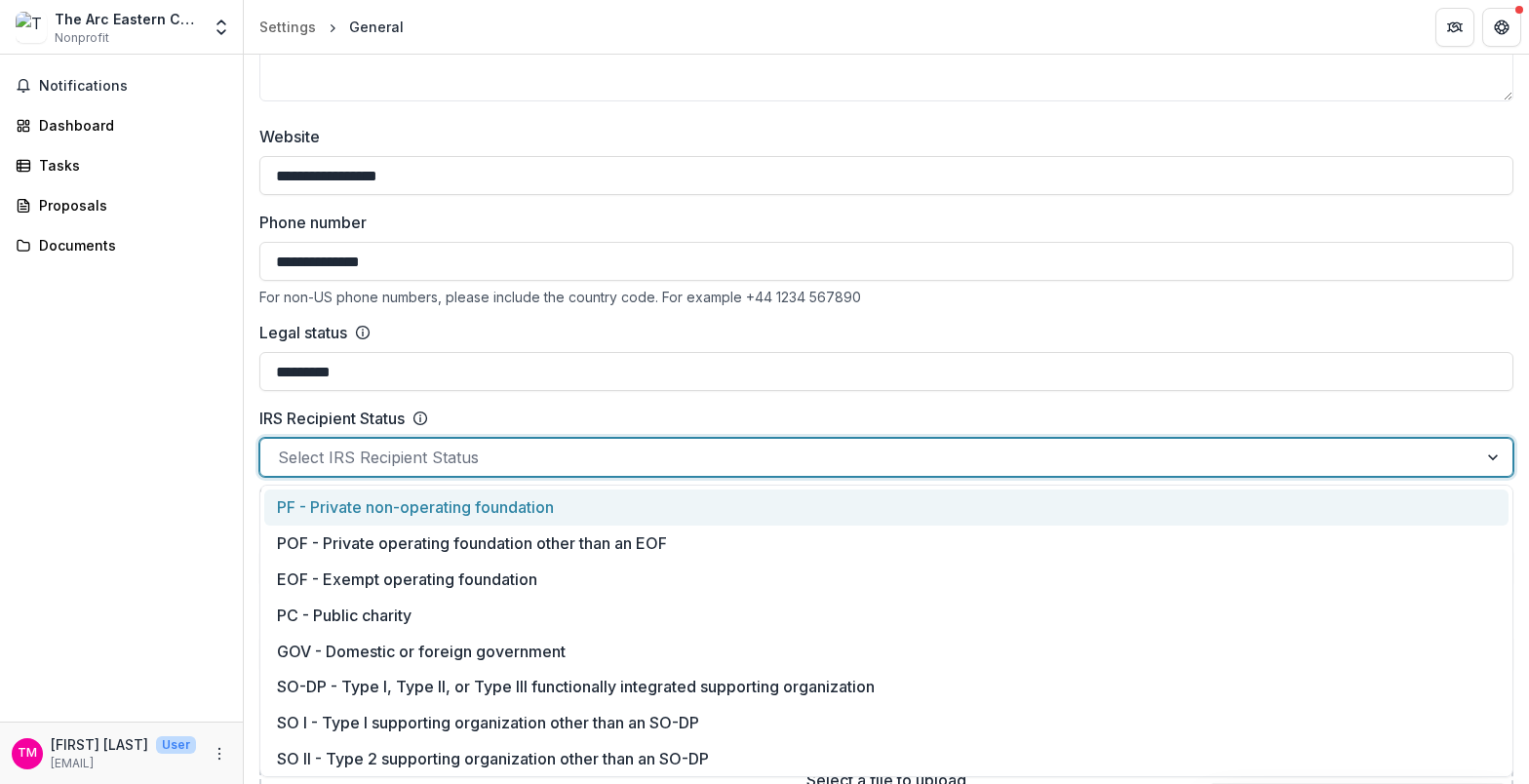 click at bounding box center (869, 457) 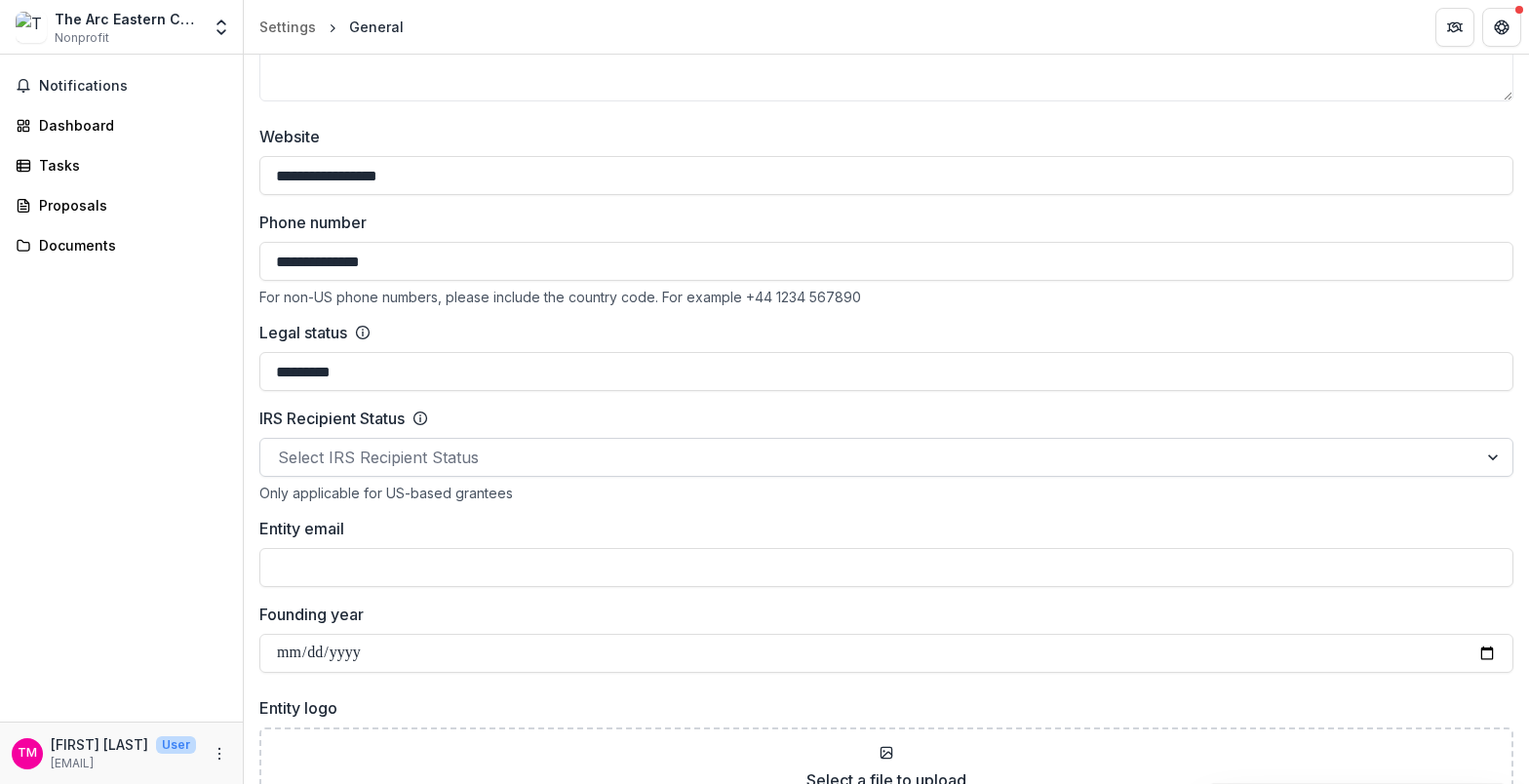 click at bounding box center (869, 457) 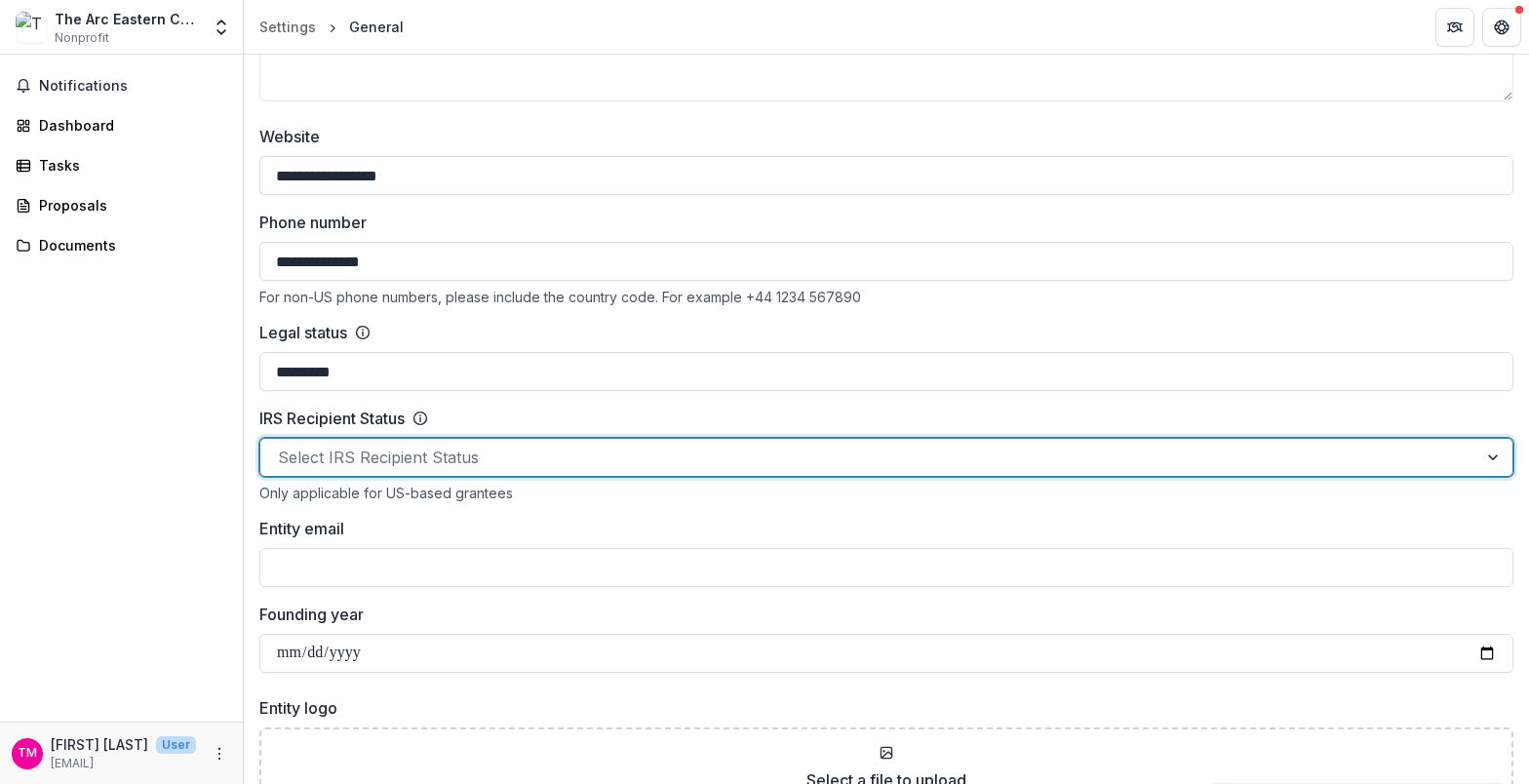 click on "IRS Recipient Status" at bounding box center (332, 418) 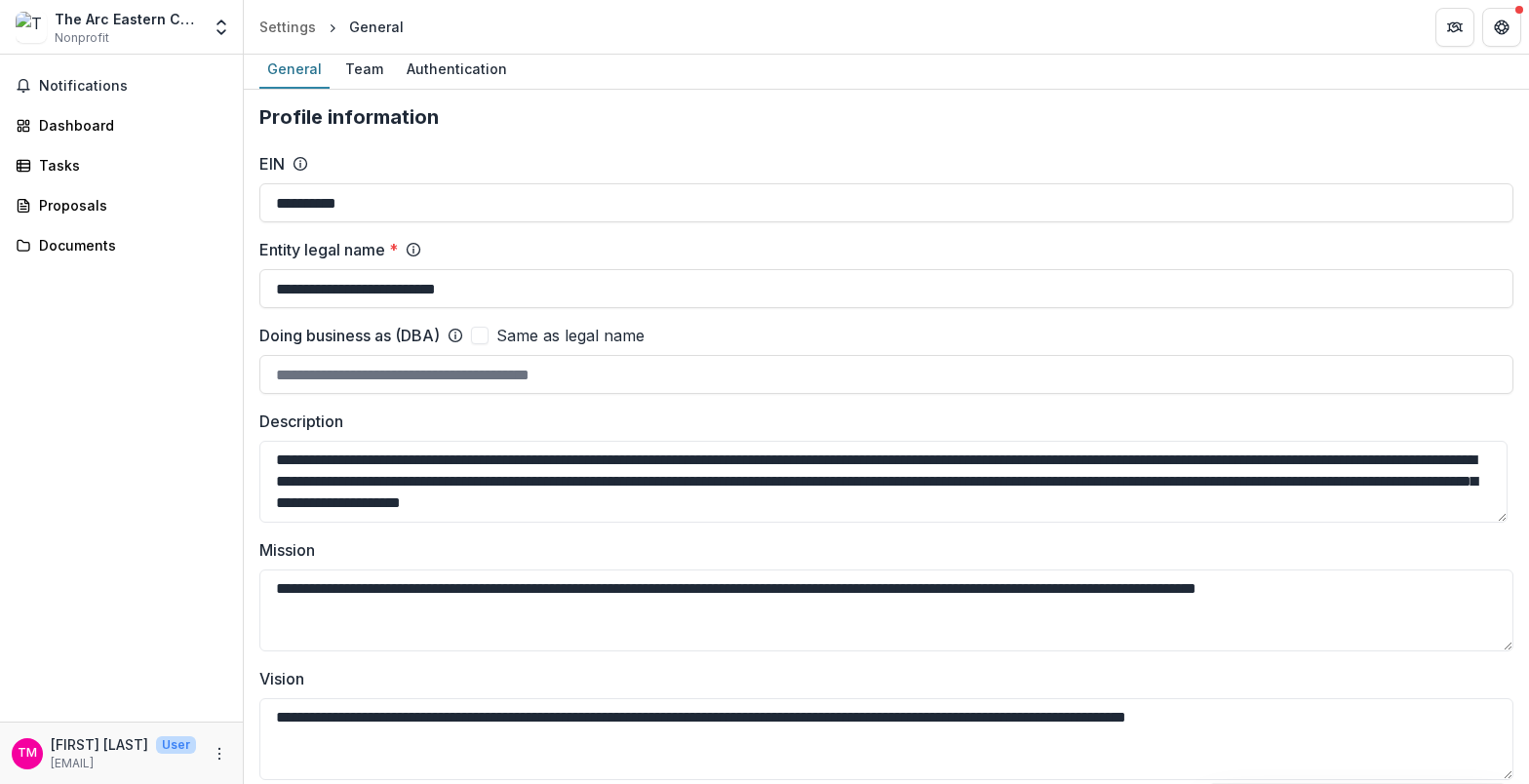 scroll, scrollTop: 0, scrollLeft: 0, axis: both 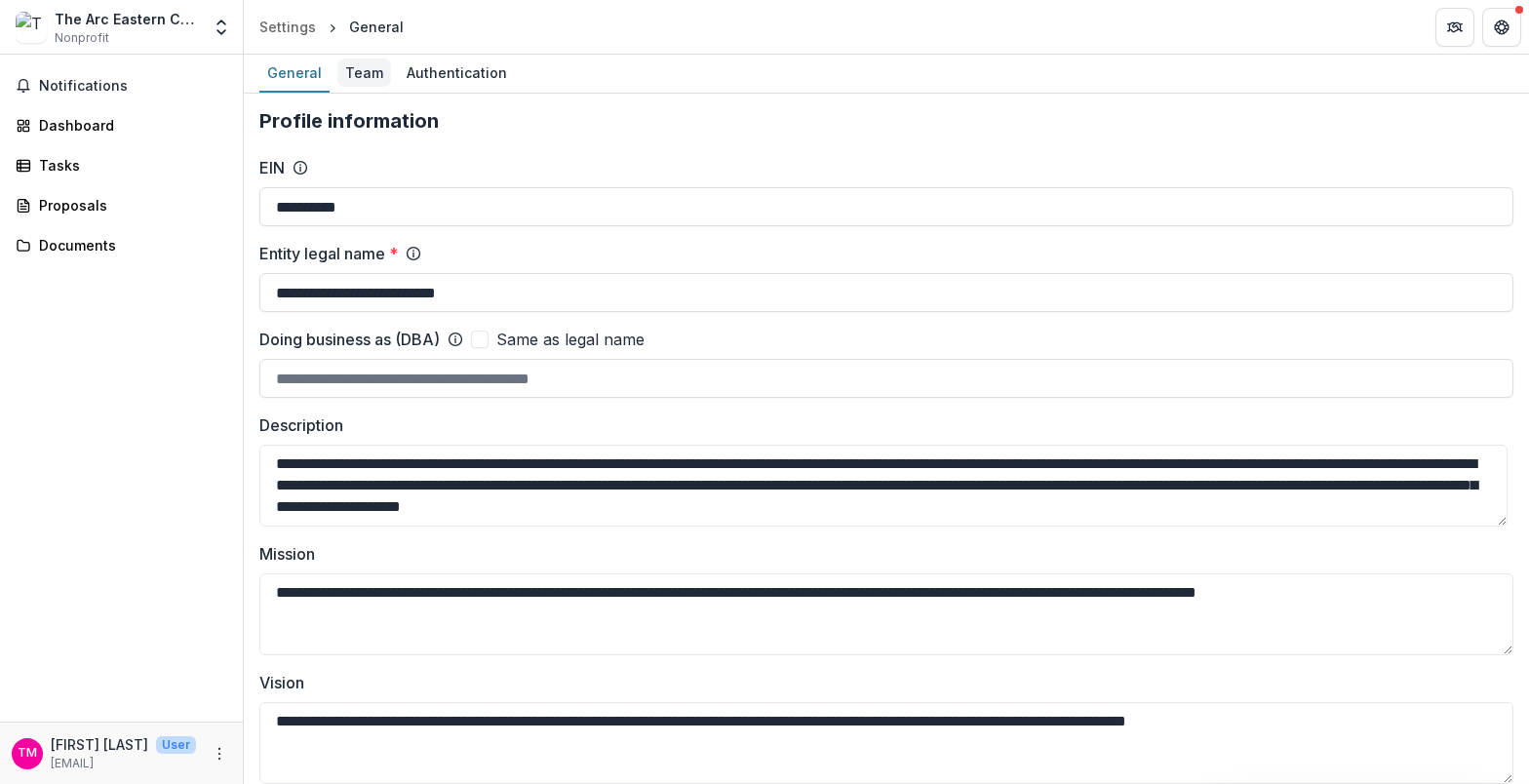 click on "Team" at bounding box center (364, 72) 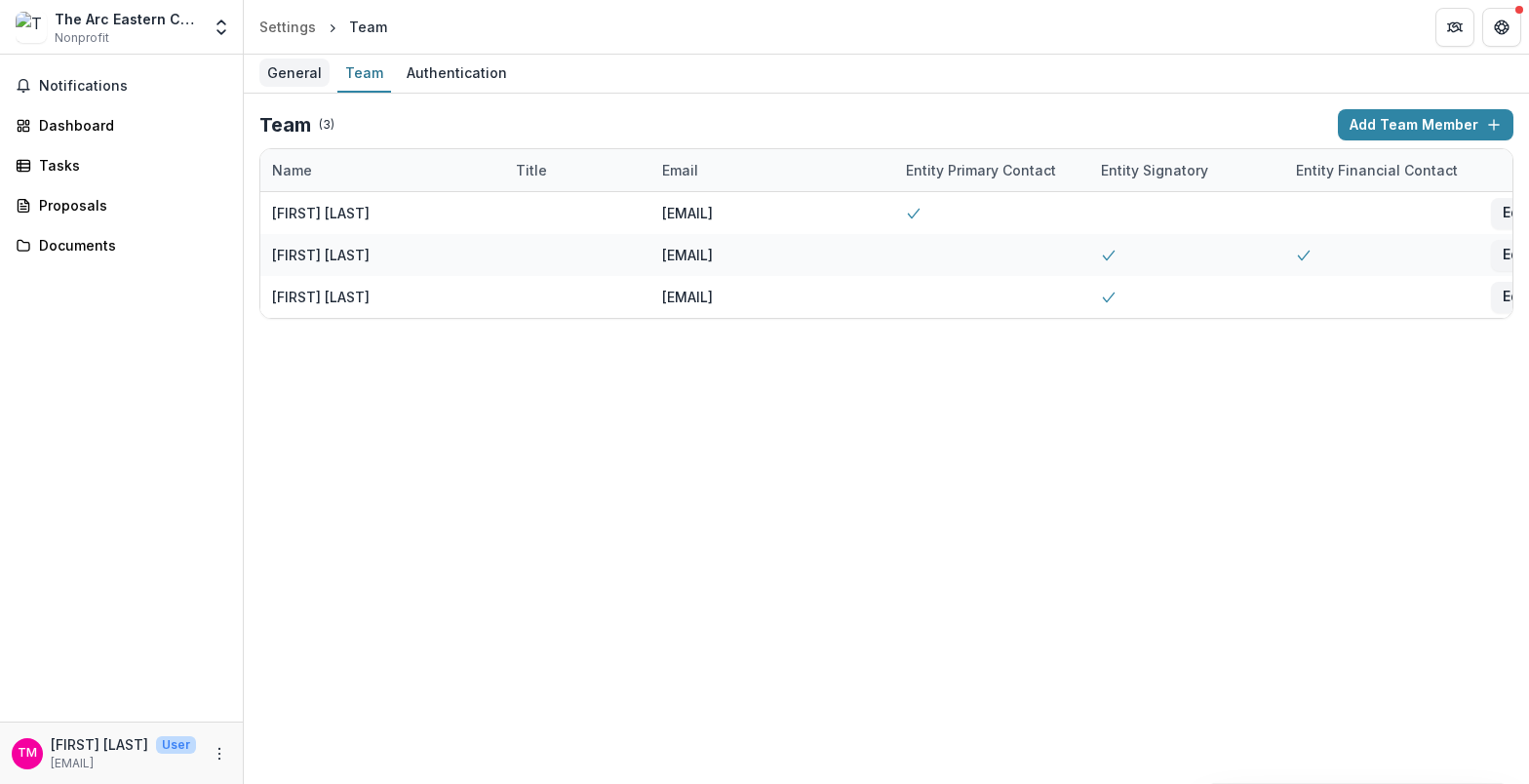 click on "General" at bounding box center (294, 72) 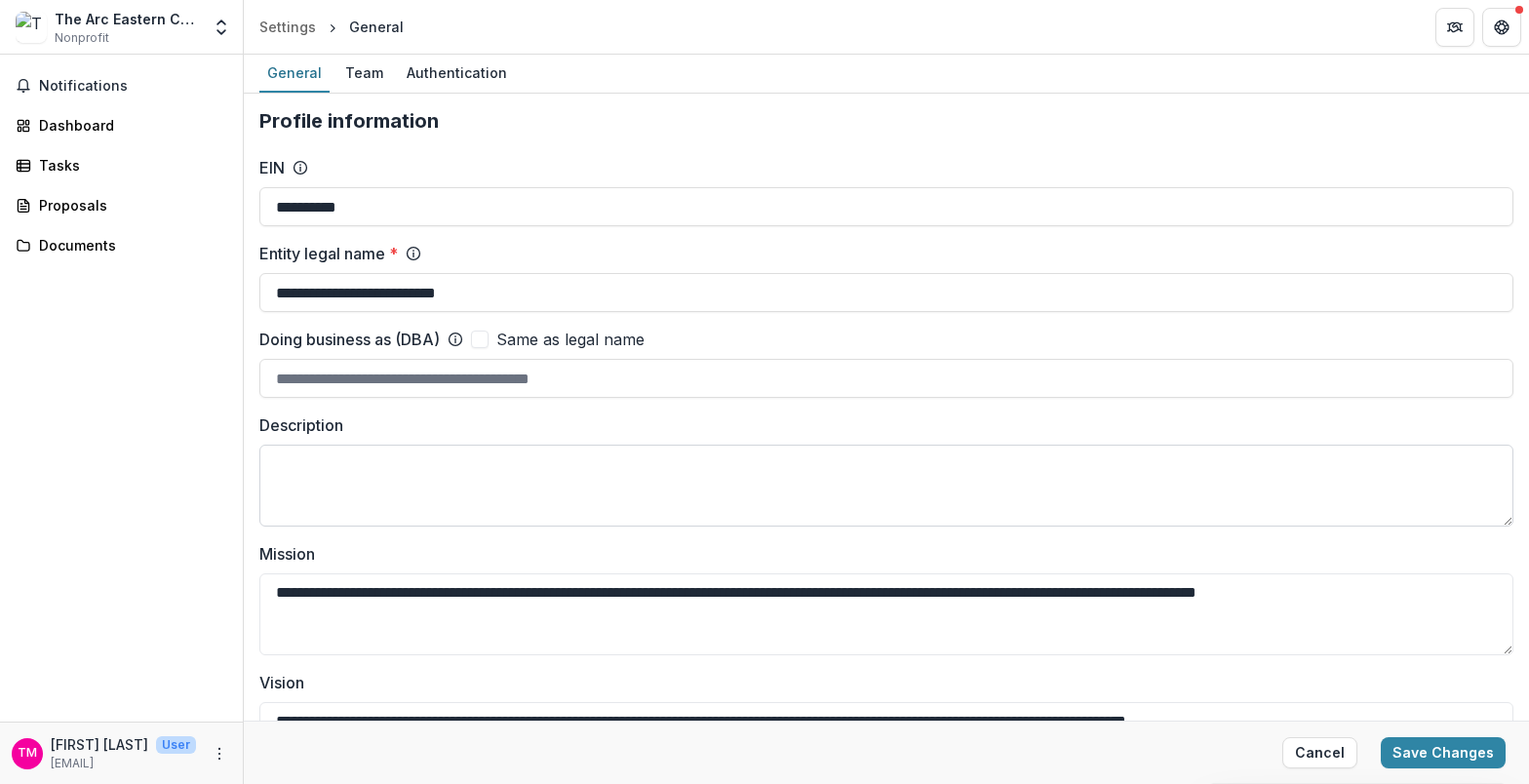 click on "Description" at bounding box center [886, 486] 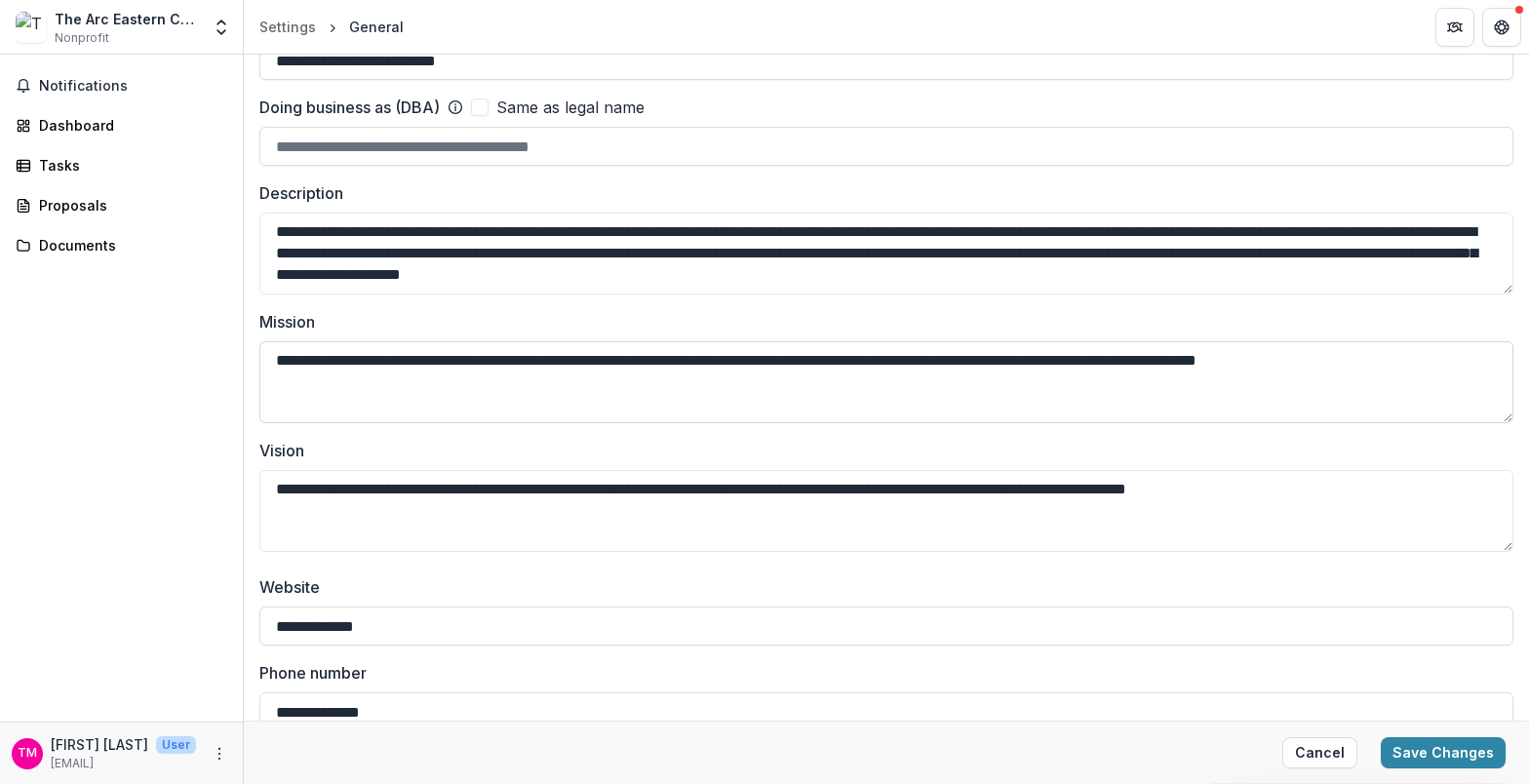 scroll, scrollTop: 293, scrollLeft: 0, axis: vertical 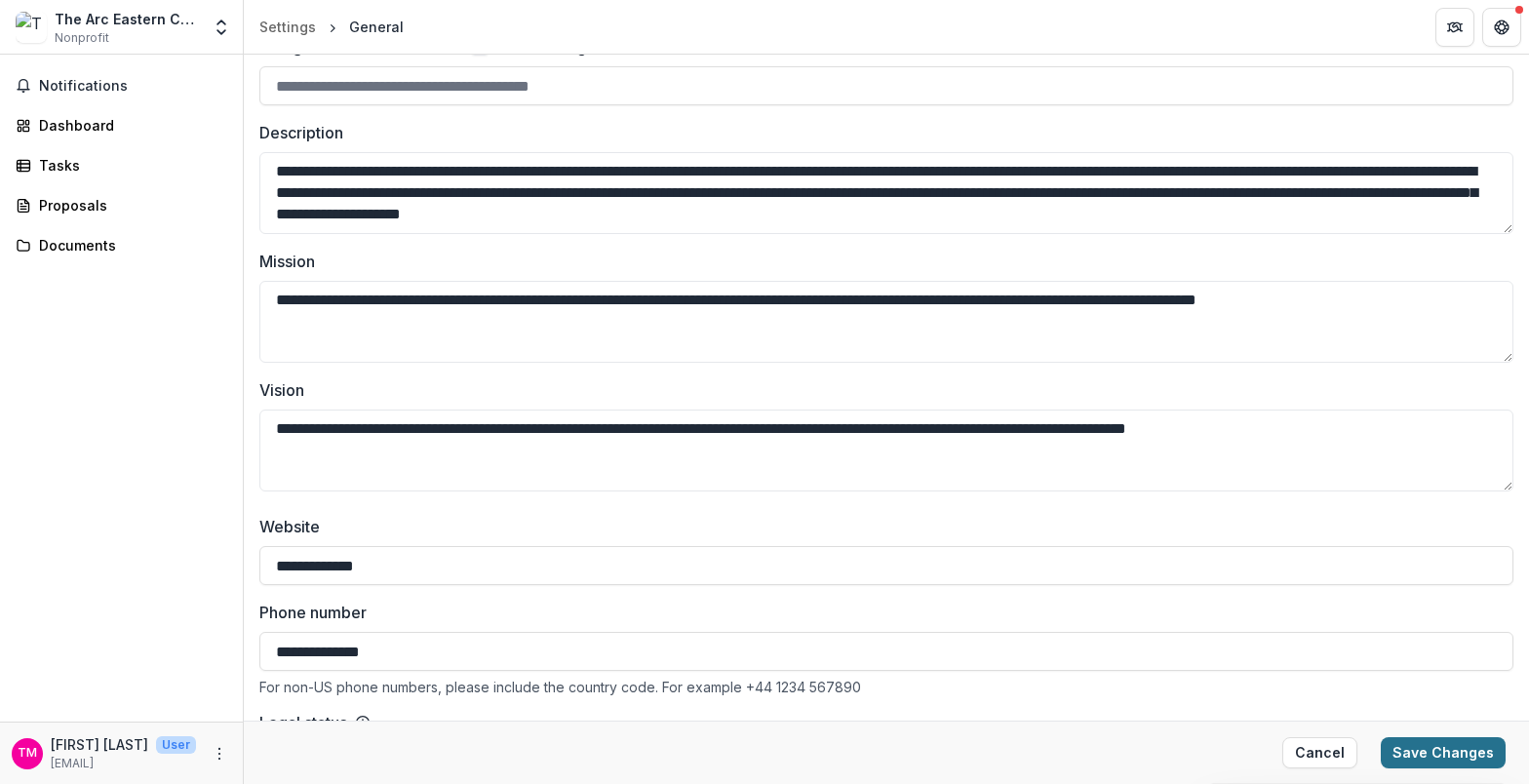 type on "**********" 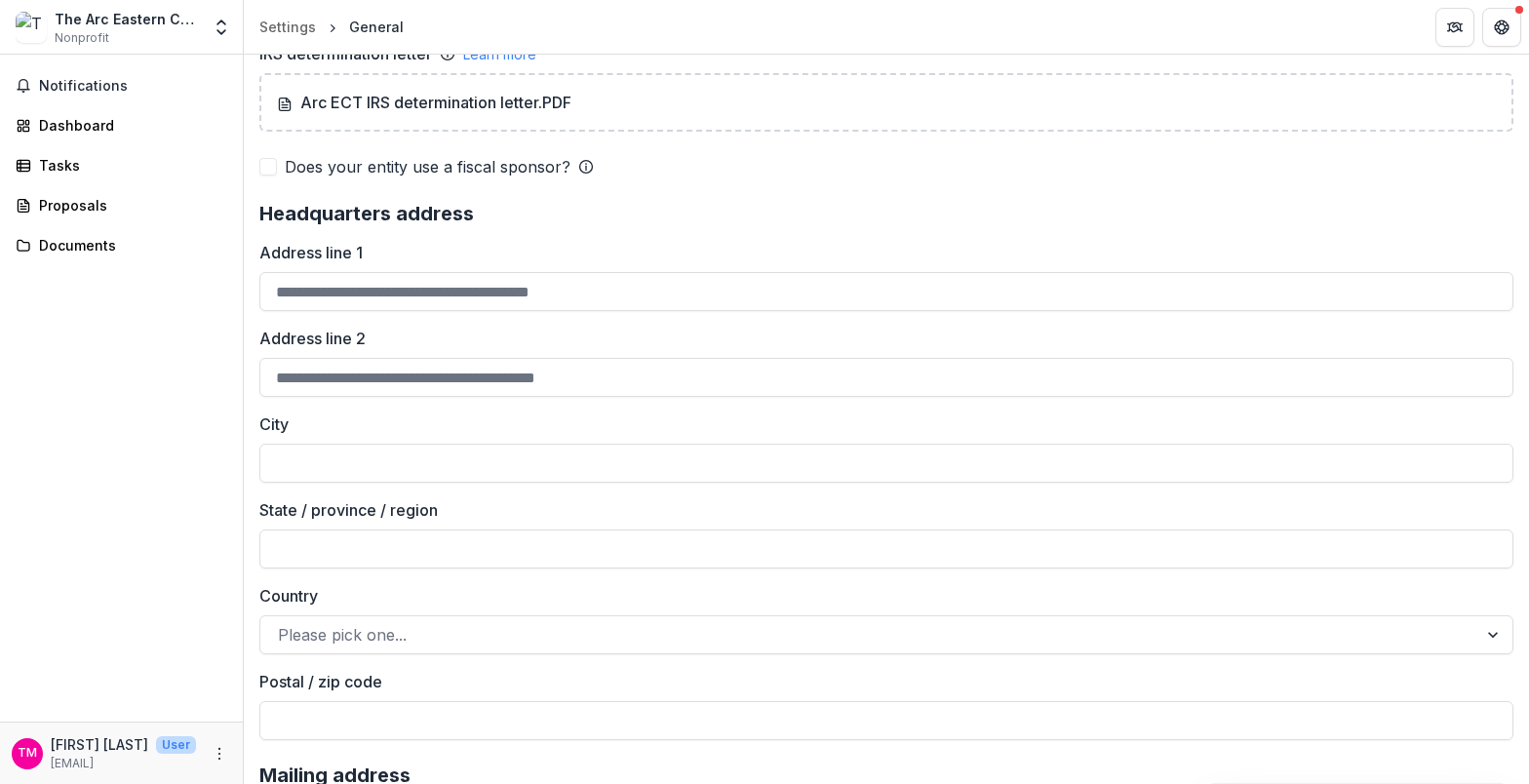 scroll, scrollTop: 1463, scrollLeft: 0, axis: vertical 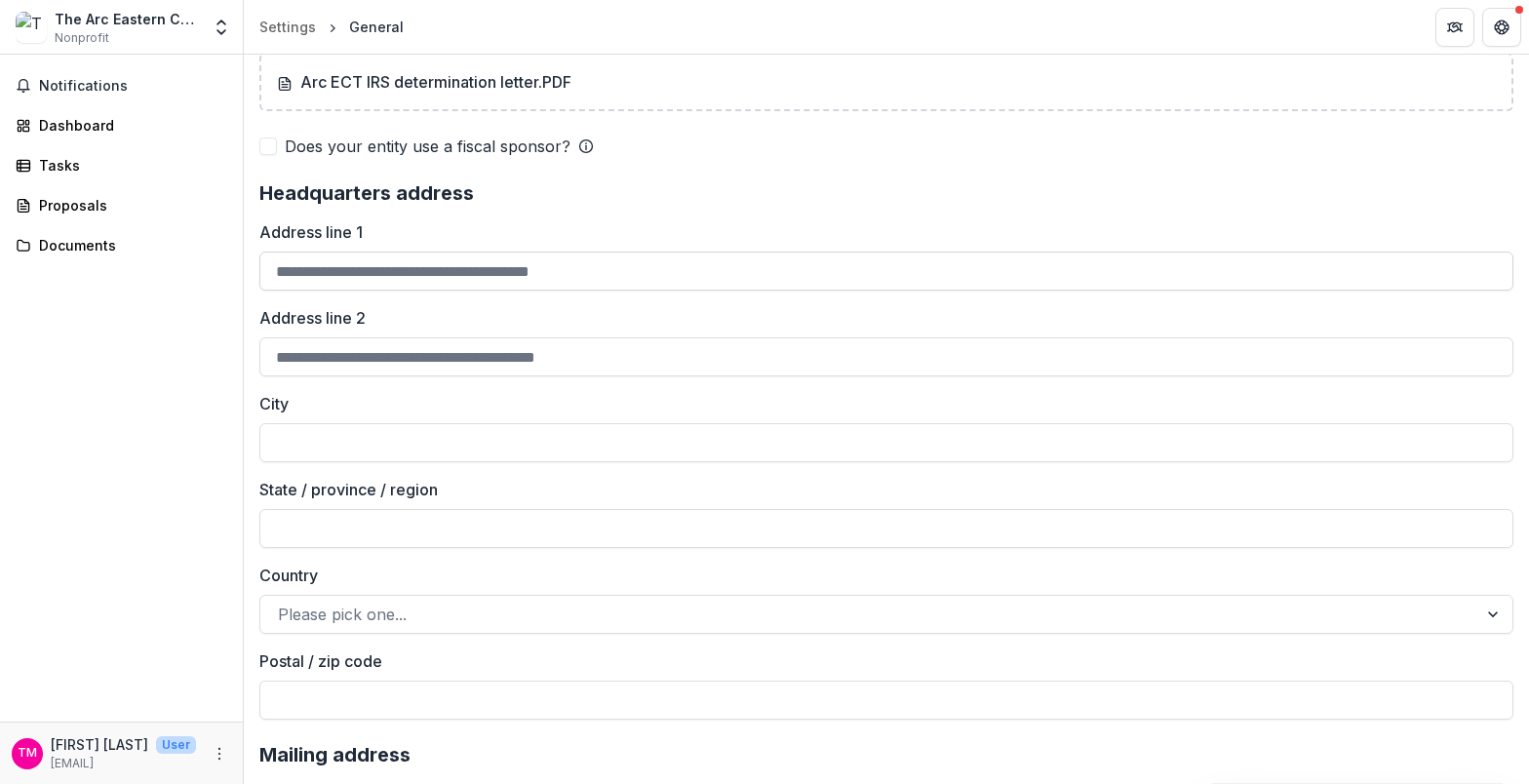 click on "Address line 1" at bounding box center [886, 271] 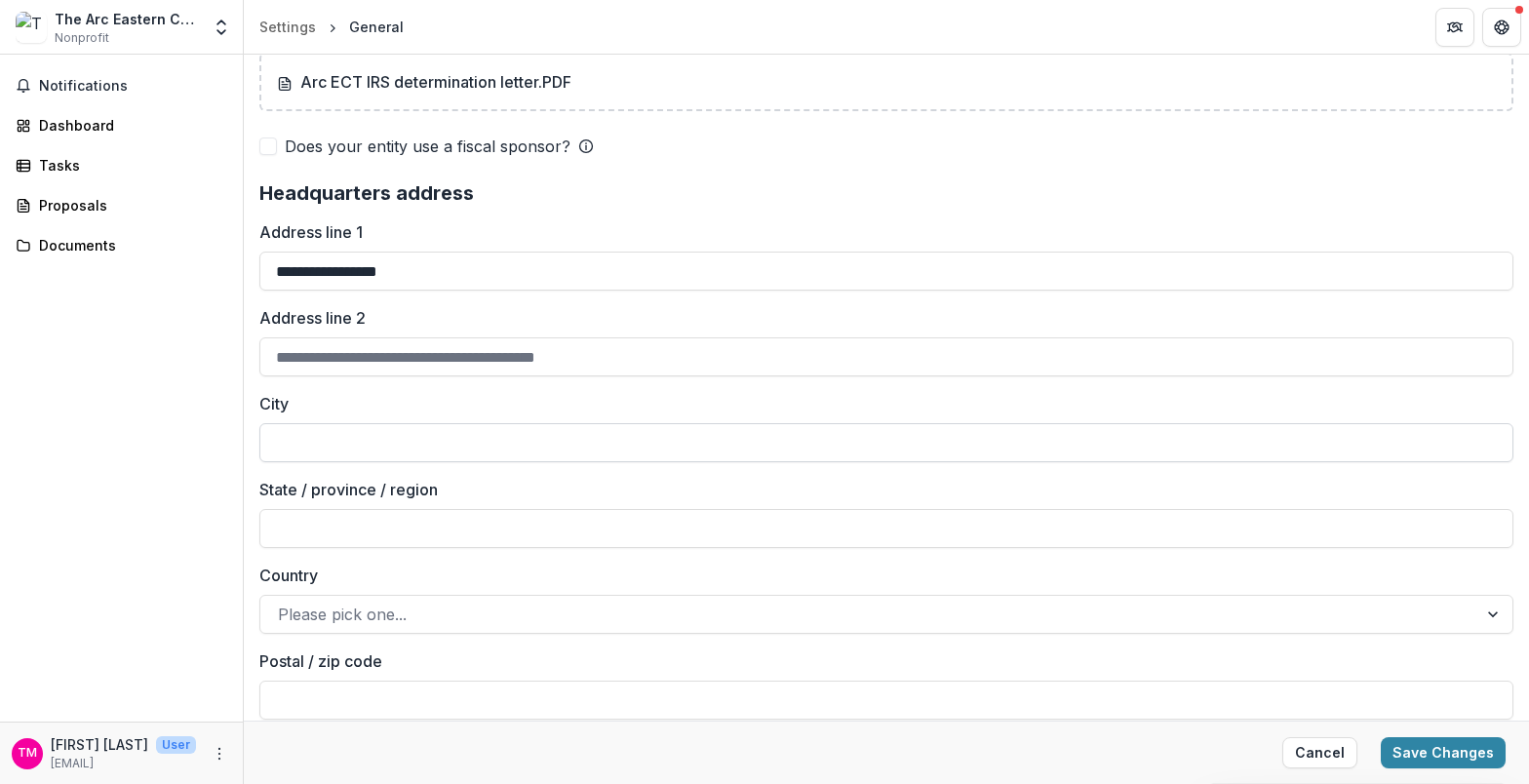 type on "**********" 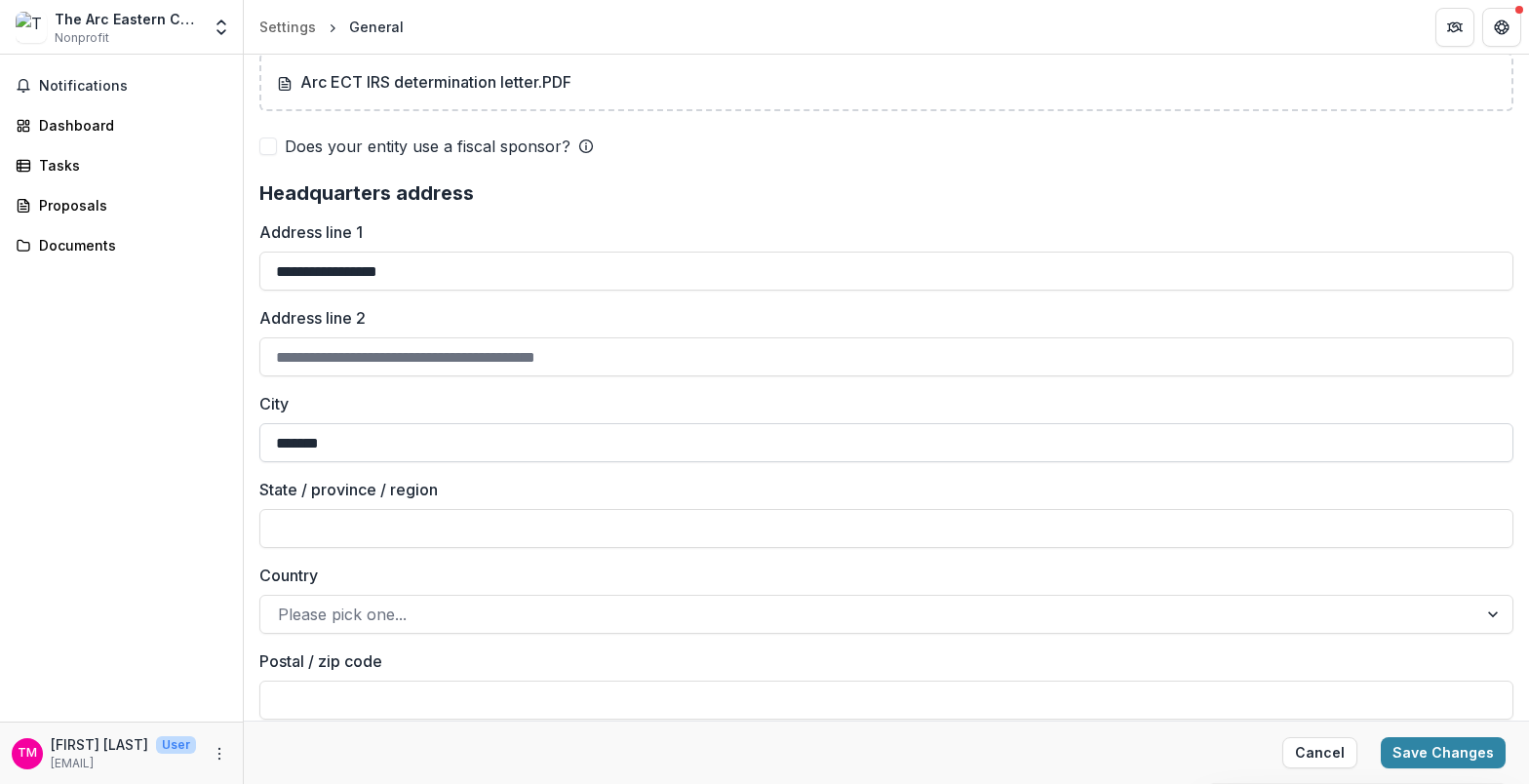 type on "*******" 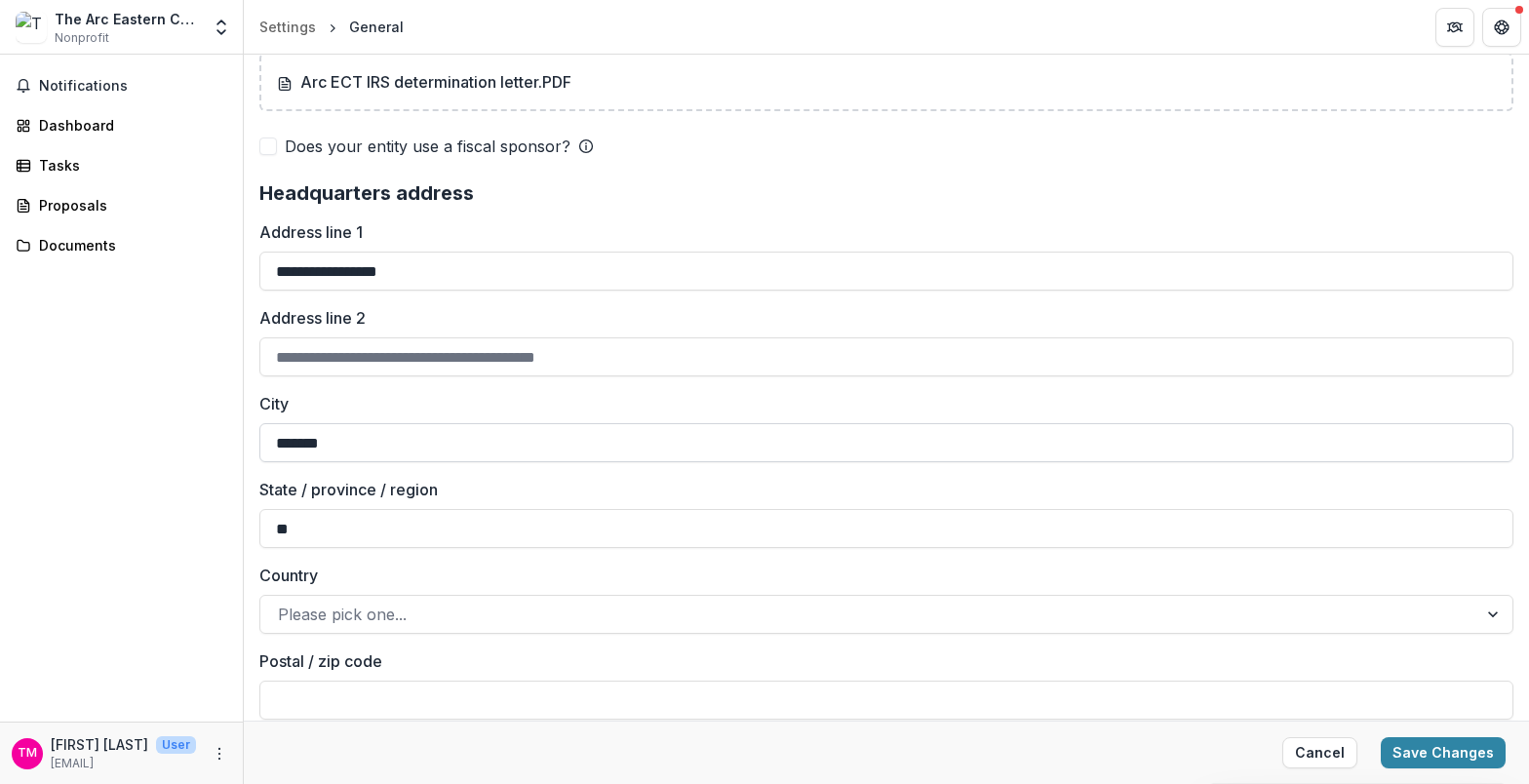 type on "**" 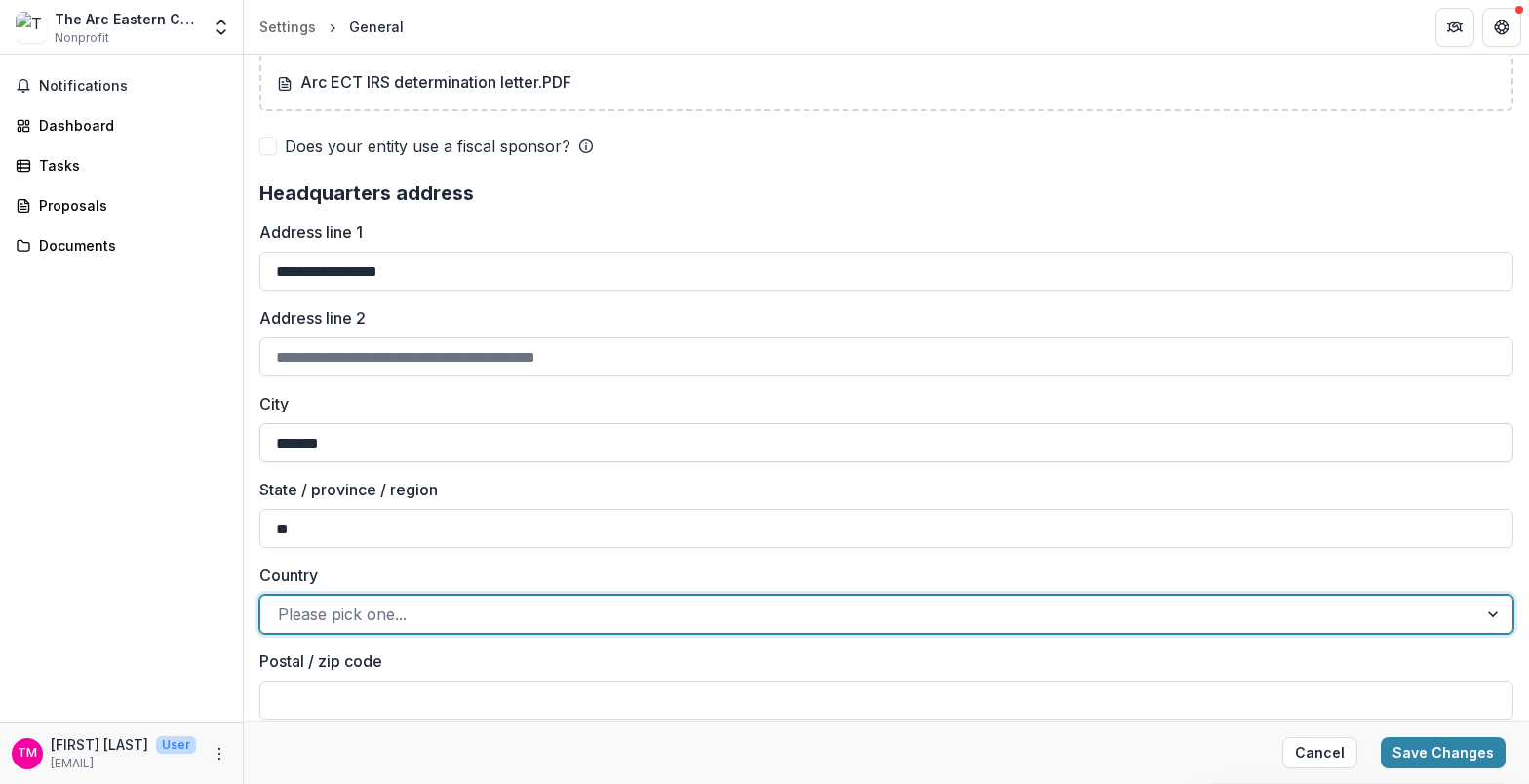 type on "*" 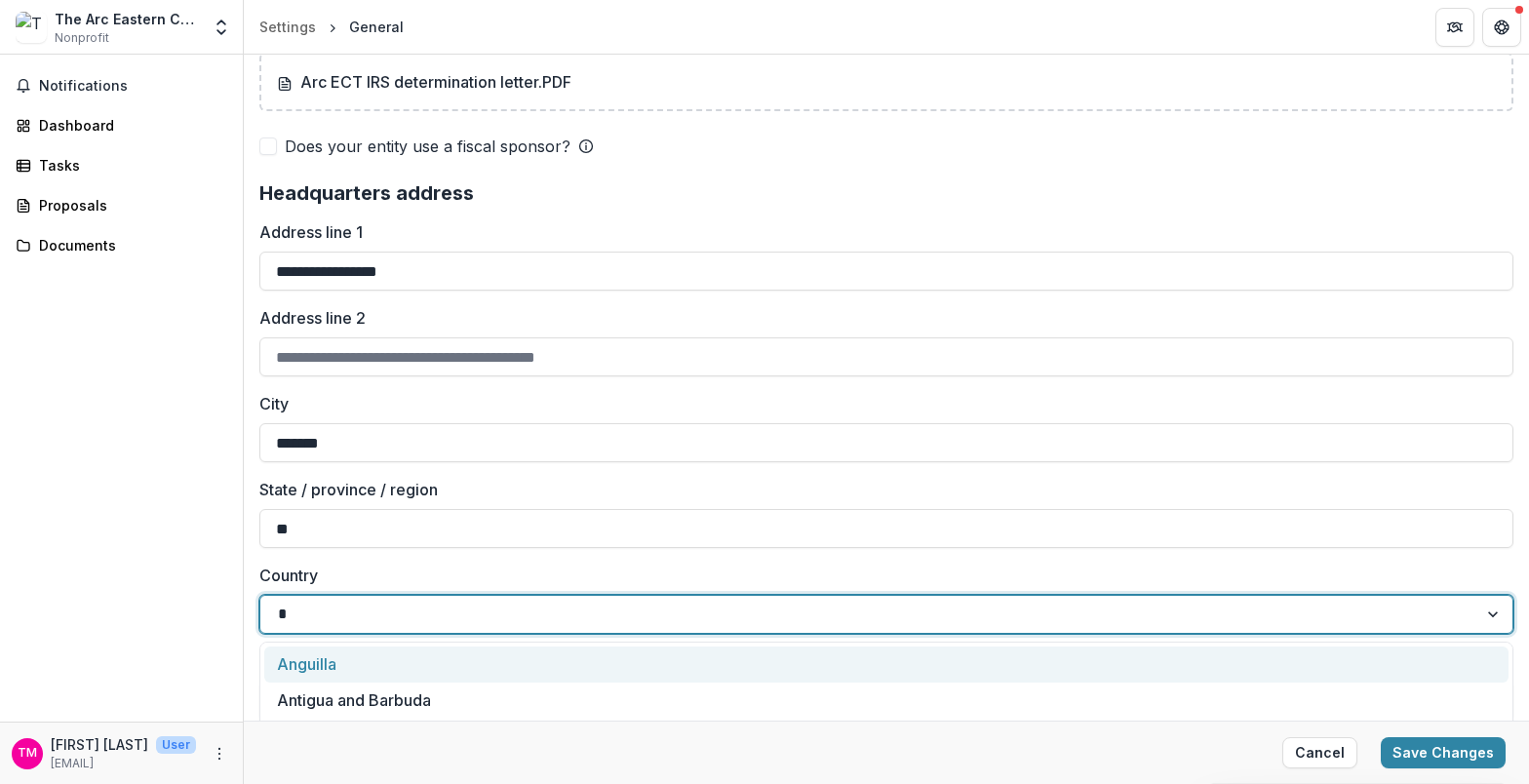 type 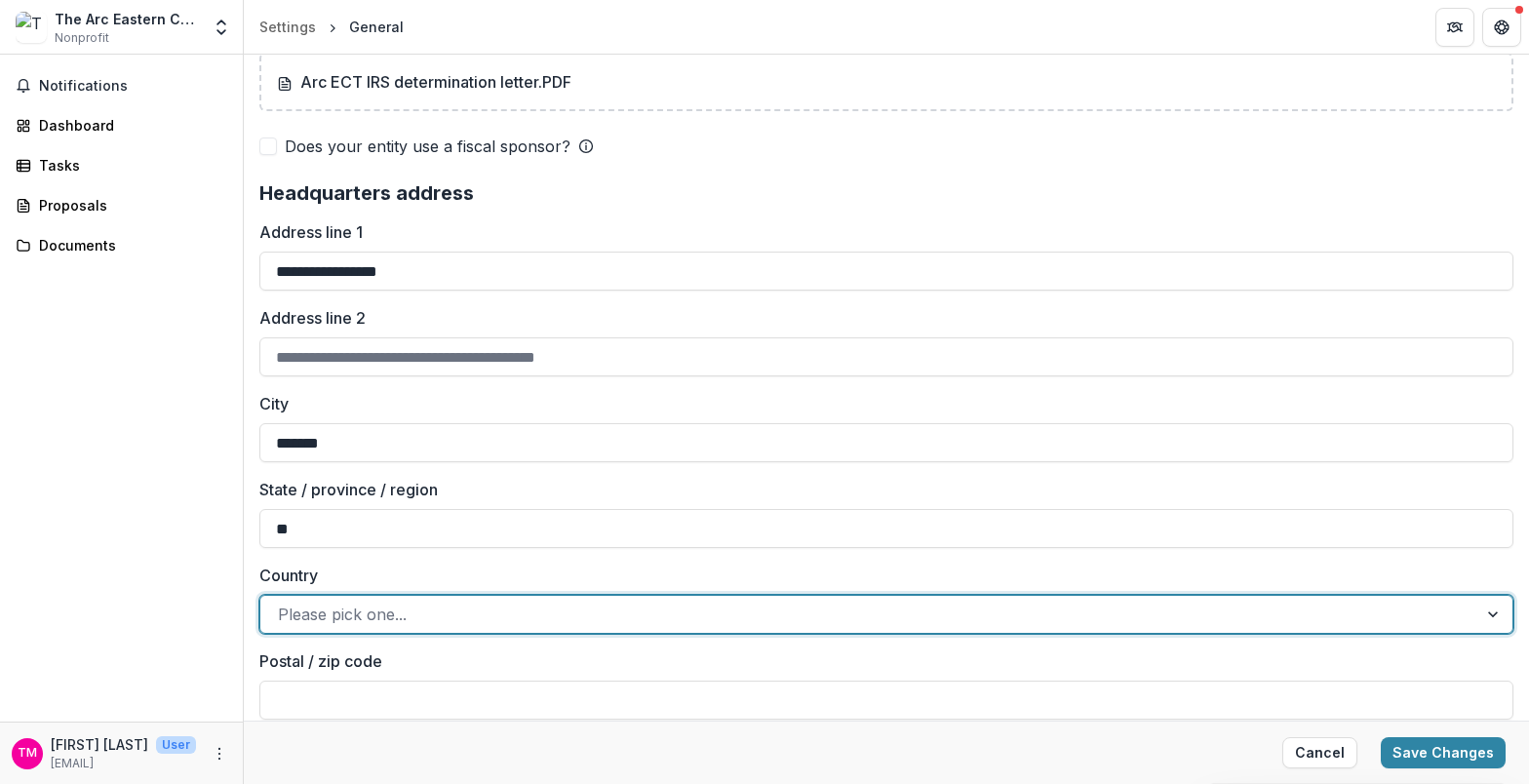 click at bounding box center (1495, 614) 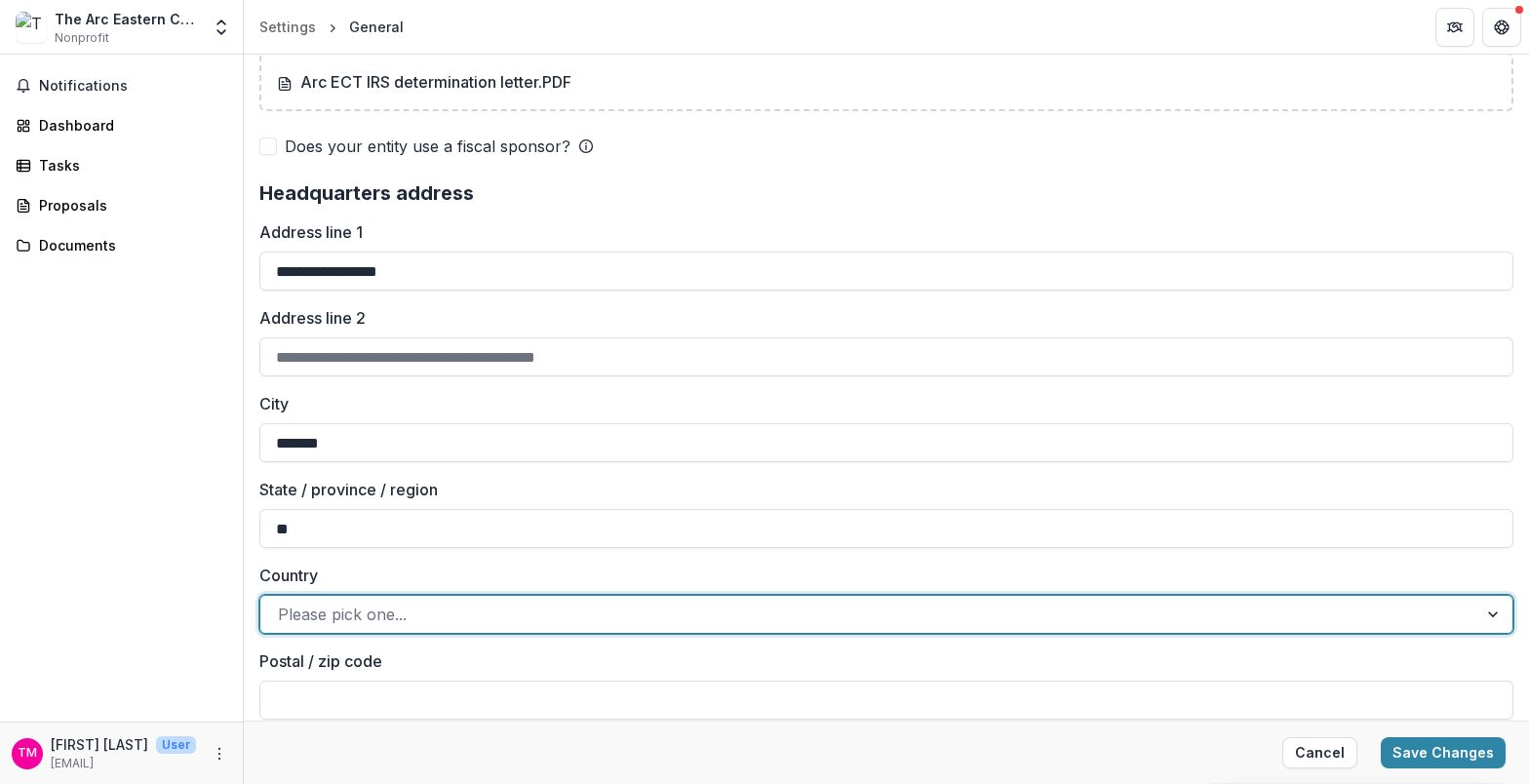 click at bounding box center (1495, 614) 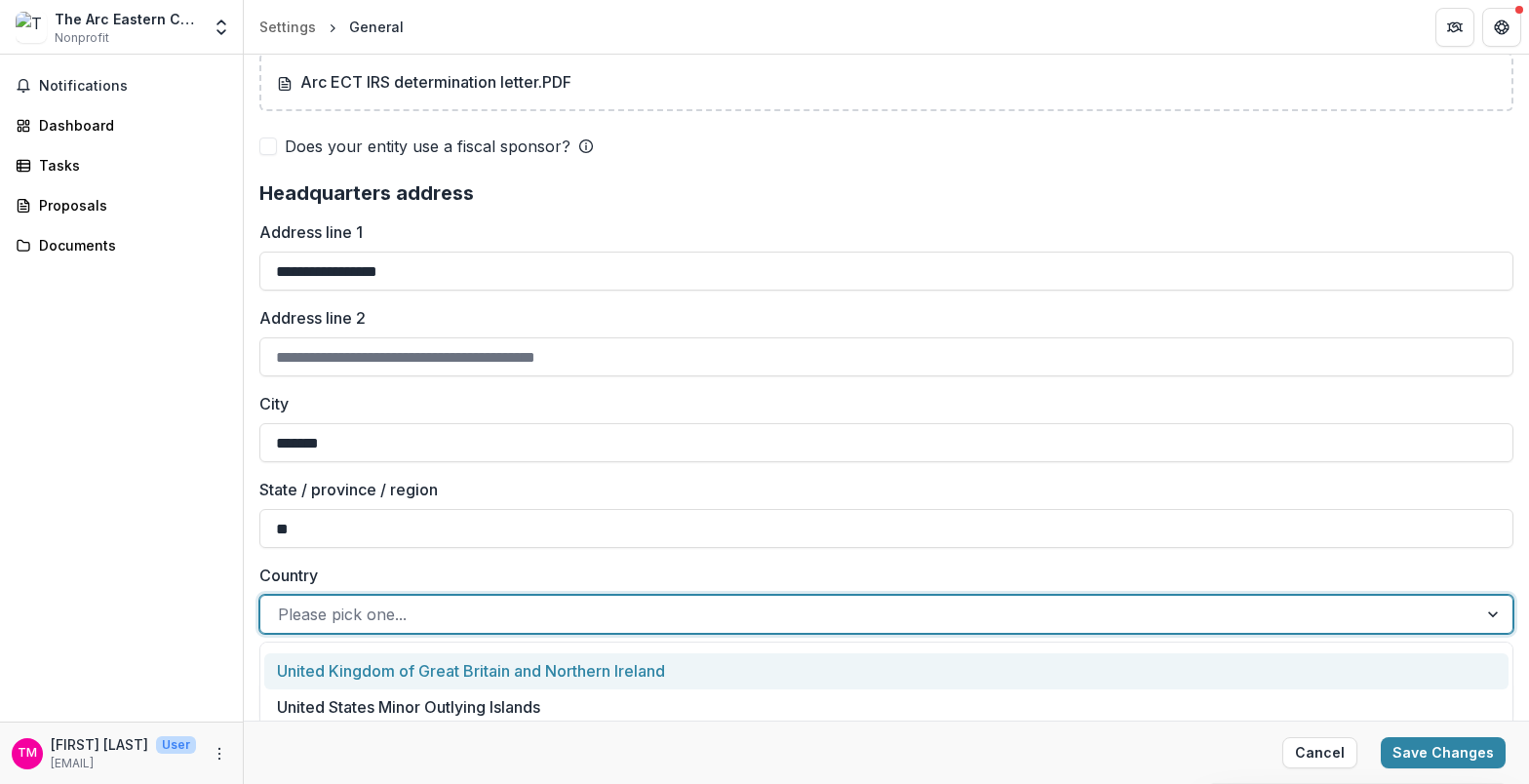 scroll, scrollTop: 8484, scrollLeft: 0, axis: vertical 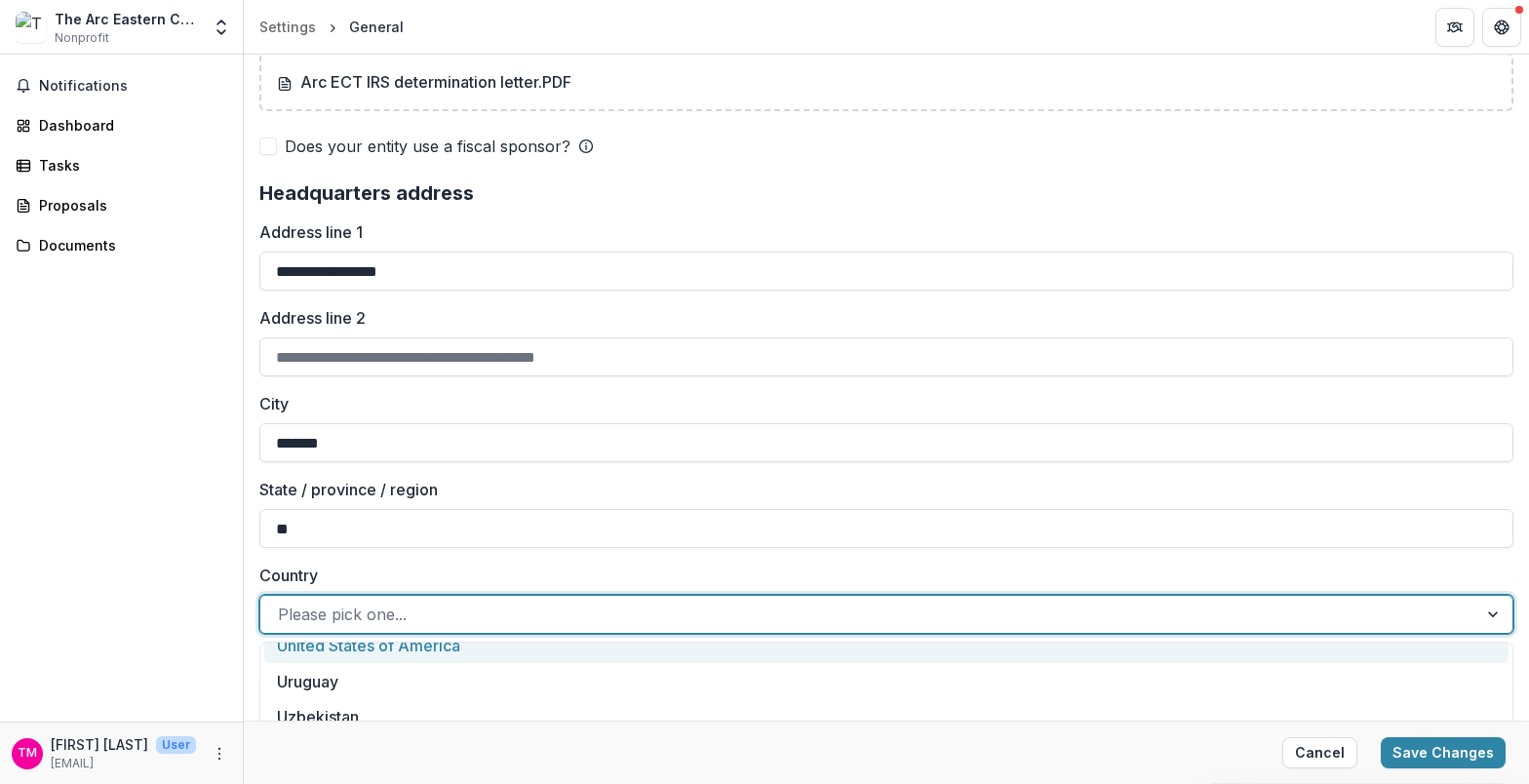 click on "United States of America" at bounding box center [886, 645] 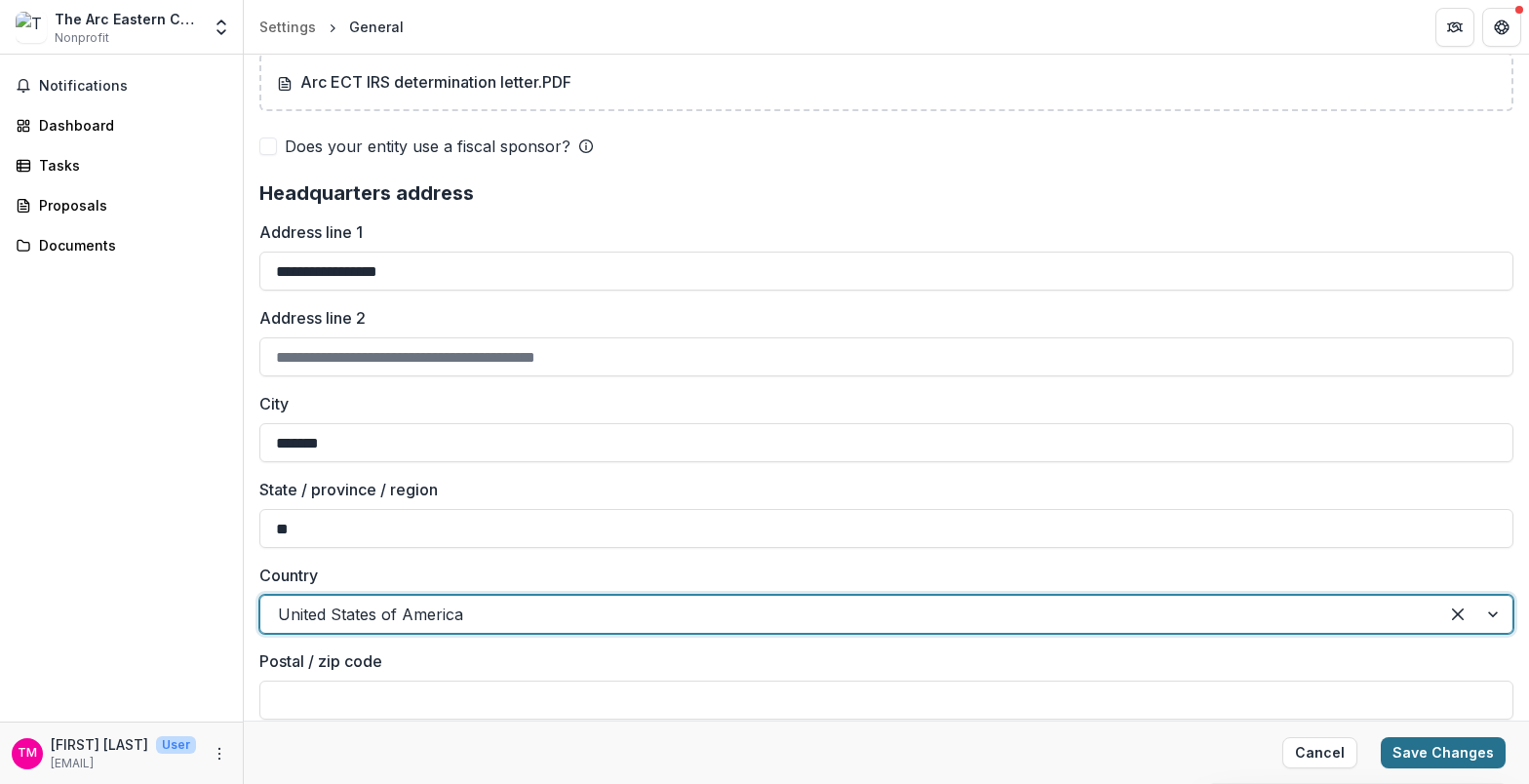 click on "Save Changes" at bounding box center [1443, 753] 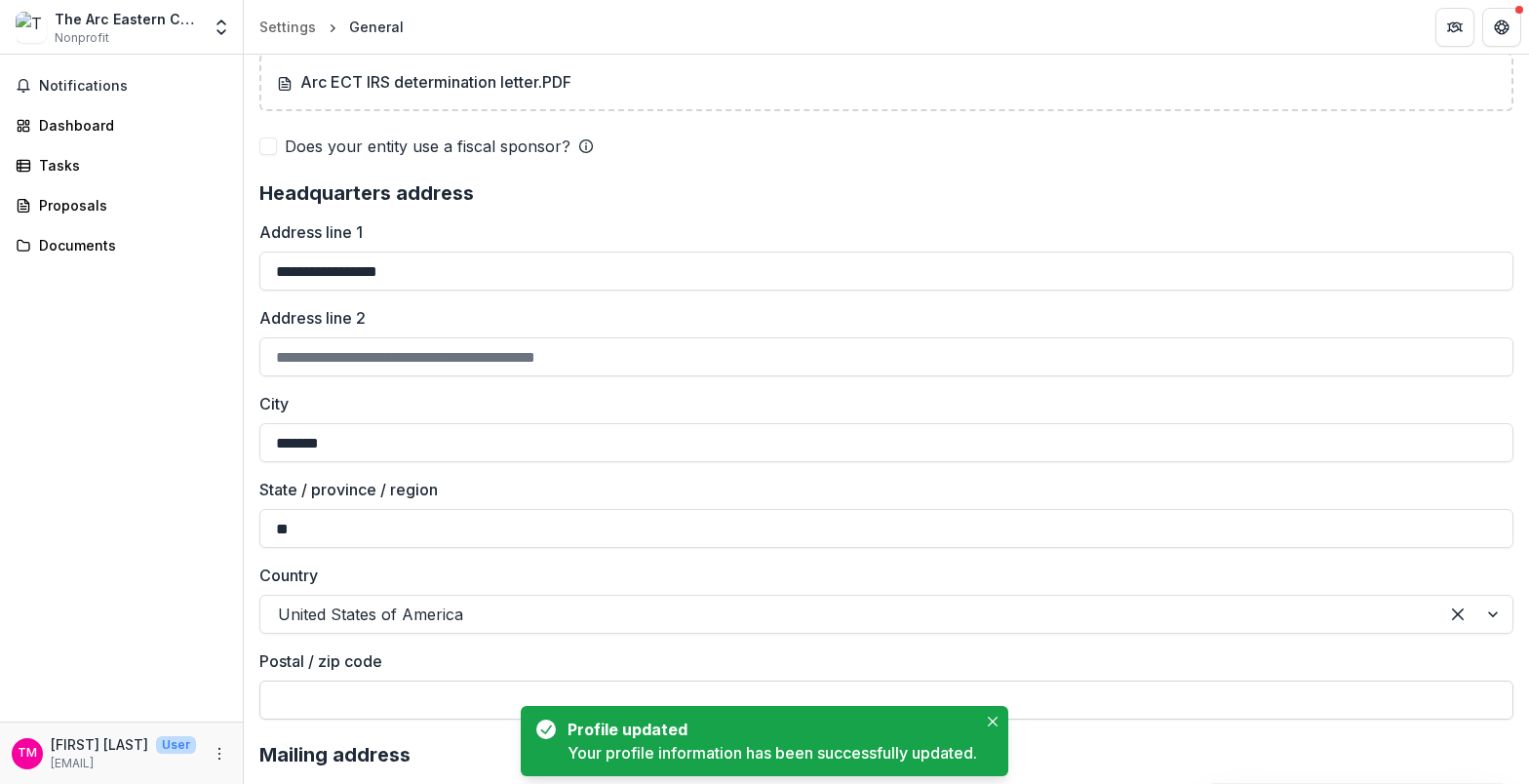 click on "Postal / zip code" at bounding box center [886, 700] 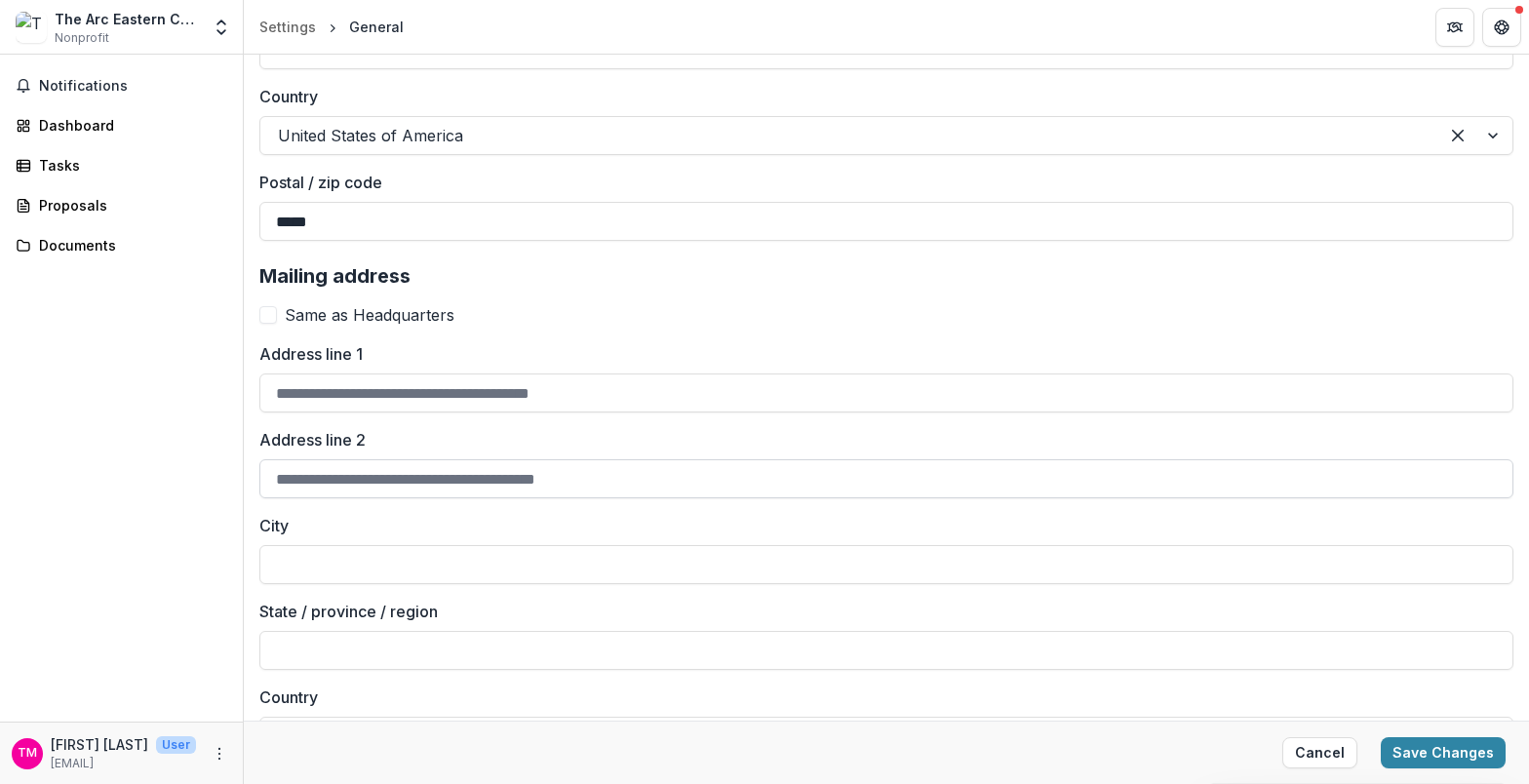 scroll, scrollTop: 1950, scrollLeft: 0, axis: vertical 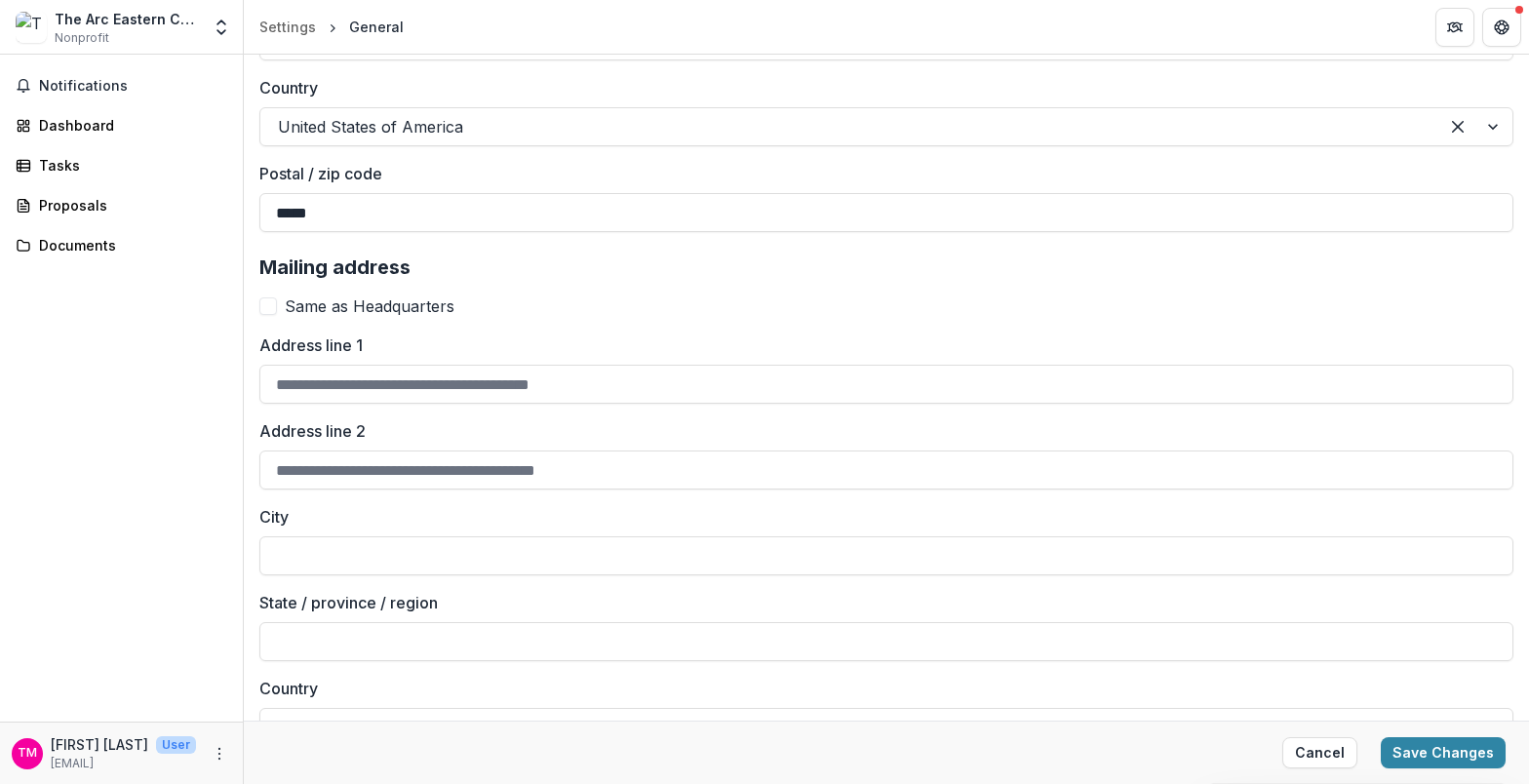 type on "*****" 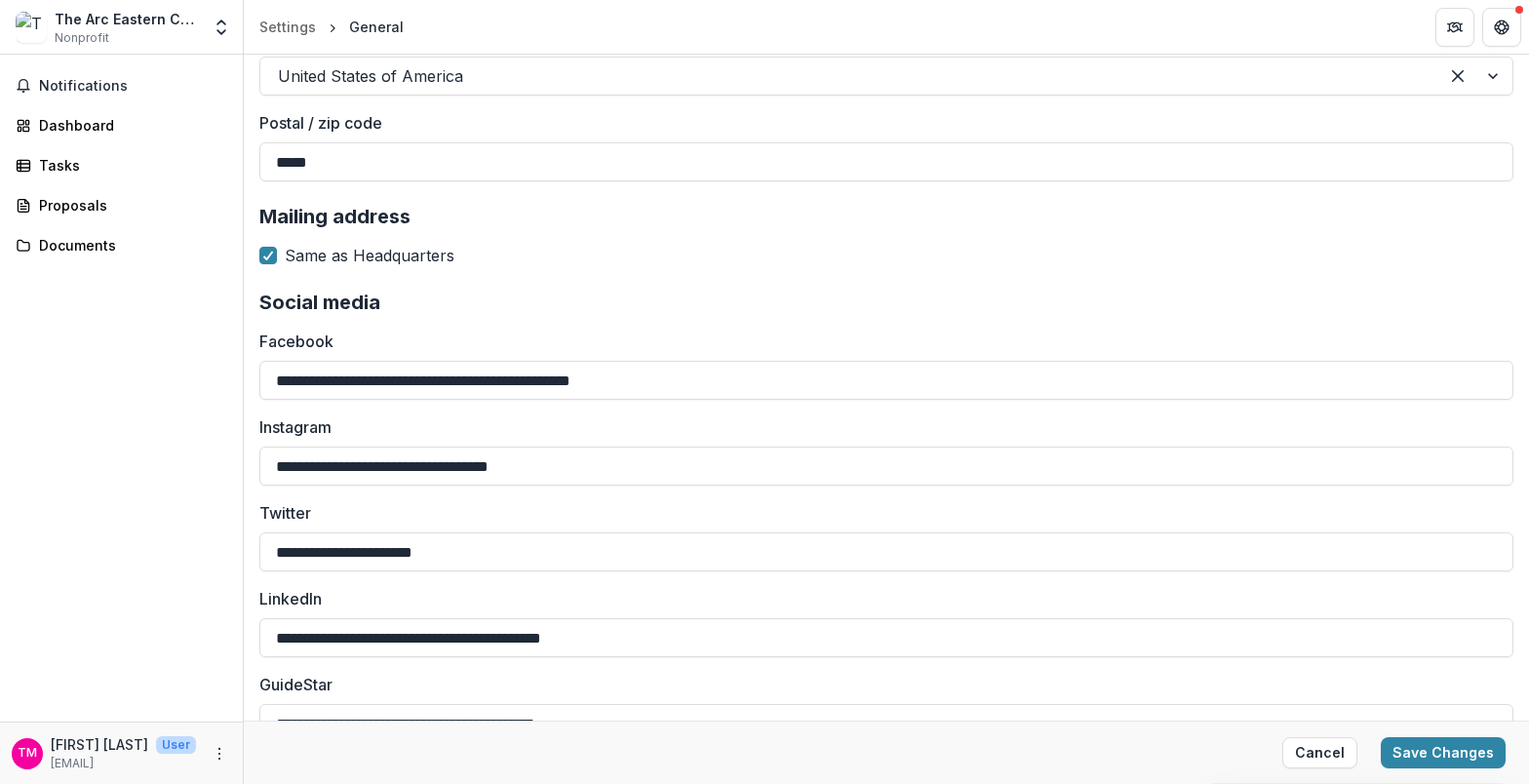 scroll, scrollTop: 2039, scrollLeft: 0, axis: vertical 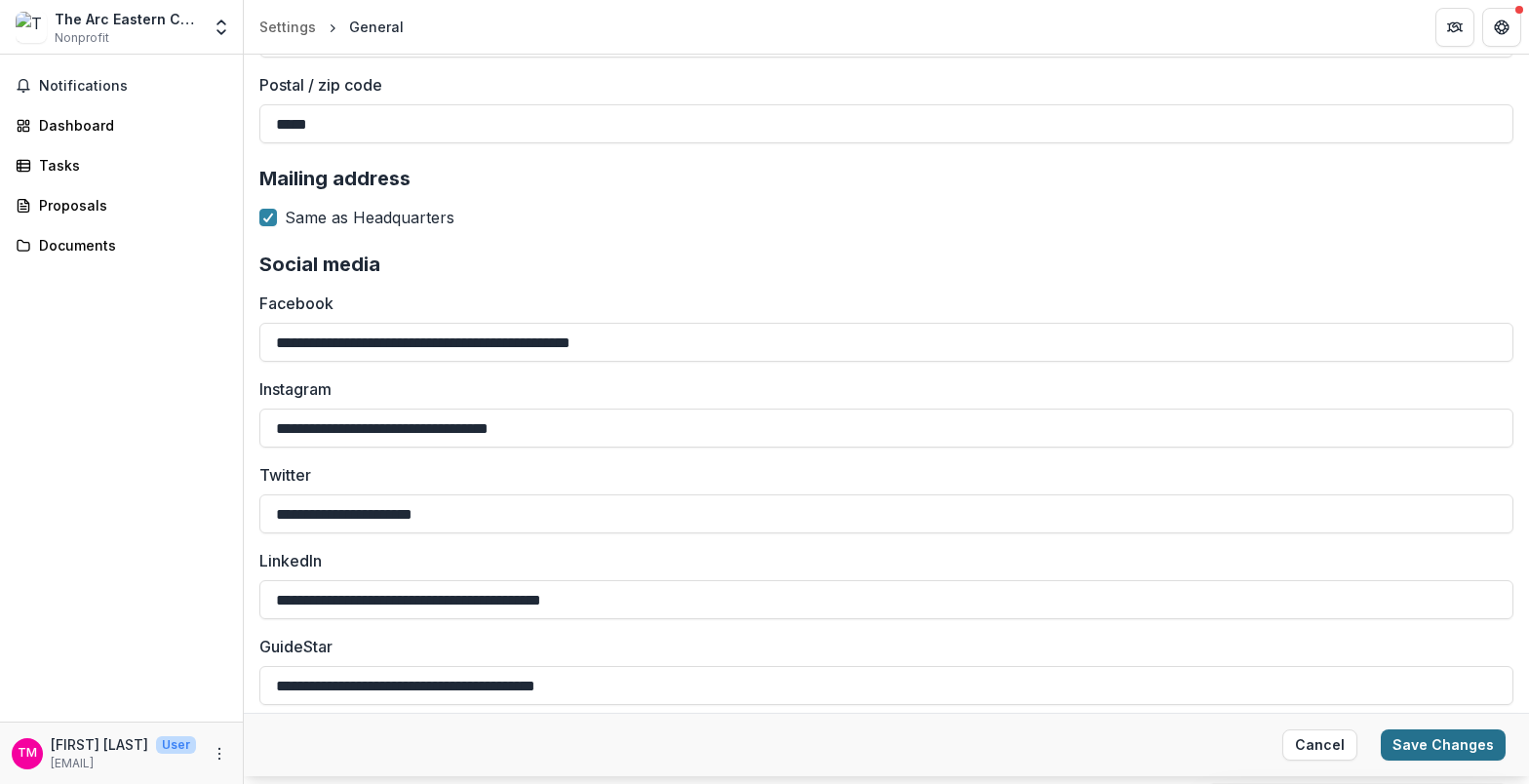 click on "Save Changes" at bounding box center (1443, 745) 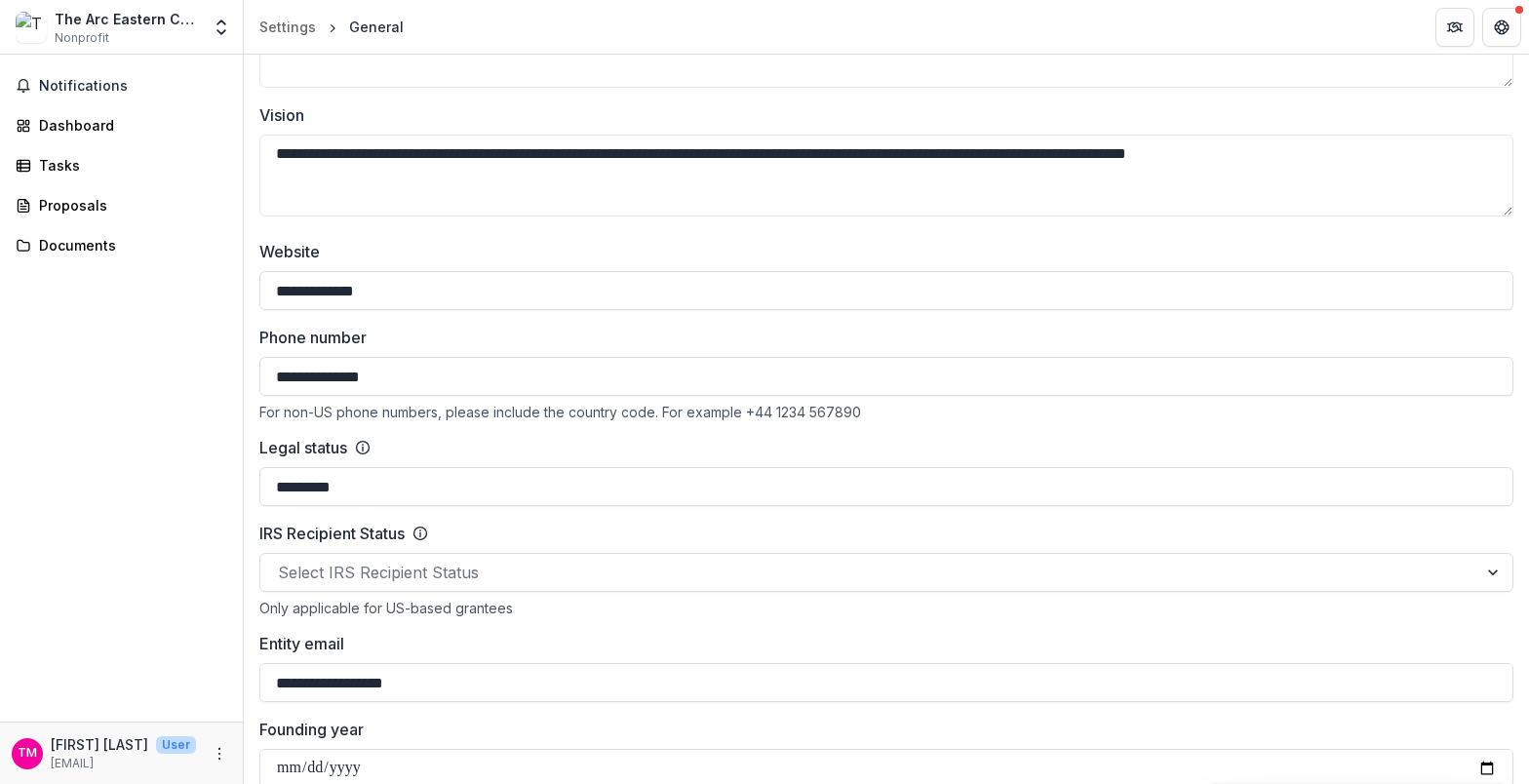 scroll, scrollTop: 0, scrollLeft: 0, axis: both 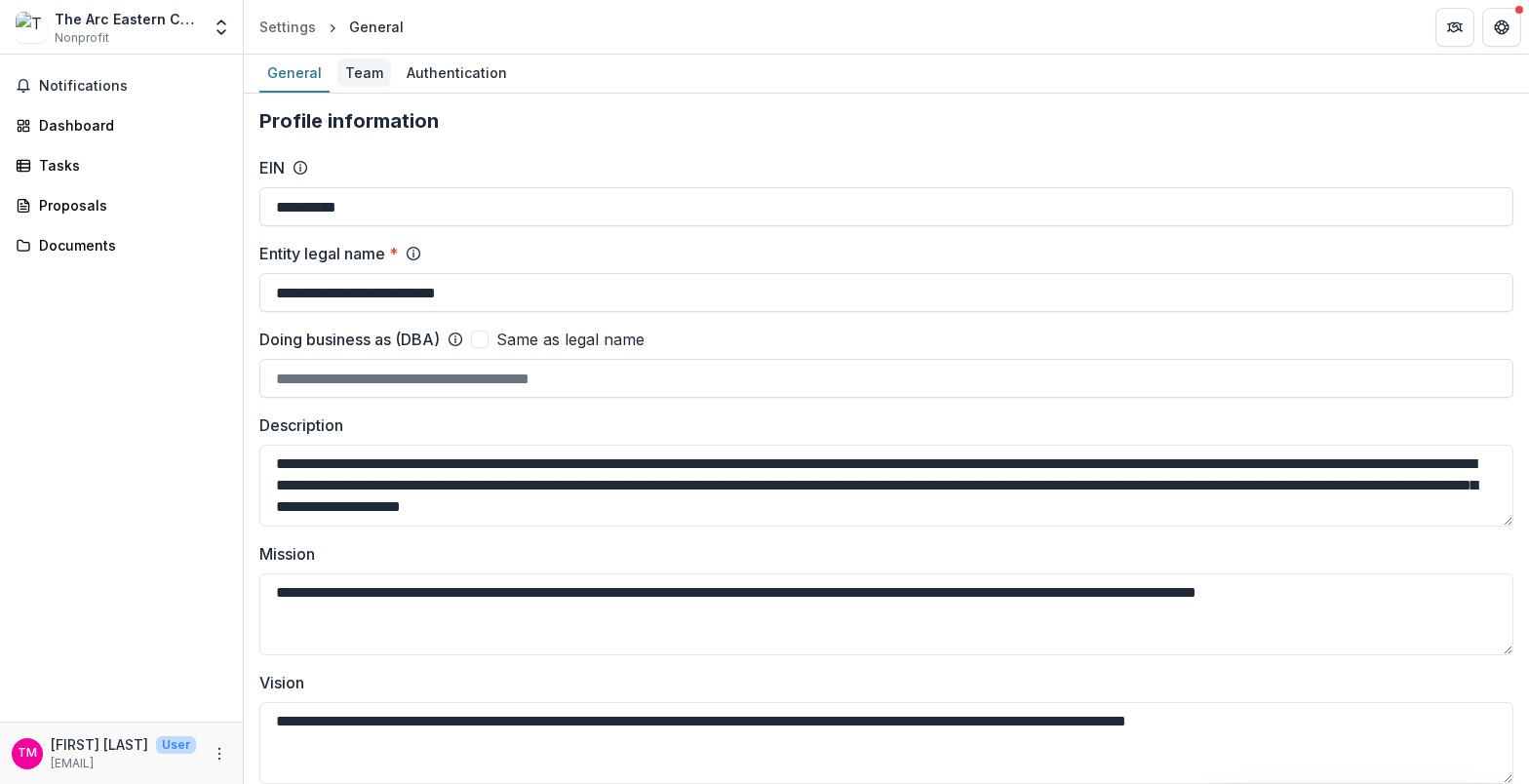 click on "Team" at bounding box center [364, 72] 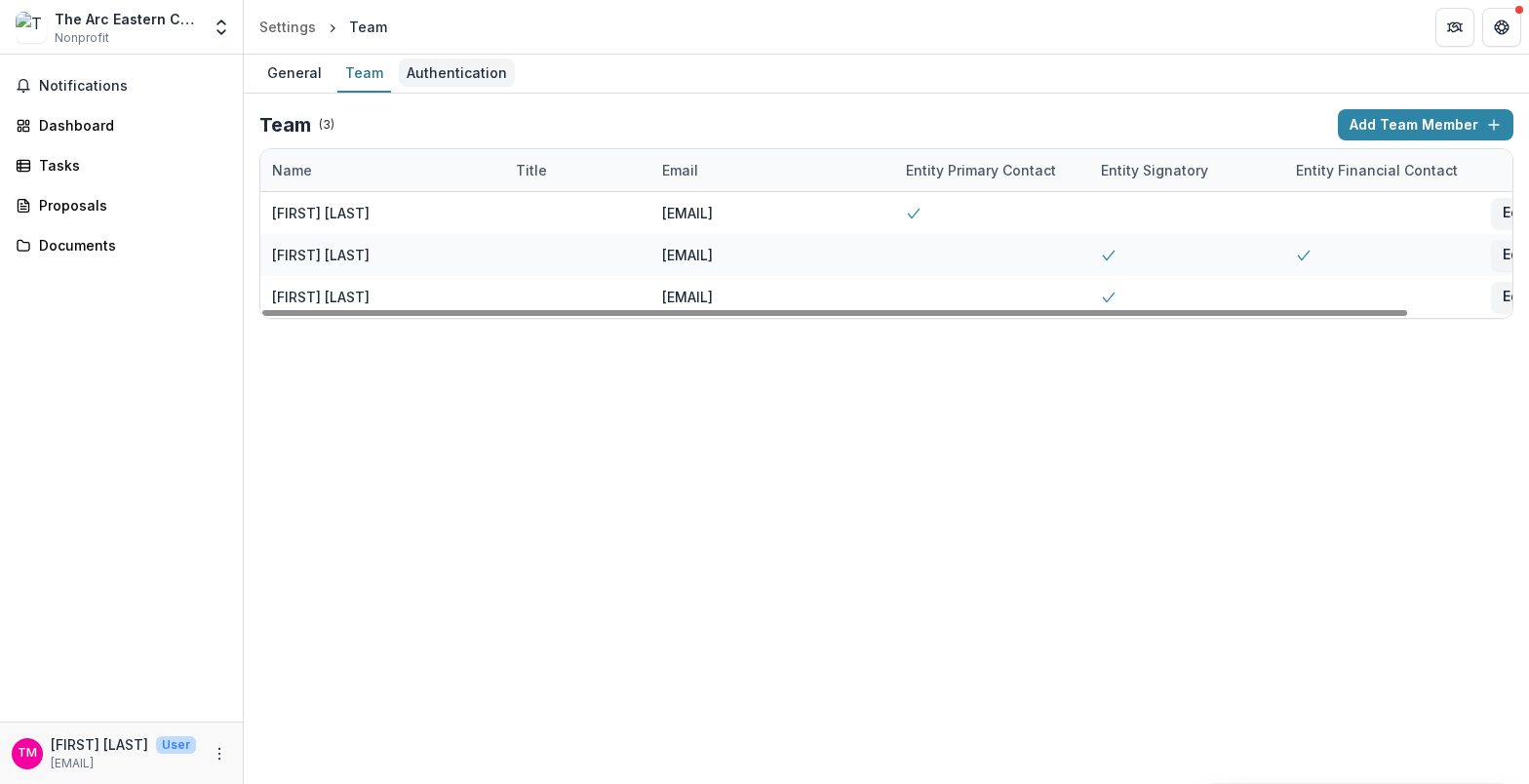 click on "Authentication" at bounding box center (456, 72) 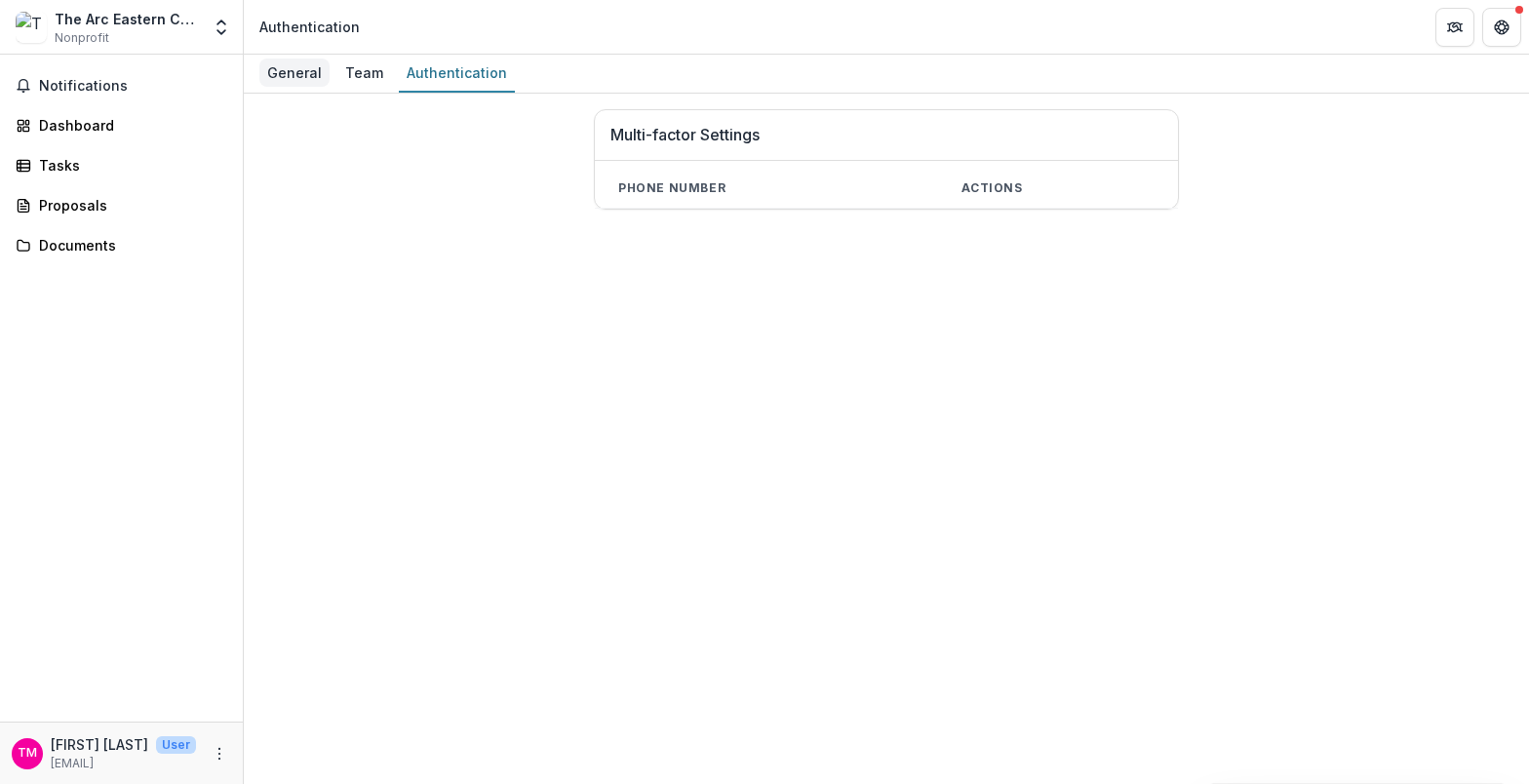 click on "General" at bounding box center [294, 72] 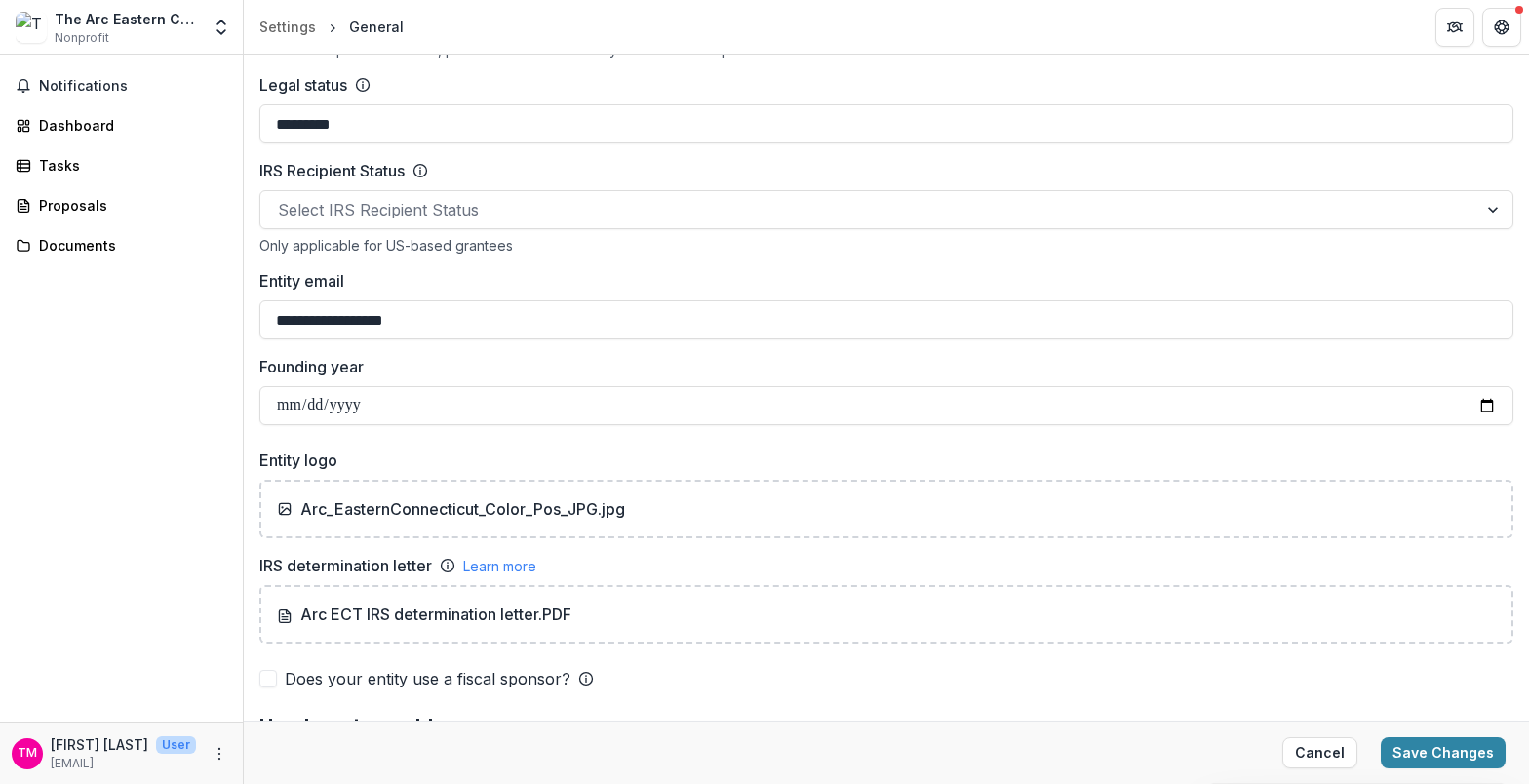 scroll, scrollTop: 878, scrollLeft: 0, axis: vertical 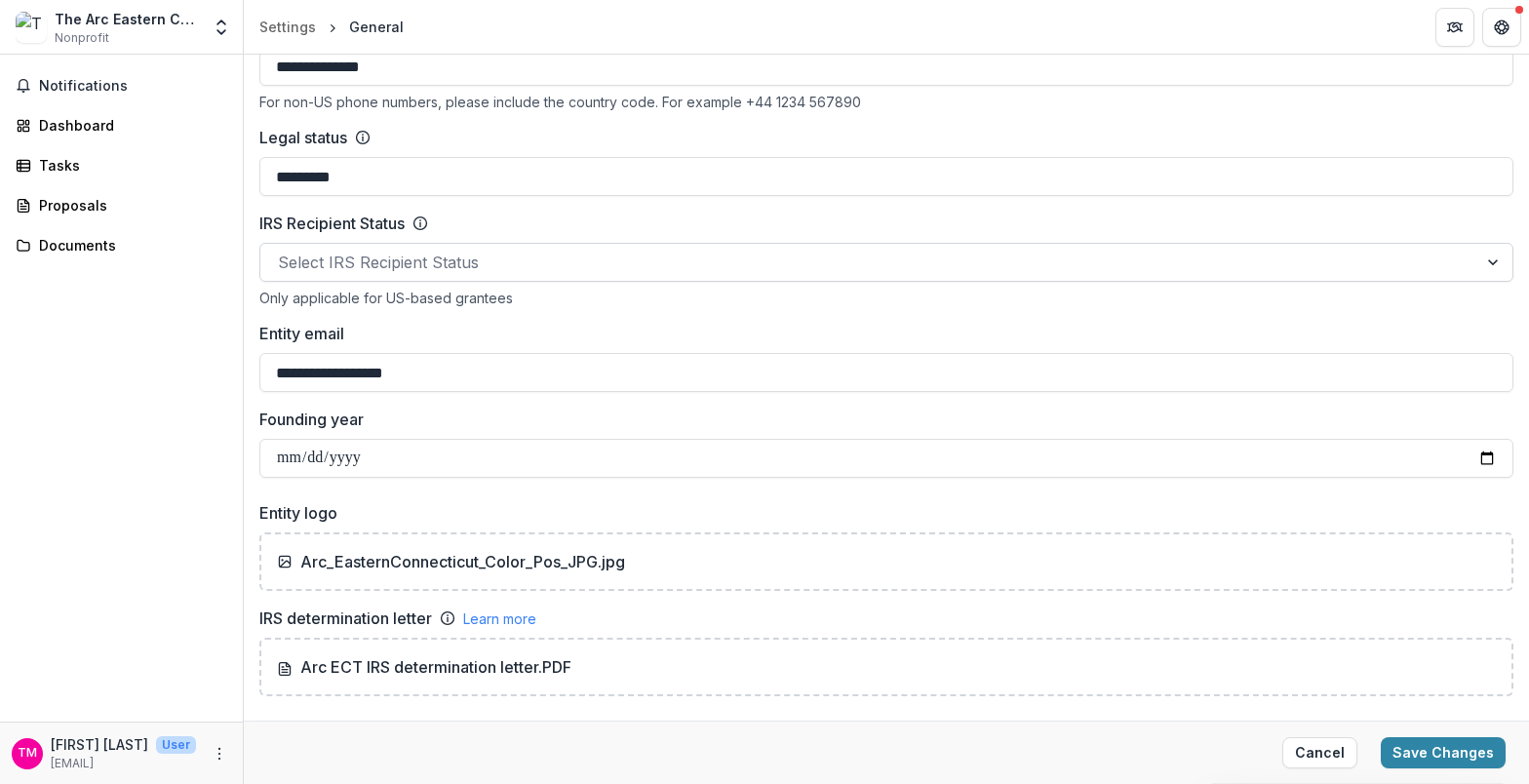 click at bounding box center (869, 262) 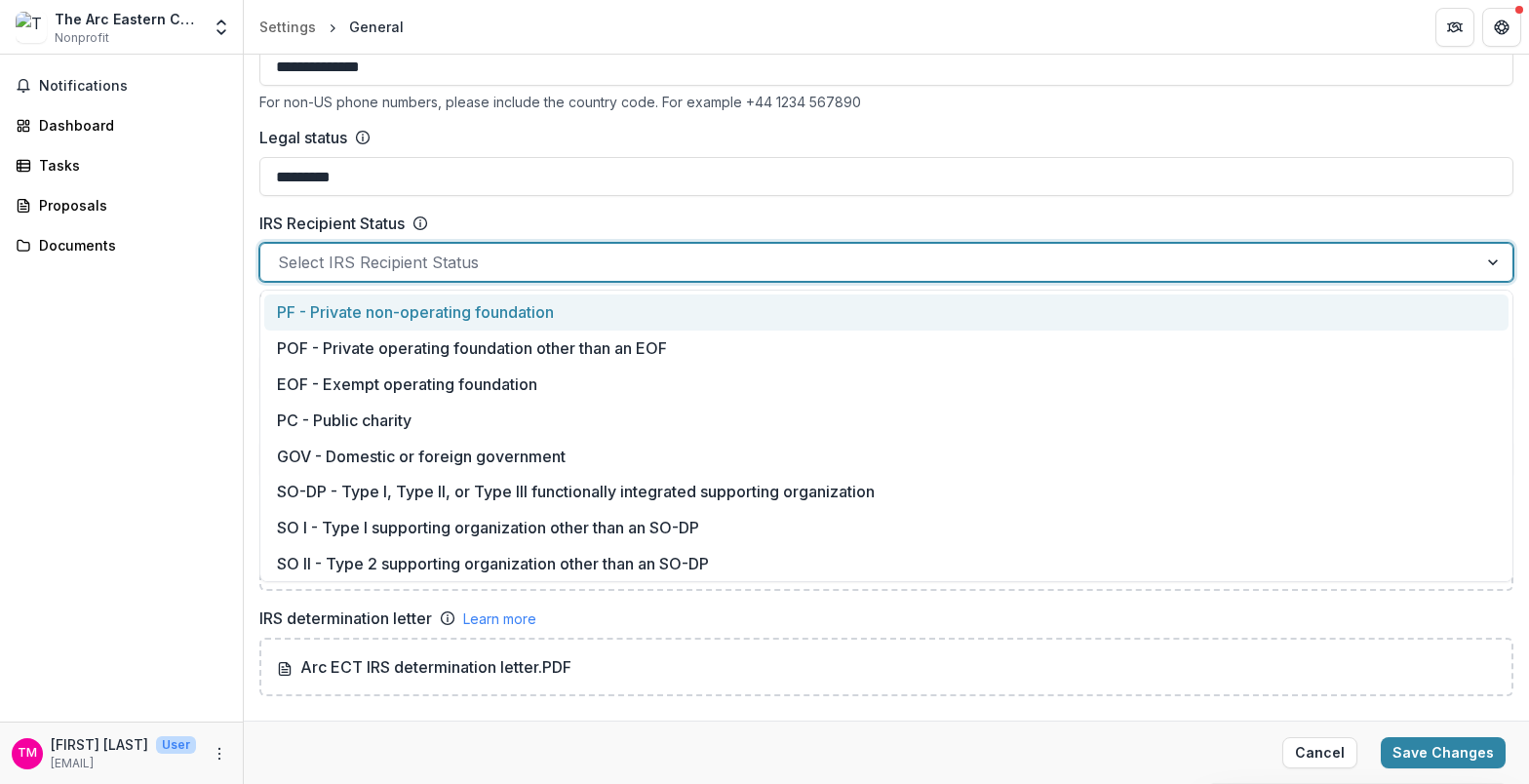 click at bounding box center [869, 262] 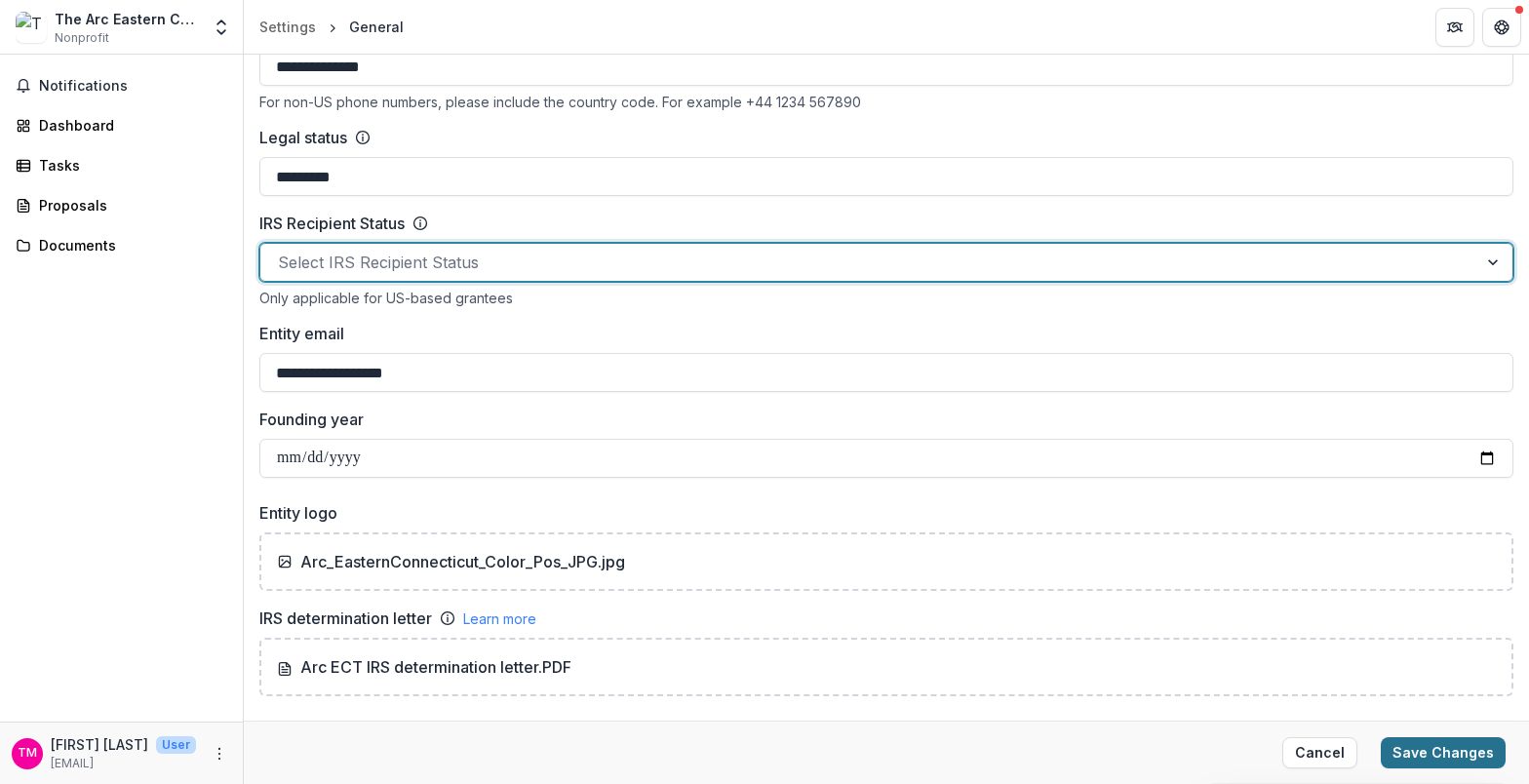 click on "Save Changes" at bounding box center (1443, 753) 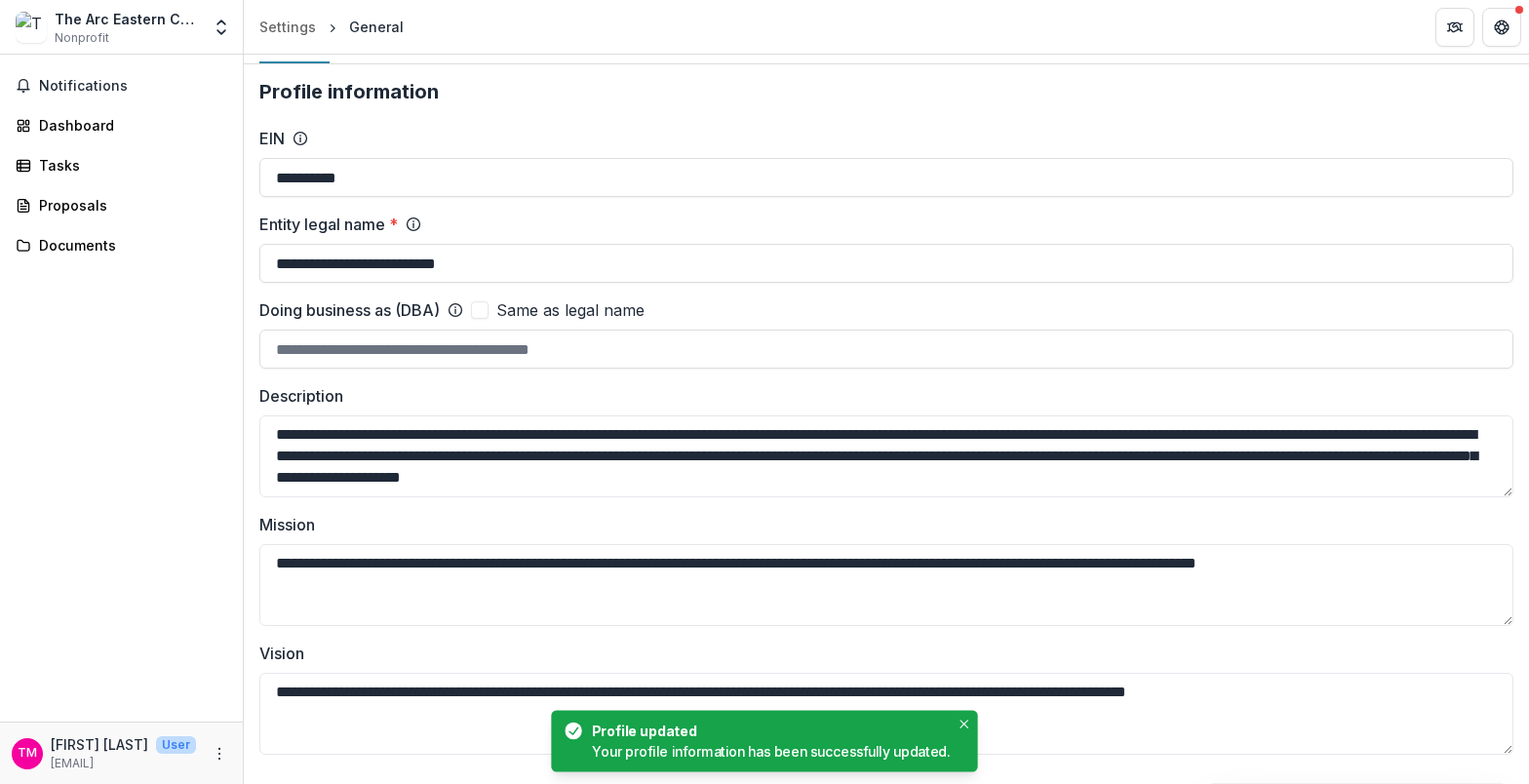 scroll, scrollTop: 0, scrollLeft: 0, axis: both 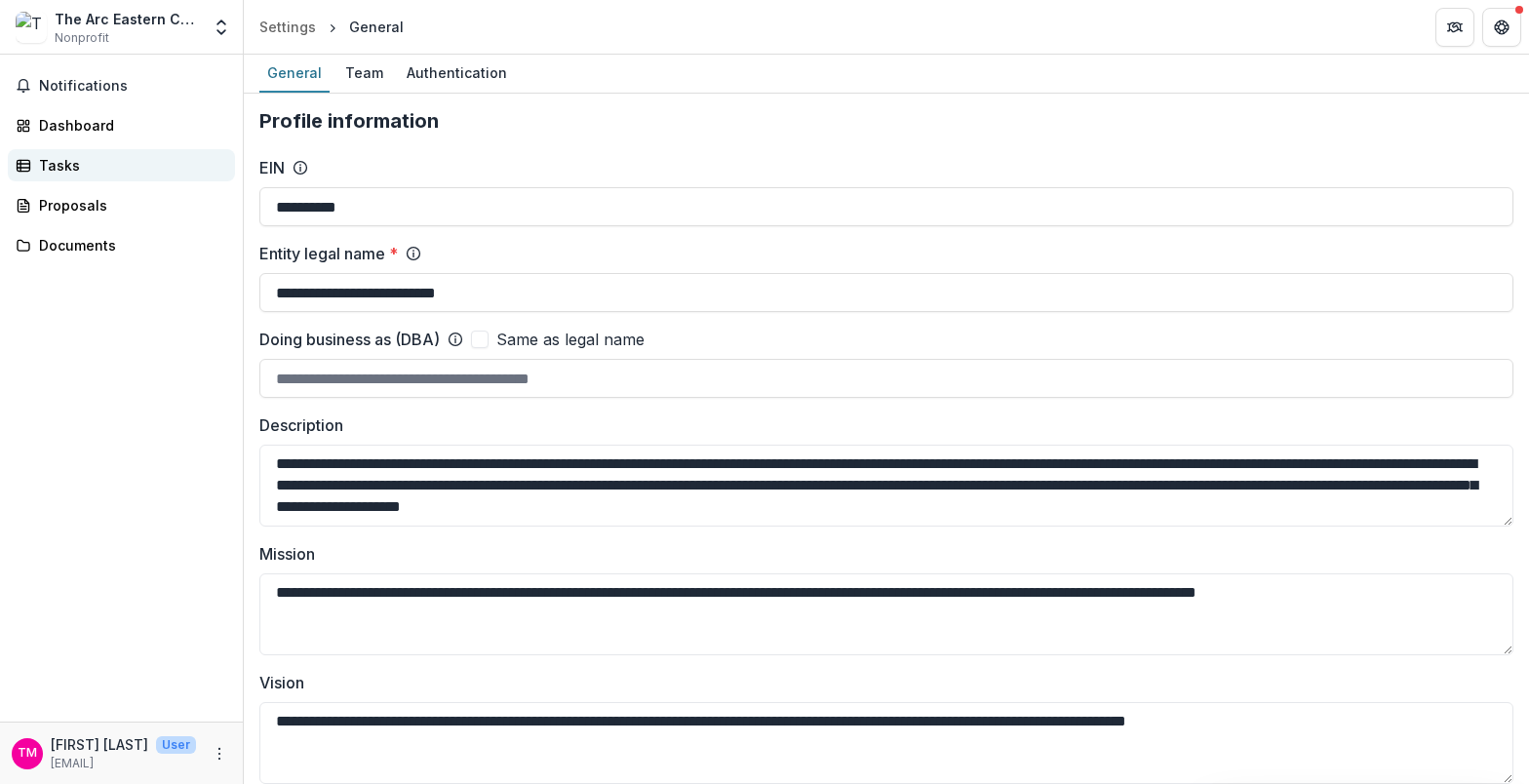click on "Tasks" at bounding box center [129, 165] 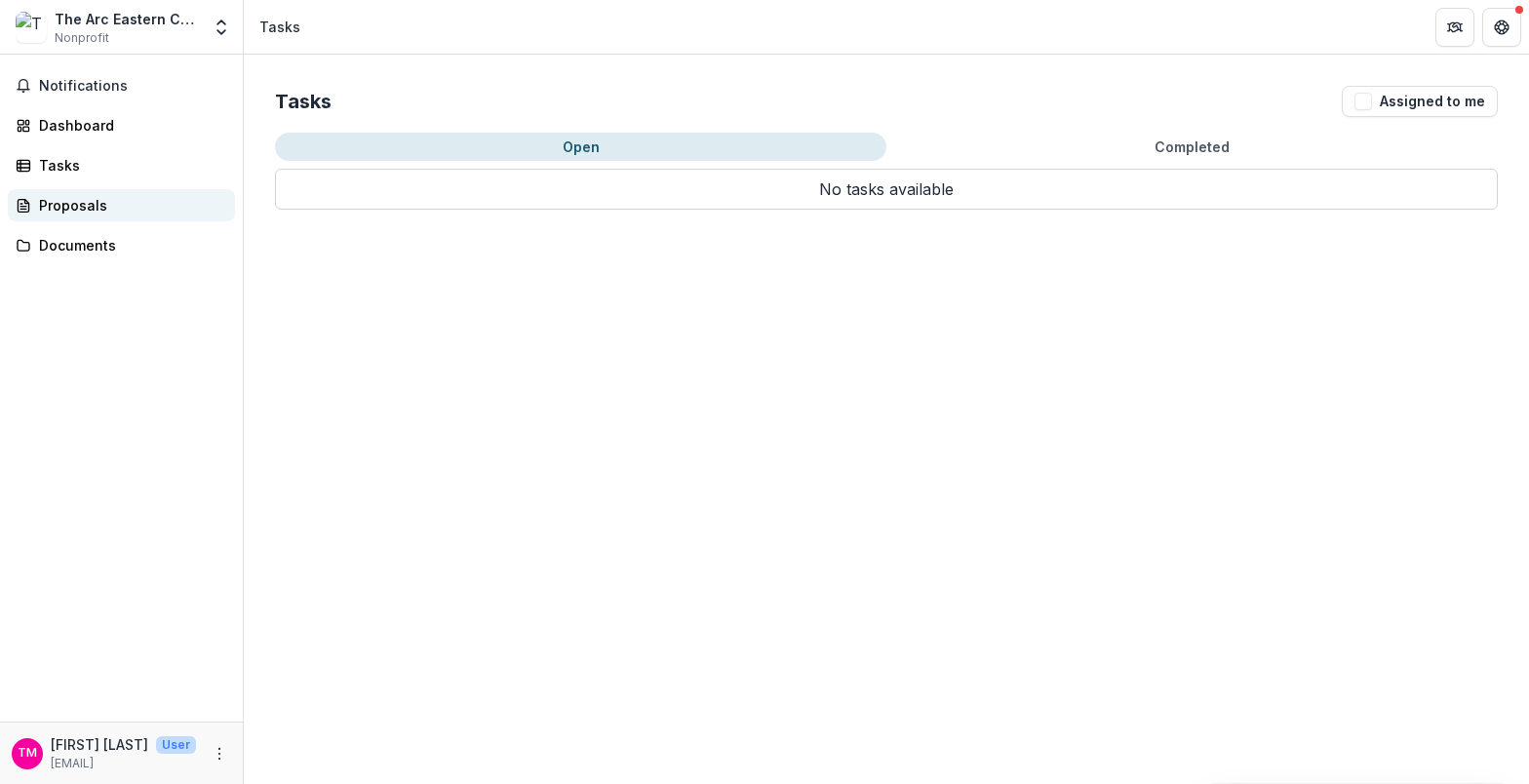 click on "Proposals" at bounding box center [129, 205] 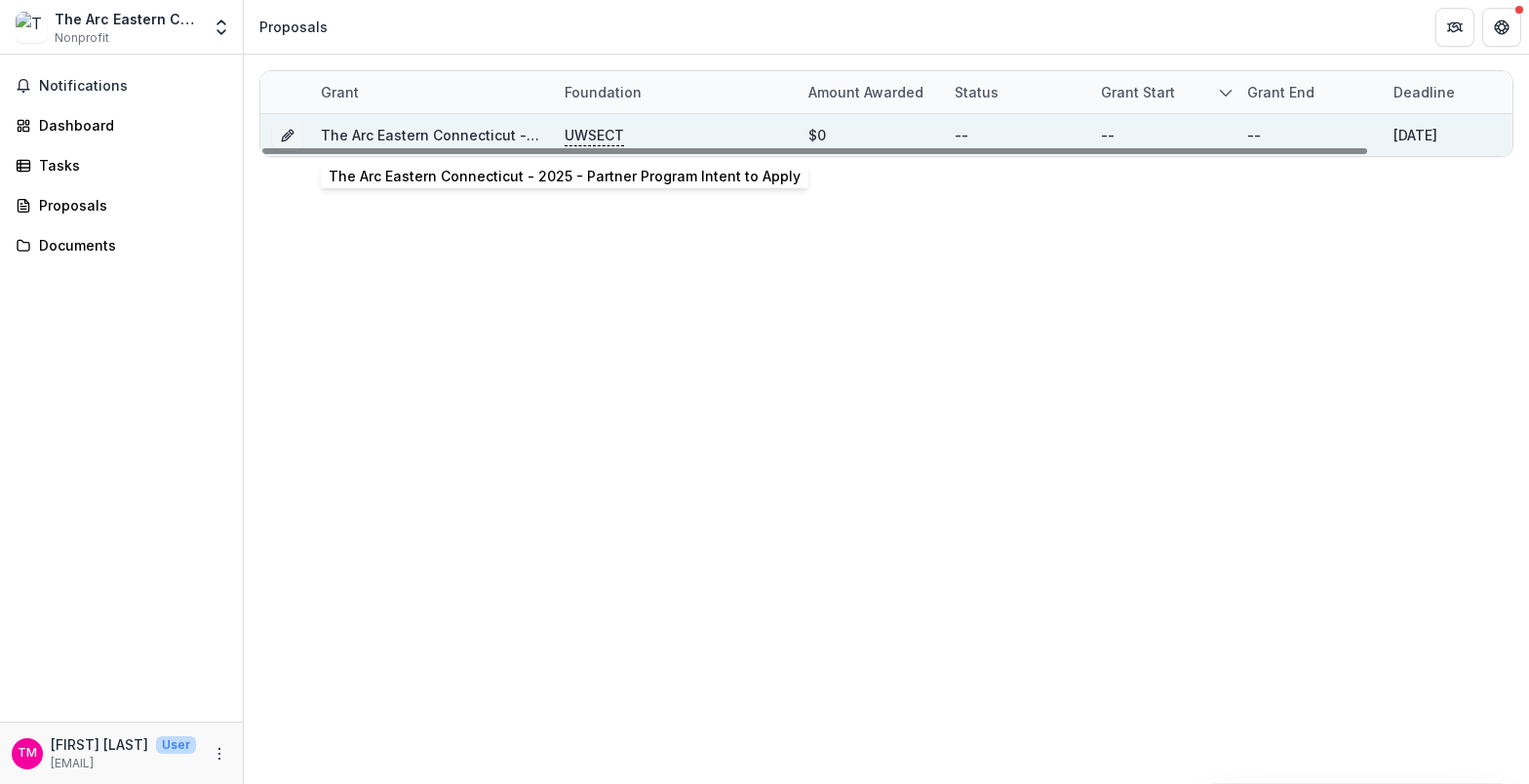 click on "The Arc Eastern Connecticut - 2025 - Partner Program Intent to Apply" at bounding box center (557, 135) 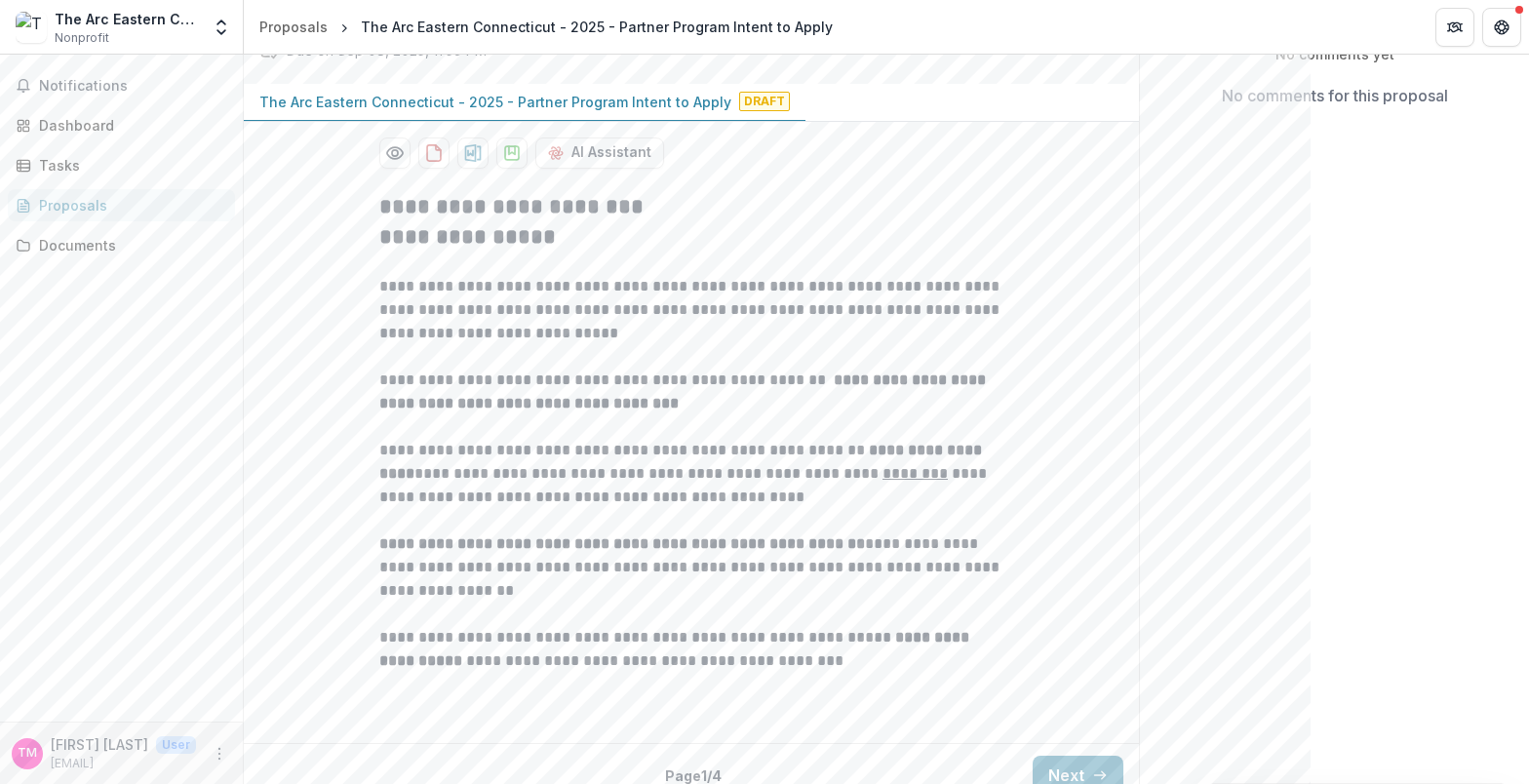 scroll, scrollTop: 415, scrollLeft: 0, axis: vertical 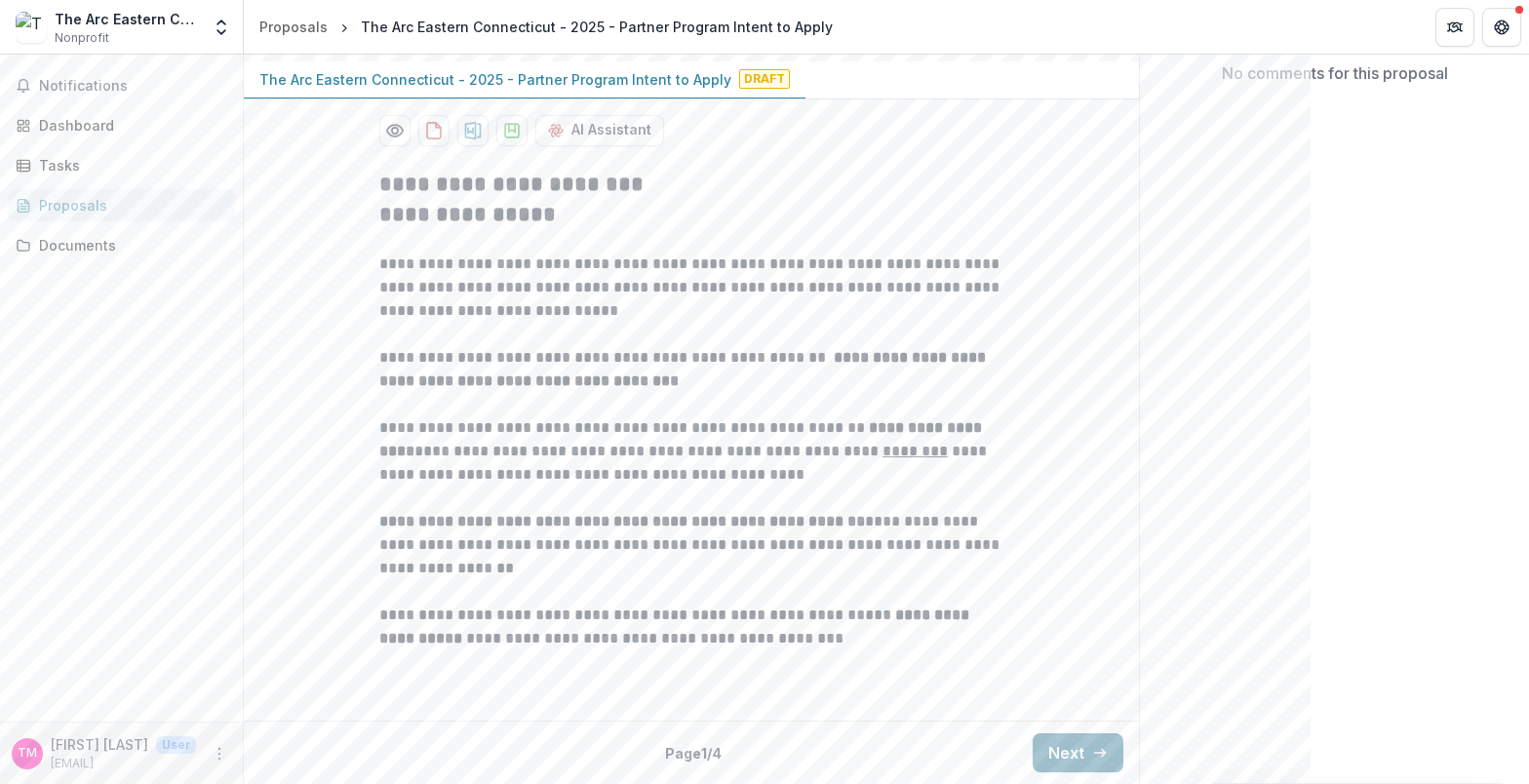 click on "Next" at bounding box center (1078, 753) 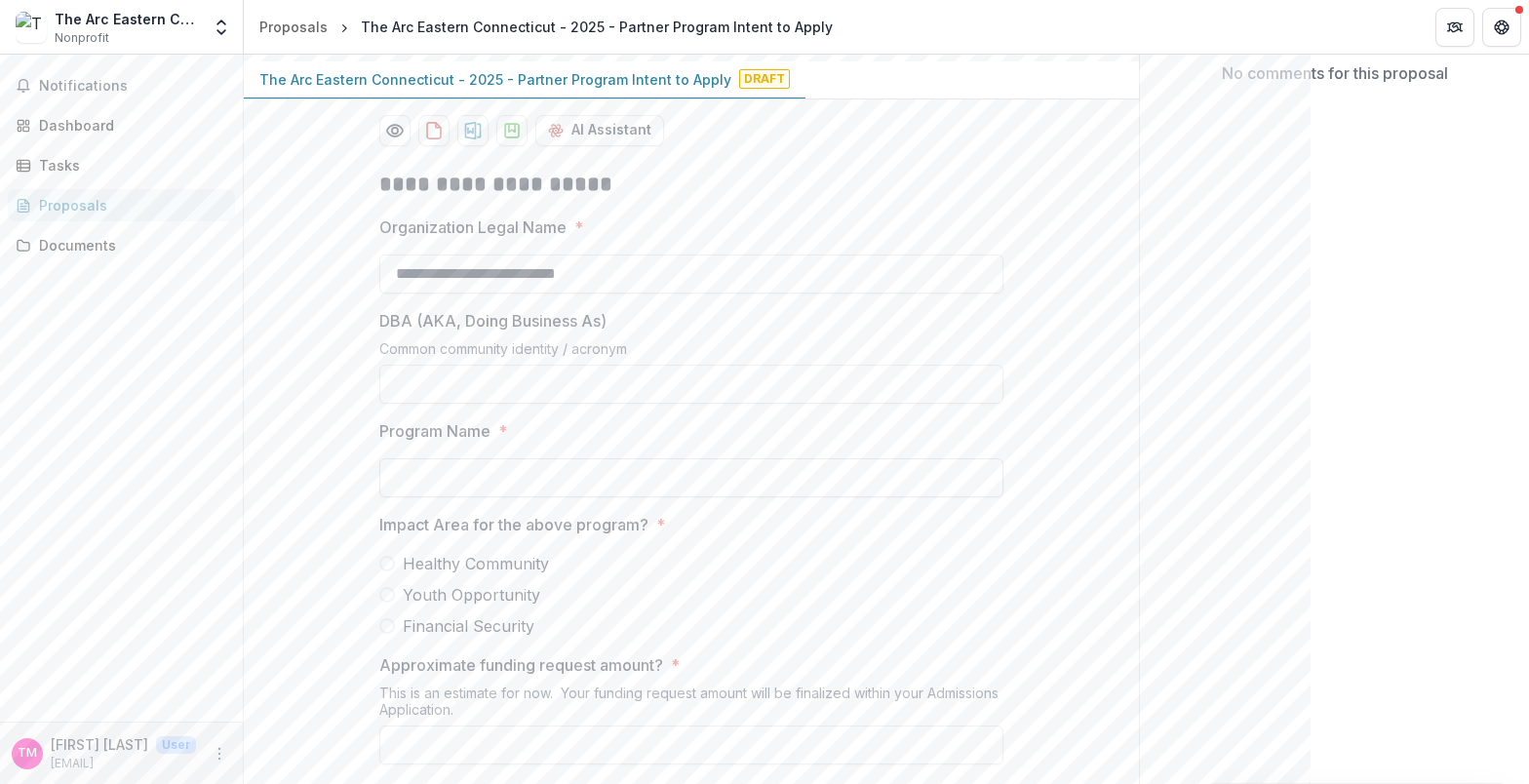 click on "Program Name *" at bounding box center (691, 478) 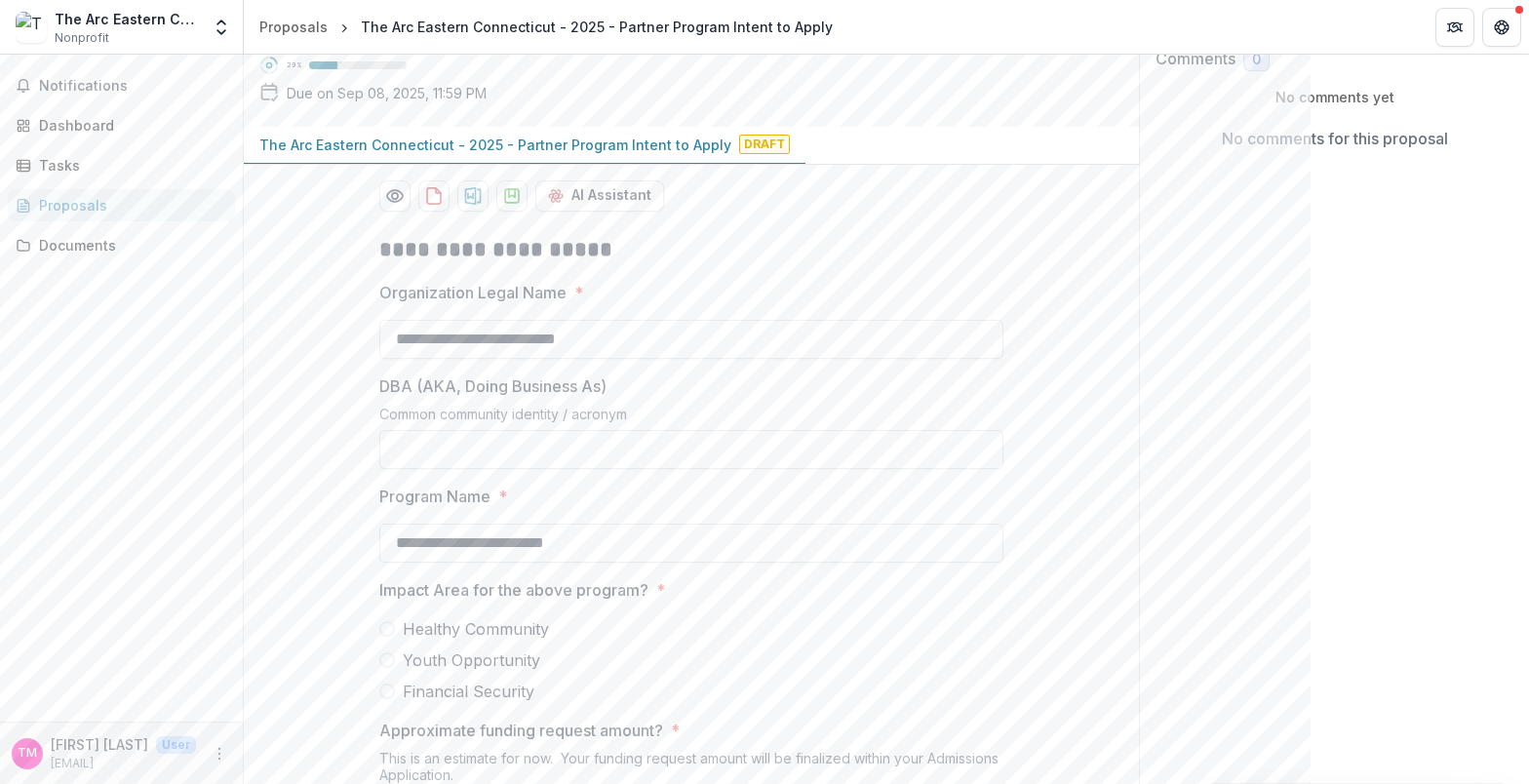scroll, scrollTop: 483, scrollLeft: 0, axis: vertical 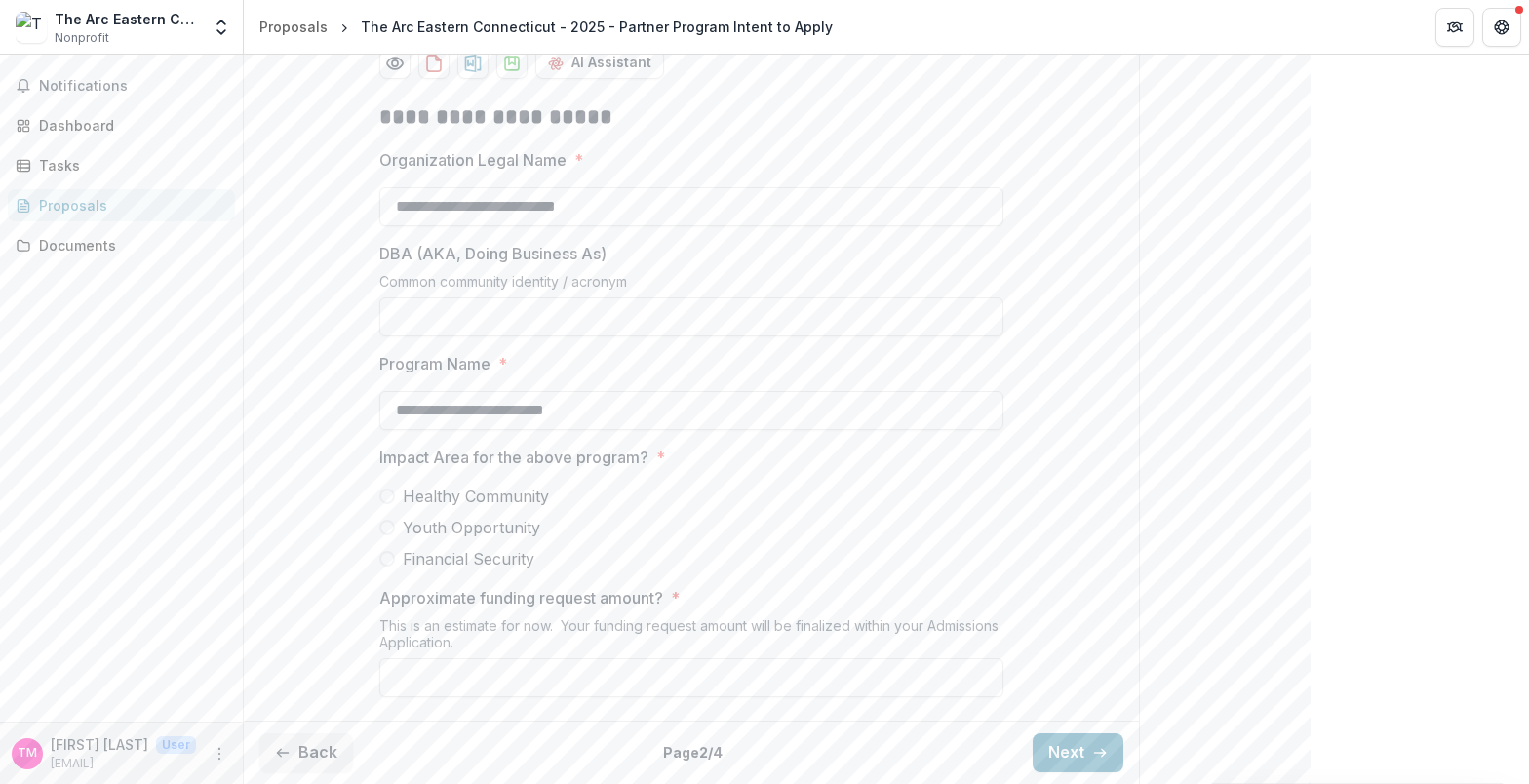 type on "**********" 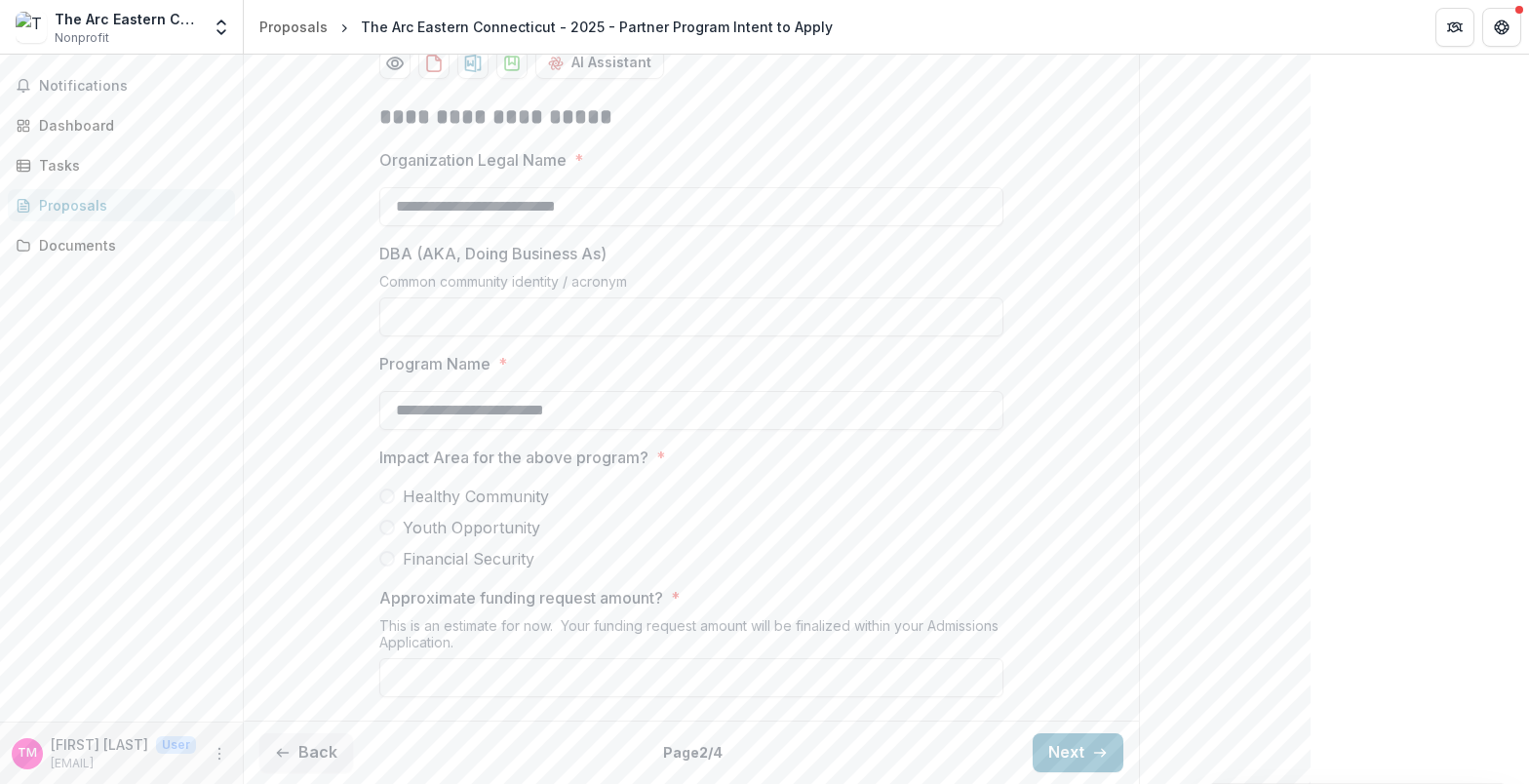 click at bounding box center (387, 496) 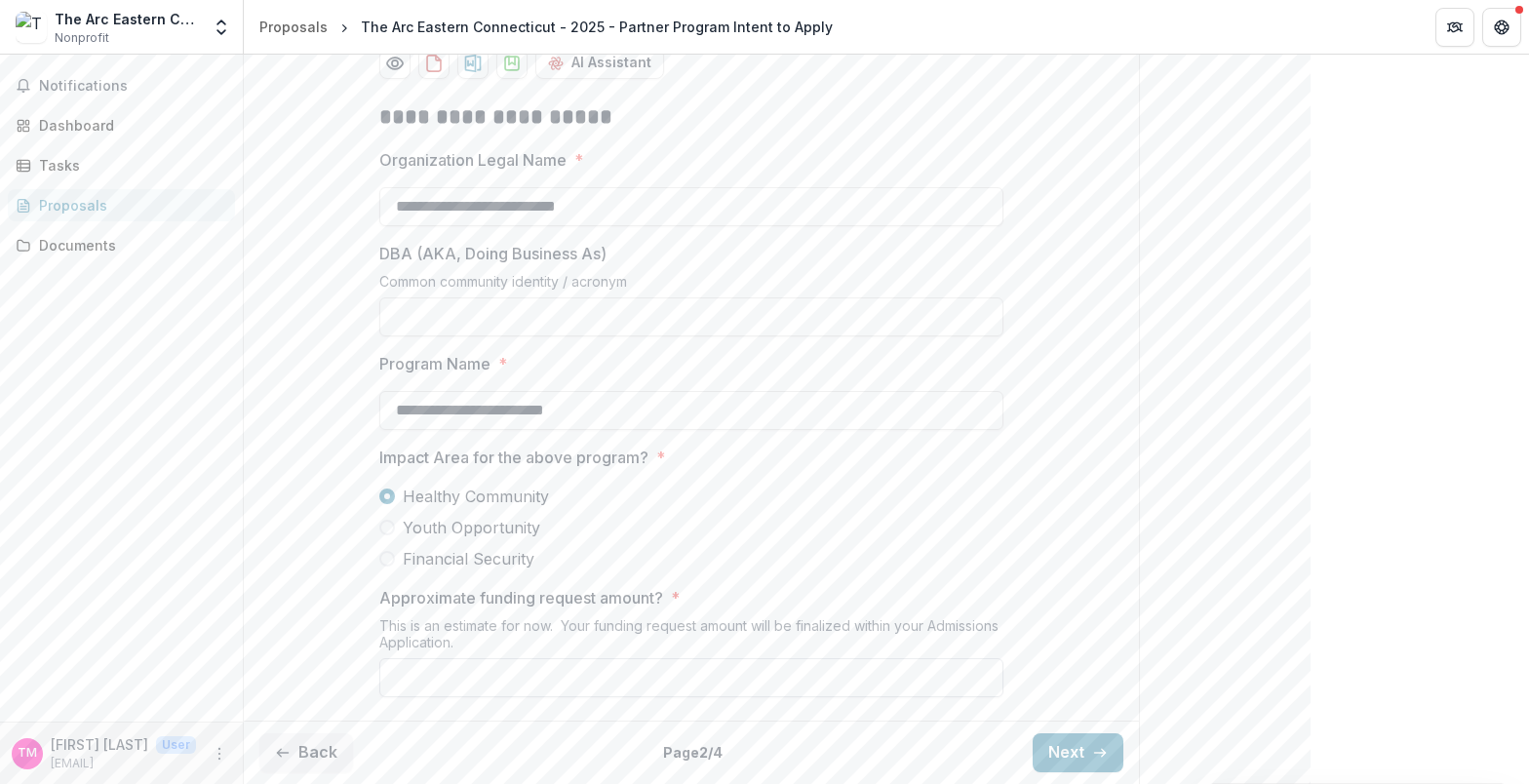 click on "Approximate funding request amount? *" at bounding box center (691, 678) 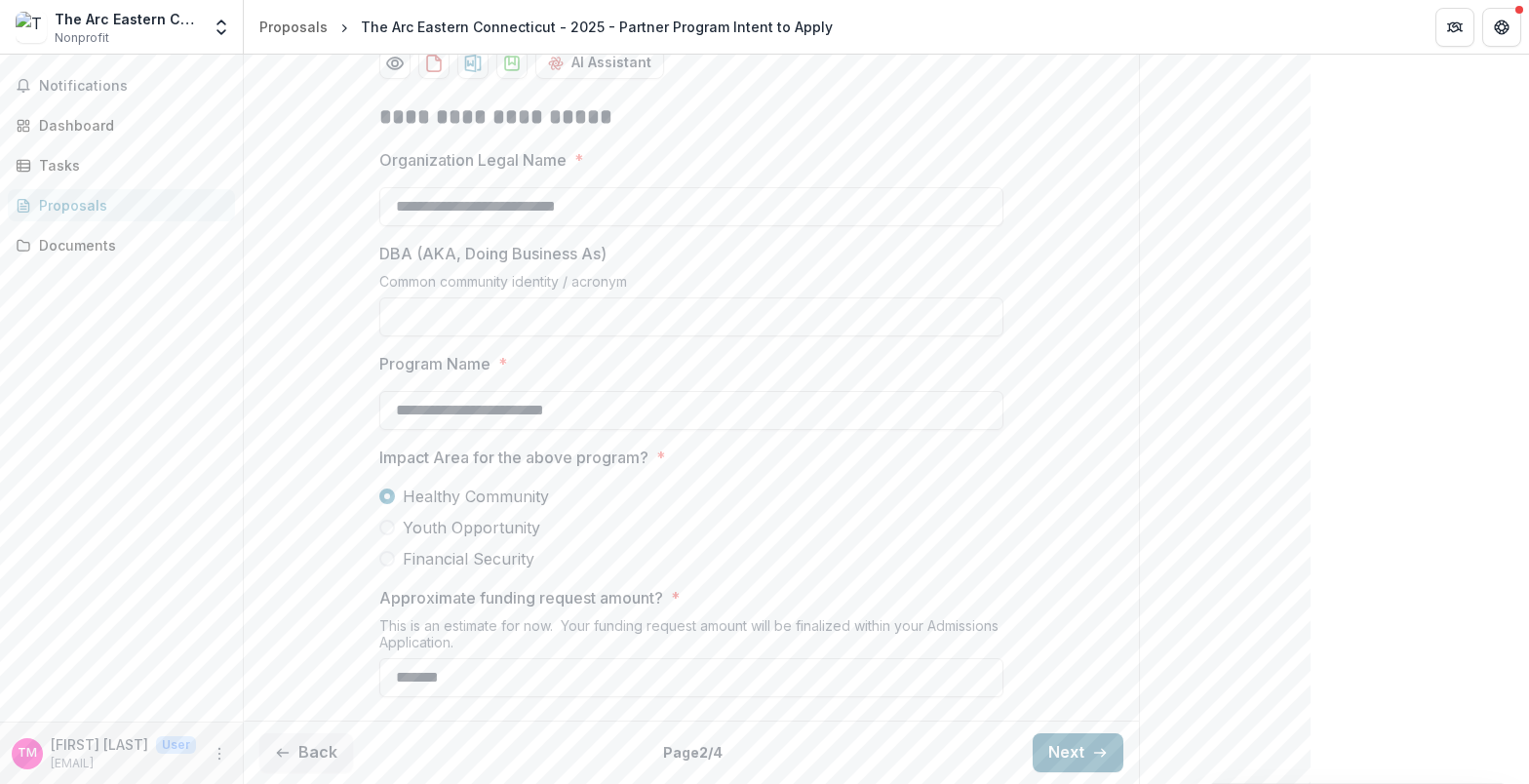 type on "*******" 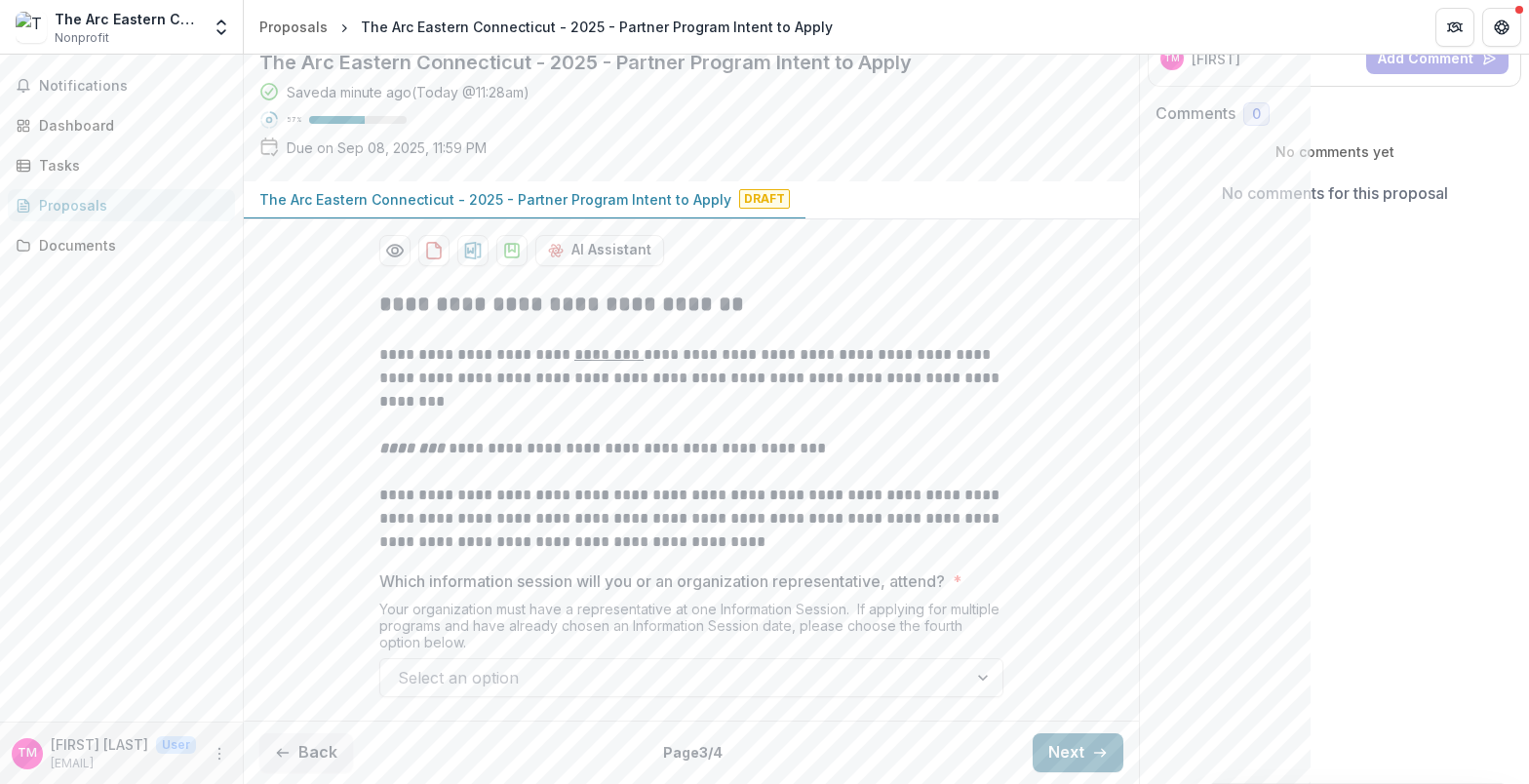 scroll, scrollTop: 295, scrollLeft: 0, axis: vertical 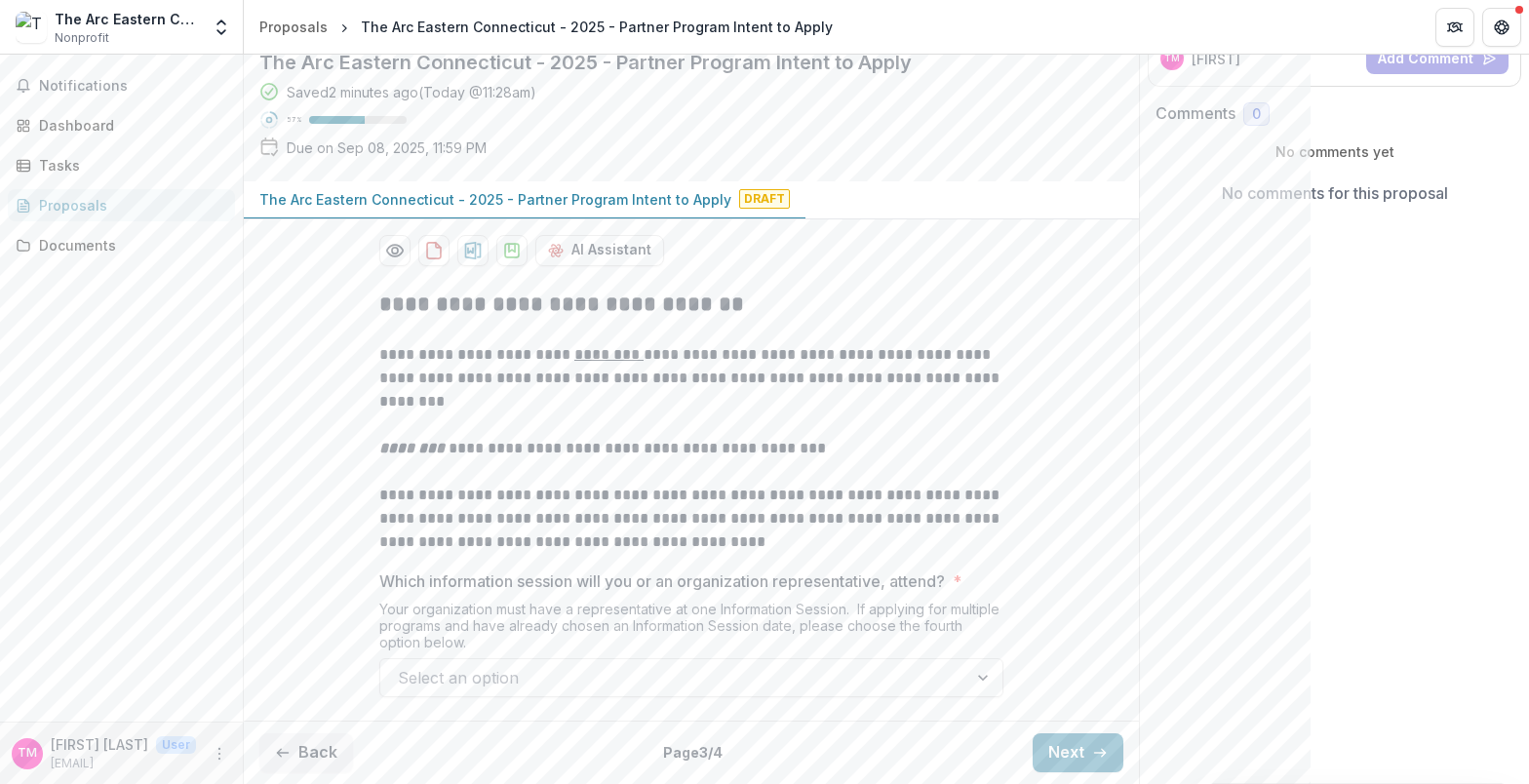 click at bounding box center [985, 678] 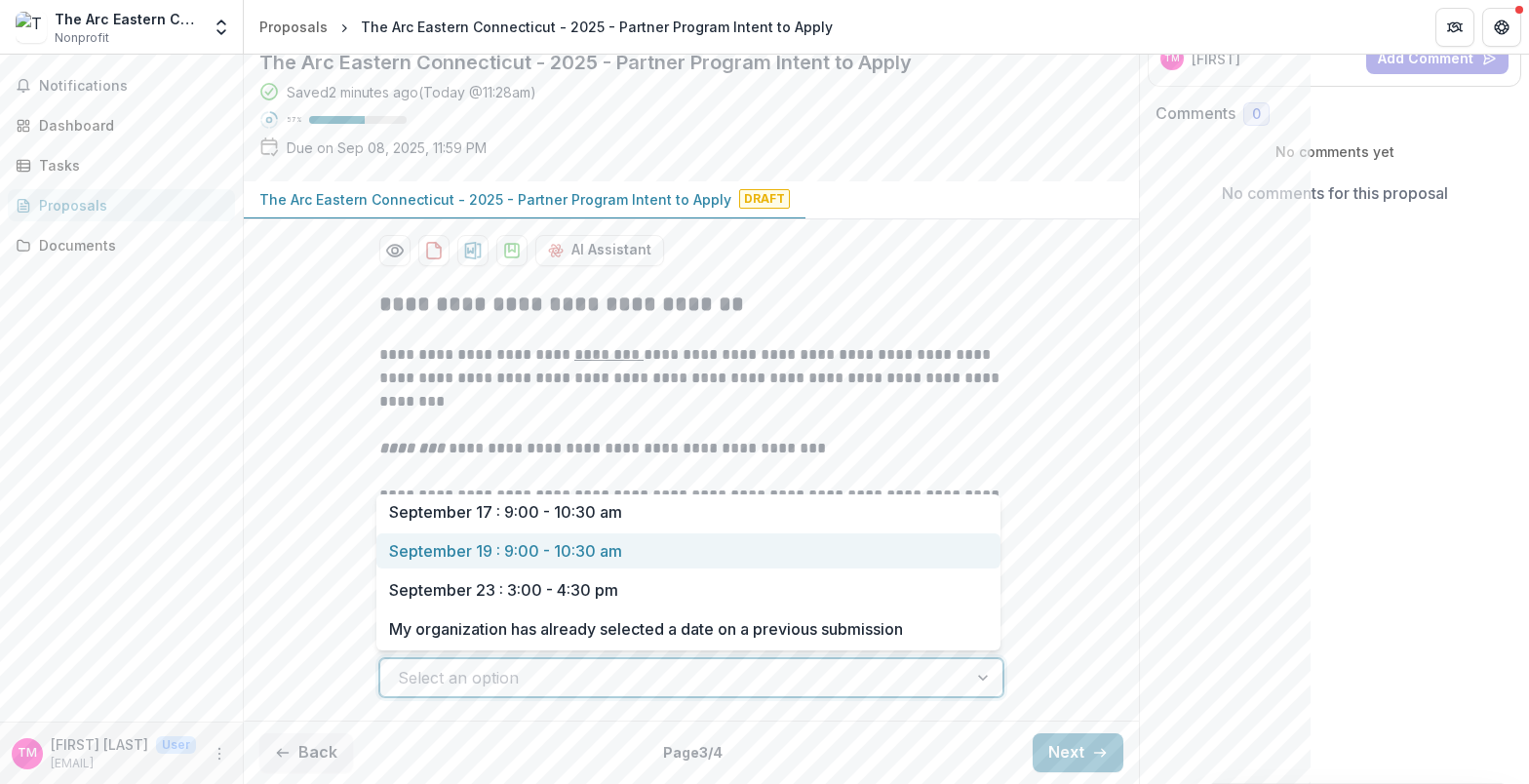 click on "September 19 : 9:00 - 10:30 am" at bounding box center (688, 551) 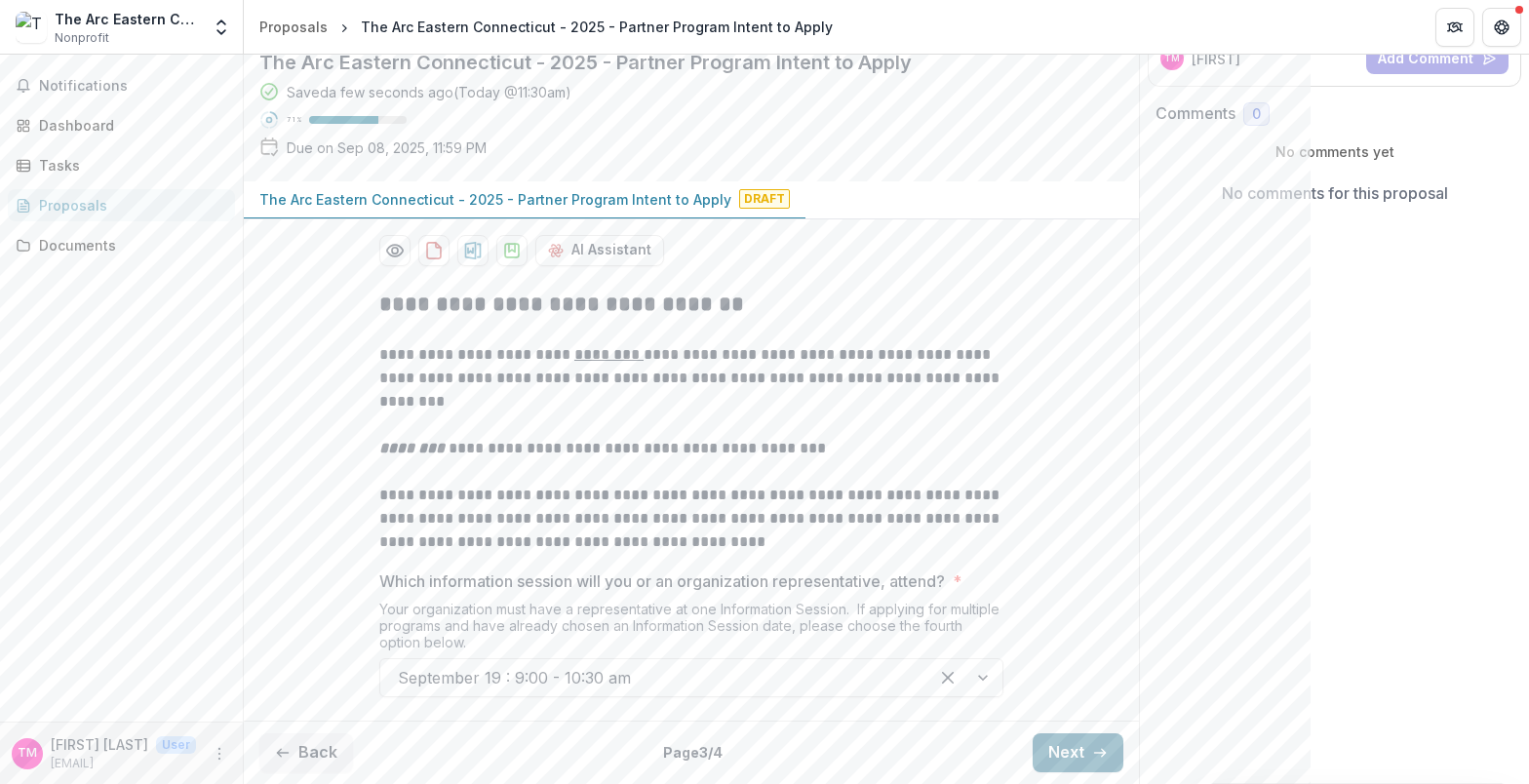 click on "Next" at bounding box center (1078, 753) 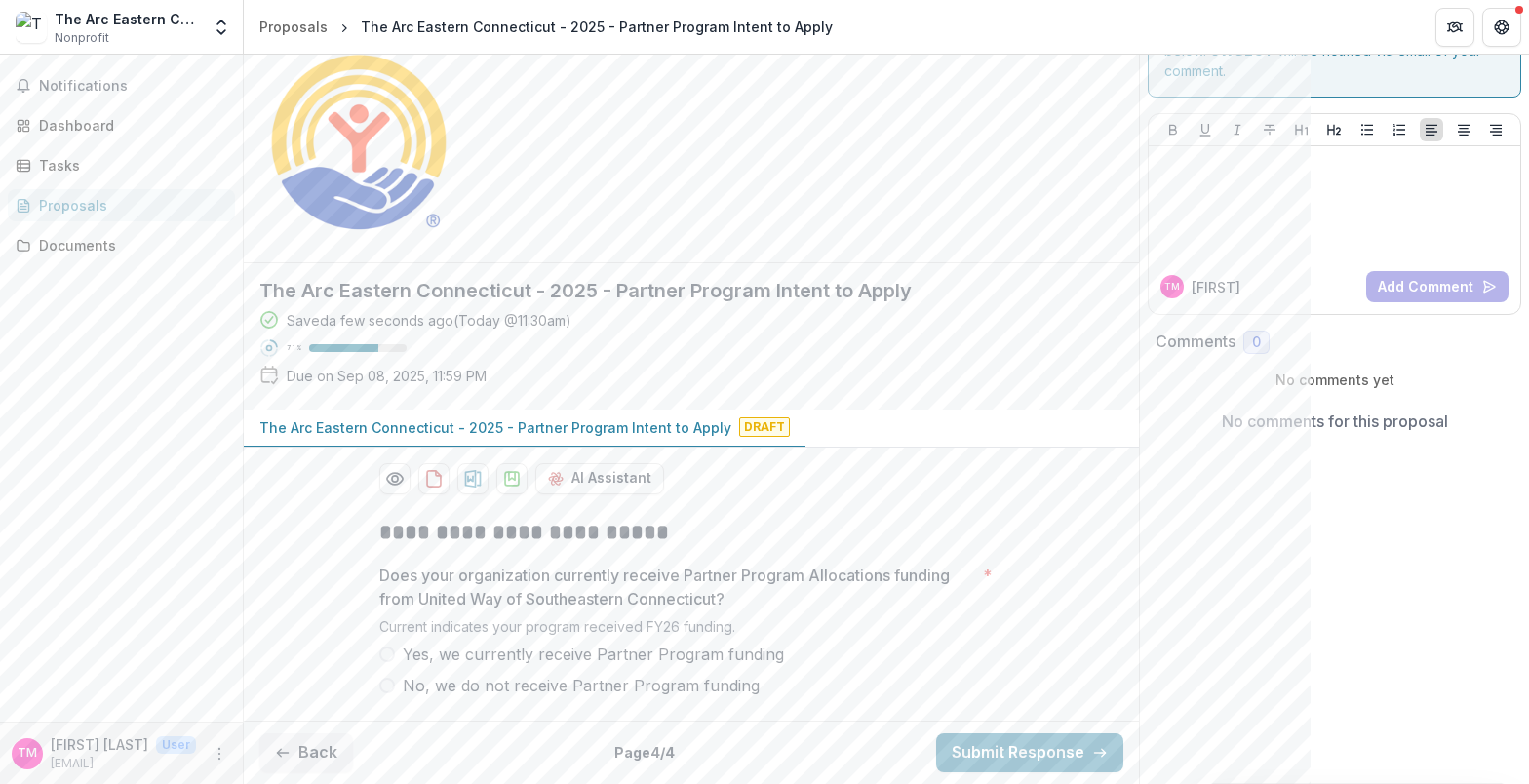 scroll, scrollTop: 67, scrollLeft: 0, axis: vertical 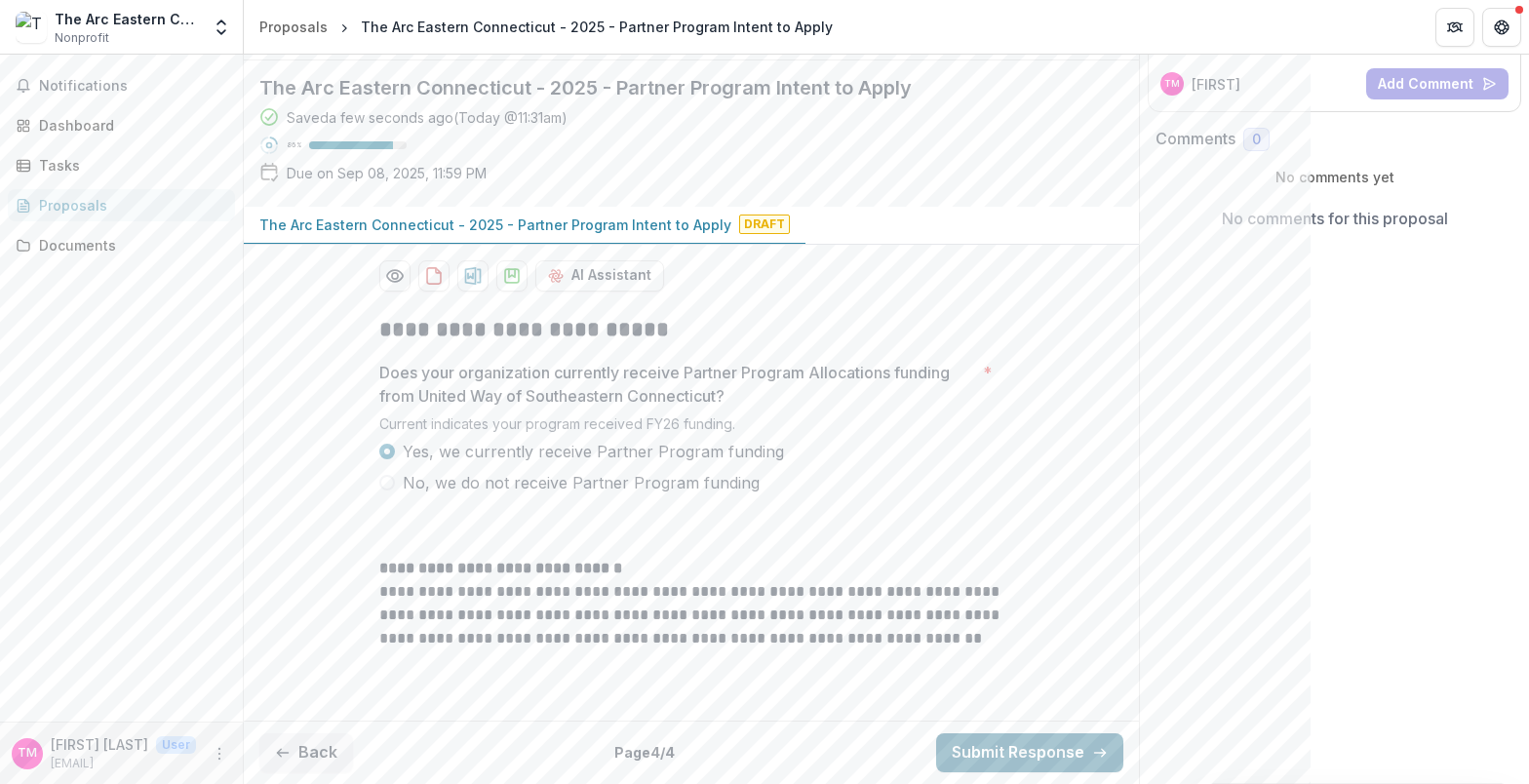 click on "Submit Response" at bounding box center [1030, 753] 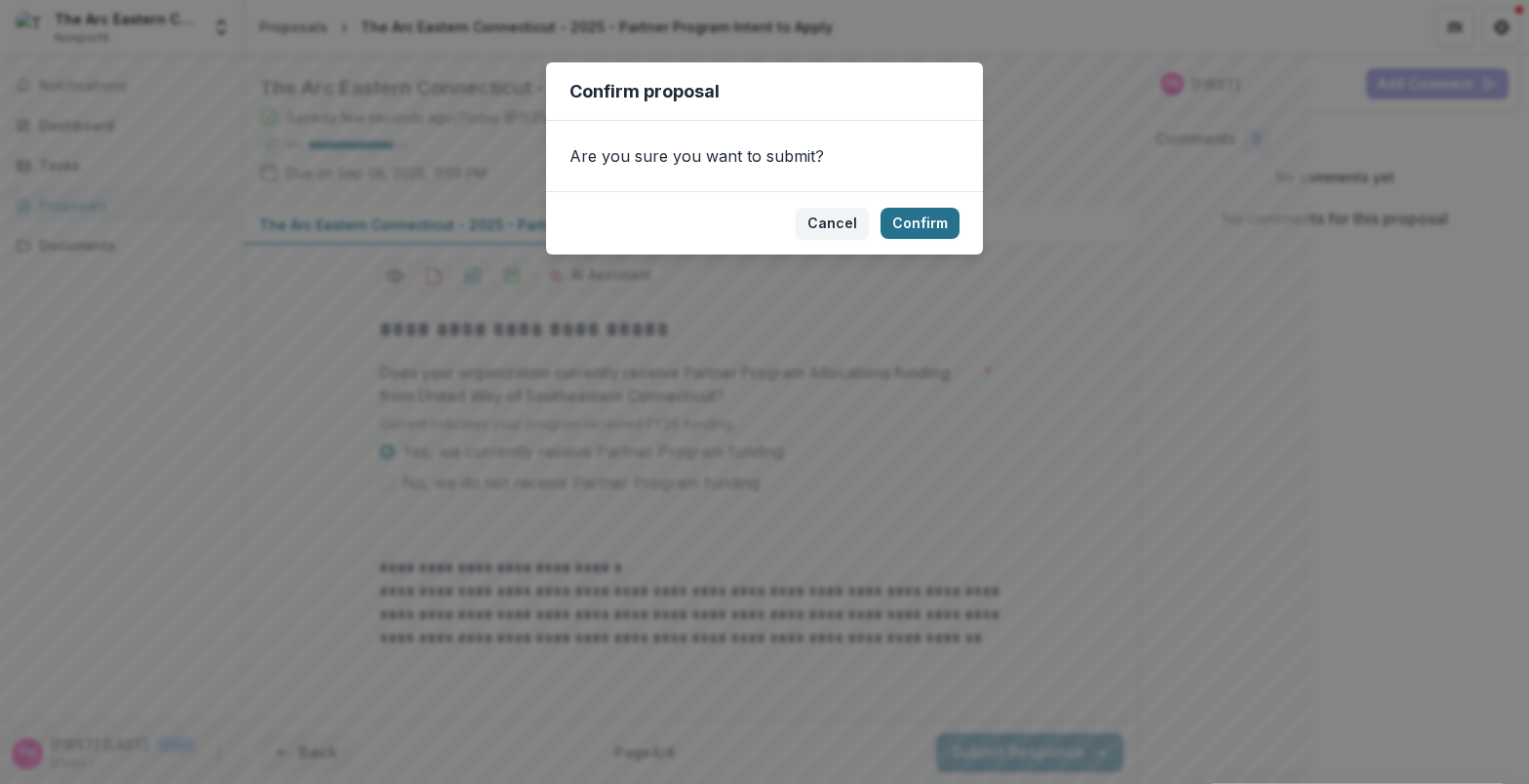 click on "Confirm" at bounding box center (920, 223) 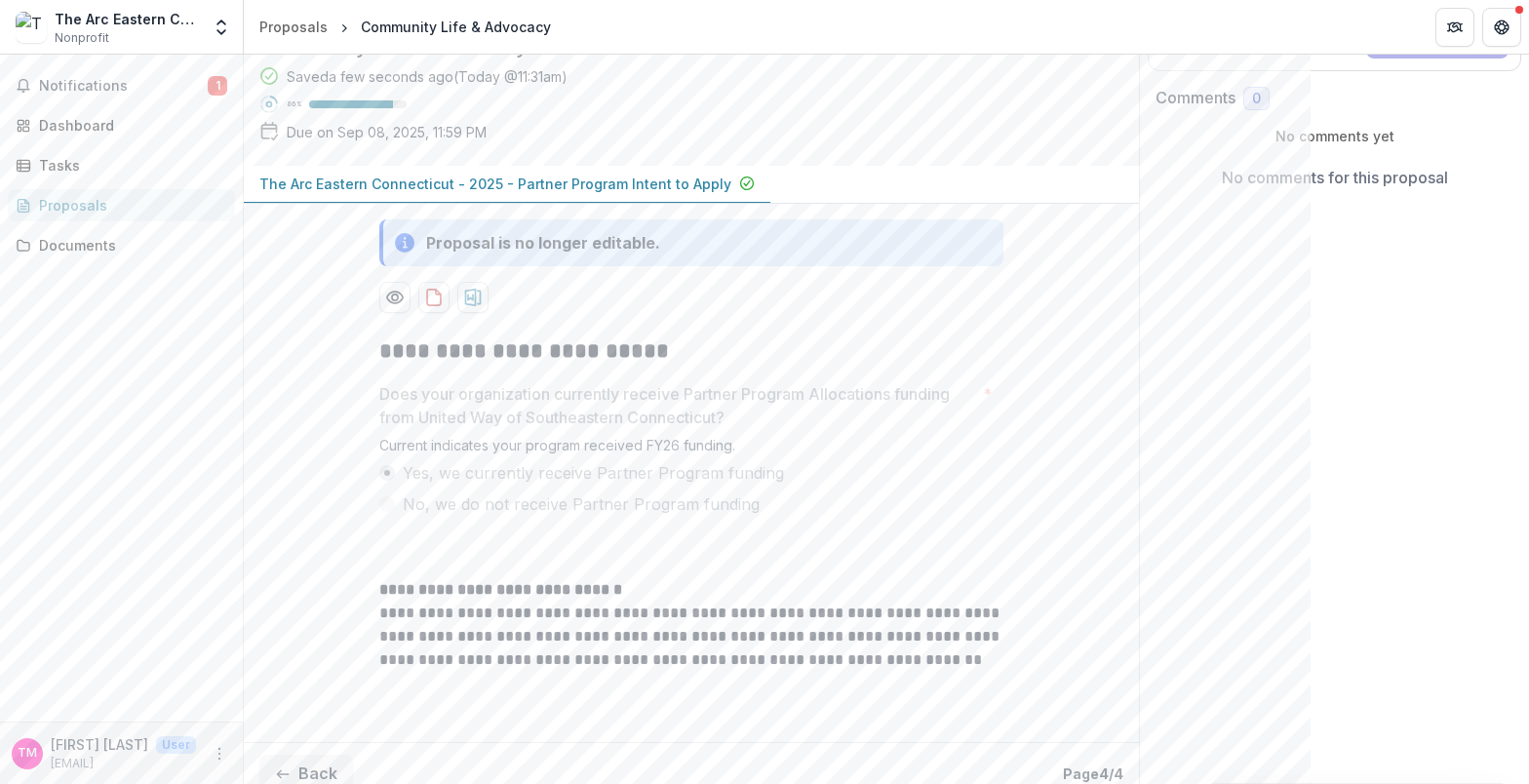 scroll, scrollTop: 333, scrollLeft: 0, axis: vertical 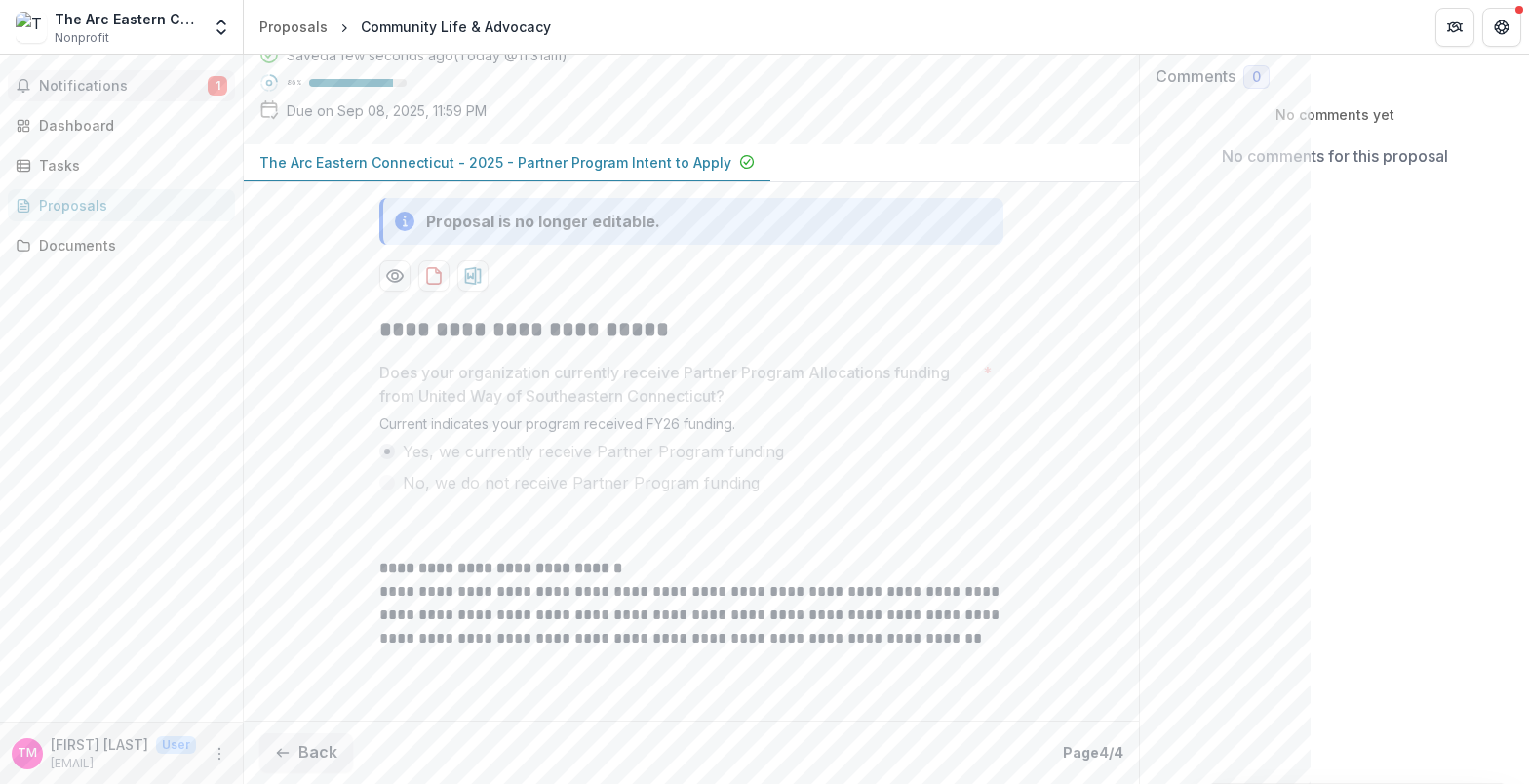 click on "Notifications" at bounding box center [123, 86] 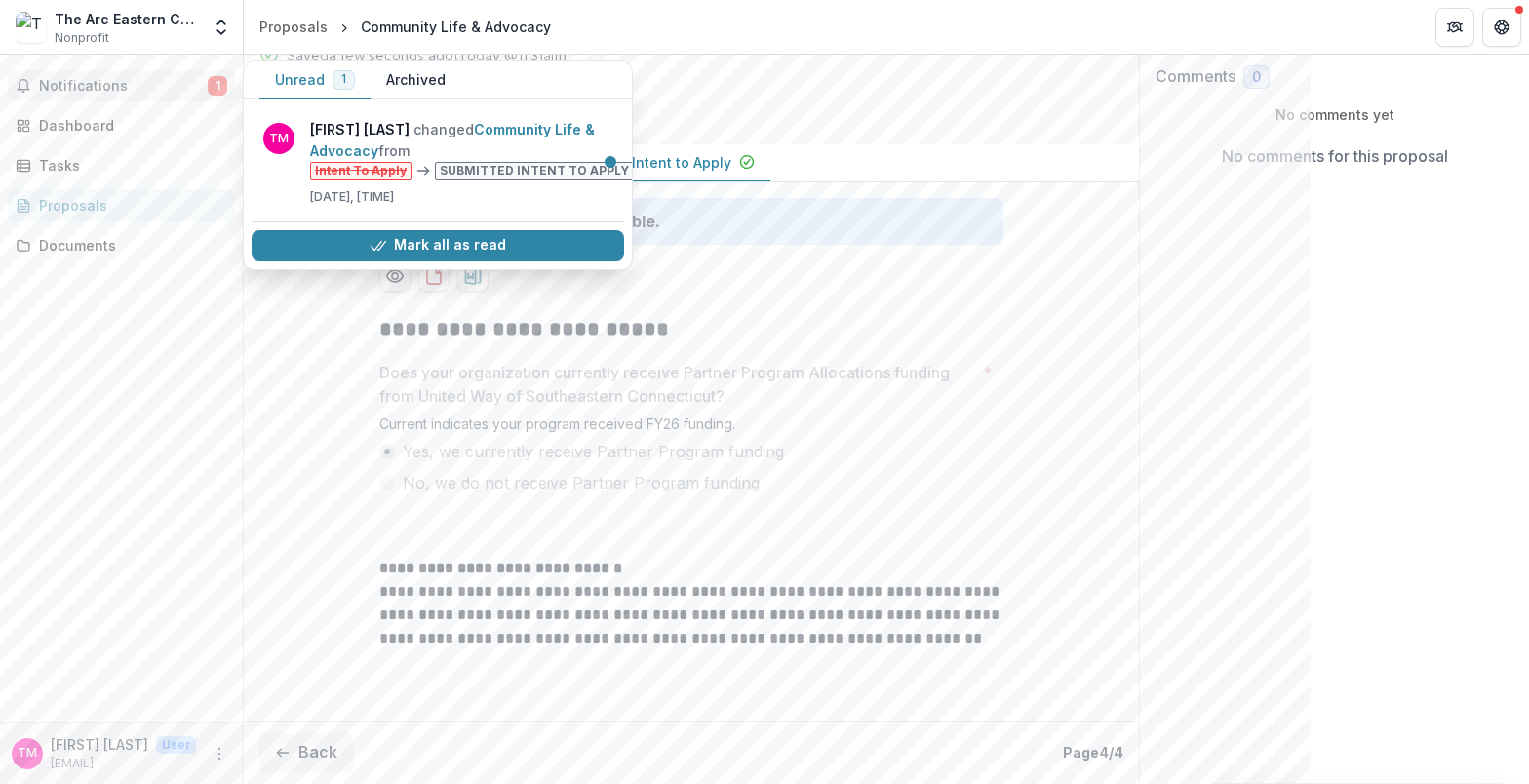 click on "Notifications" at bounding box center [123, 86] 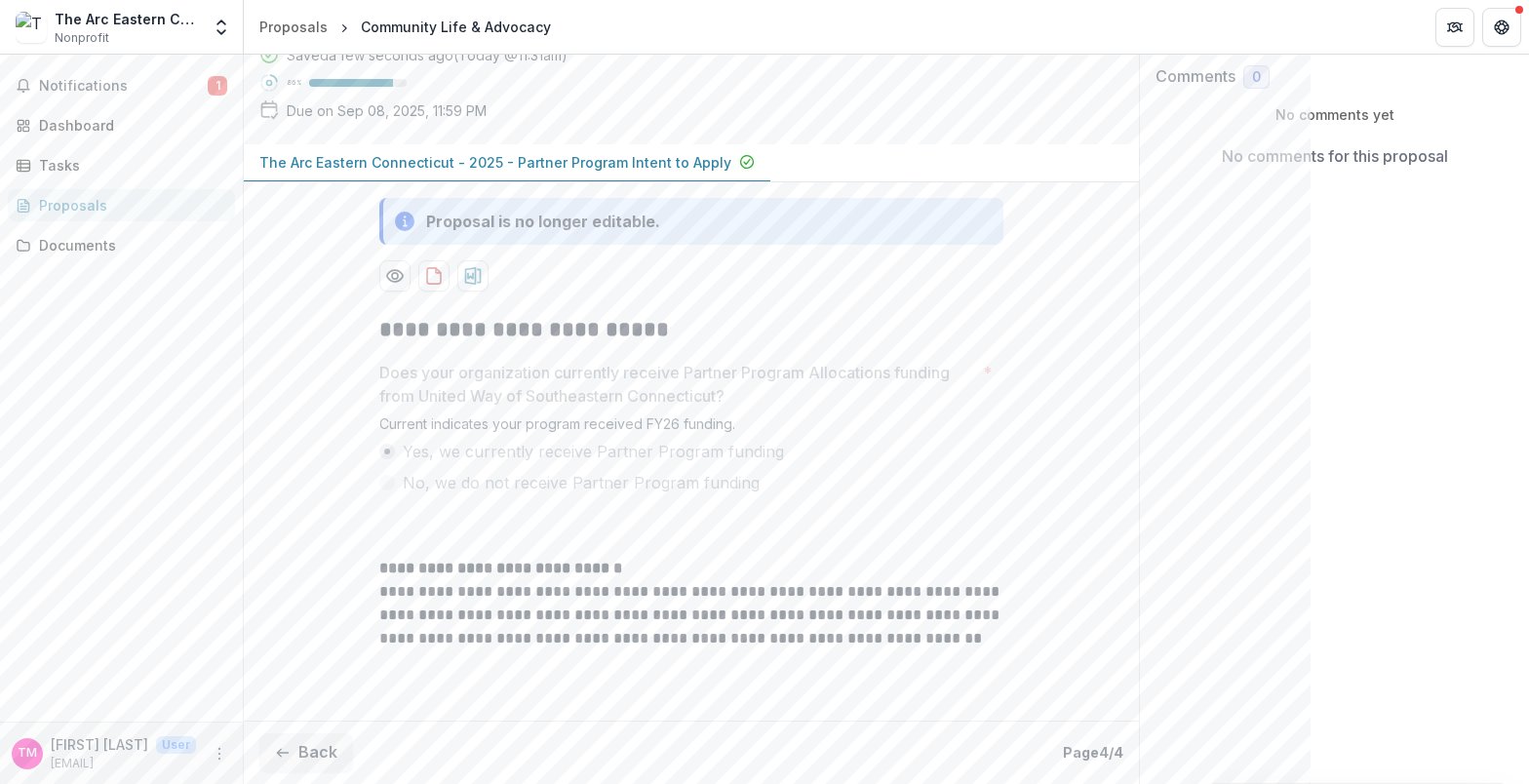 click on "Notifications 1 Dashboard Tasks Proposals Documents" at bounding box center [121, 388] 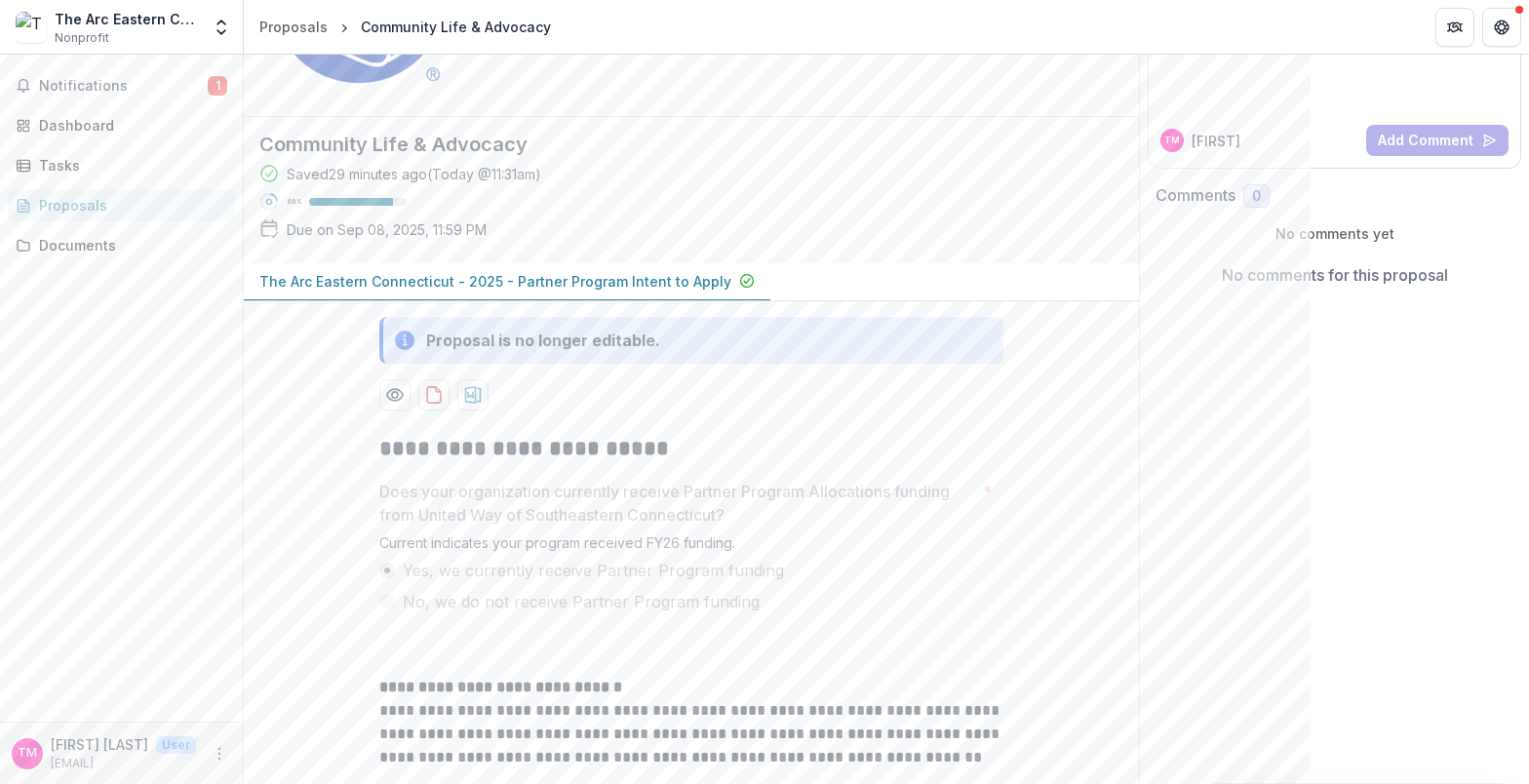 scroll, scrollTop: 0, scrollLeft: 0, axis: both 